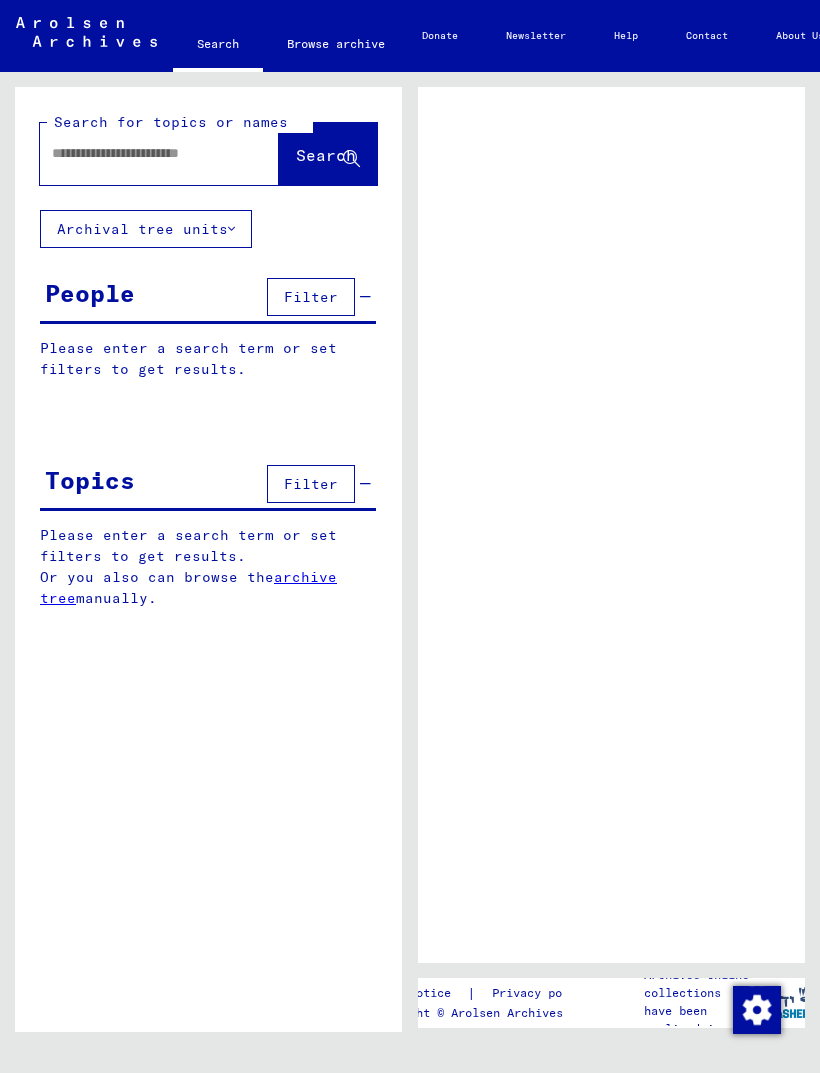 scroll, scrollTop: 0, scrollLeft: 0, axis: both 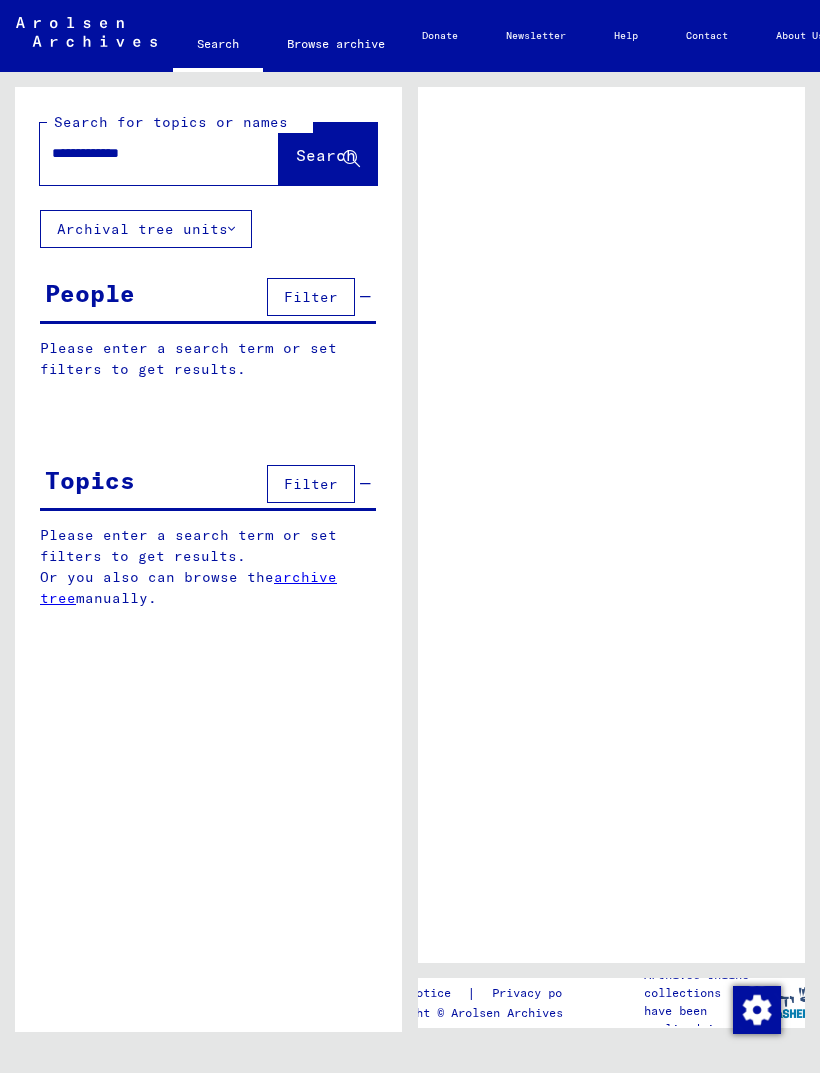 type on "**********" 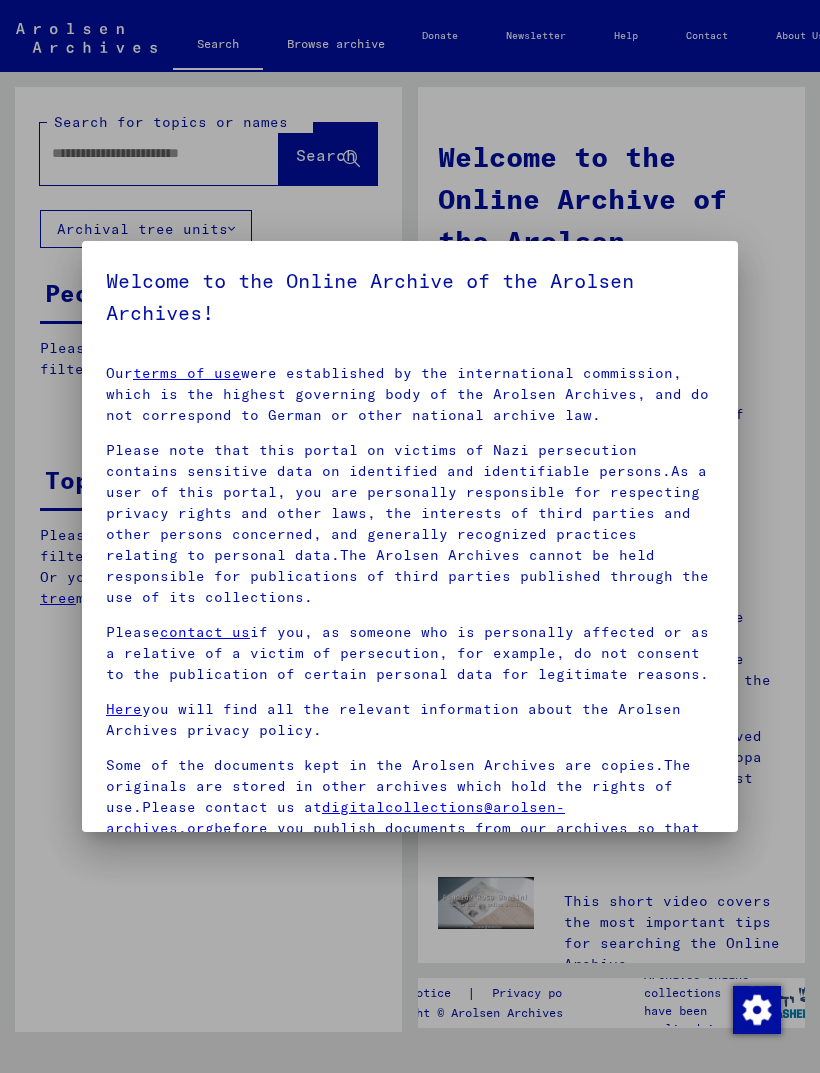 click on "Some of the documents kept in the Arolsen Archives are copies.The originals are stored in other archives which hold the rights of use.Please contact us at  digitalcollections@arolsen-archives.org  before you publish documents from our archives so that we can clarify any legal issues which may apply." at bounding box center [410, 807] 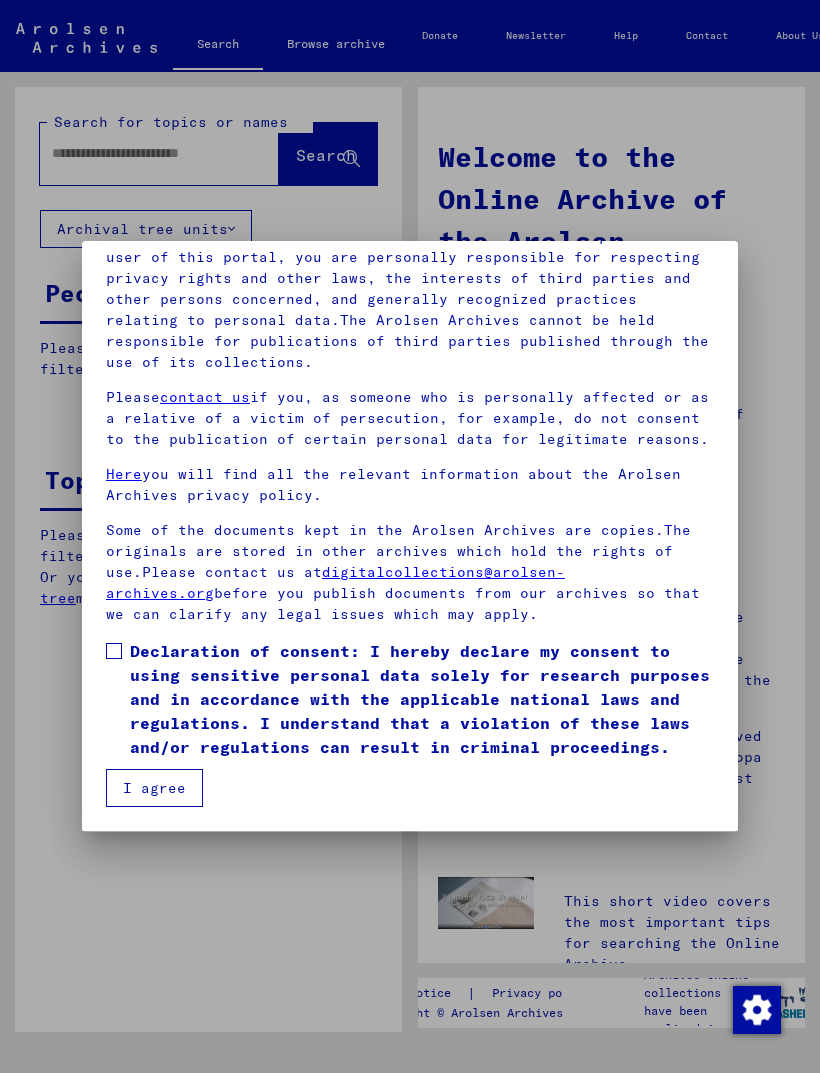 scroll, scrollTop: 235, scrollLeft: 0, axis: vertical 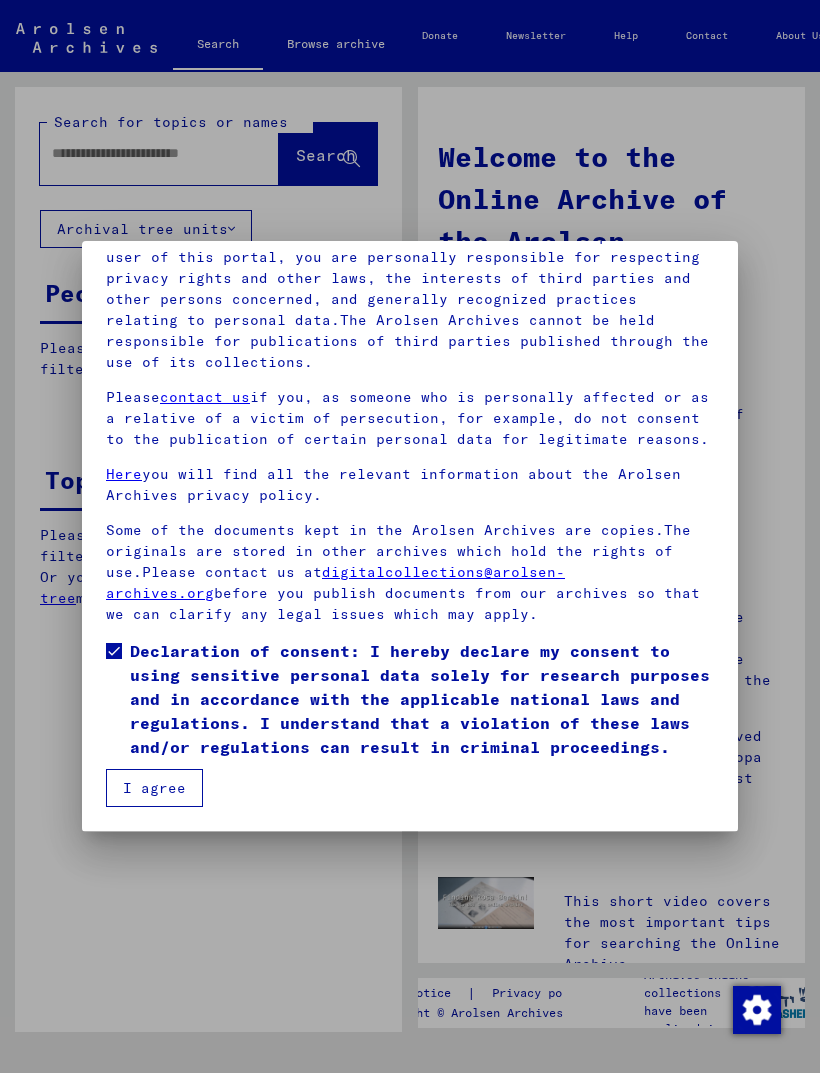 click on "I agree" at bounding box center (154, 788) 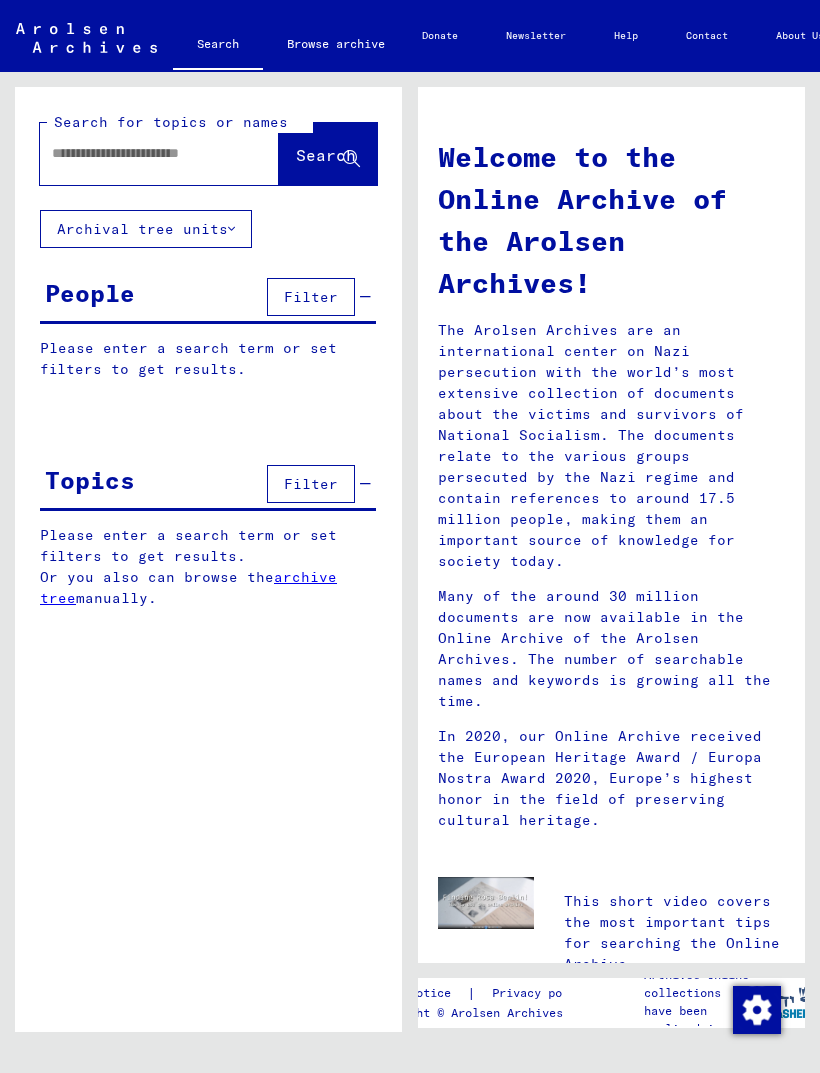 click at bounding box center (135, 153) 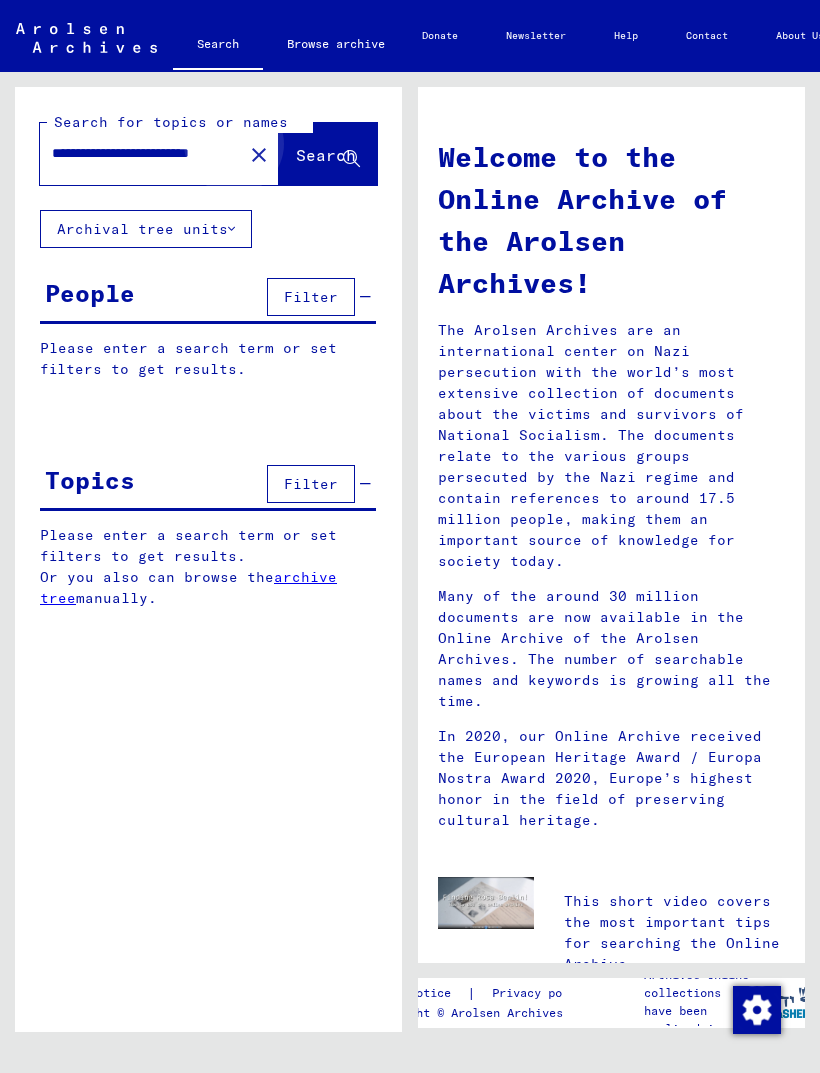 click on "Search" 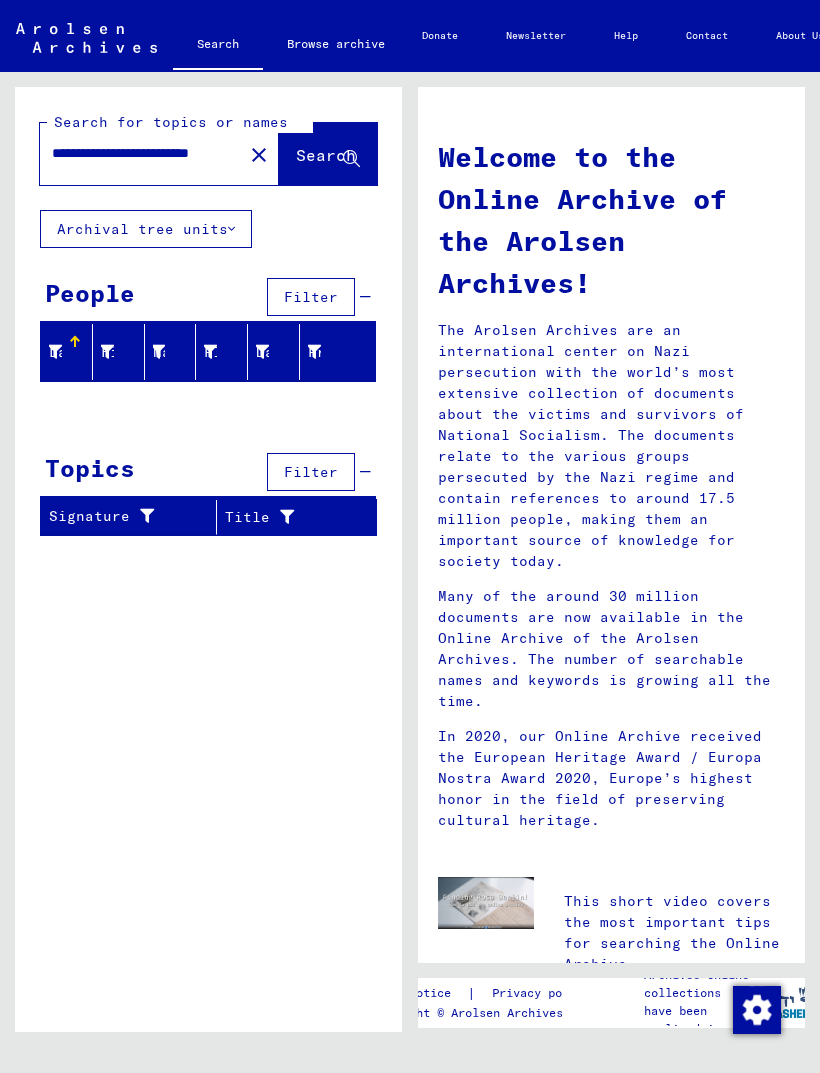 click on "**********" at bounding box center [135, 153] 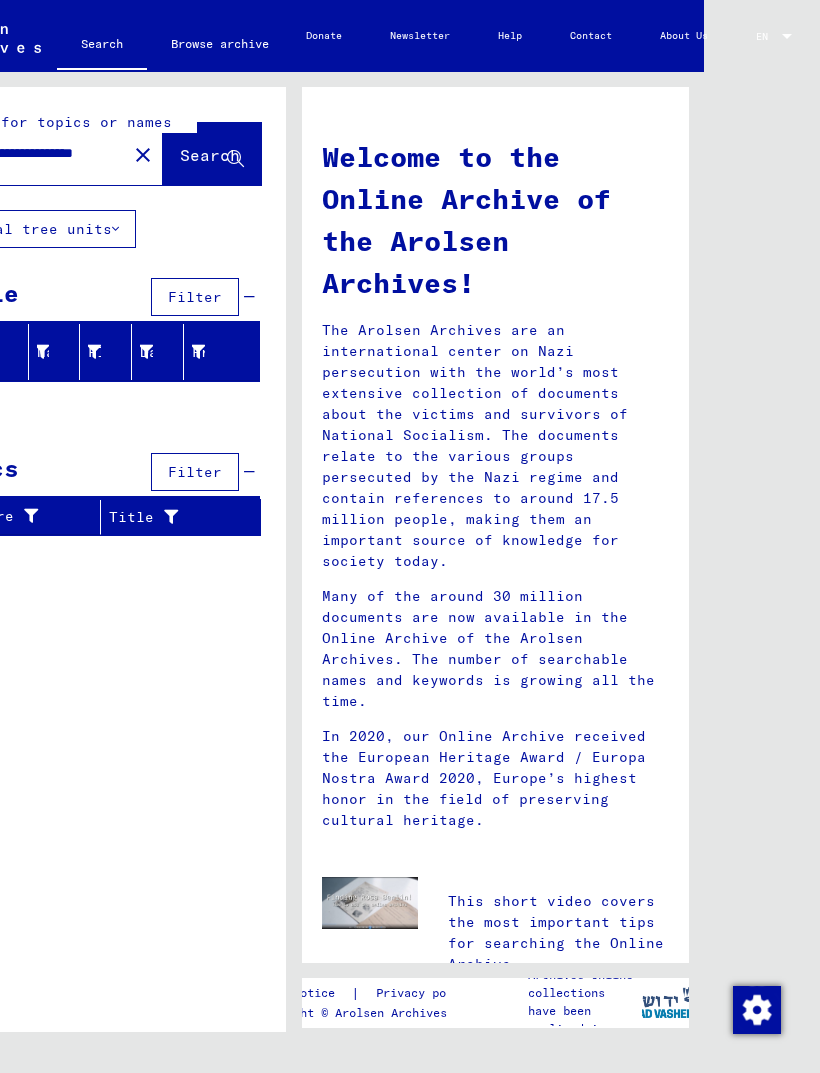 scroll, scrollTop: 0, scrollLeft: 131, axis: horizontal 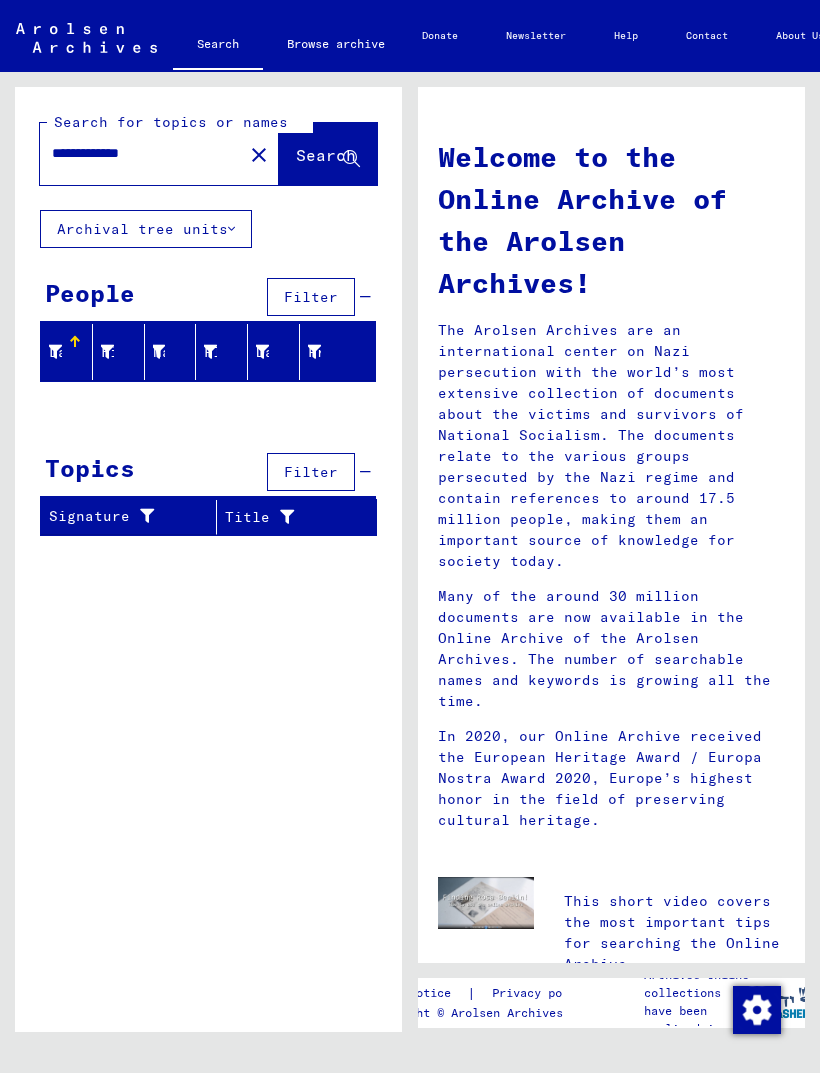 type on "**********" 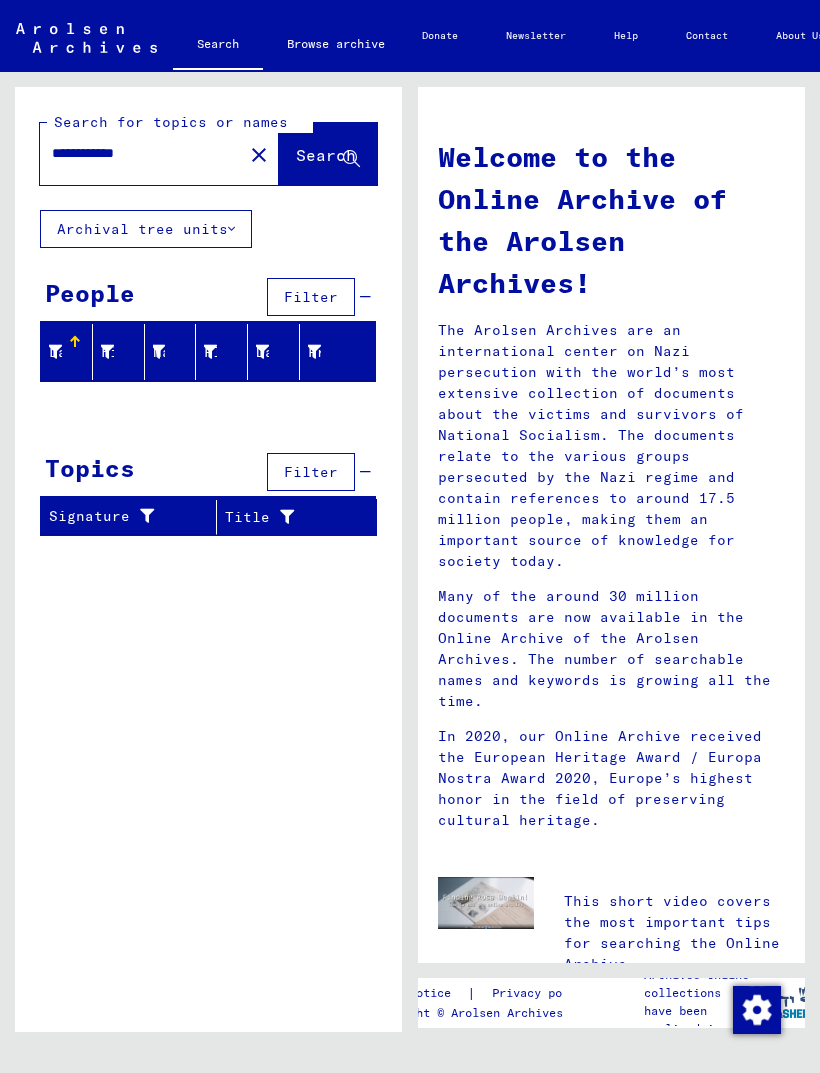 click on "**********" at bounding box center [135, 153] 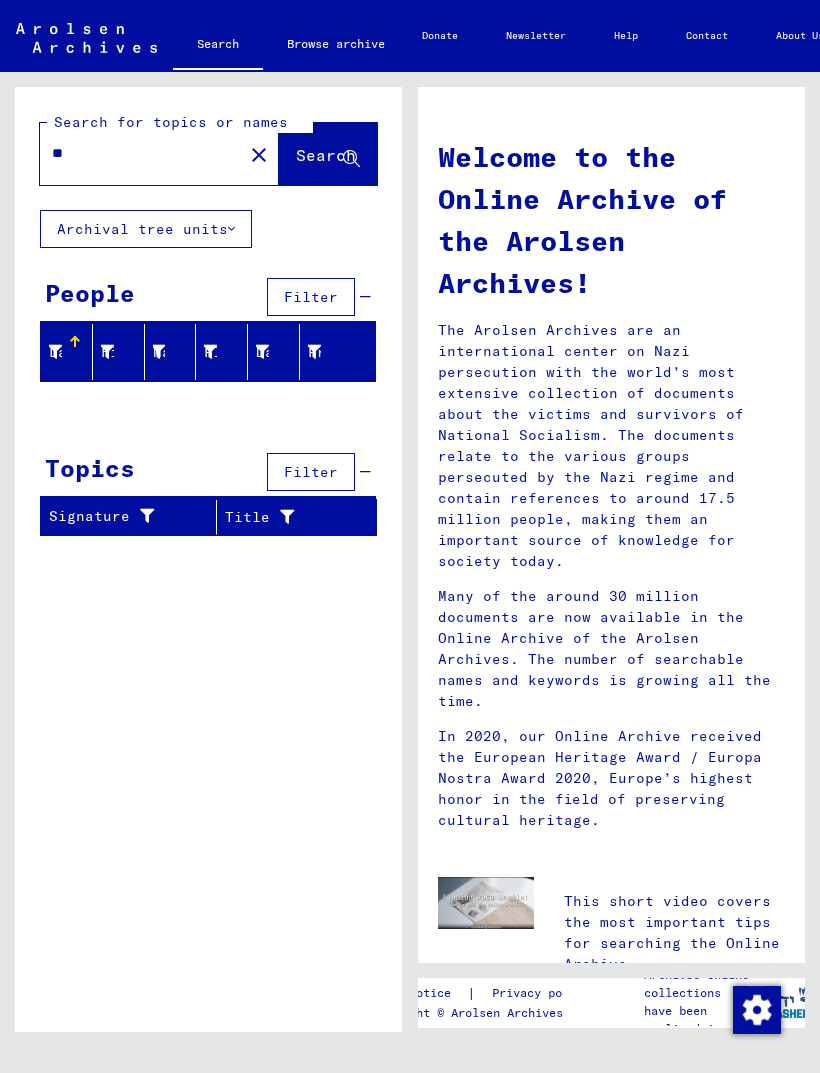 type on "*" 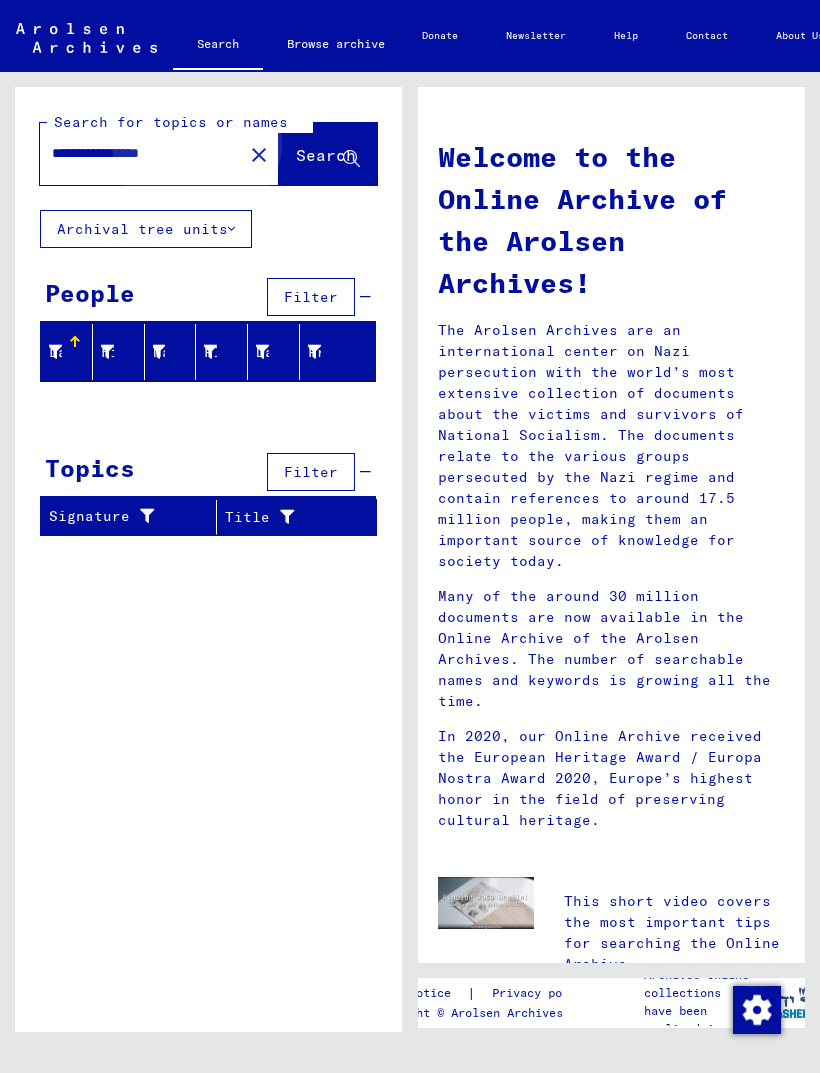 type on "**********" 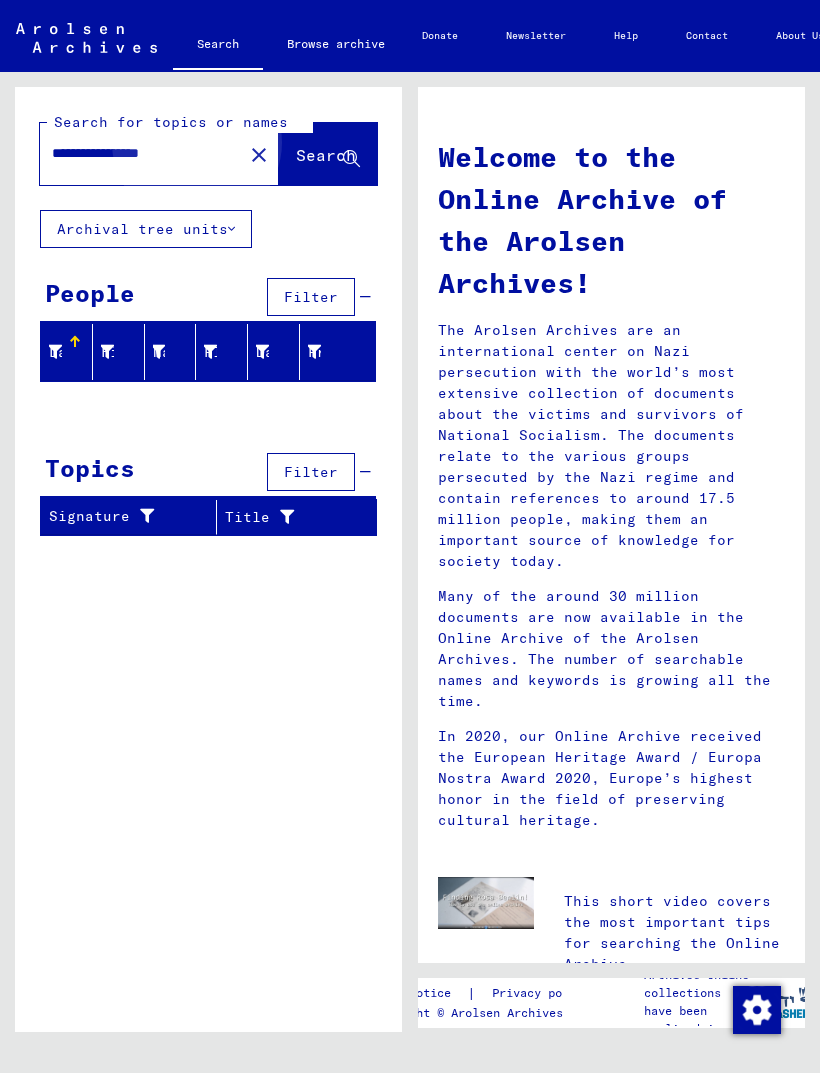 click on "Search" 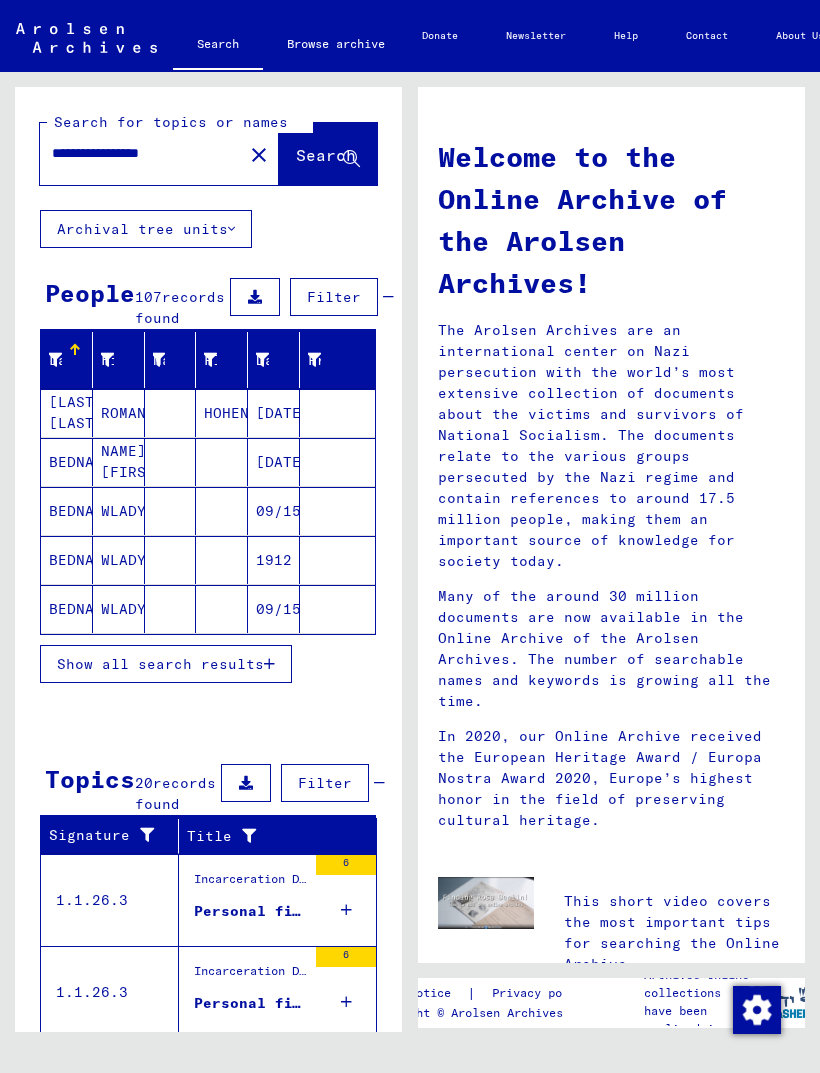 click on "Show all search results" at bounding box center (160, 664) 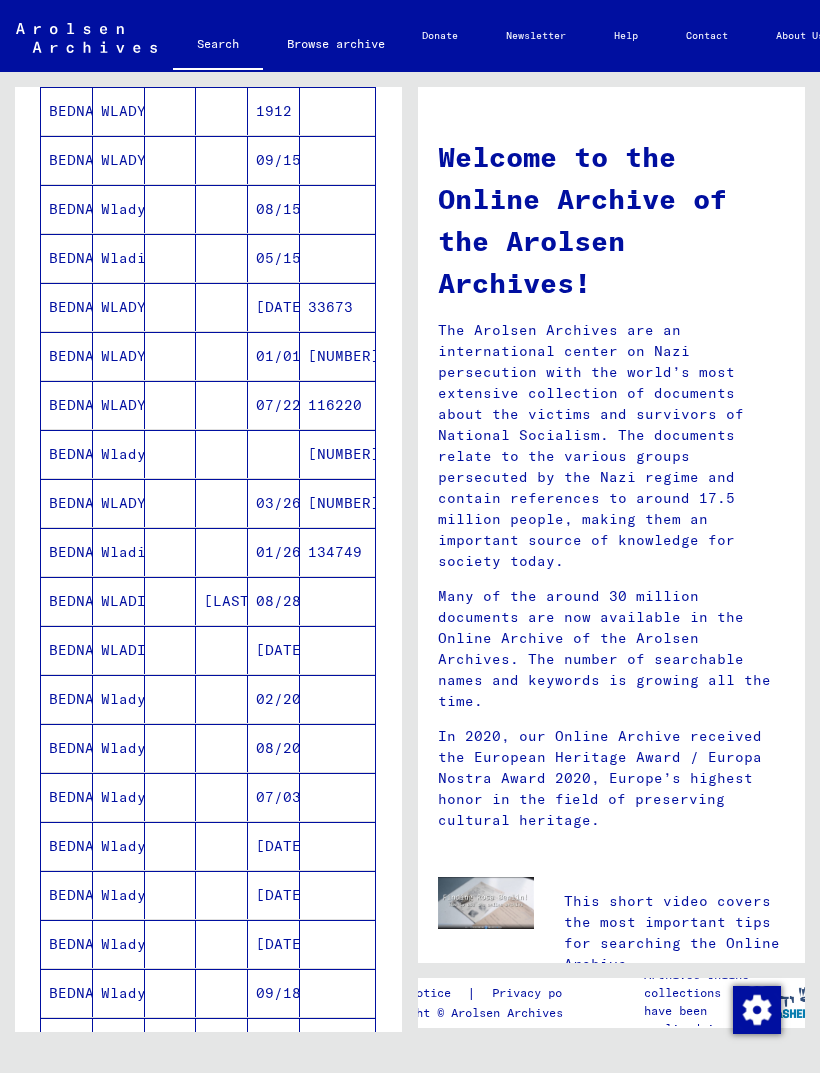scroll, scrollTop: 449, scrollLeft: 0, axis: vertical 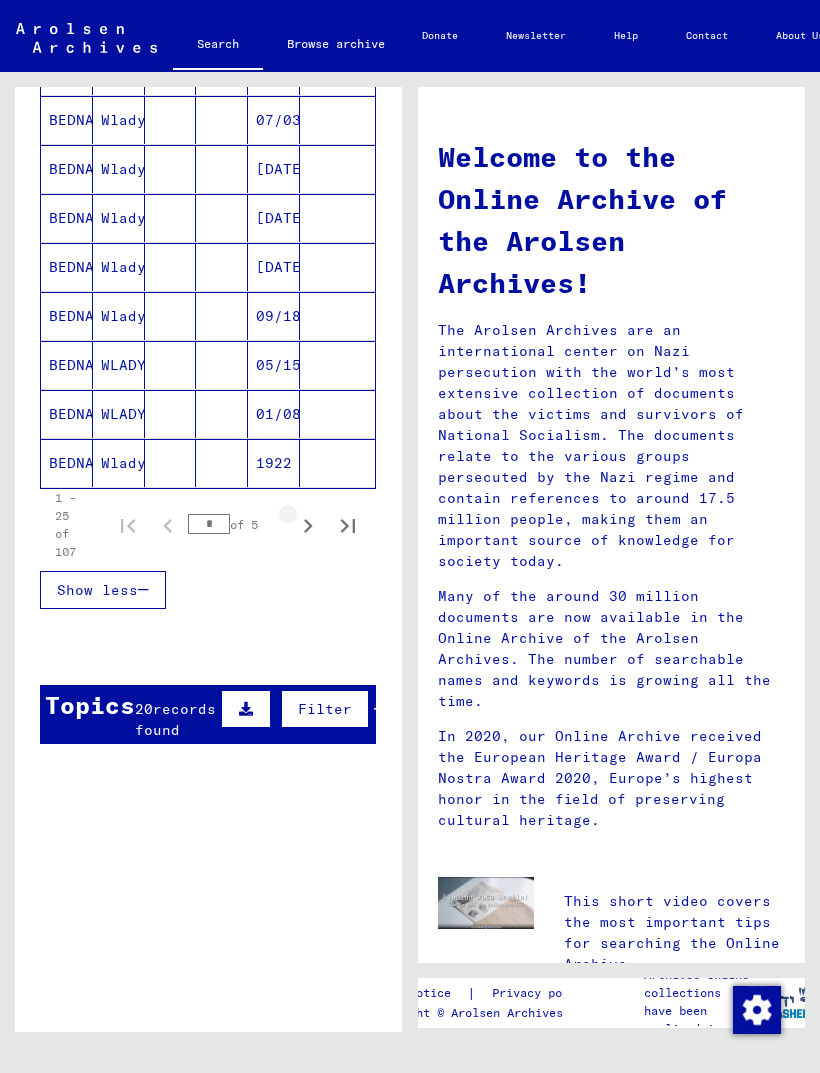 click 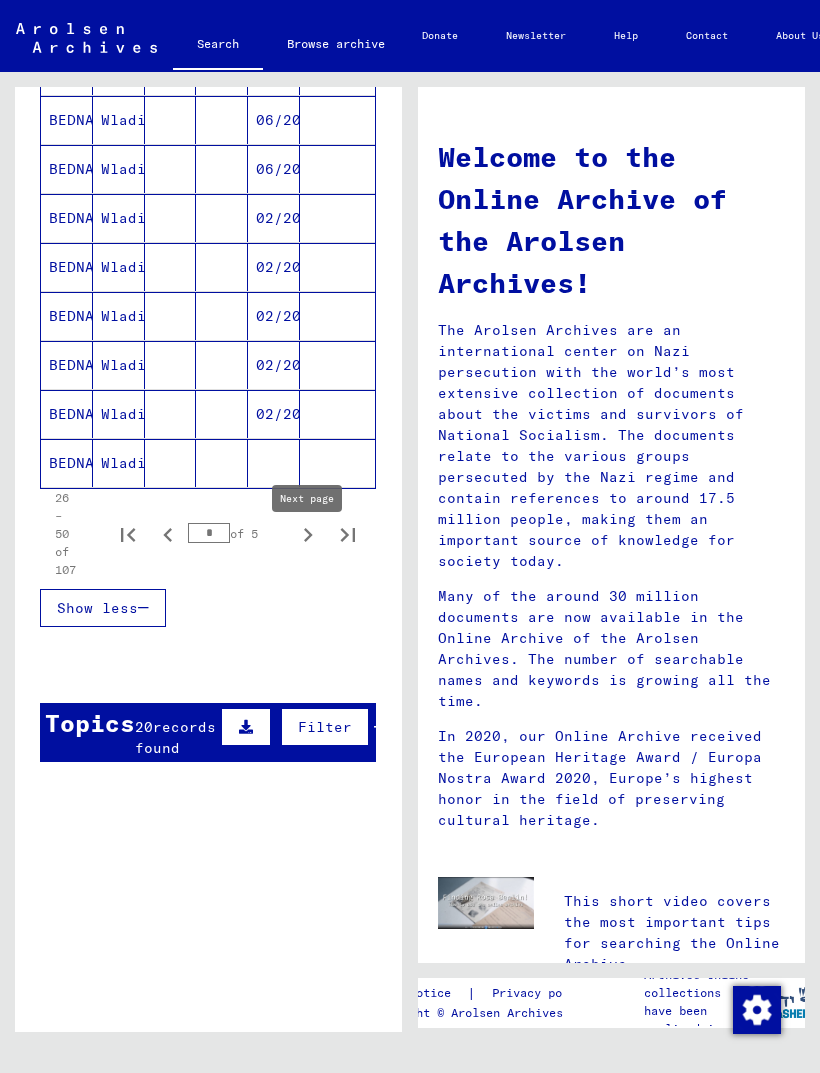 click 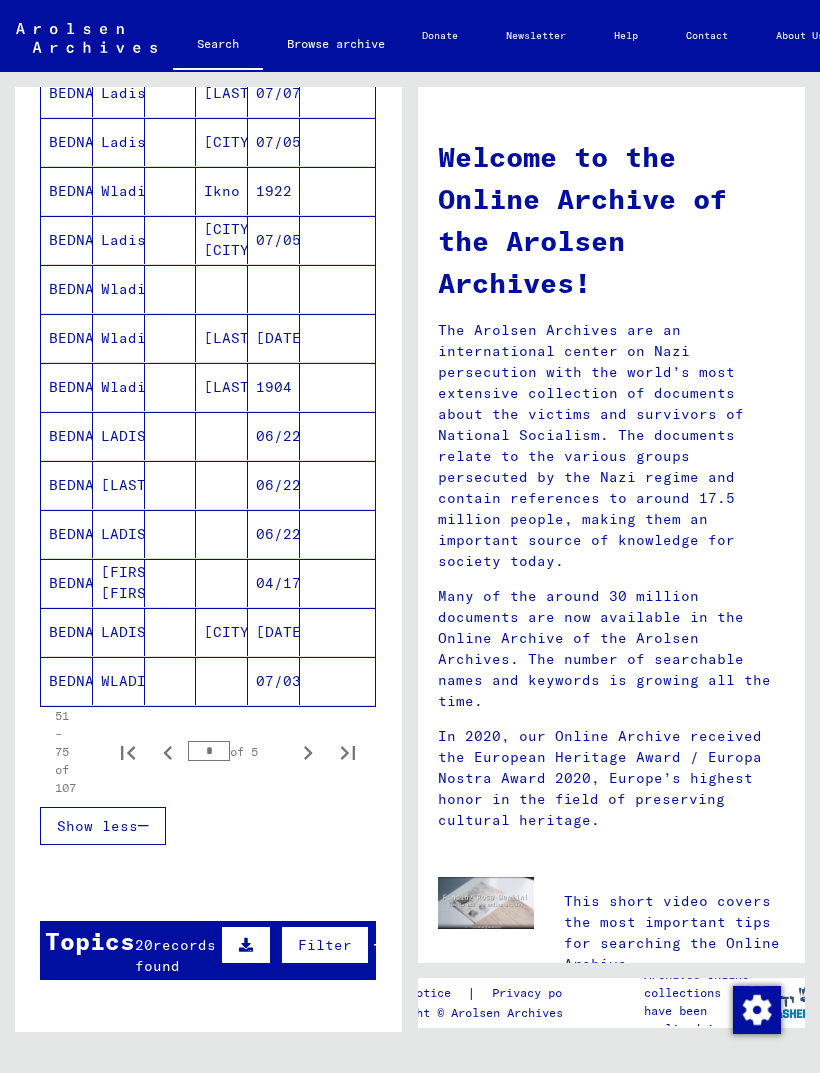 scroll, scrollTop: 922, scrollLeft: 0, axis: vertical 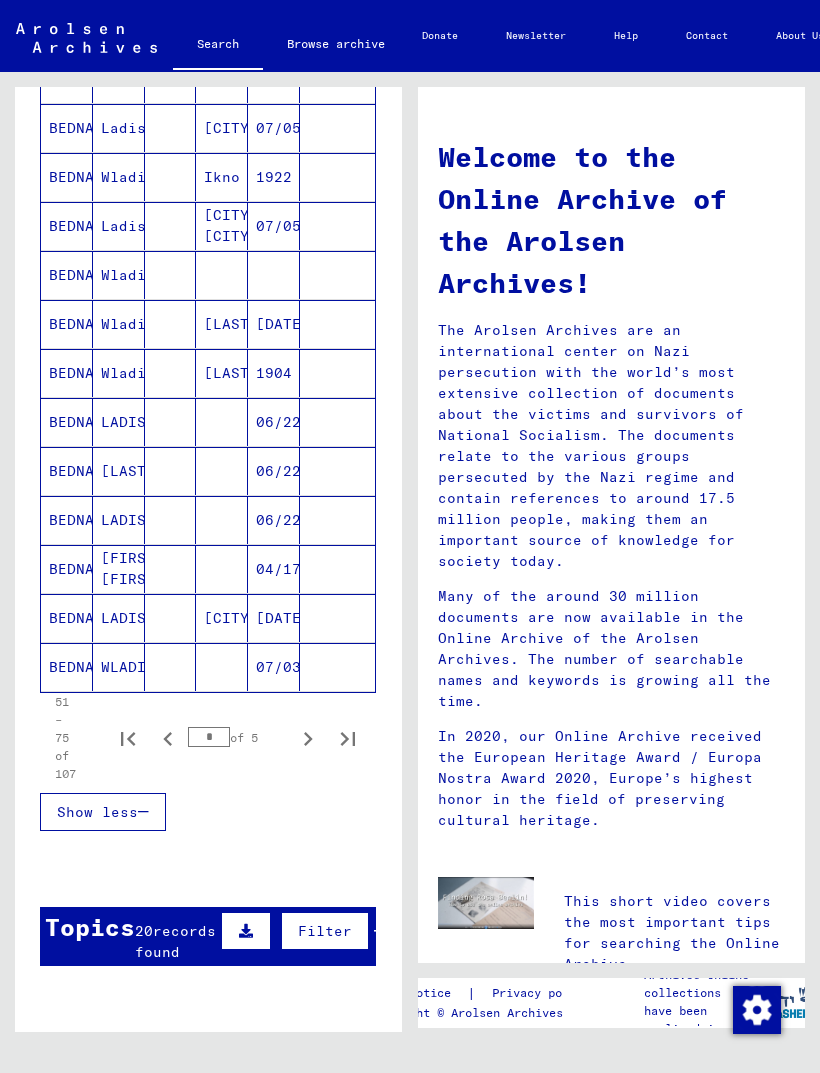 click 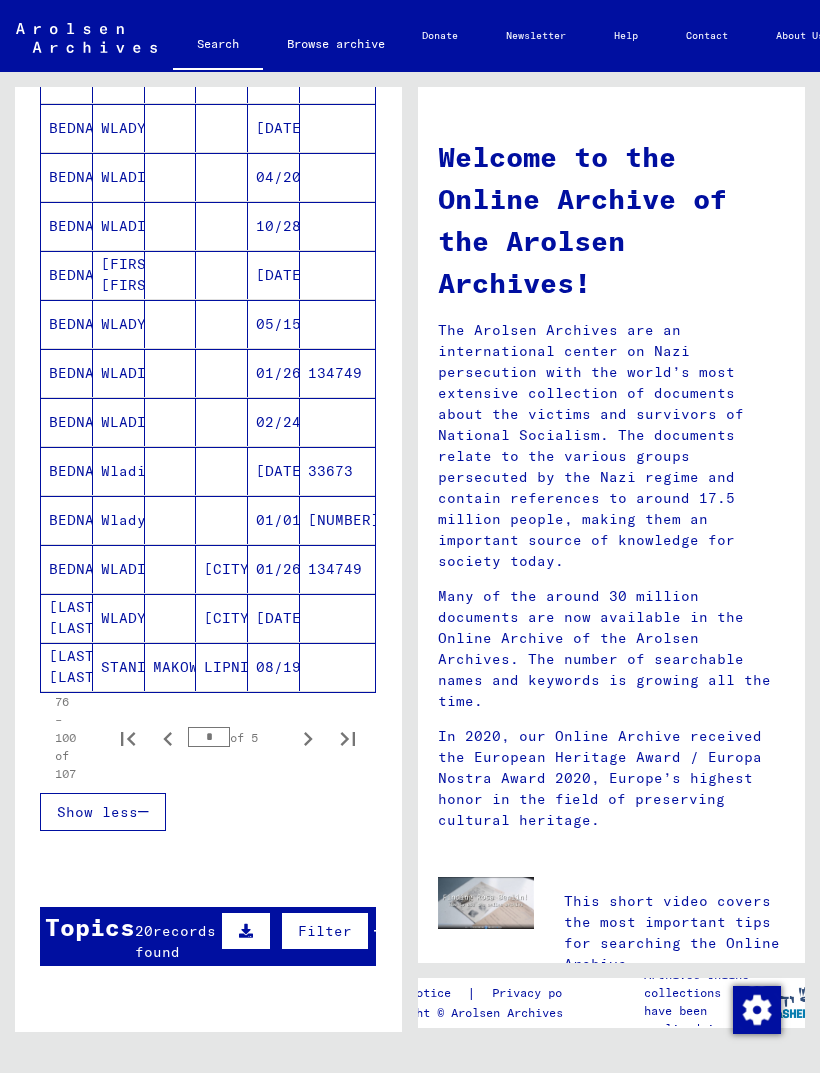 click on "[LAST] [LAST]" at bounding box center [67, 667] 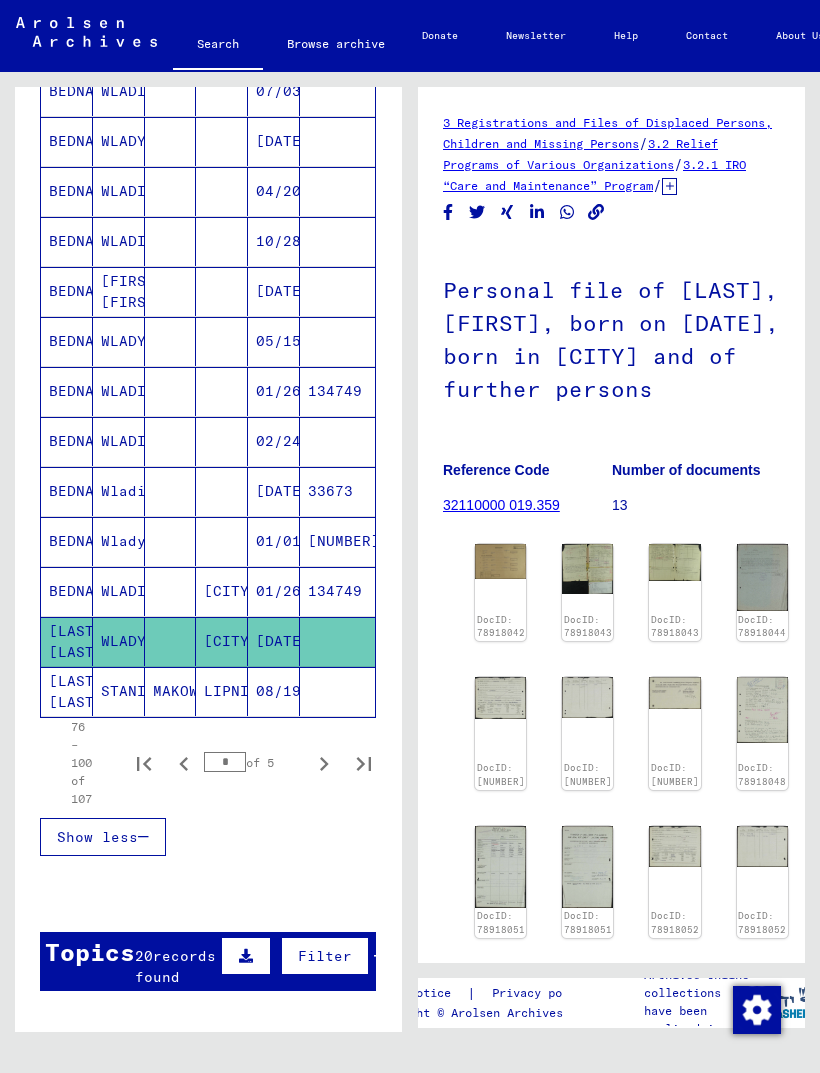 scroll, scrollTop: 0, scrollLeft: 0, axis: both 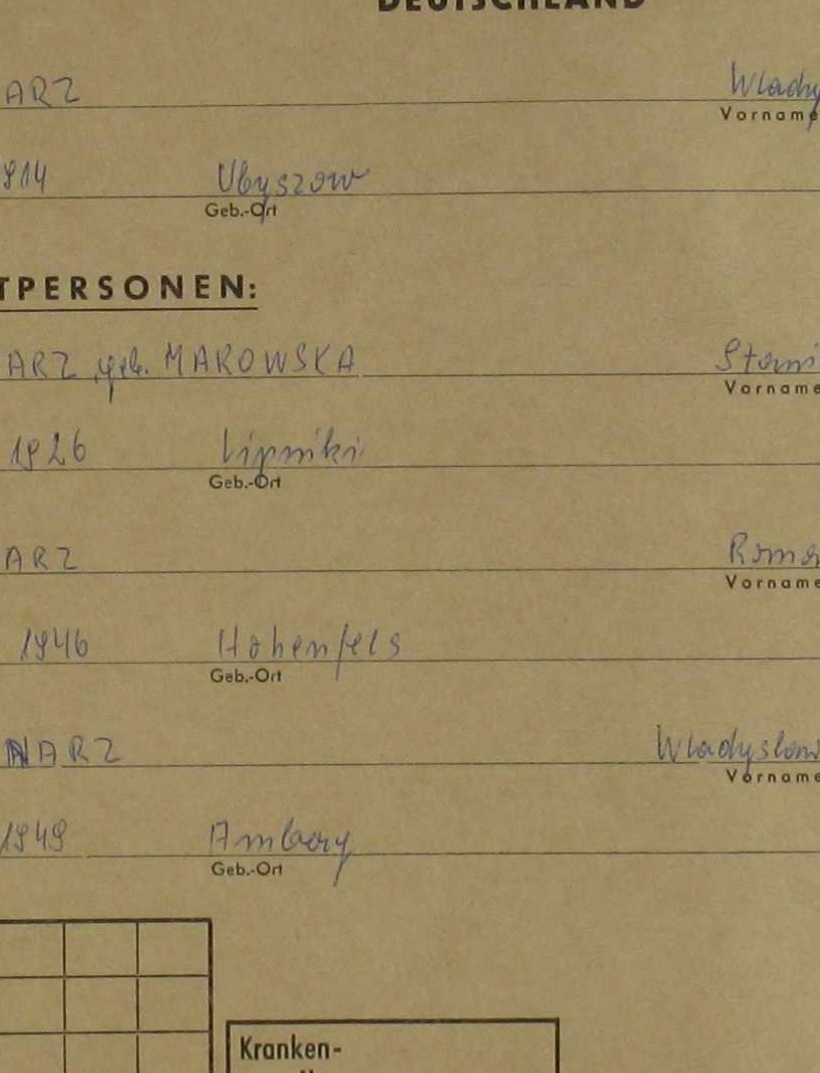 click at bounding box center (410, 476) 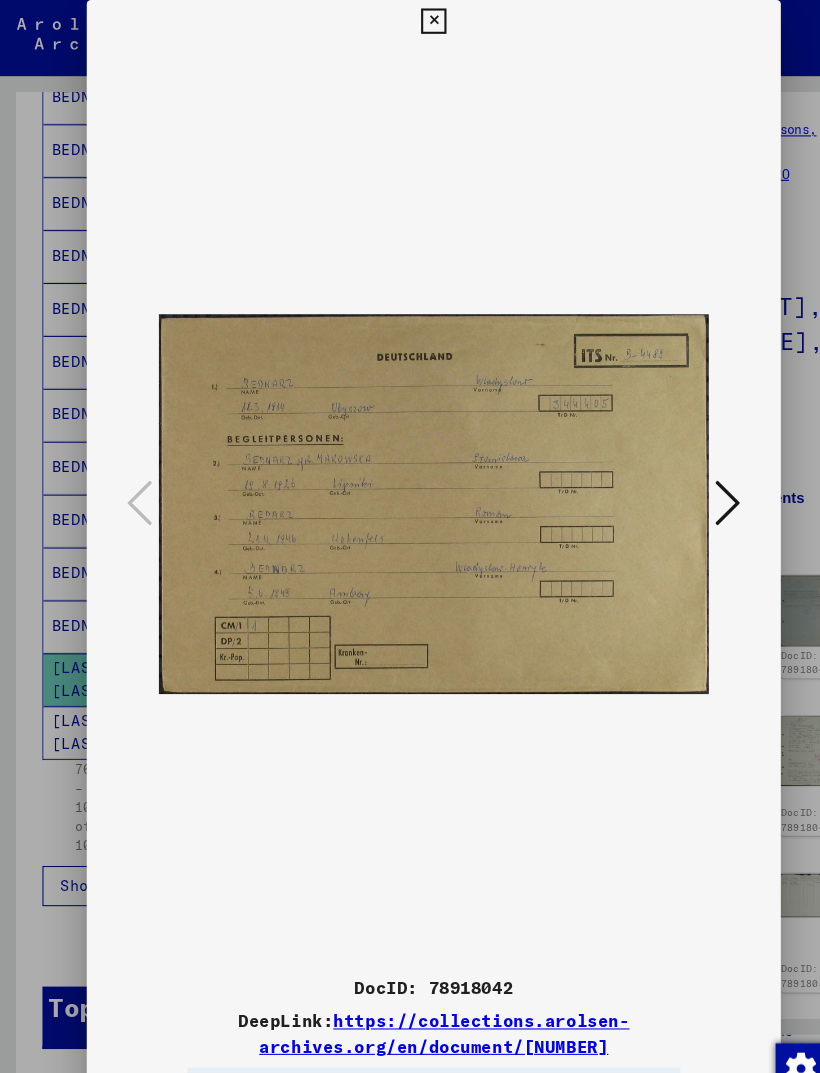 click at bounding box center (409, 20) 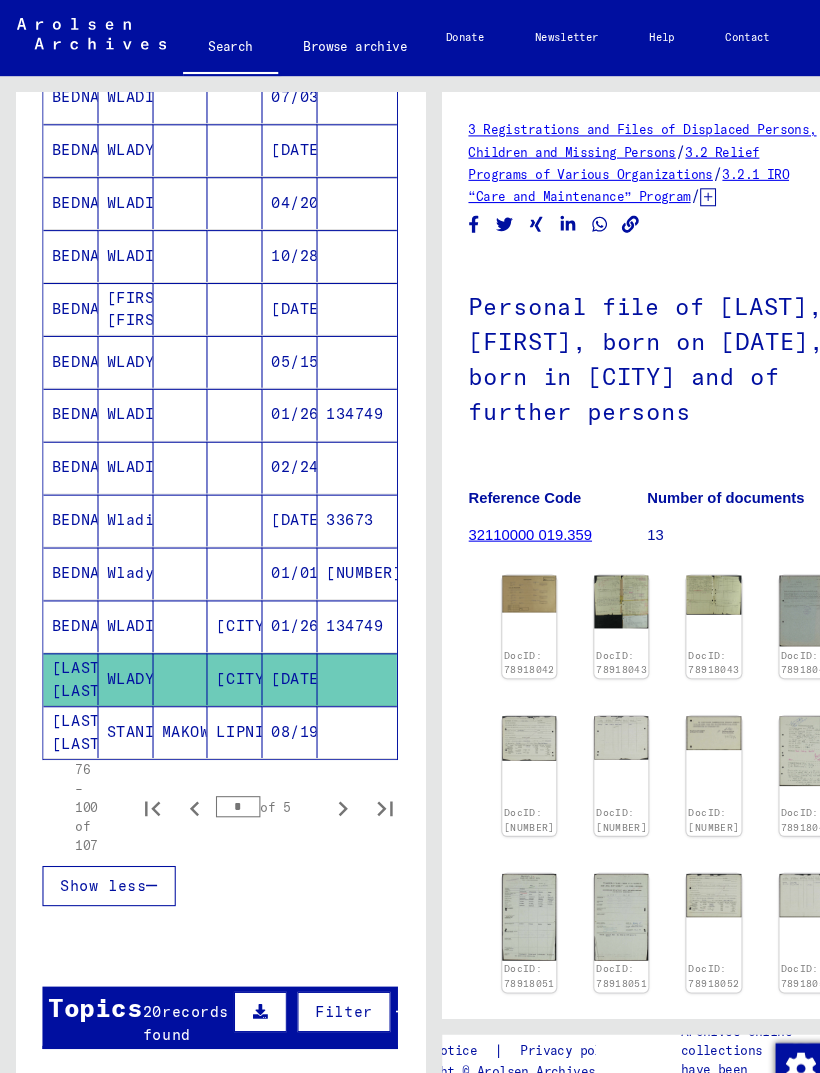 click 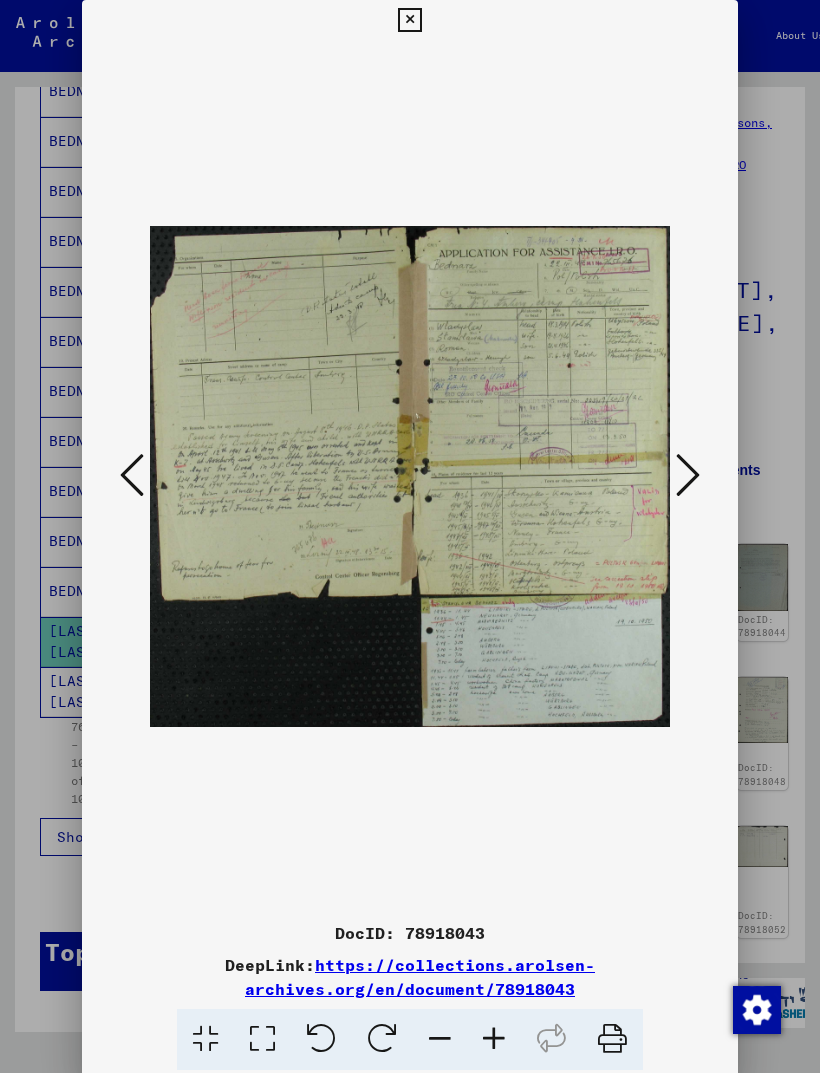 click at bounding box center (688, 475) 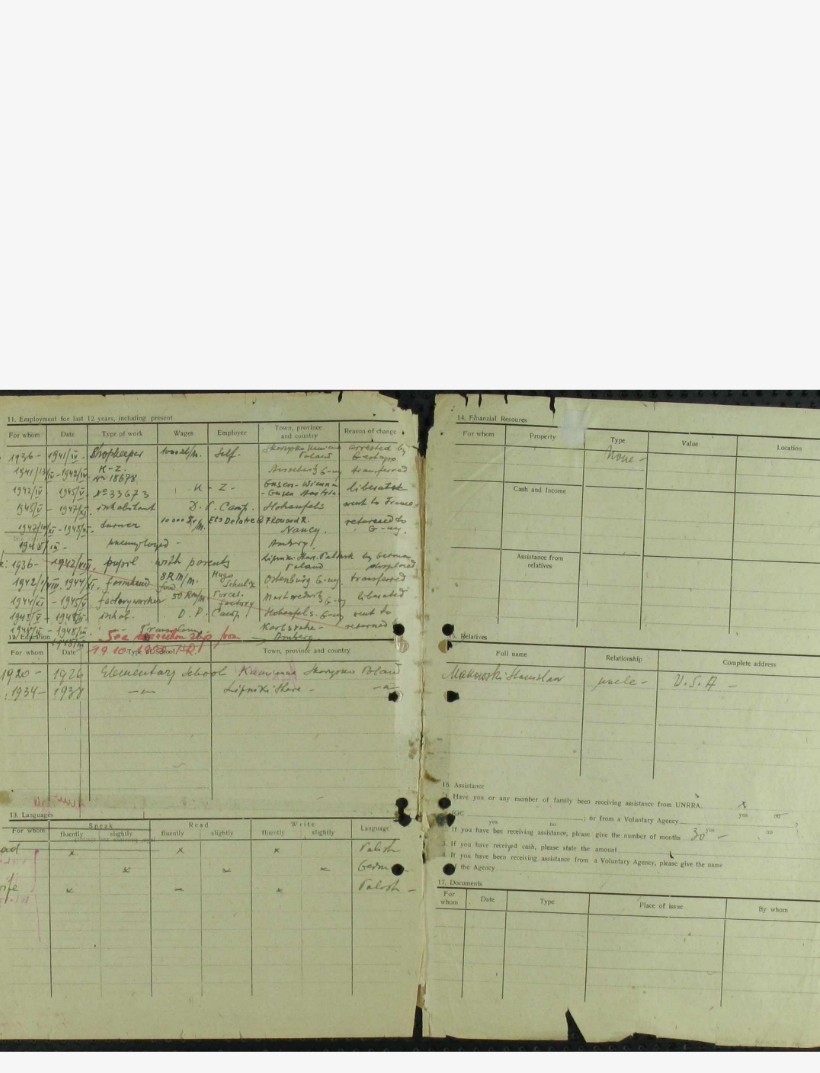 click at bounding box center (410, 476) 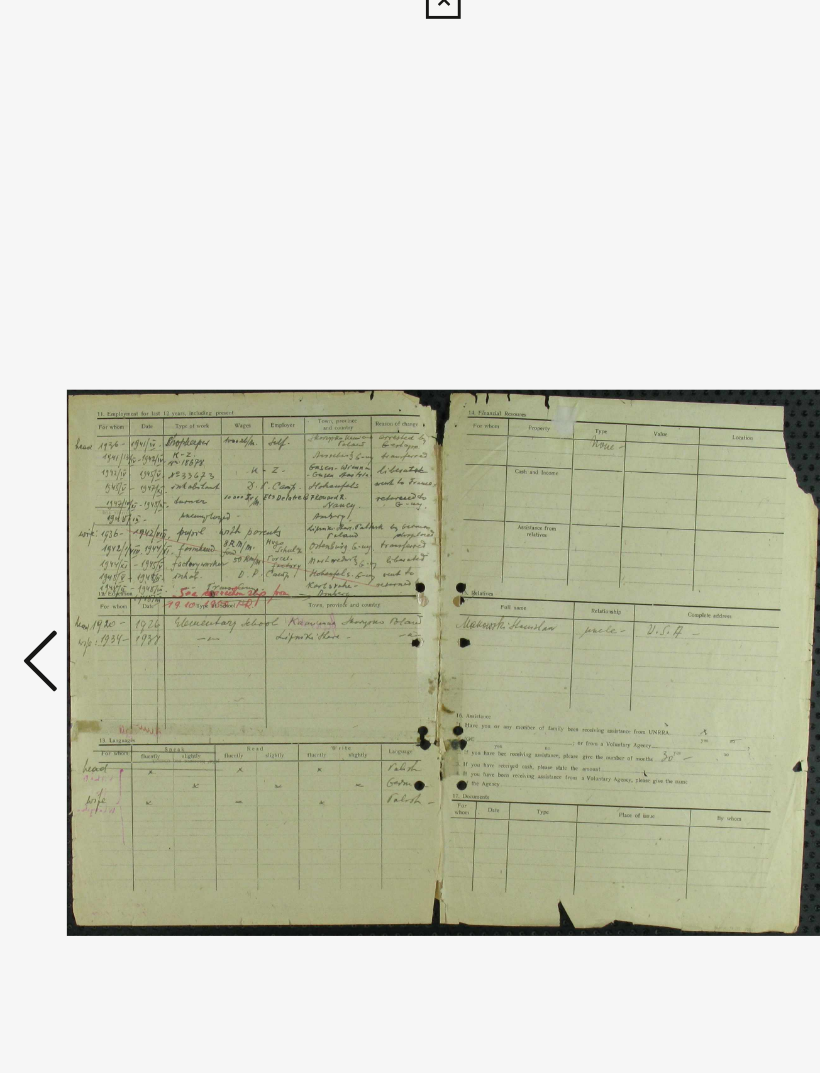 click at bounding box center (410, 476) 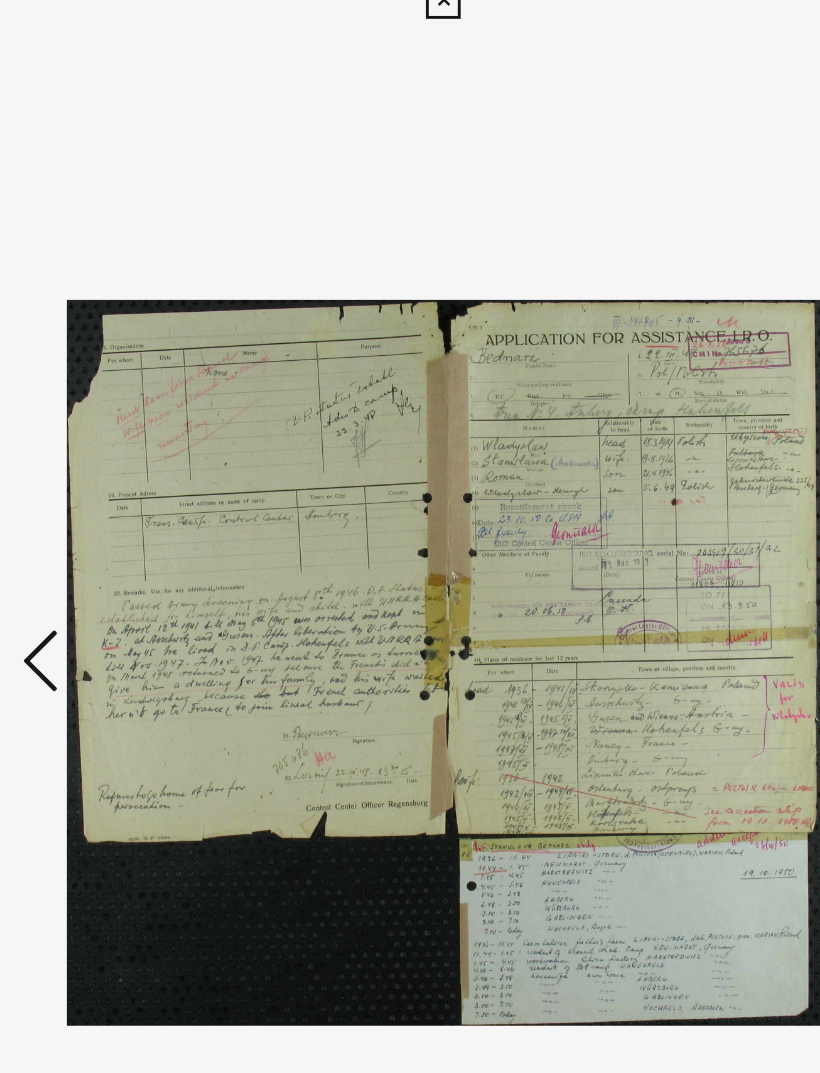 click at bounding box center (132, 475) 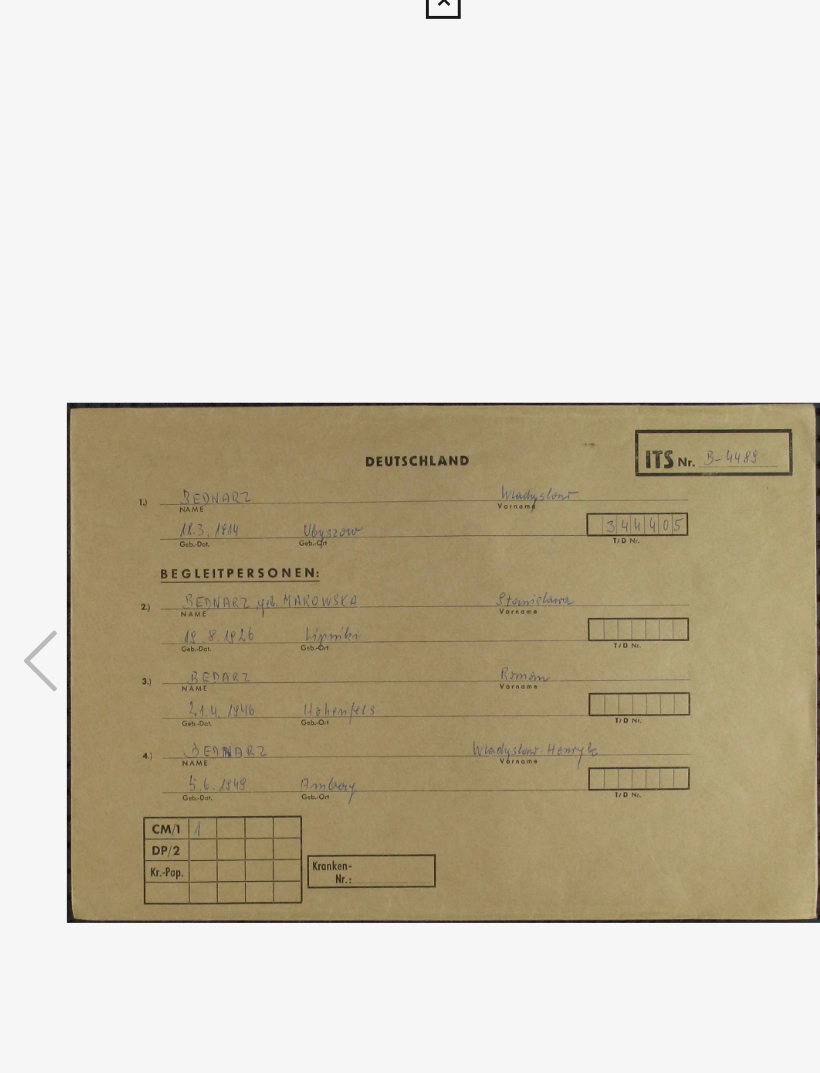 click at bounding box center [688, 475] 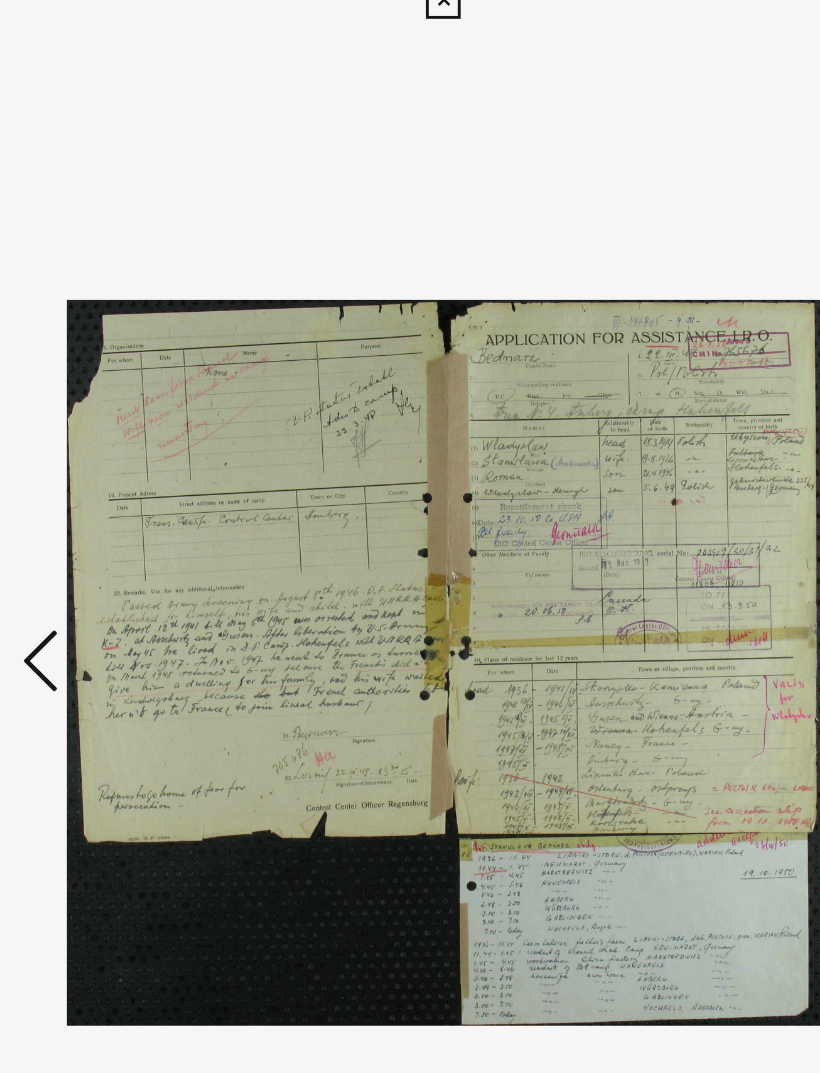click at bounding box center (688, 475) 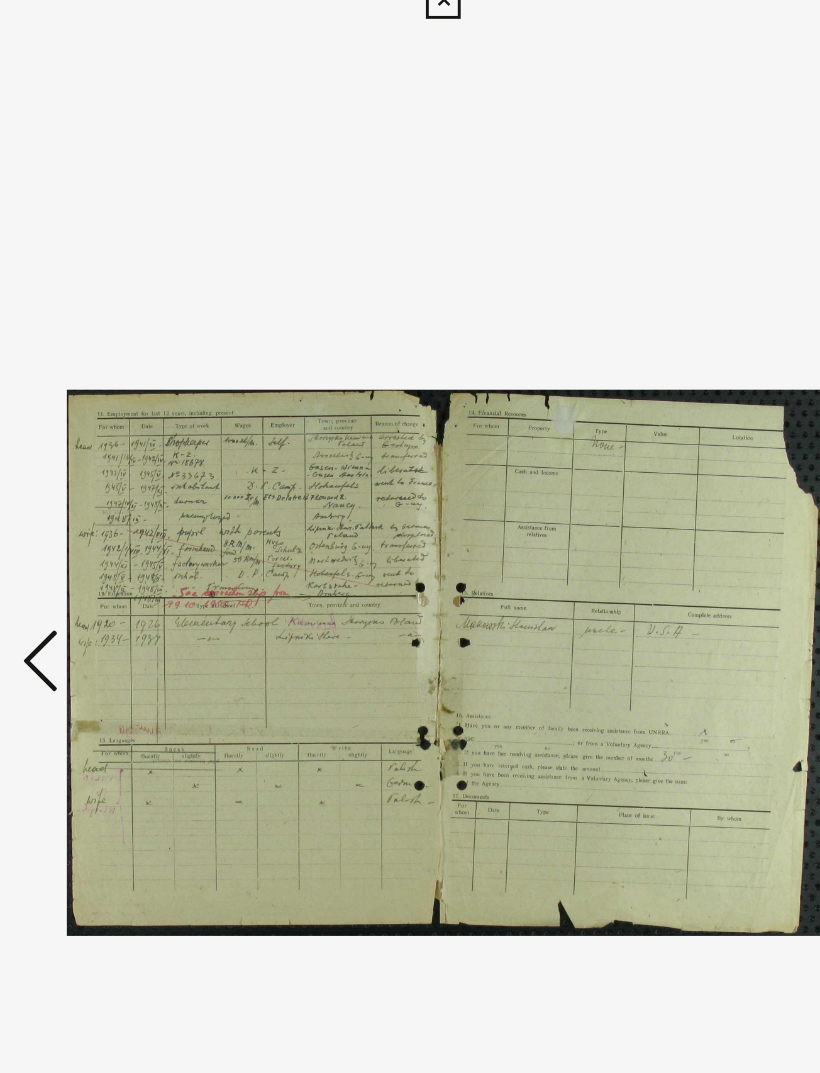 click at bounding box center [688, 475] 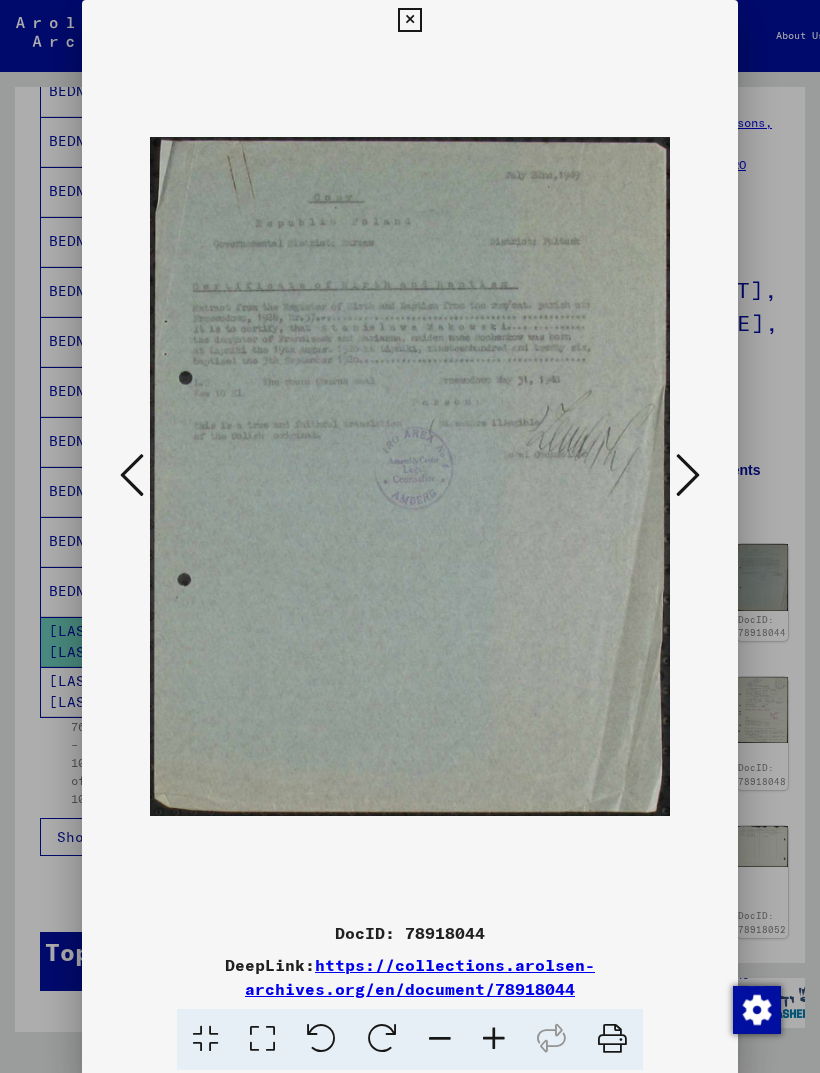 click at bounding box center (688, 475) 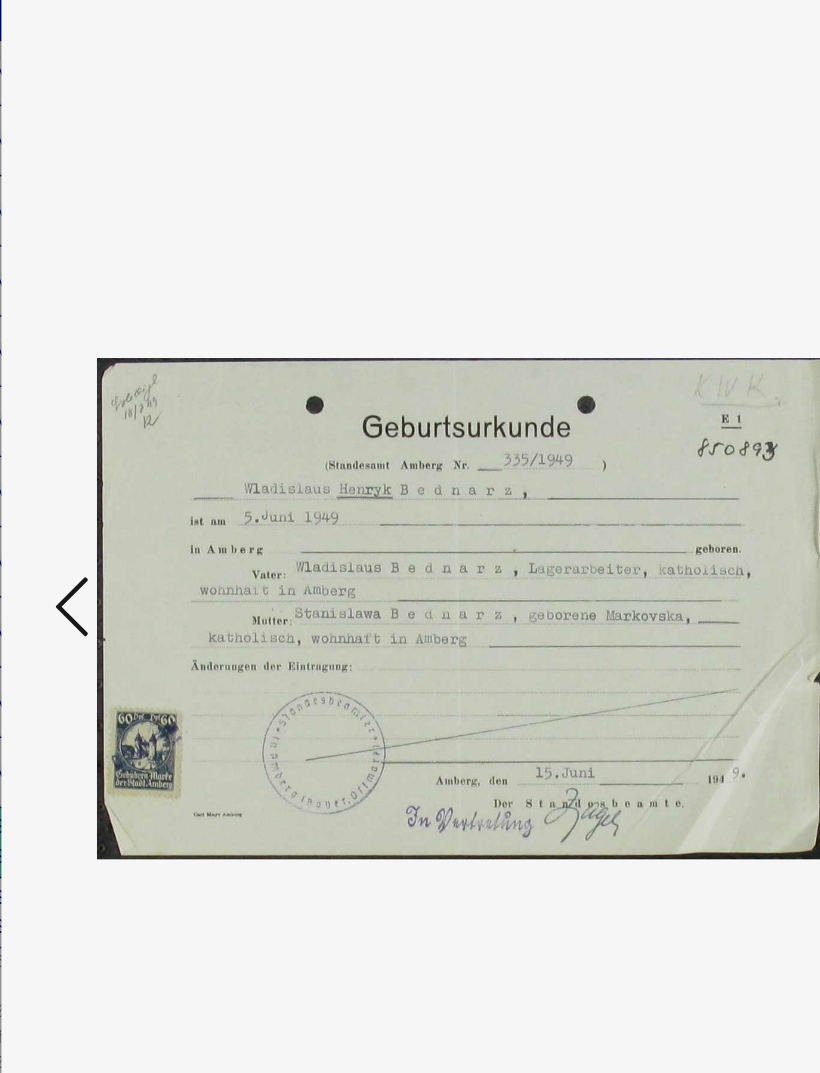 click at bounding box center [688, 475] 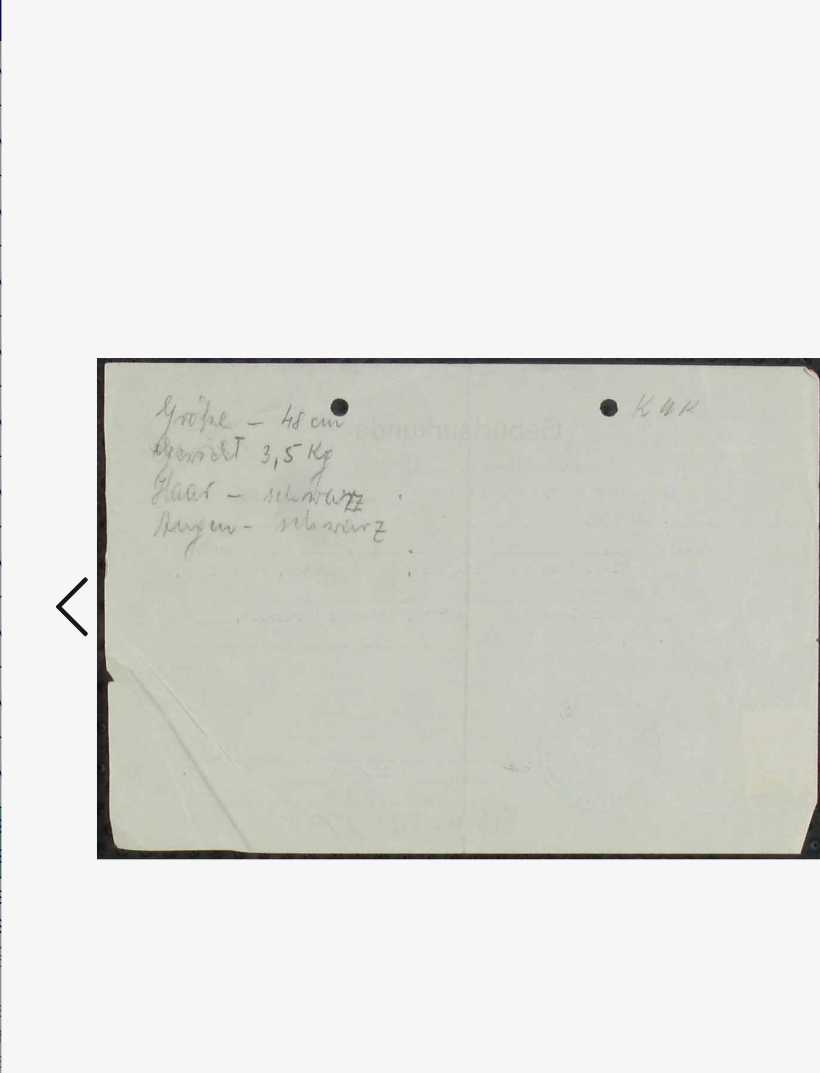 click at bounding box center [688, 475] 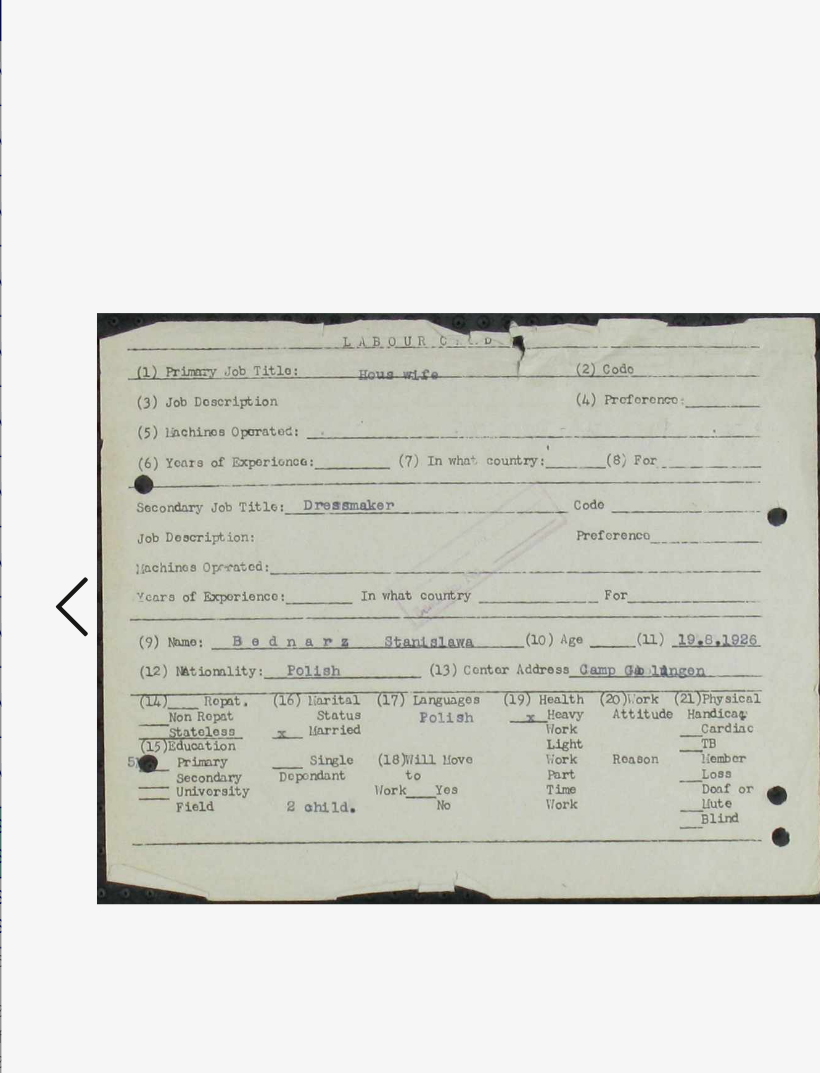 click at bounding box center [688, 476] 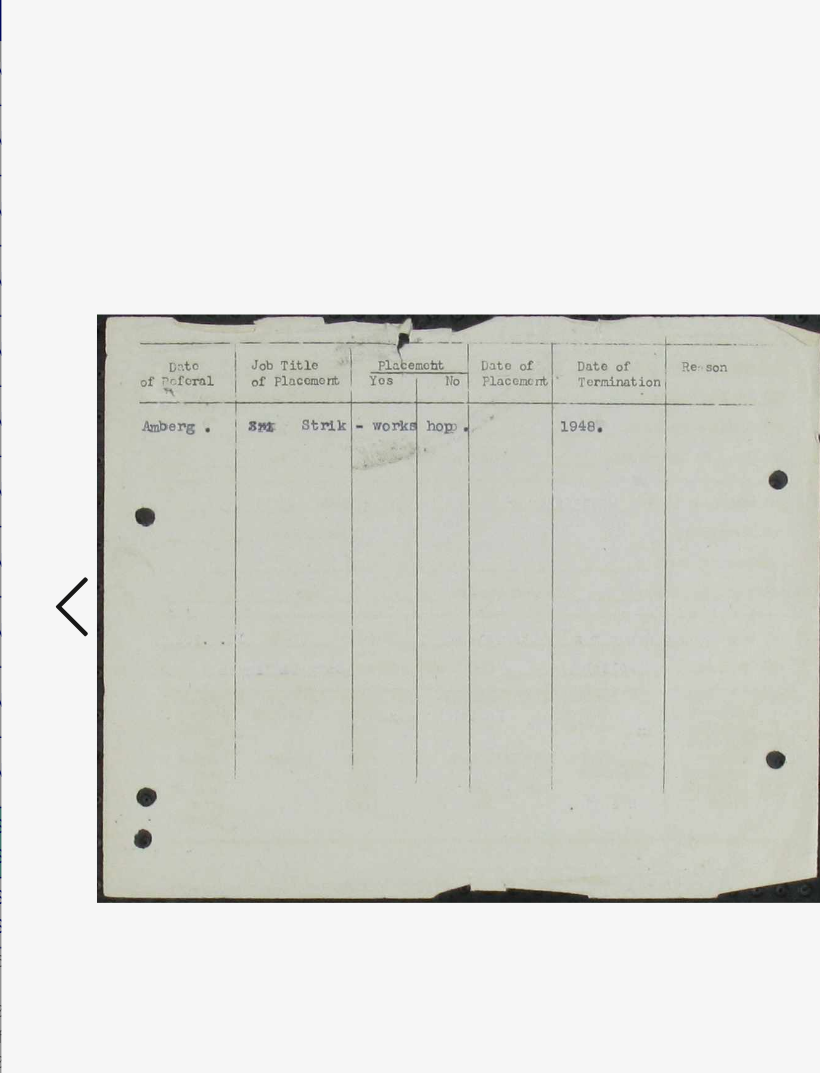 click at bounding box center (688, 475) 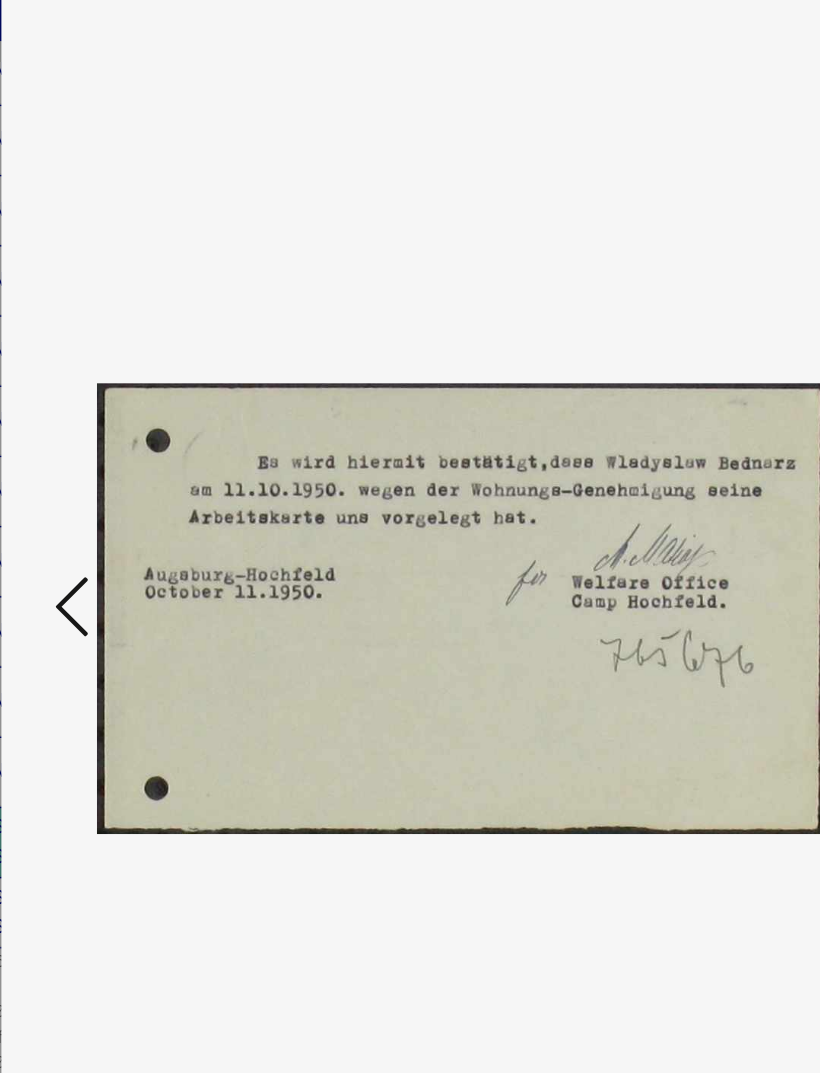 click at bounding box center [688, 475] 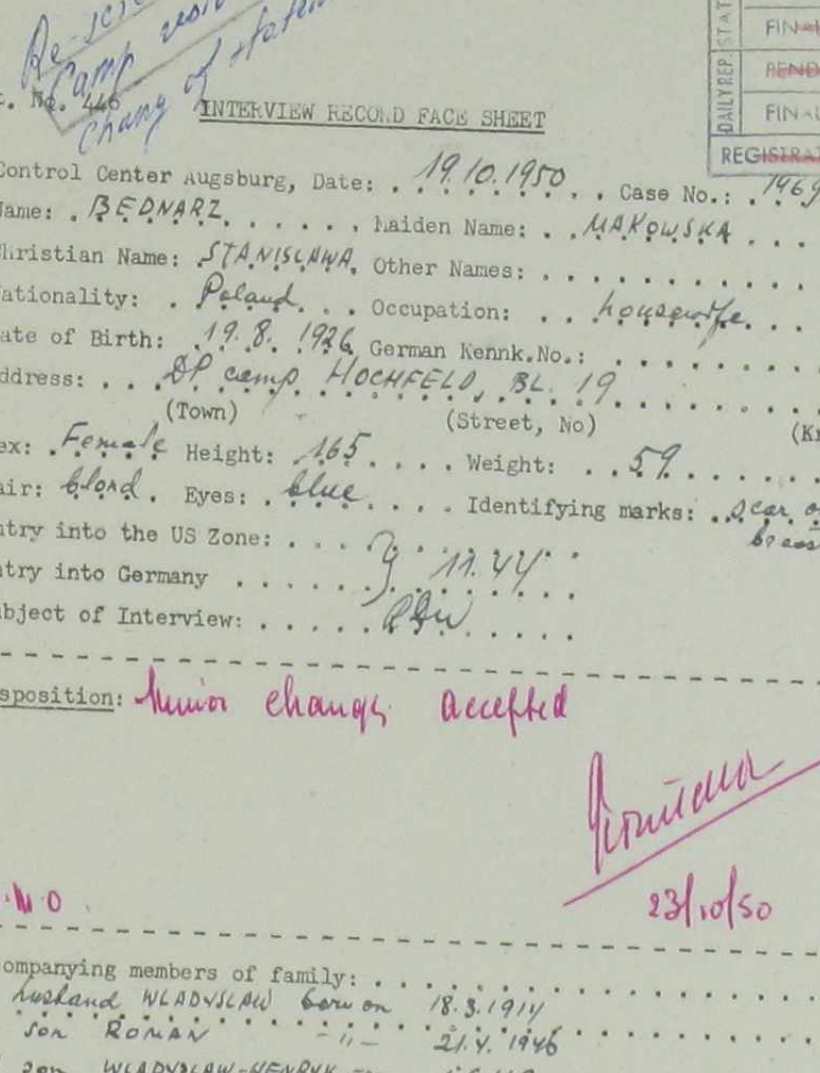 click at bounding box center [410, 476] 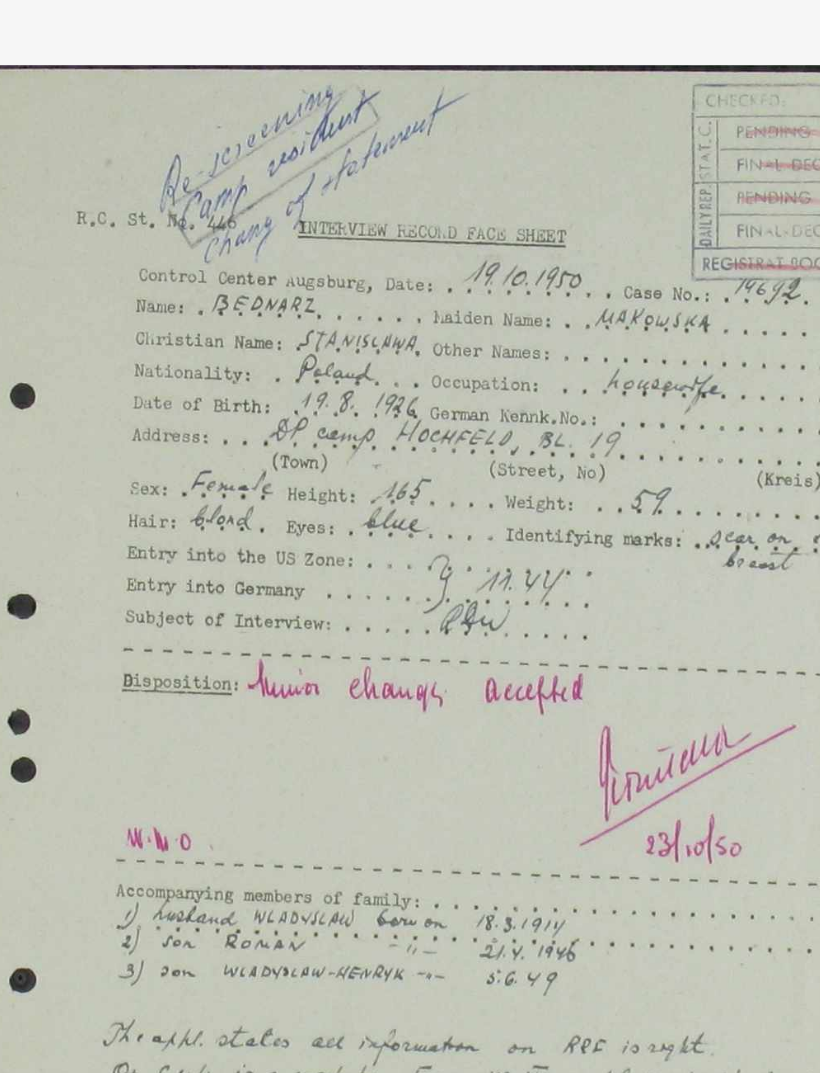 click at bounding box center (410, 476) 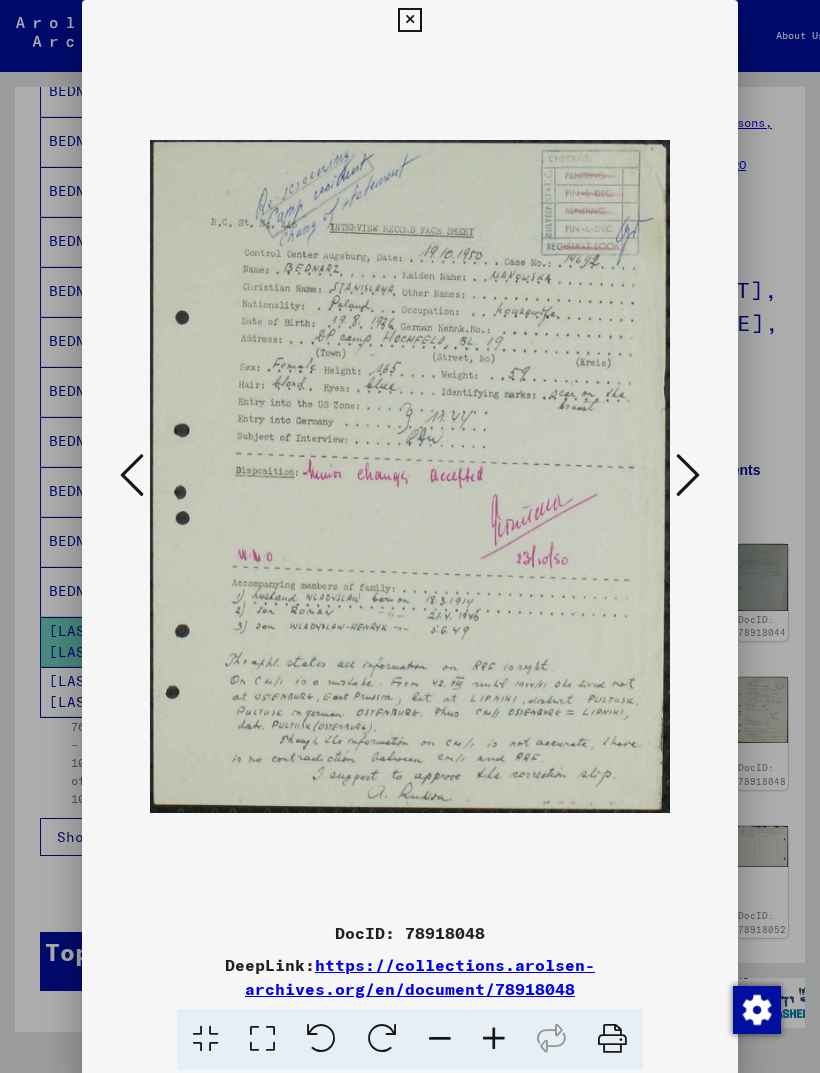click at bounding box center [688, 475] 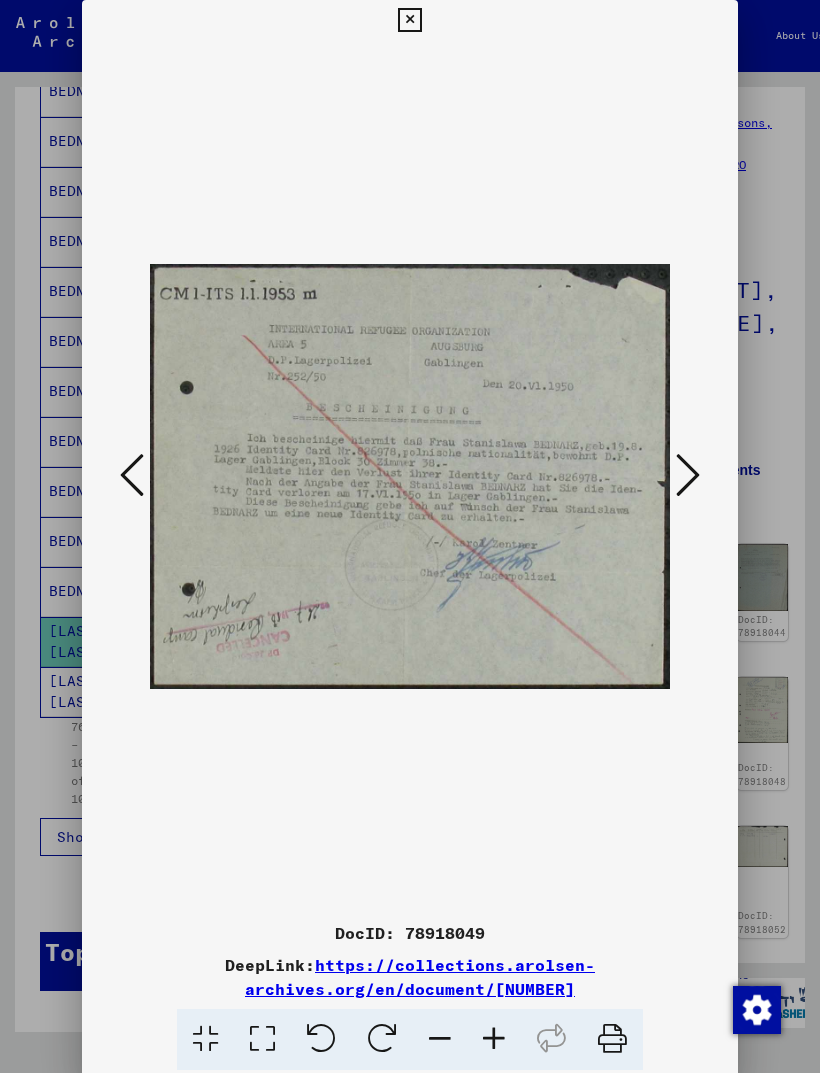 click at bounding box center [688, 476] 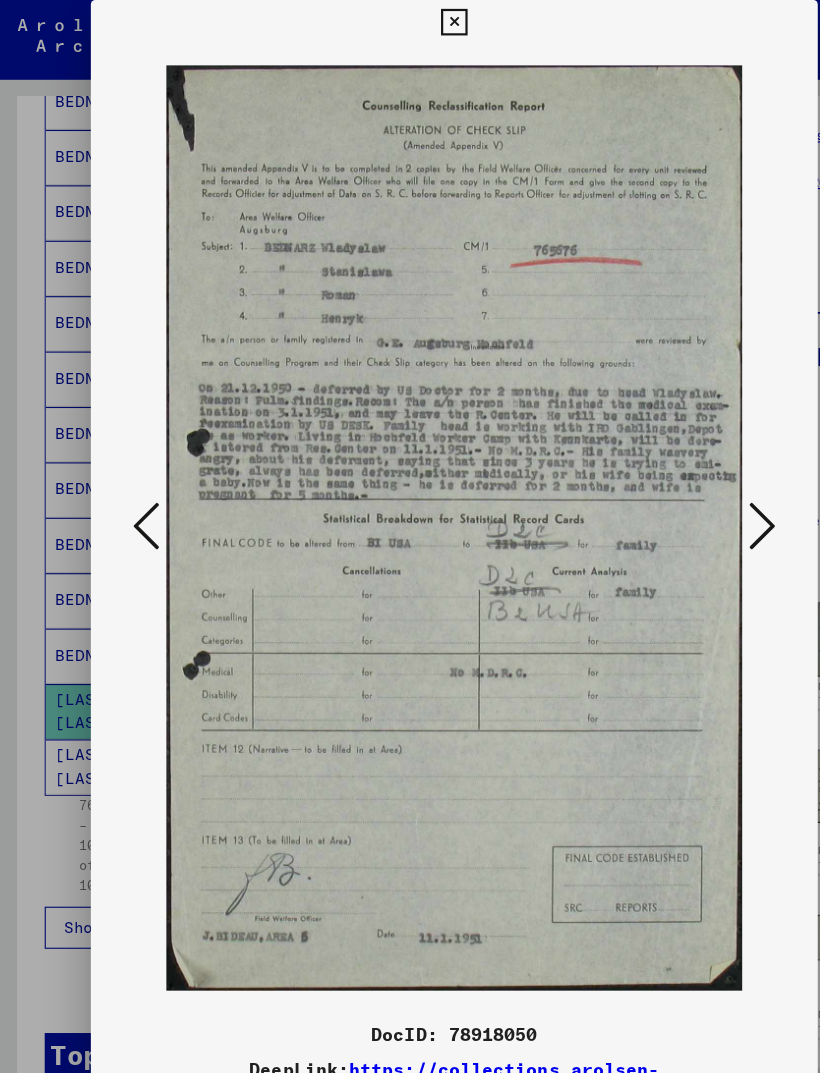 click at bounding box center (688, 475) 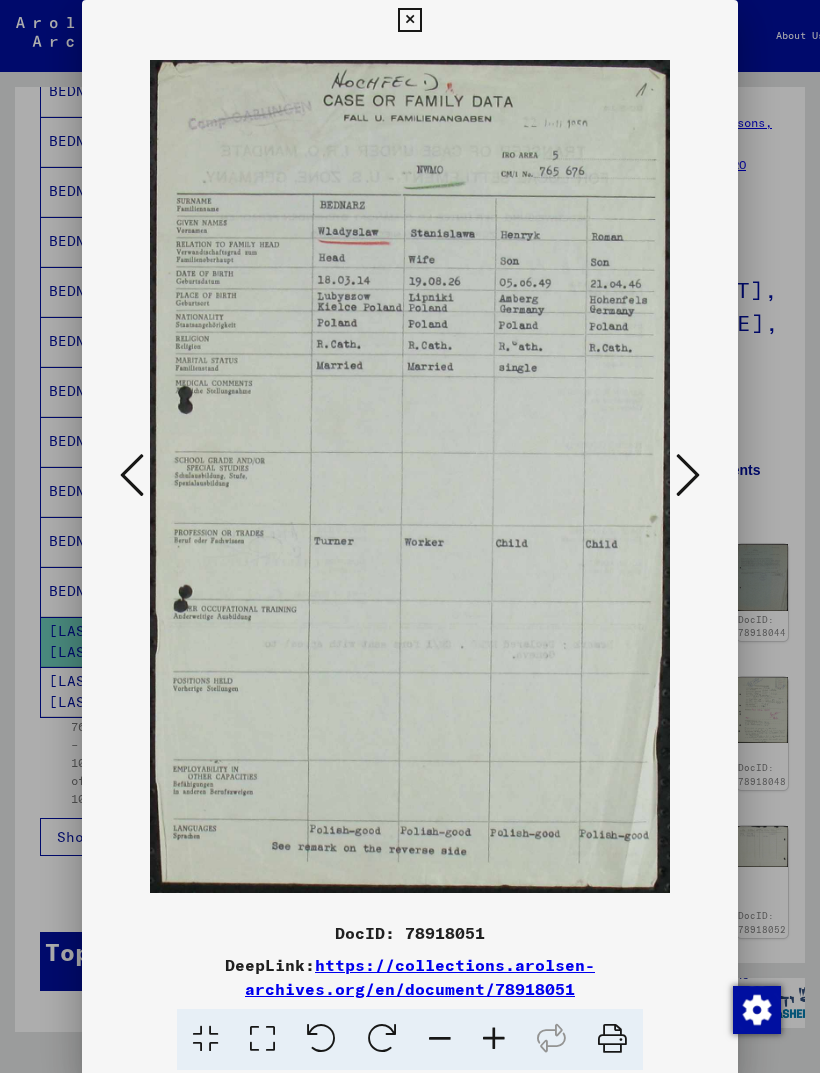 click at bounding box center (688, 475) 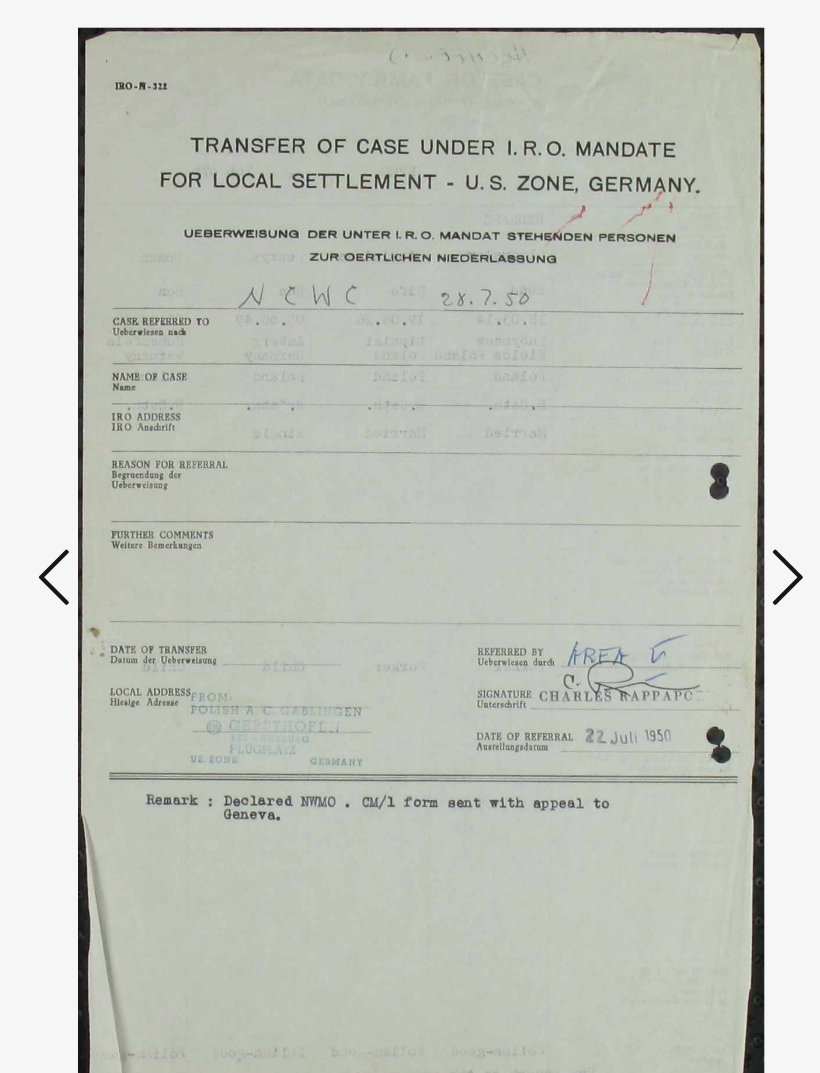 click at bounding box center (688, 475) 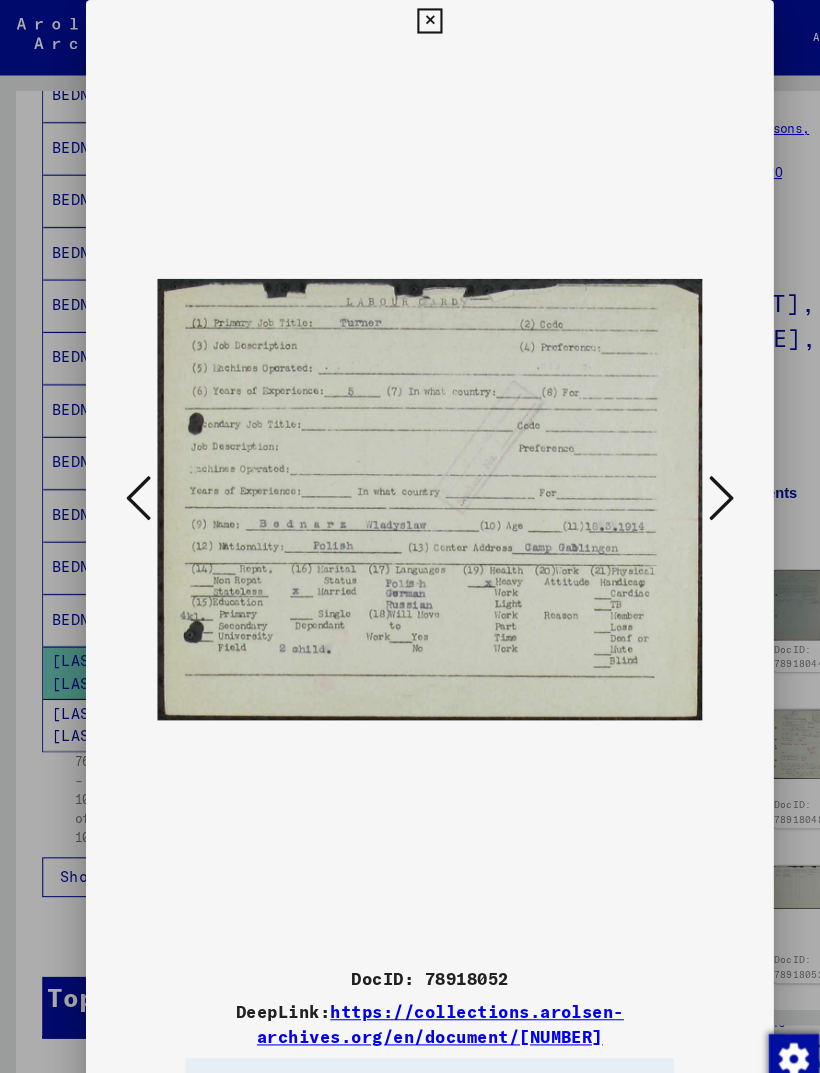 click at bounding box center (688, 476) 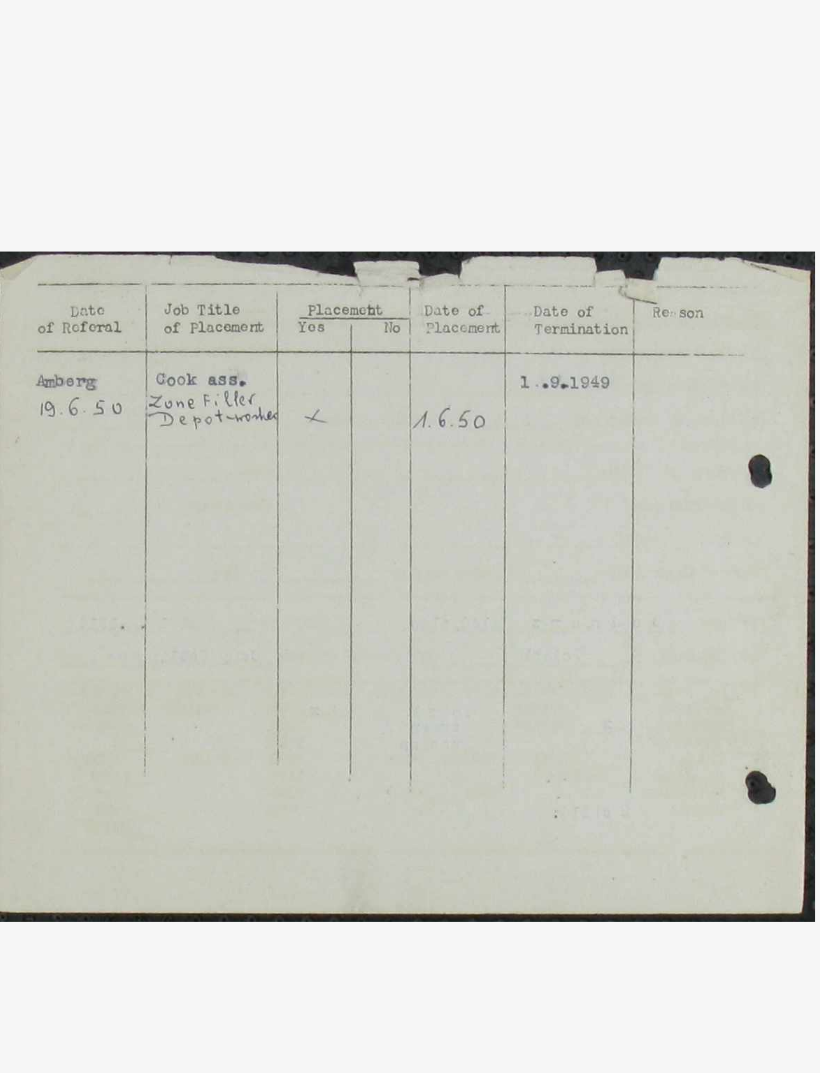 click at bounding box center [688, 475] 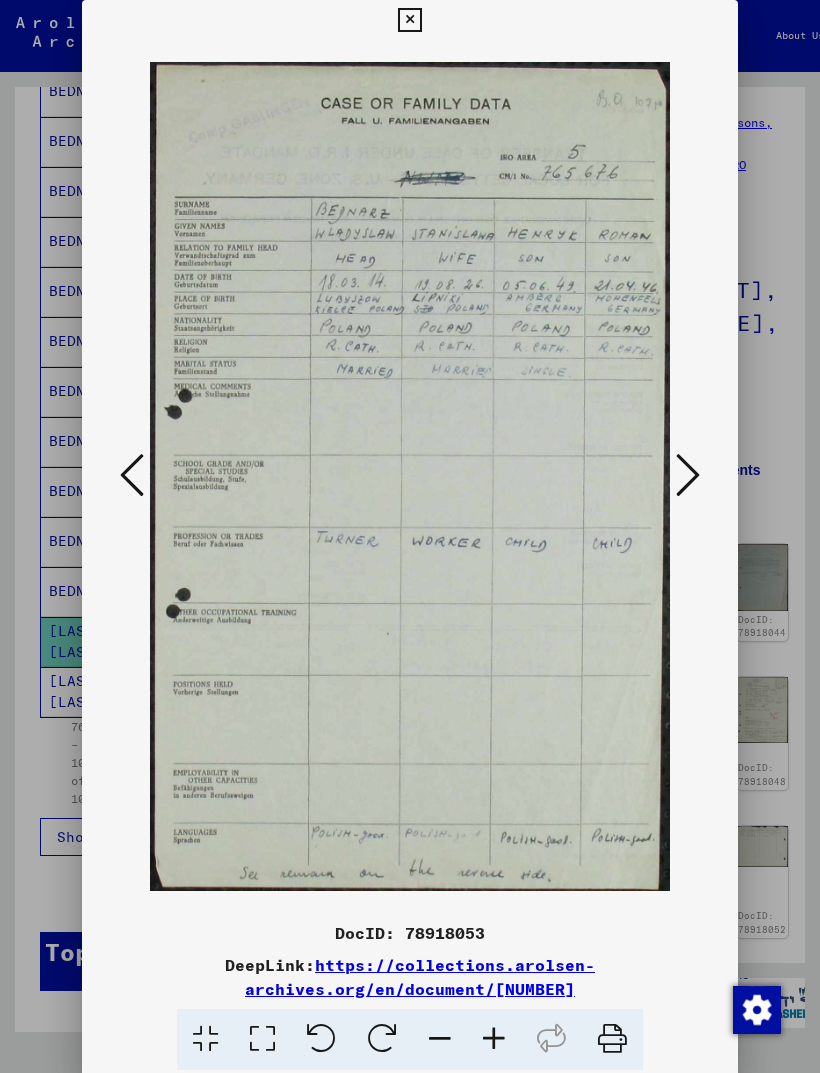 click at bounding box center (688, 475) 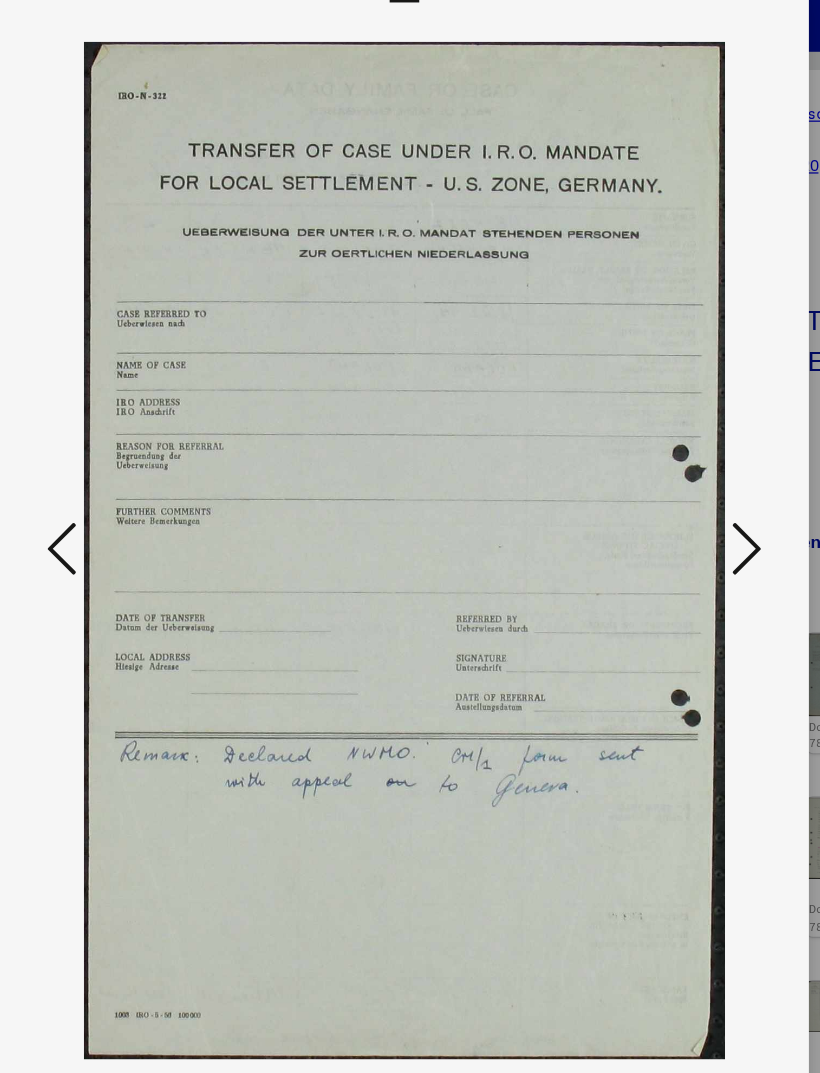 click at bounding box center [688, 475] 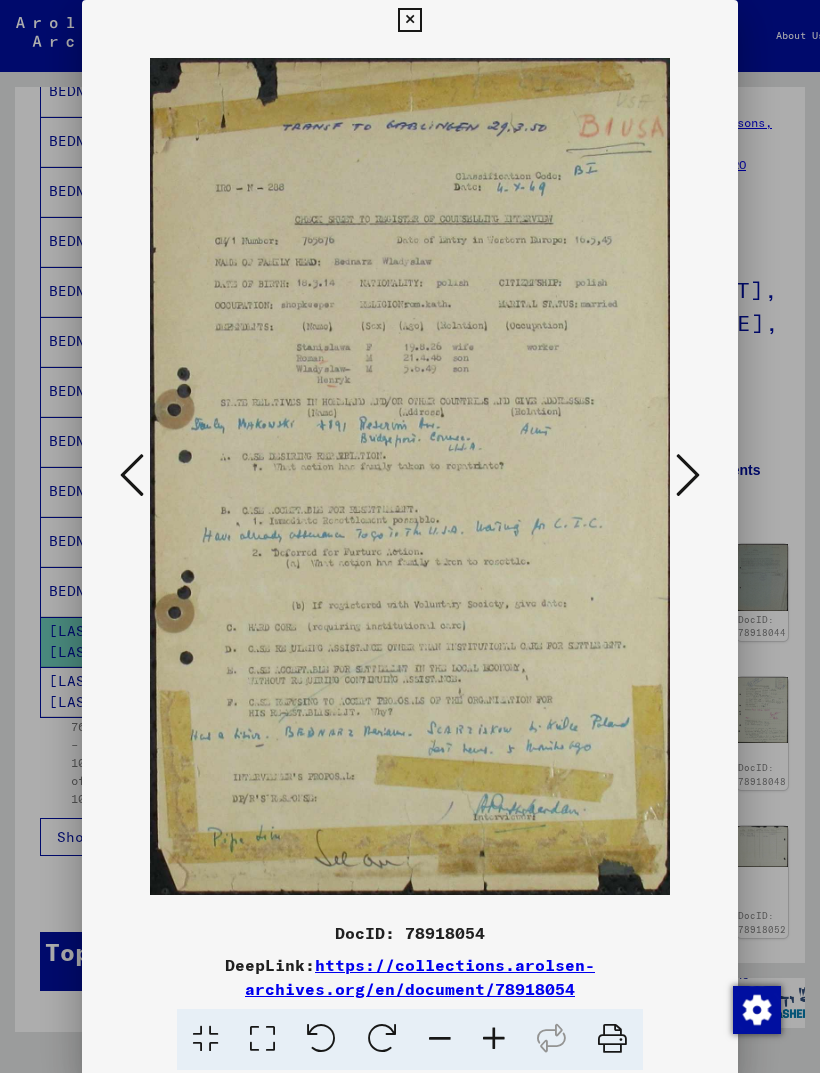 click at bounding box center (688, 476) 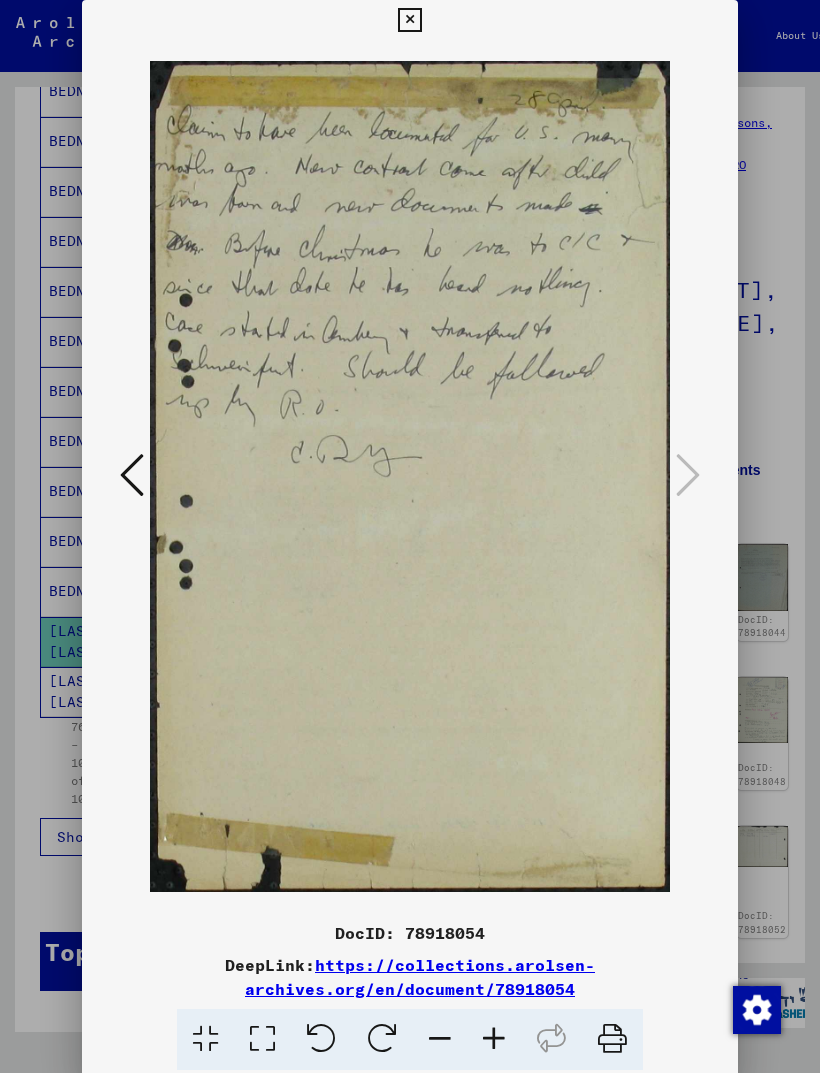click at bounding box center [410, 536] 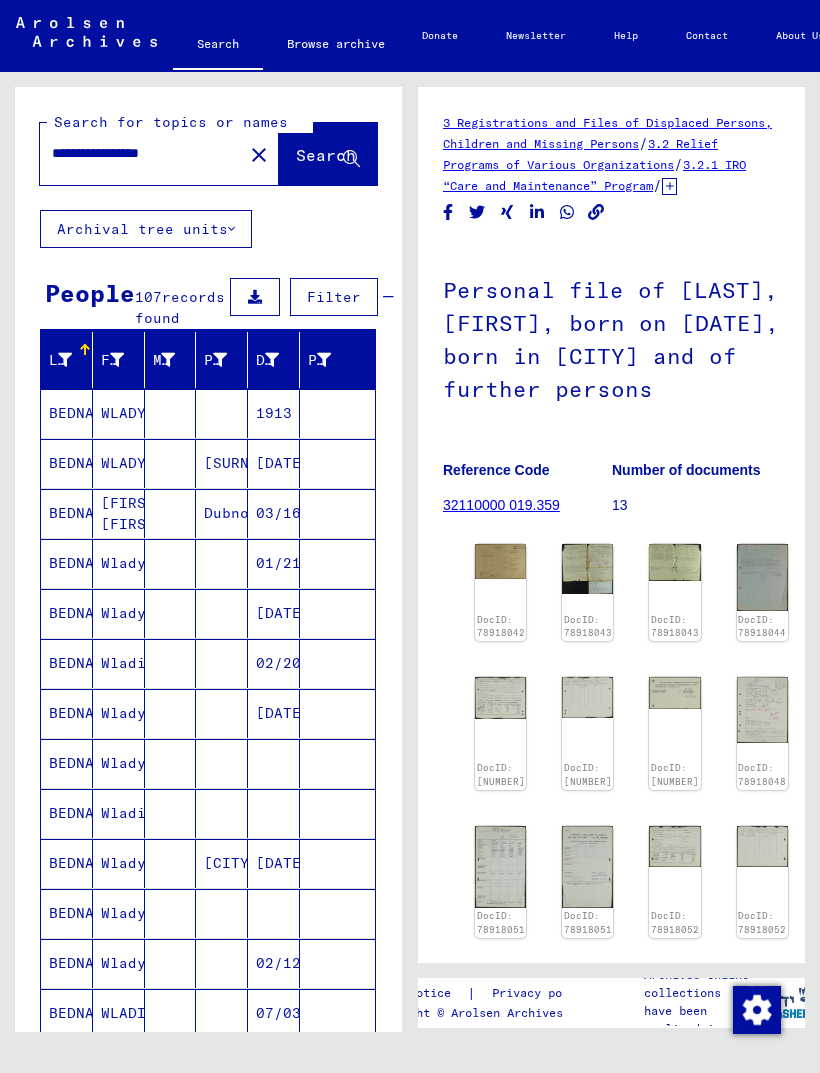 scroll, scrollTop: 0, scrollLeft: 0, axis: both 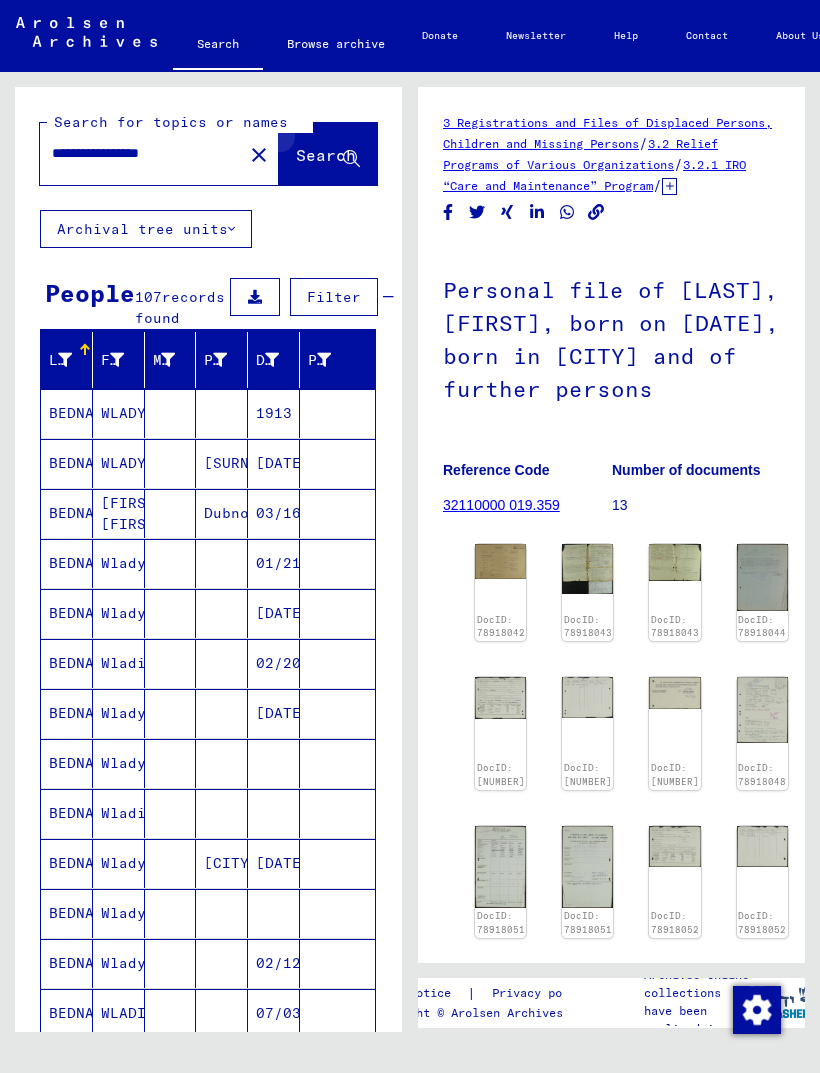 type on "**********" 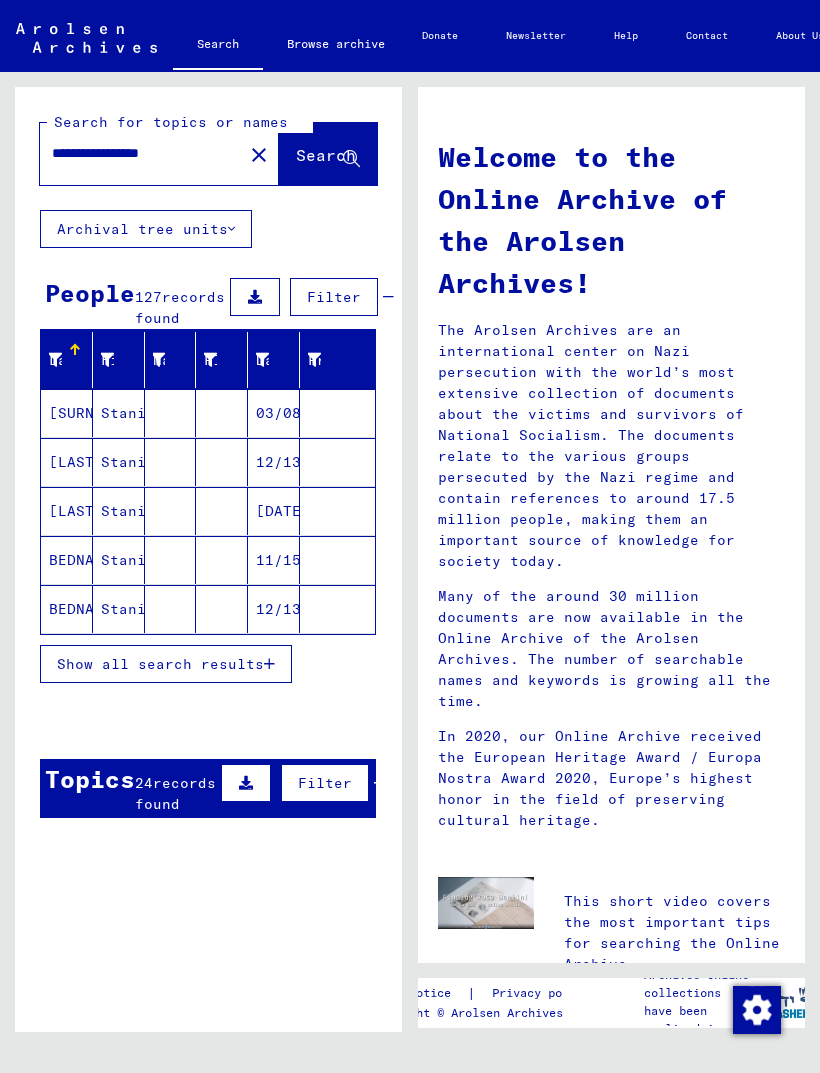 click on "Show all search results" at bounding box center [160, 664] 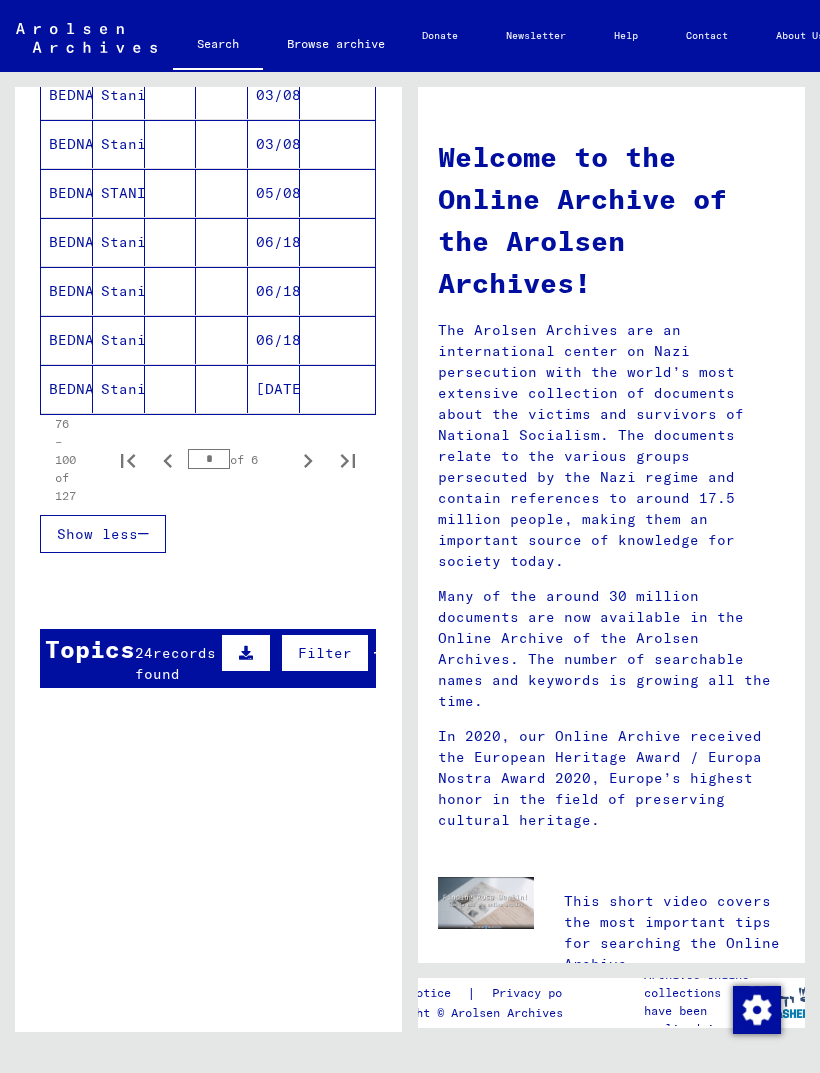 scroll, scrollTop: 1199, scrollLeft: 0, axis: vertical 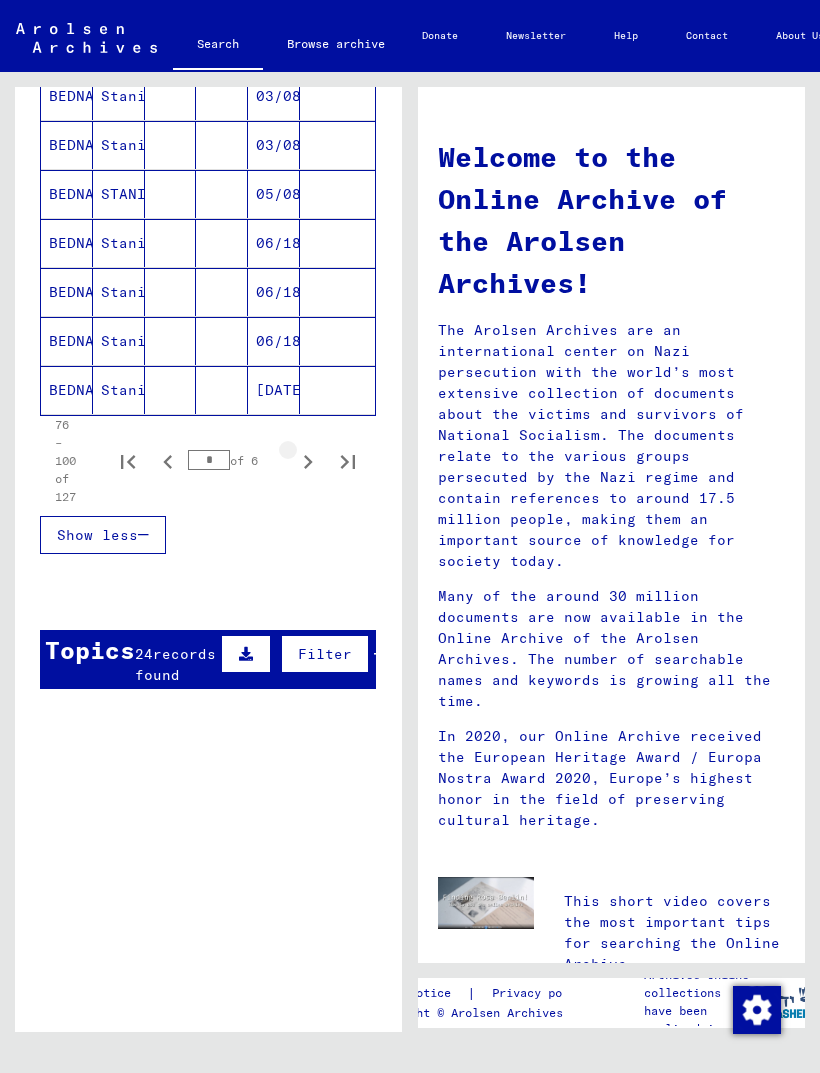 click at bounding box center [308, 461] 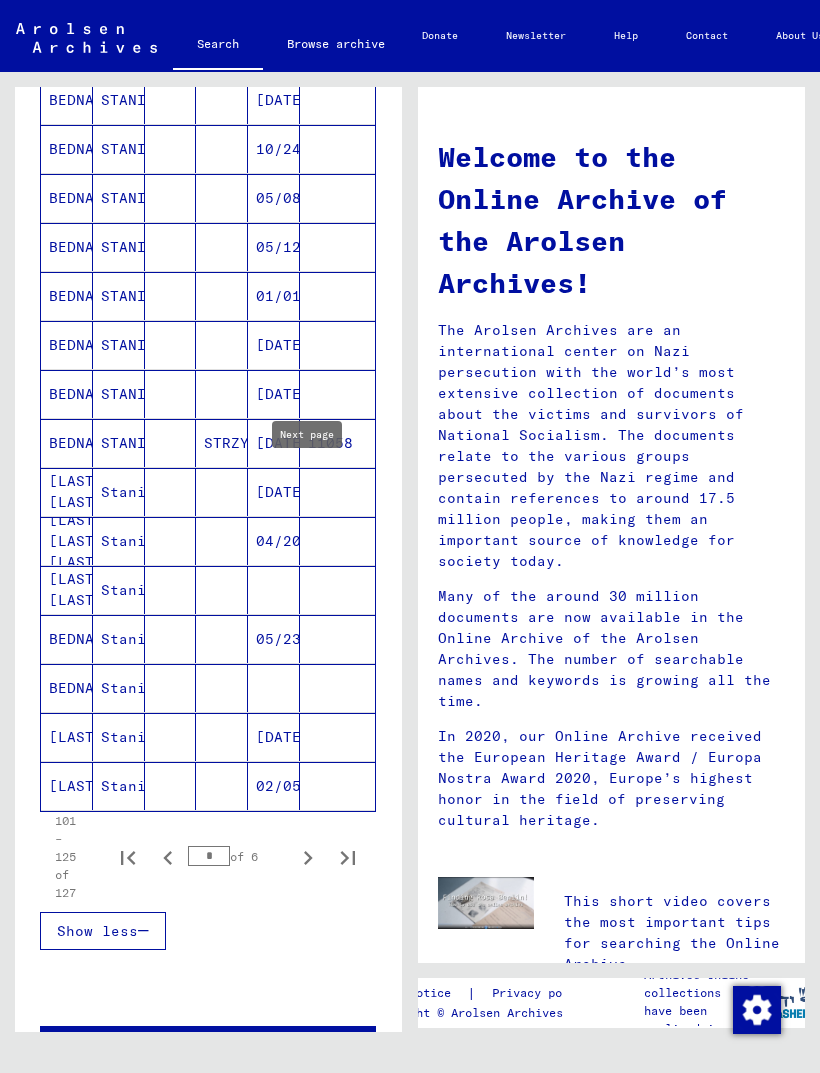 click 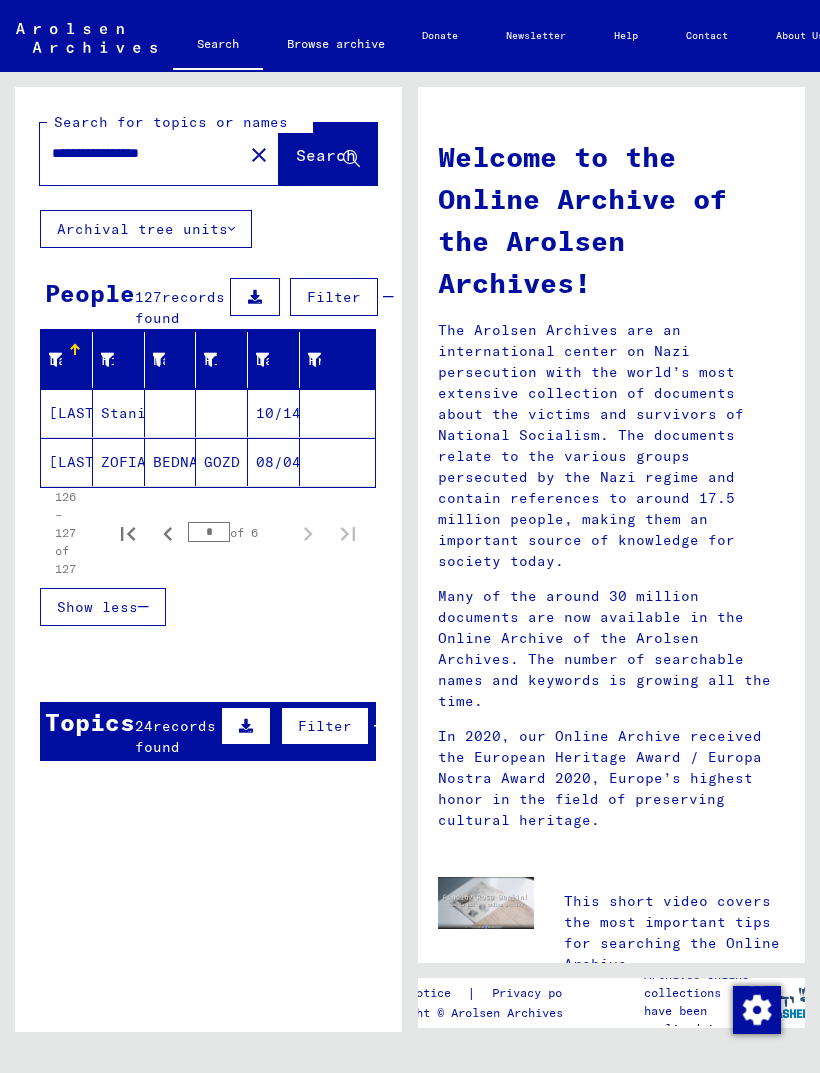 scroll, scrollTop: 0, scrollLeft: 0, axis: both 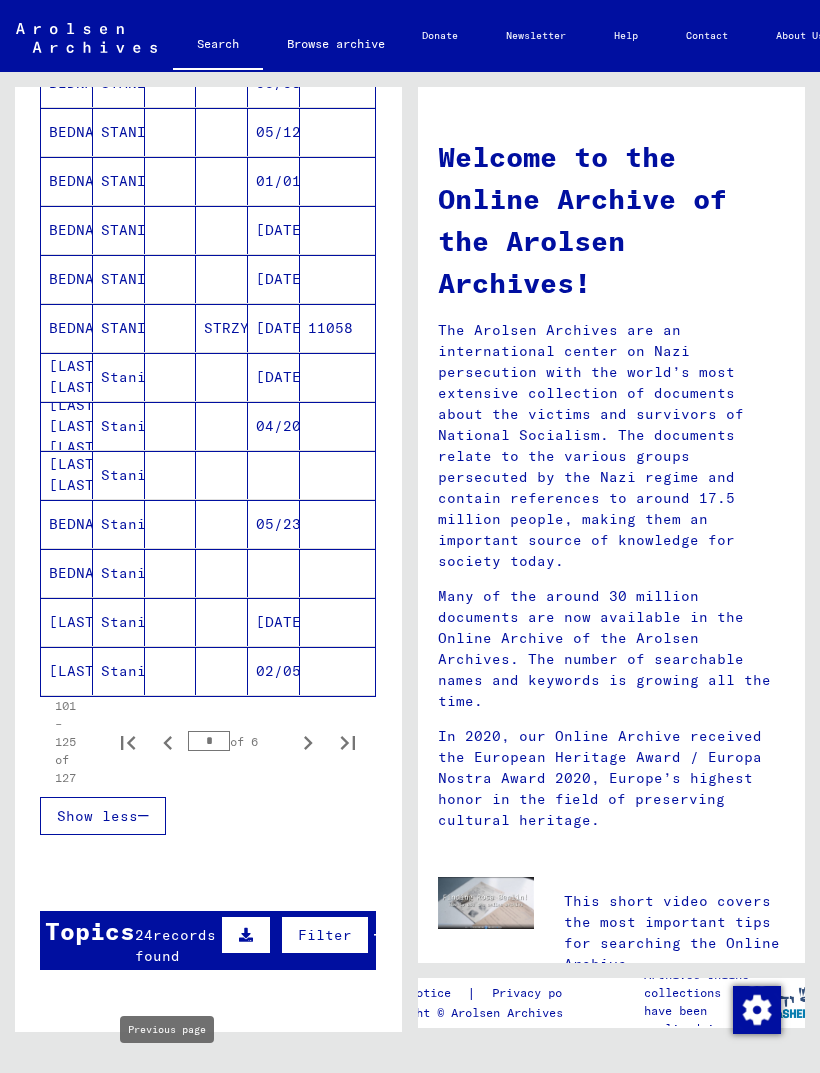click 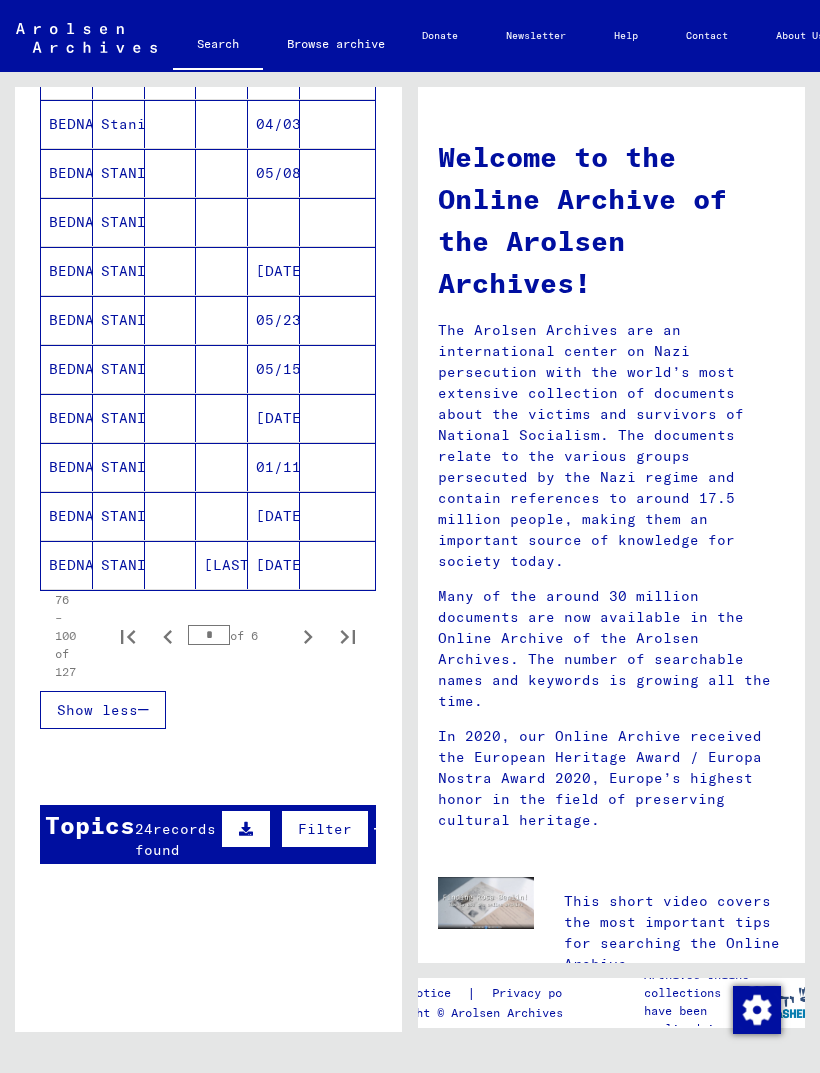 scroll, scrollTop: 1020, scrollLeft: 0, axis: vertical 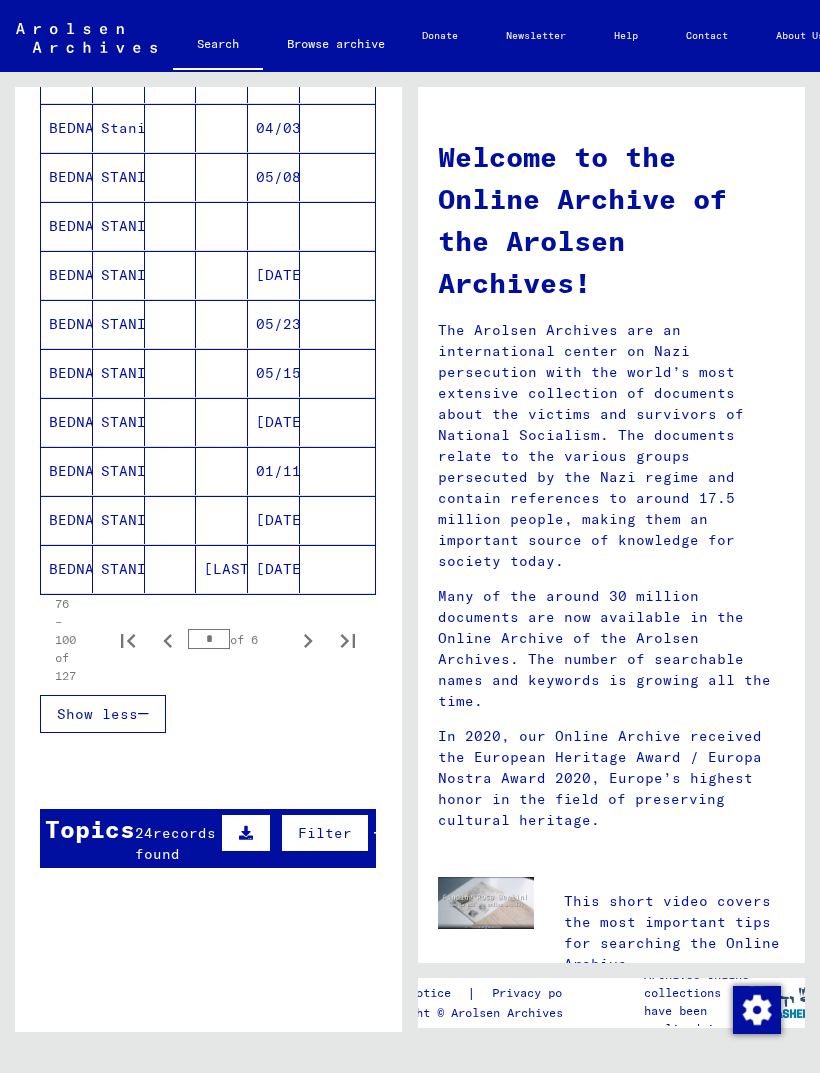 click 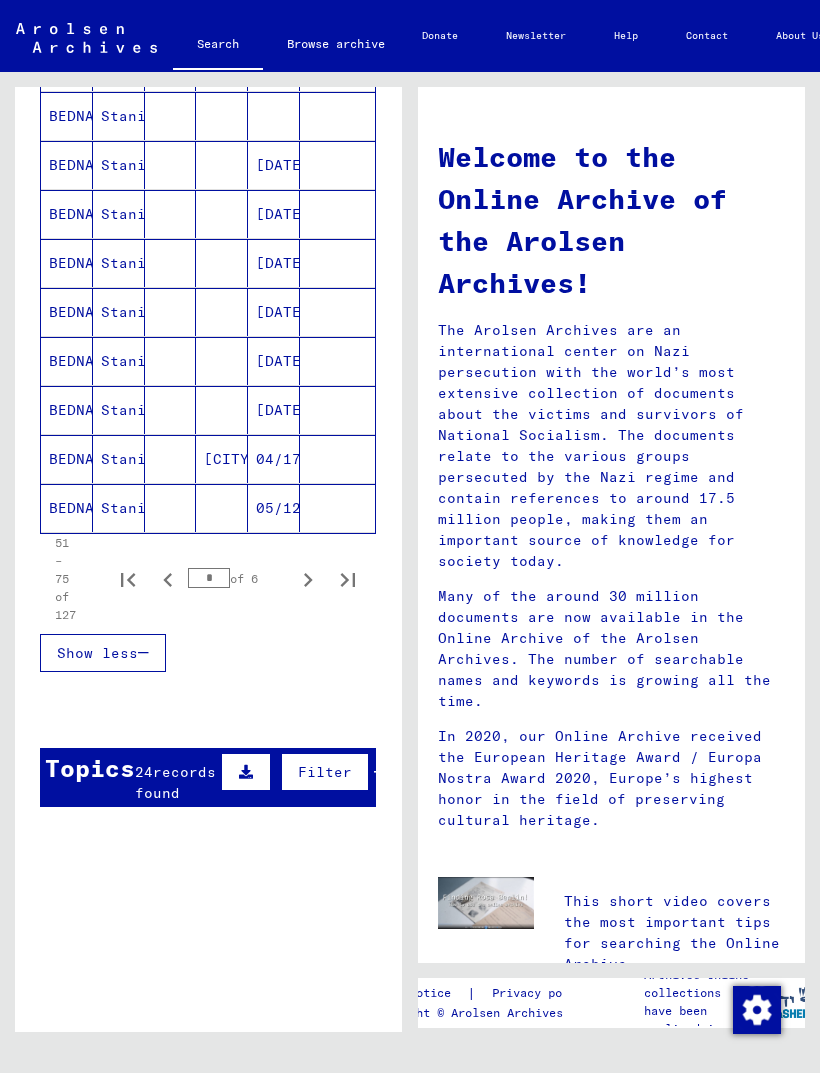 scroll, scrollTop: 1078, scrollLeft: 0, axis: vertical 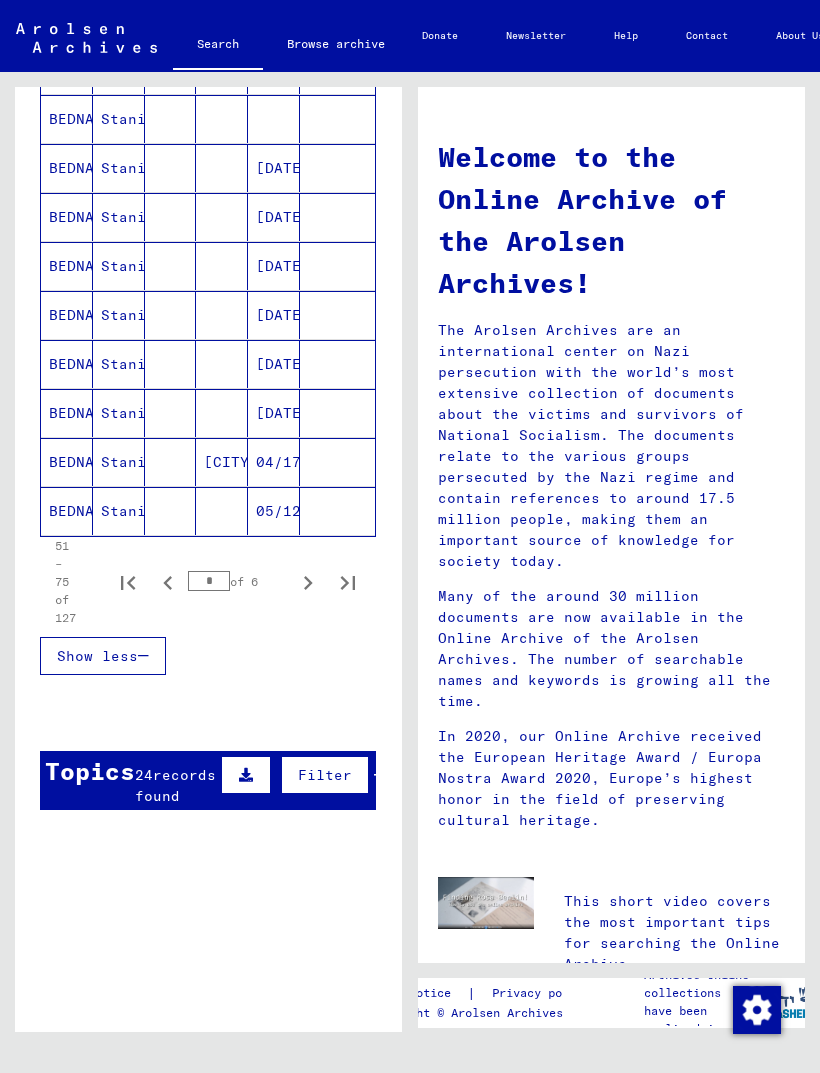 click 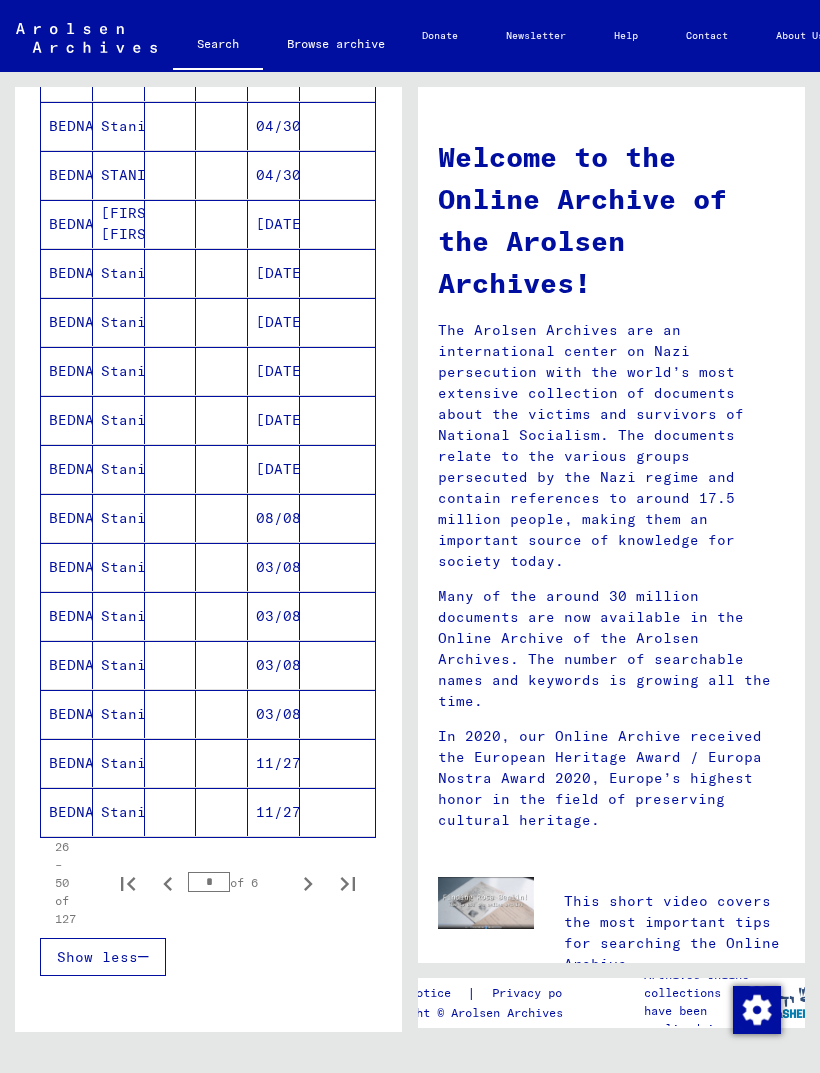 scroll, scrollTop: 864, scrollLeft: 0, axis: vertical 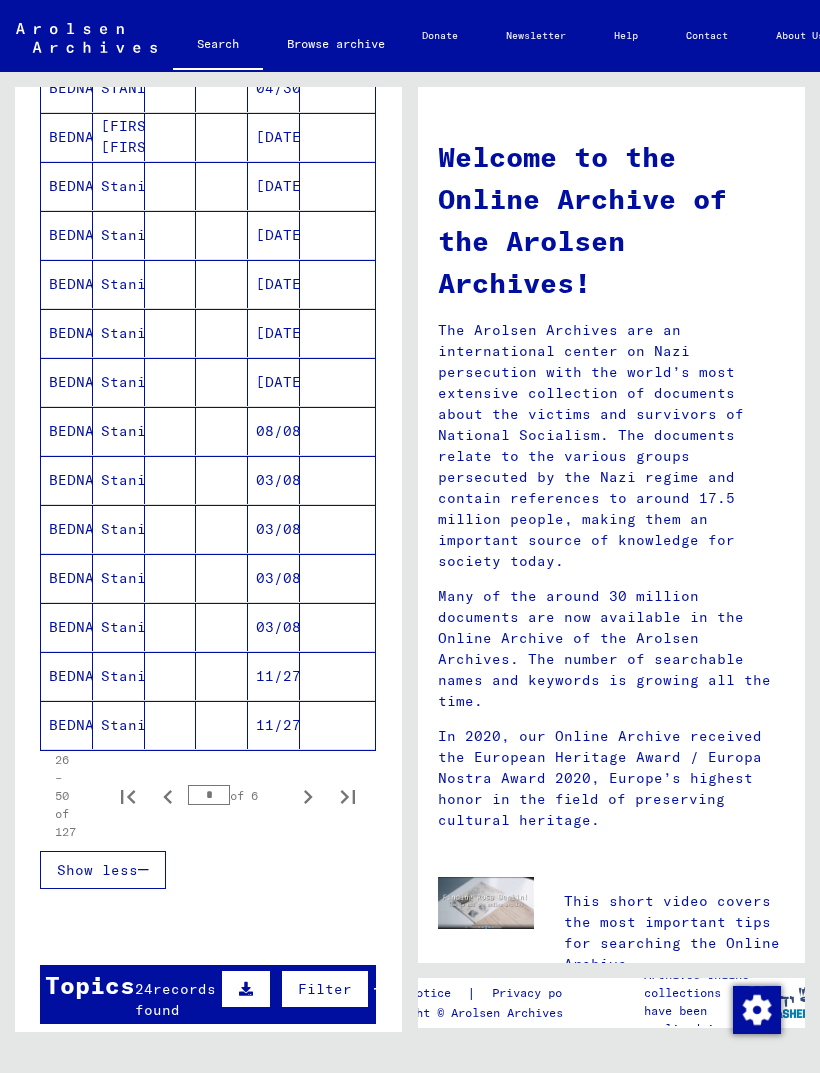 click 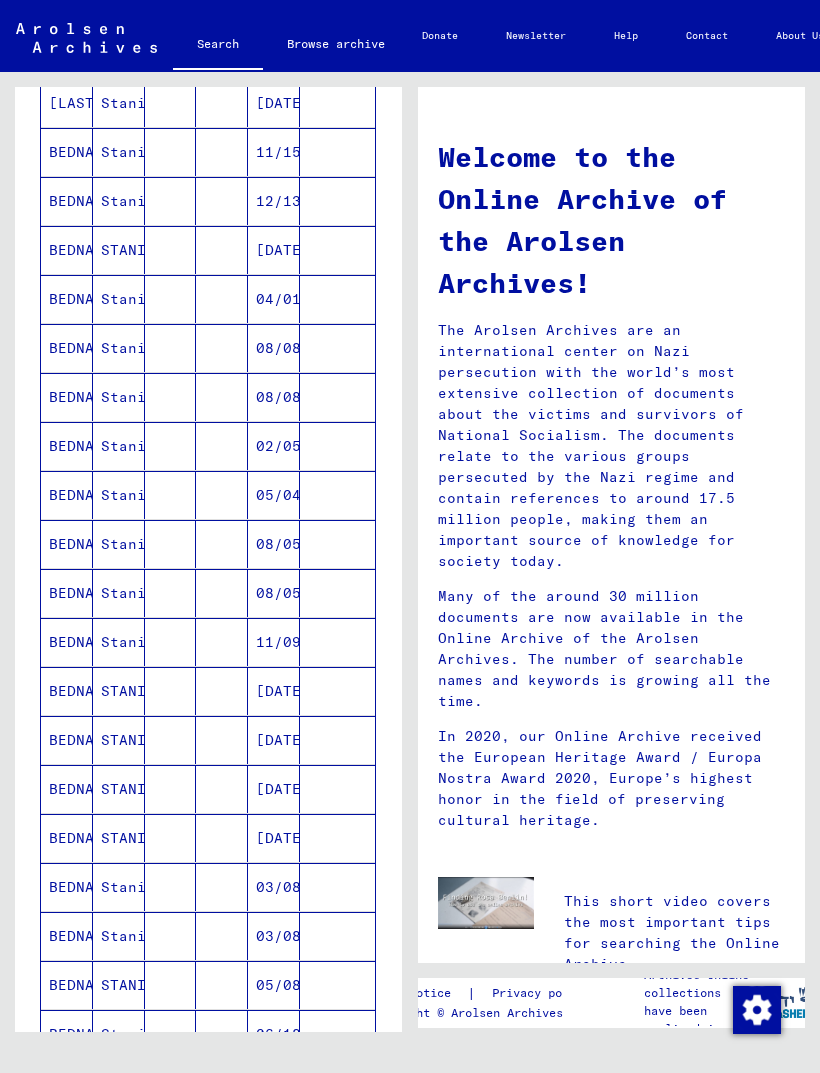 scroll, scrollTop: 857, scrollLeft: 0, axis: vertical 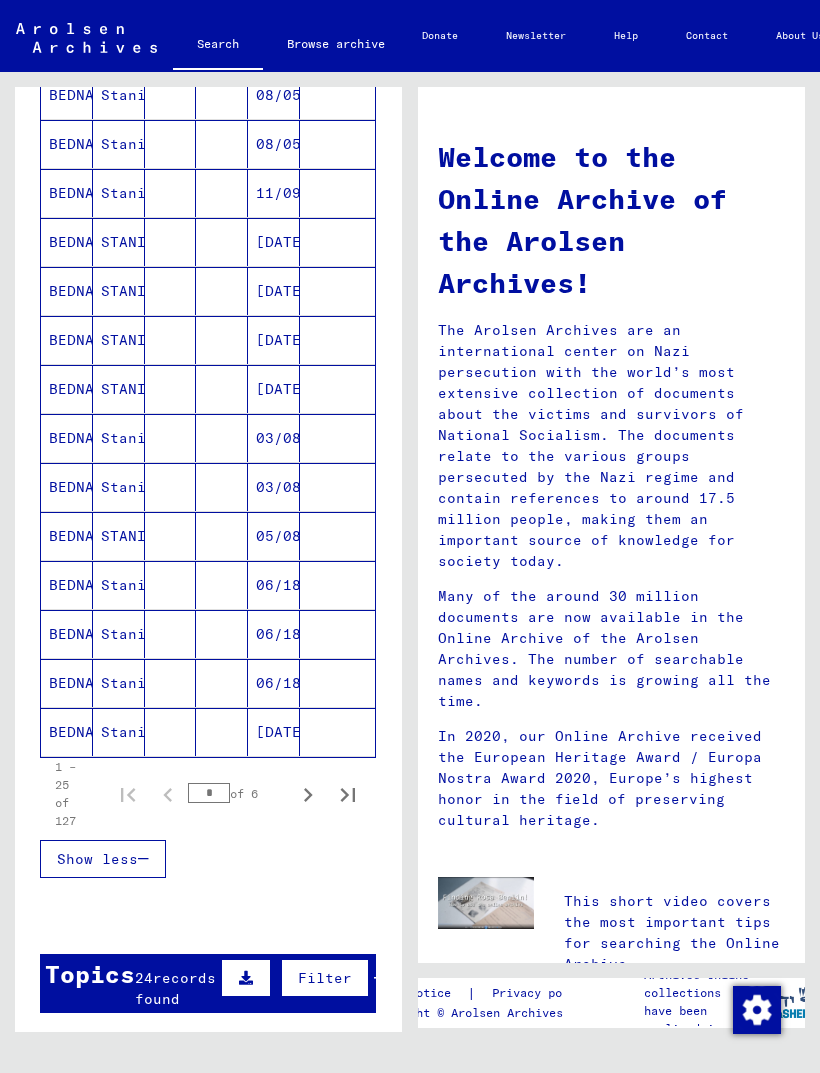 click 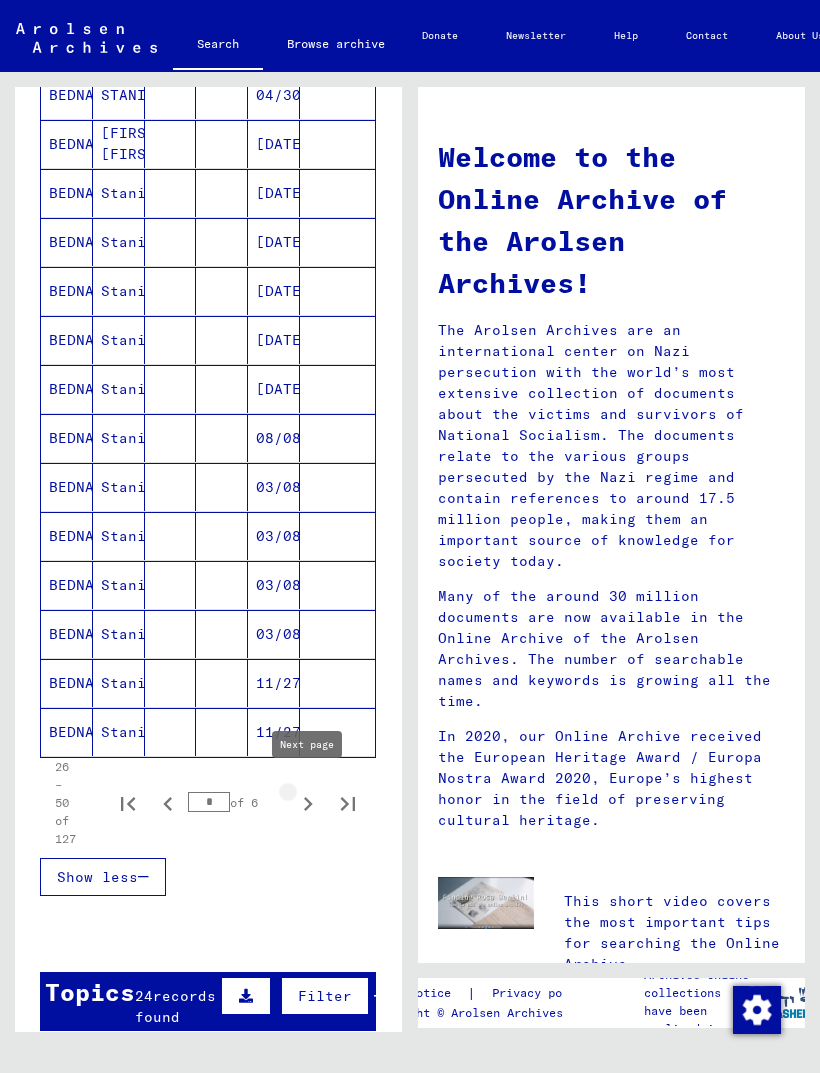 click 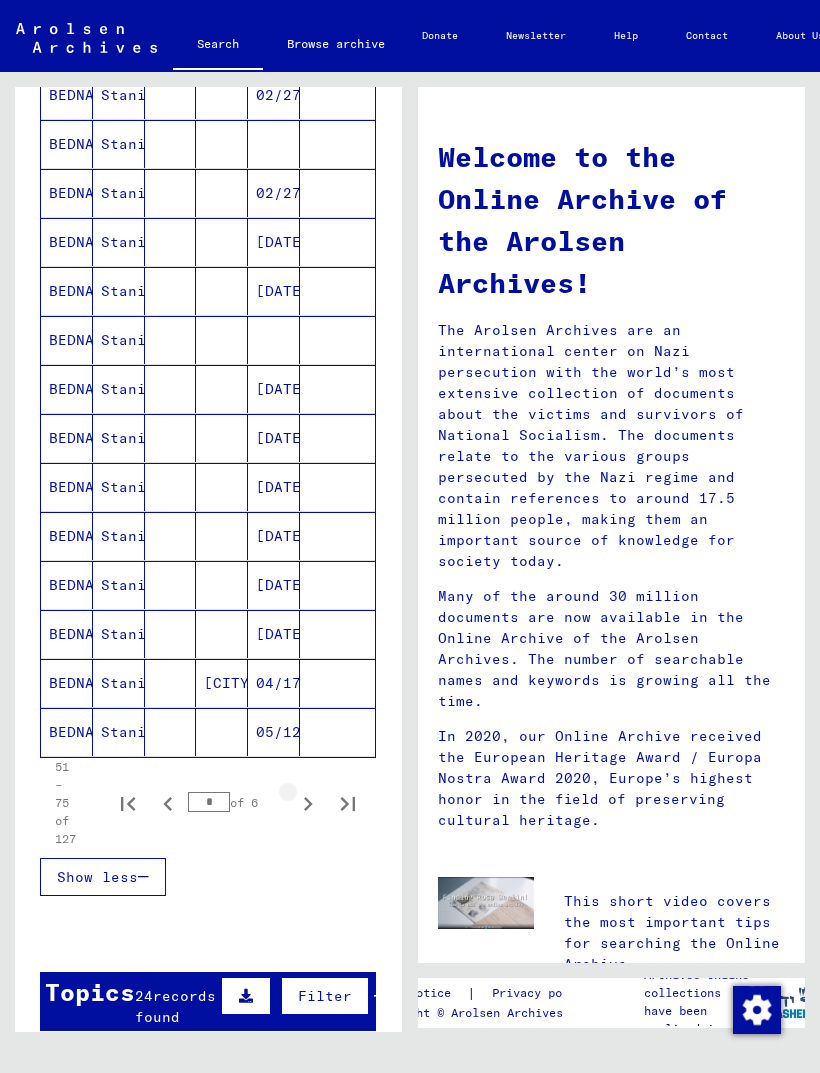 click 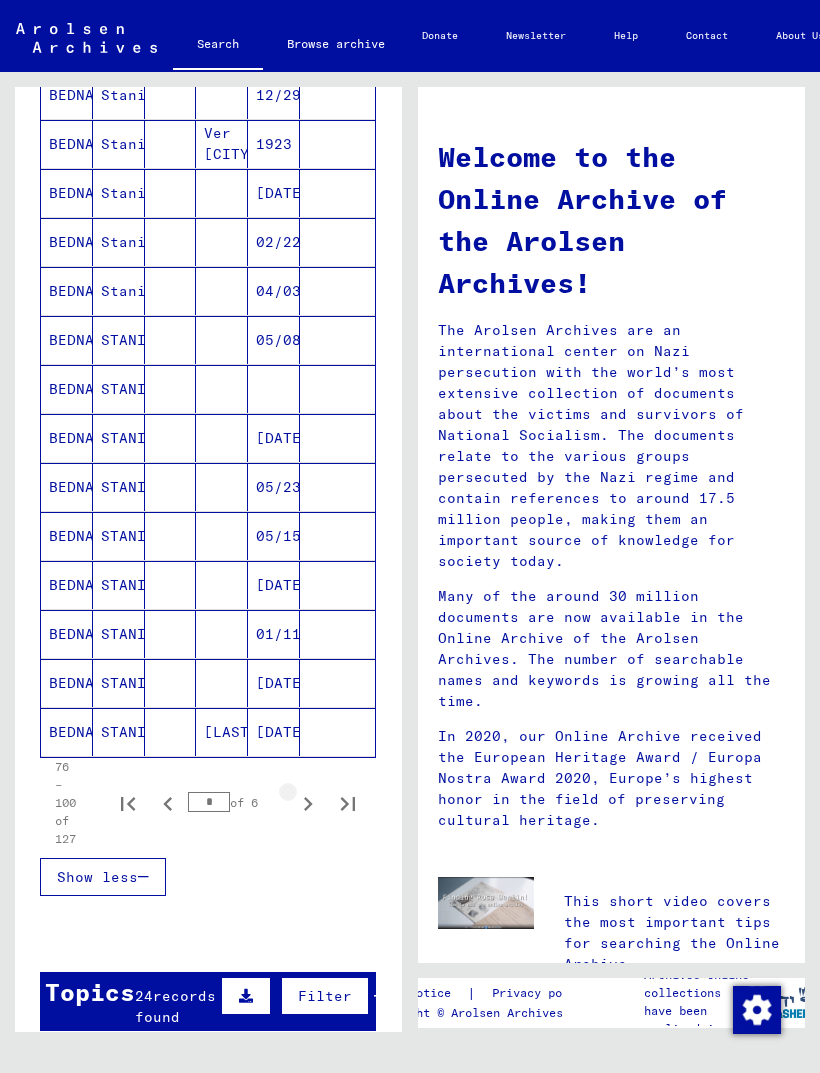 click 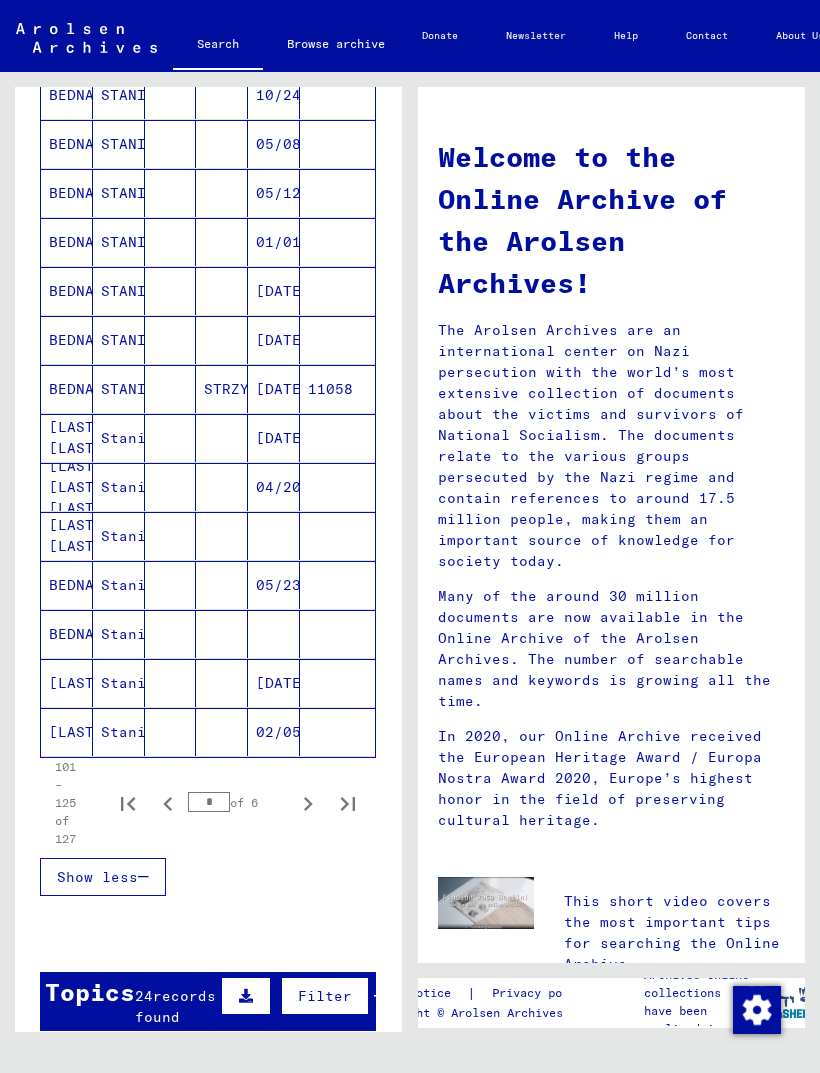 click 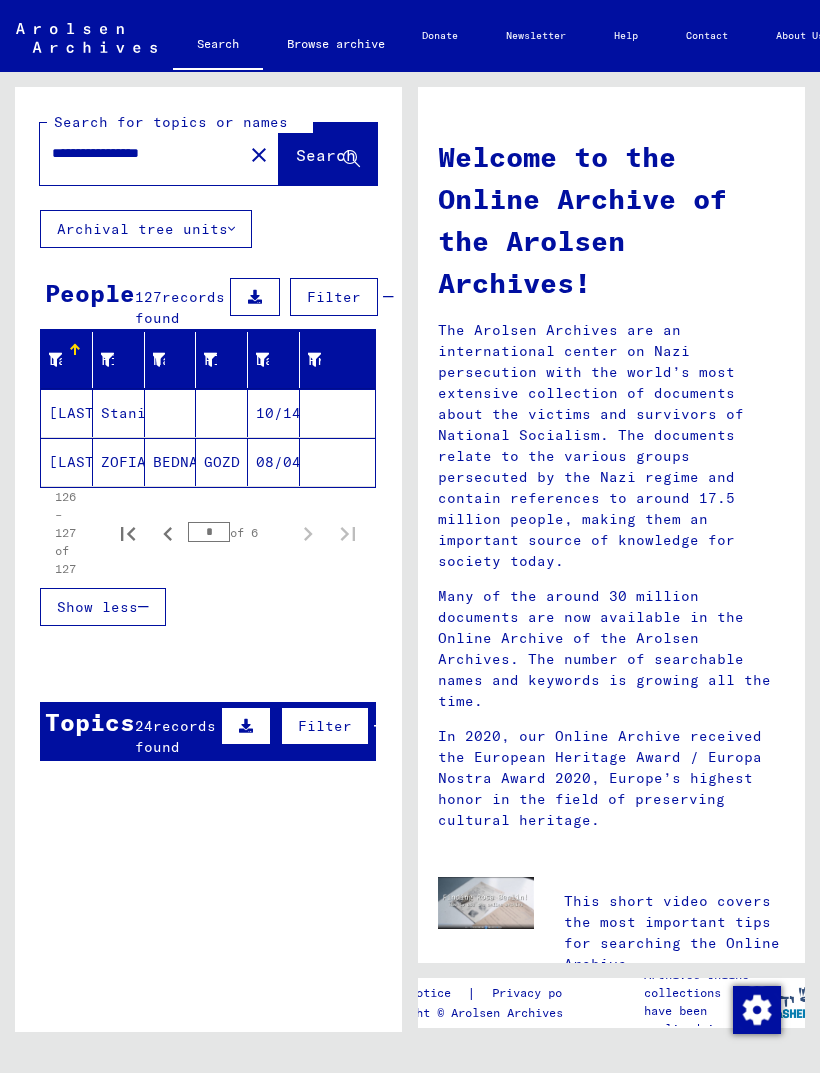 scroll, scrollTop: 0, scrollLeft: 0, axis: both 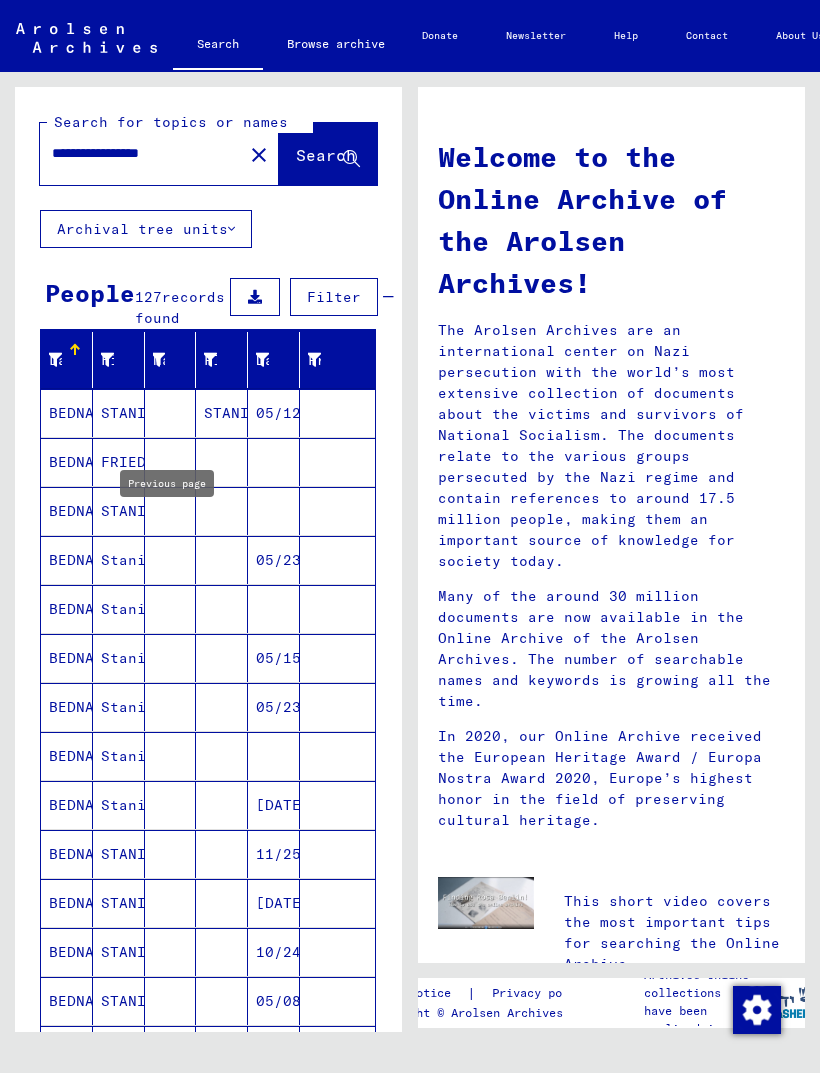 click on "Stanislaw" at bounding box center (119, 707) 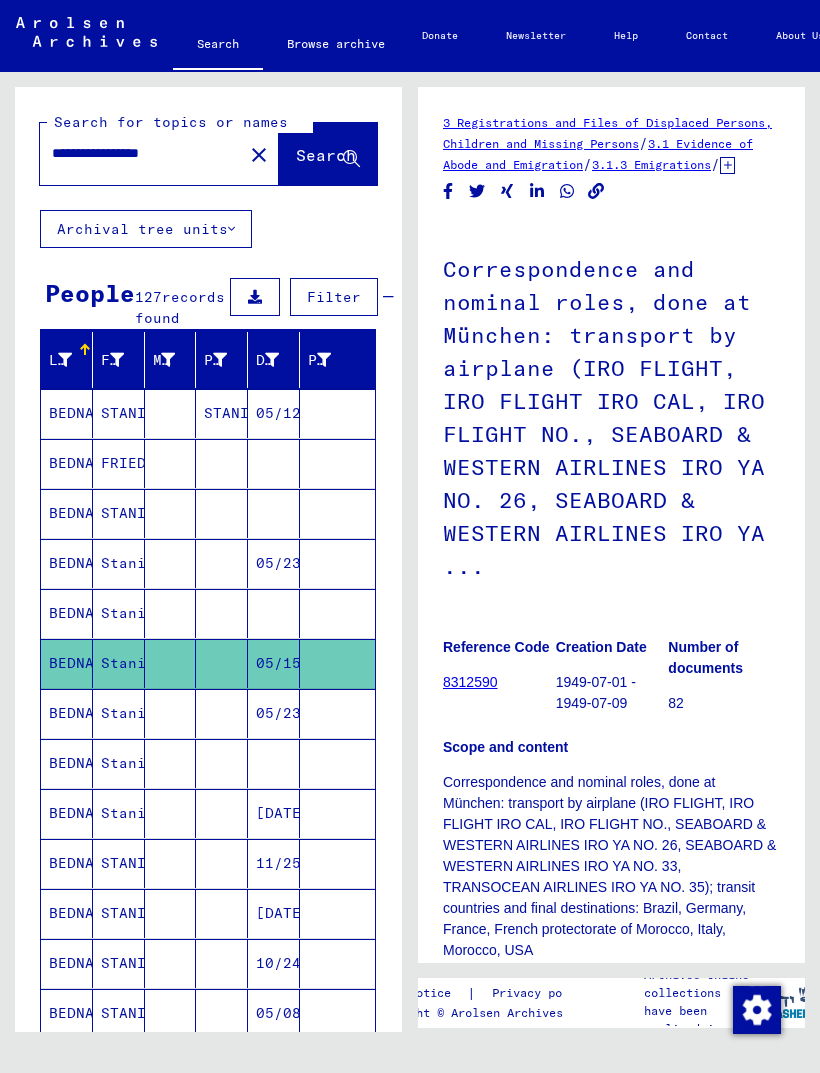 scroll, scrollTop: 0, scrollLeft: 0, axis: both 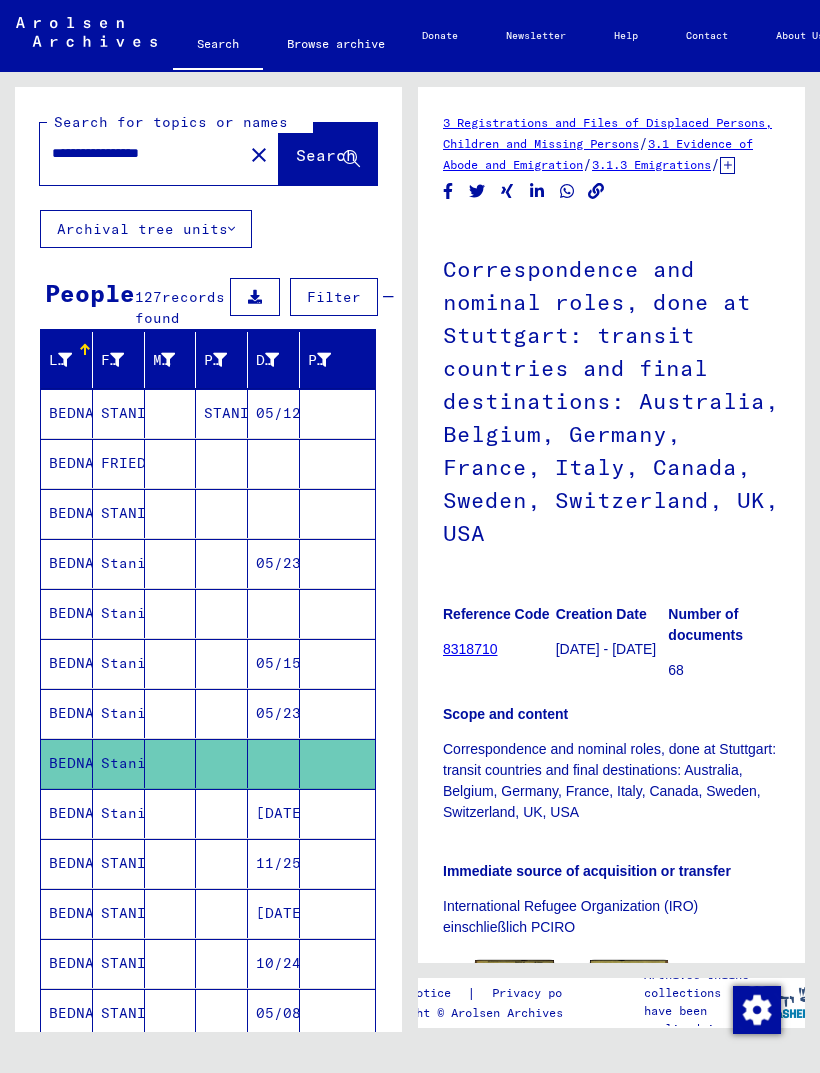 click at bounding box center (171, 1013) 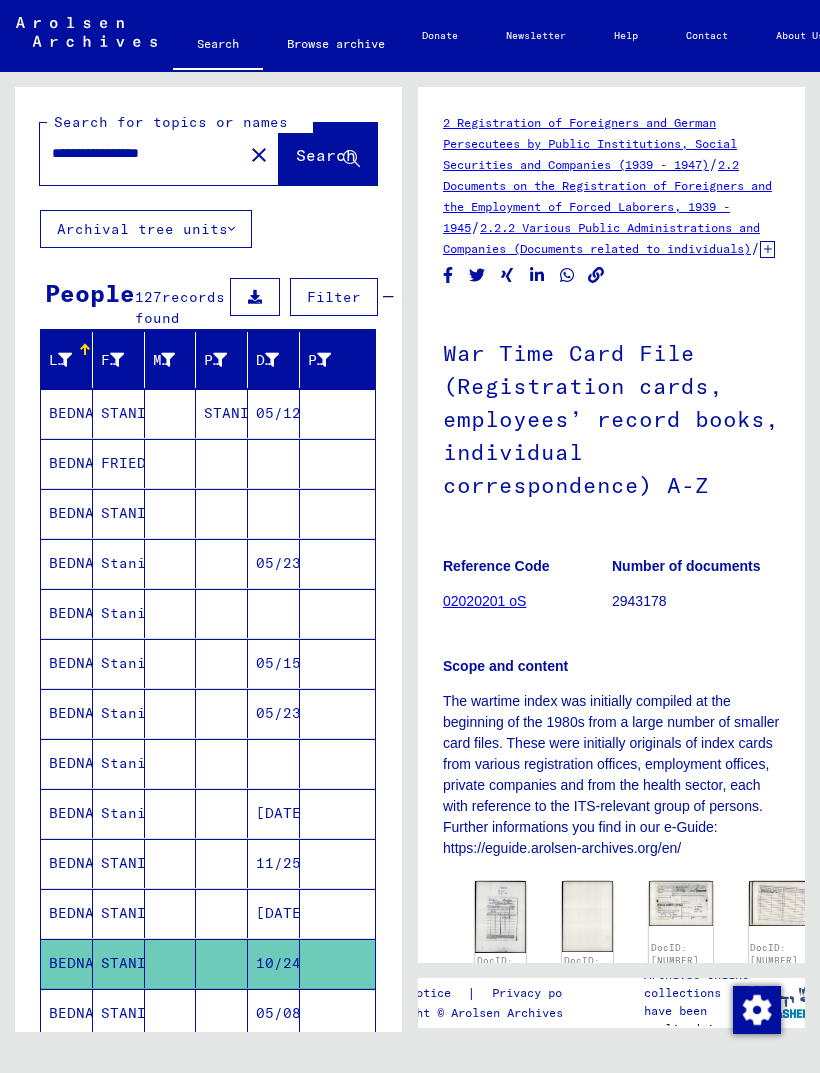 scroll, scrollTop: 0, scrollLeft: 0, axis: both 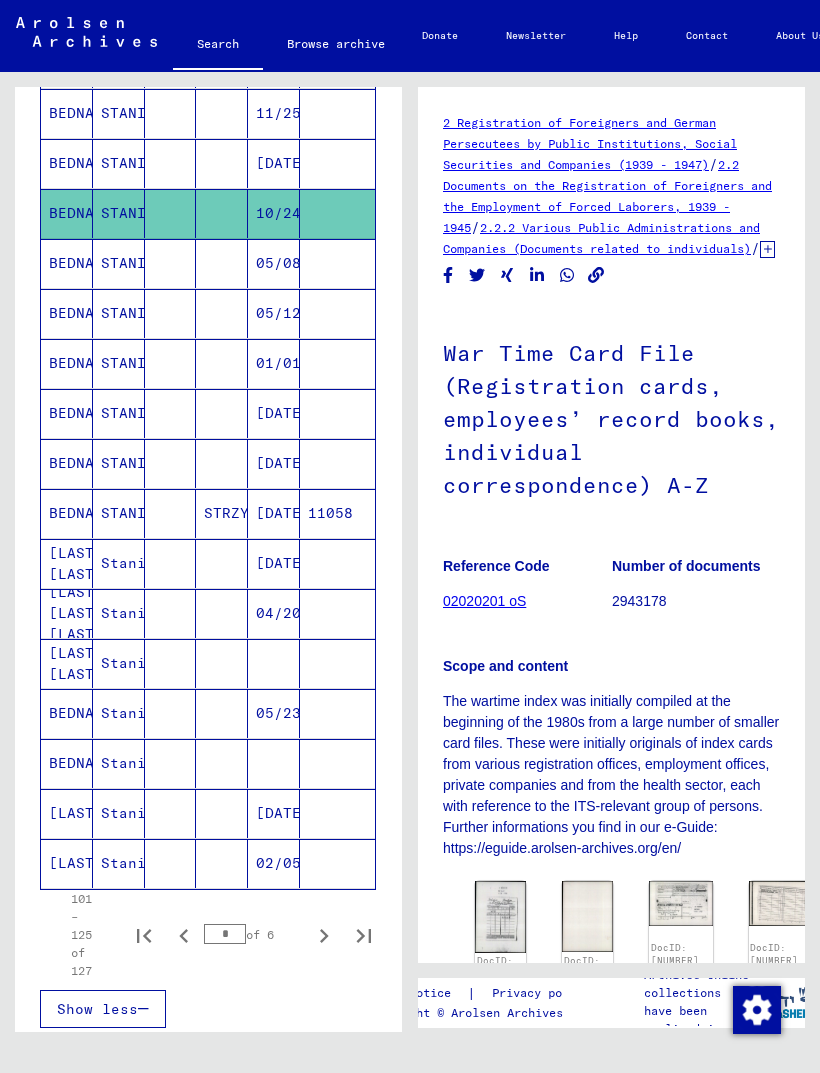 click 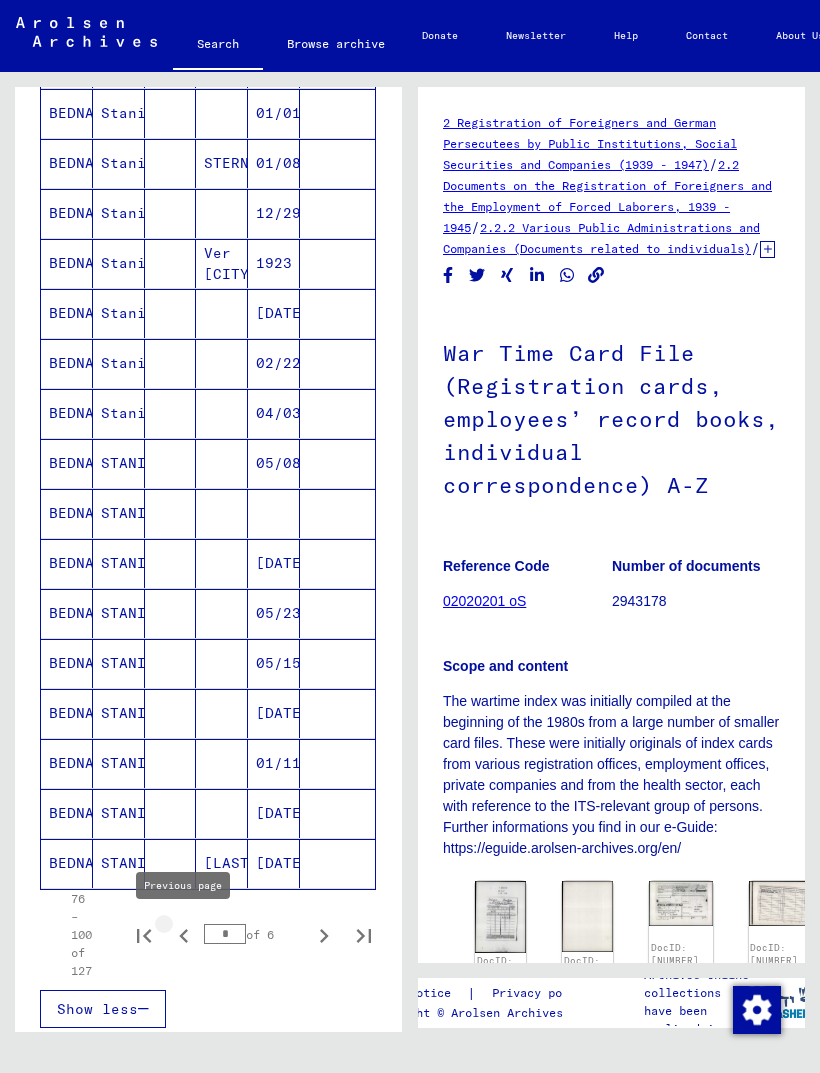 click 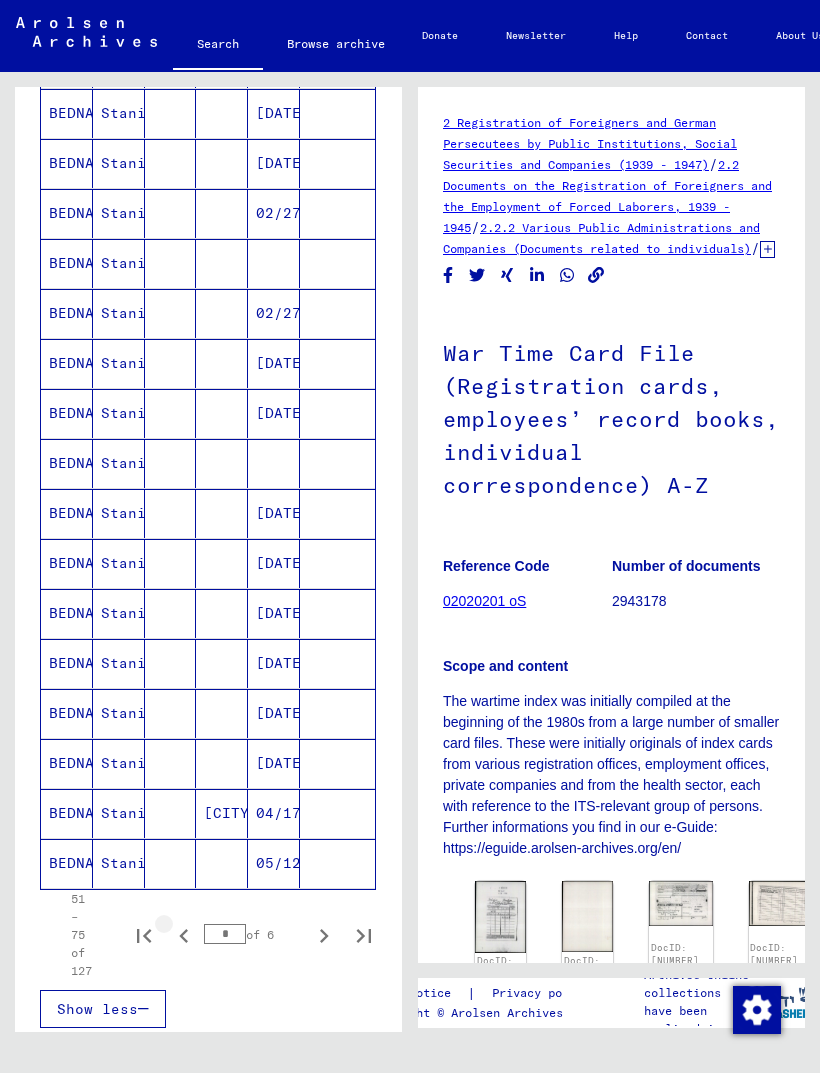 click 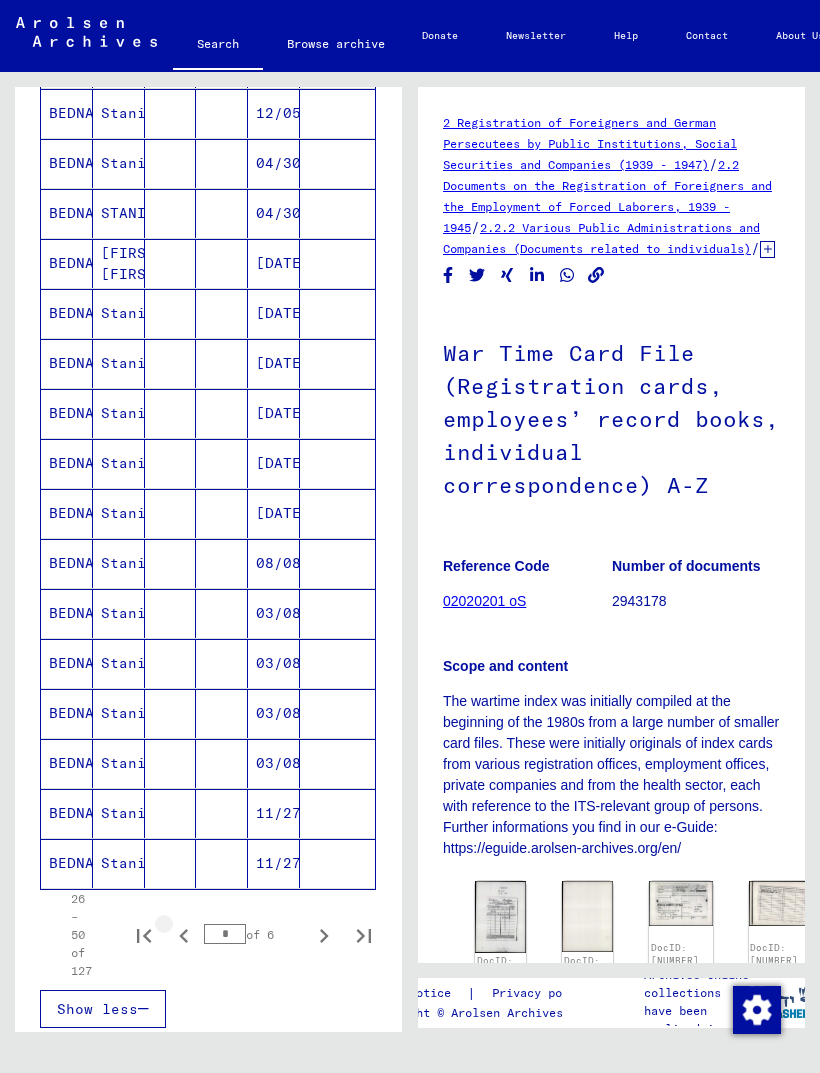 click 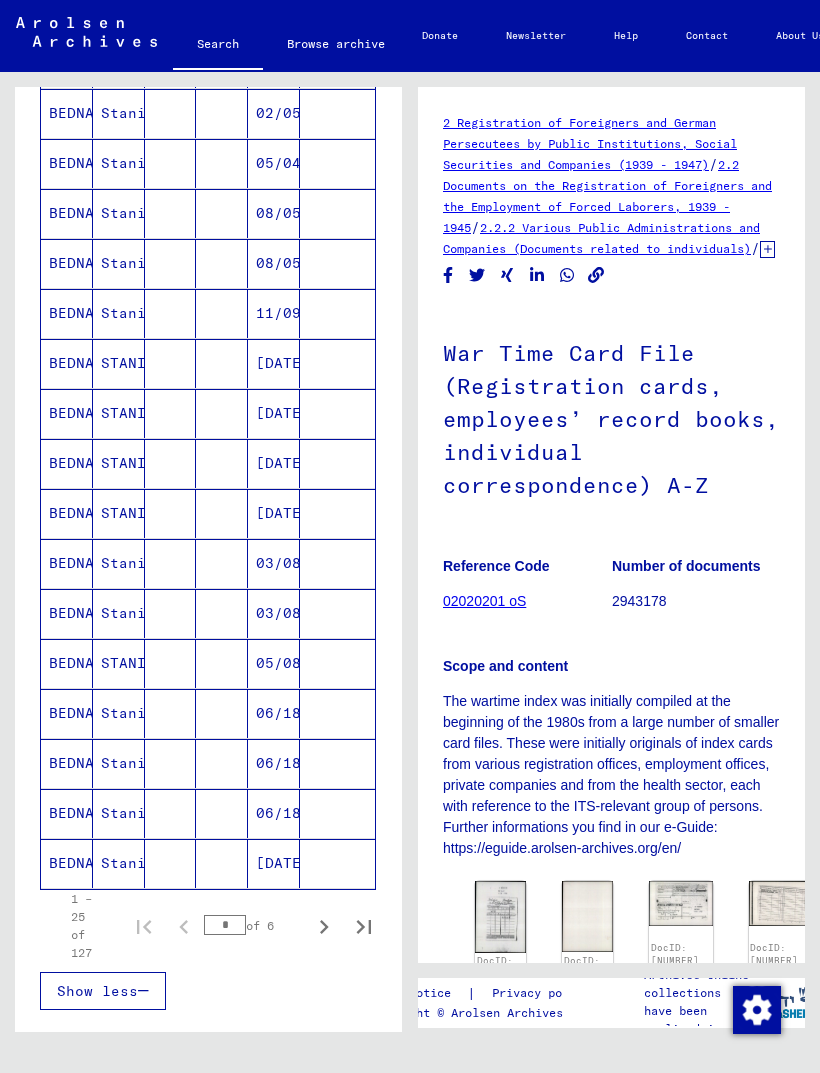 click 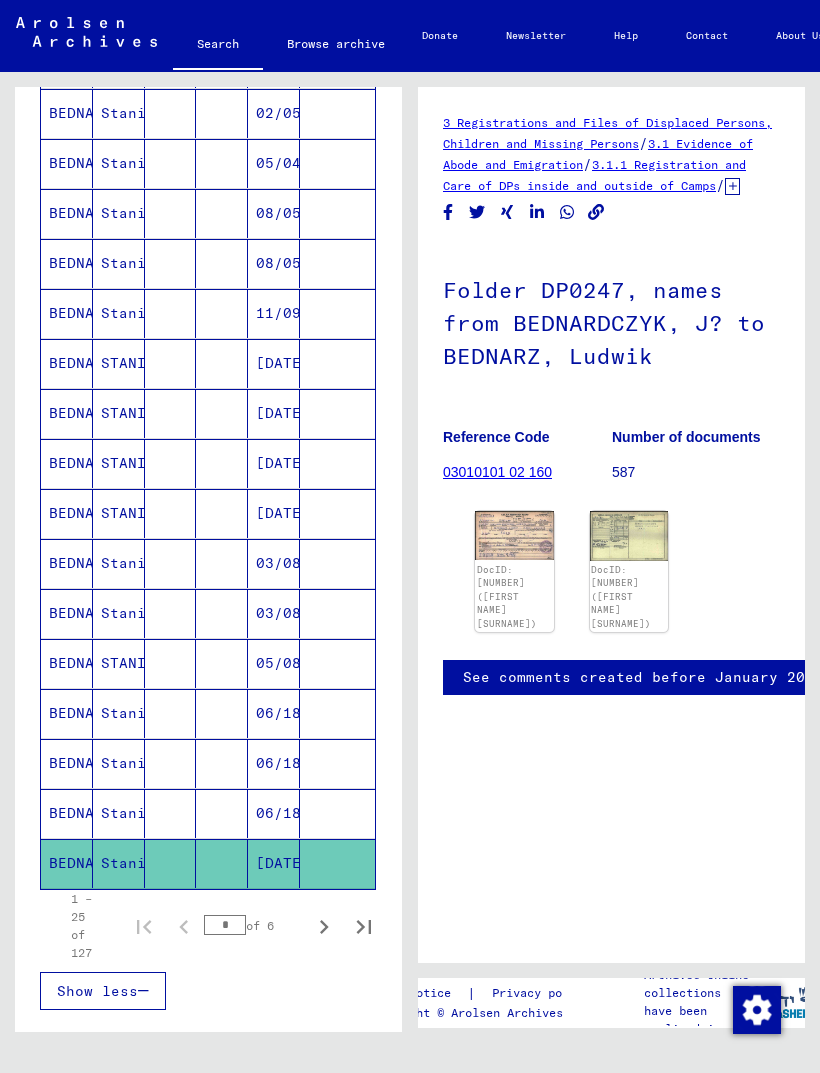 scroll, scrollTop: 0, scrollLeft: 0, axis: both 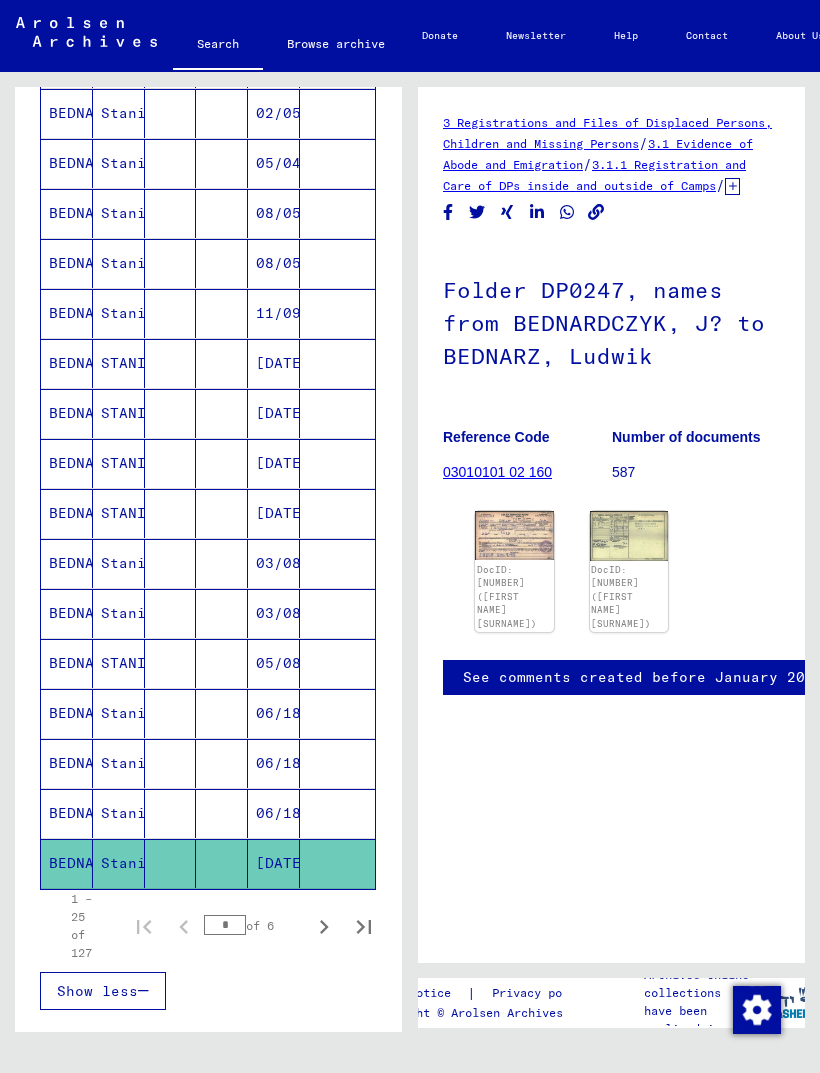 click at bounding box center (222, 863) 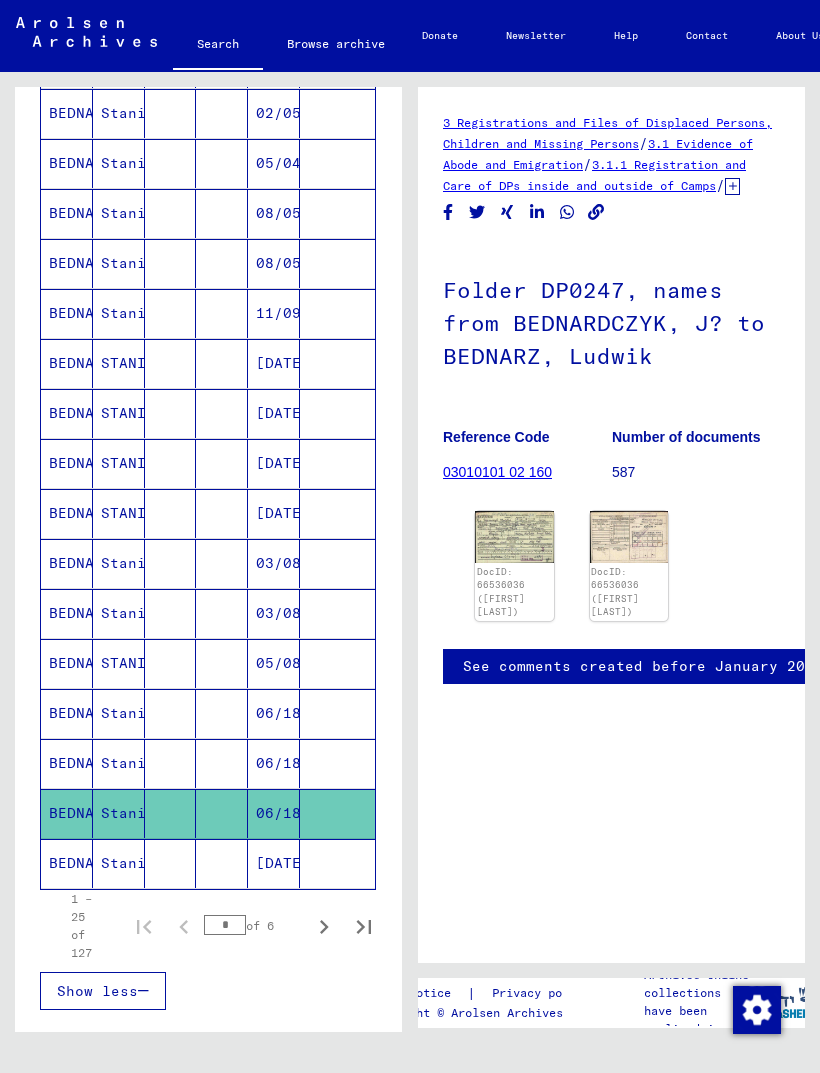 click at bounding box center [222, 813] 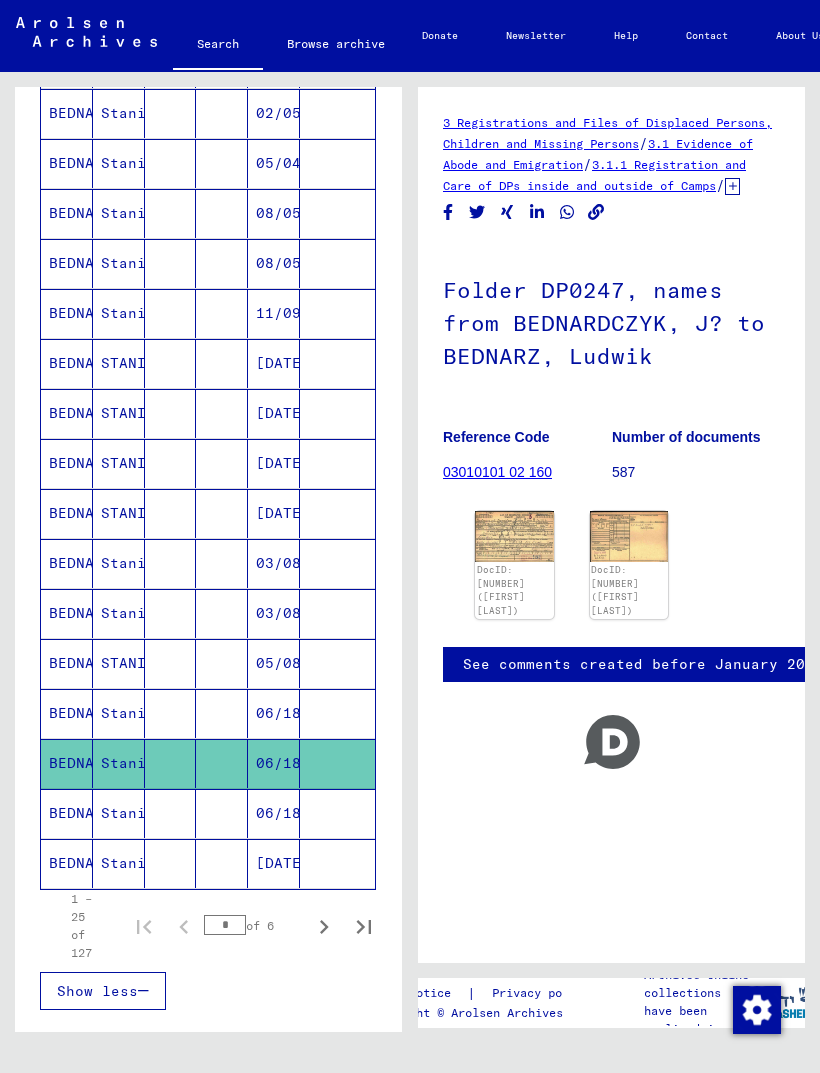 click at bounding box center [222, 763] 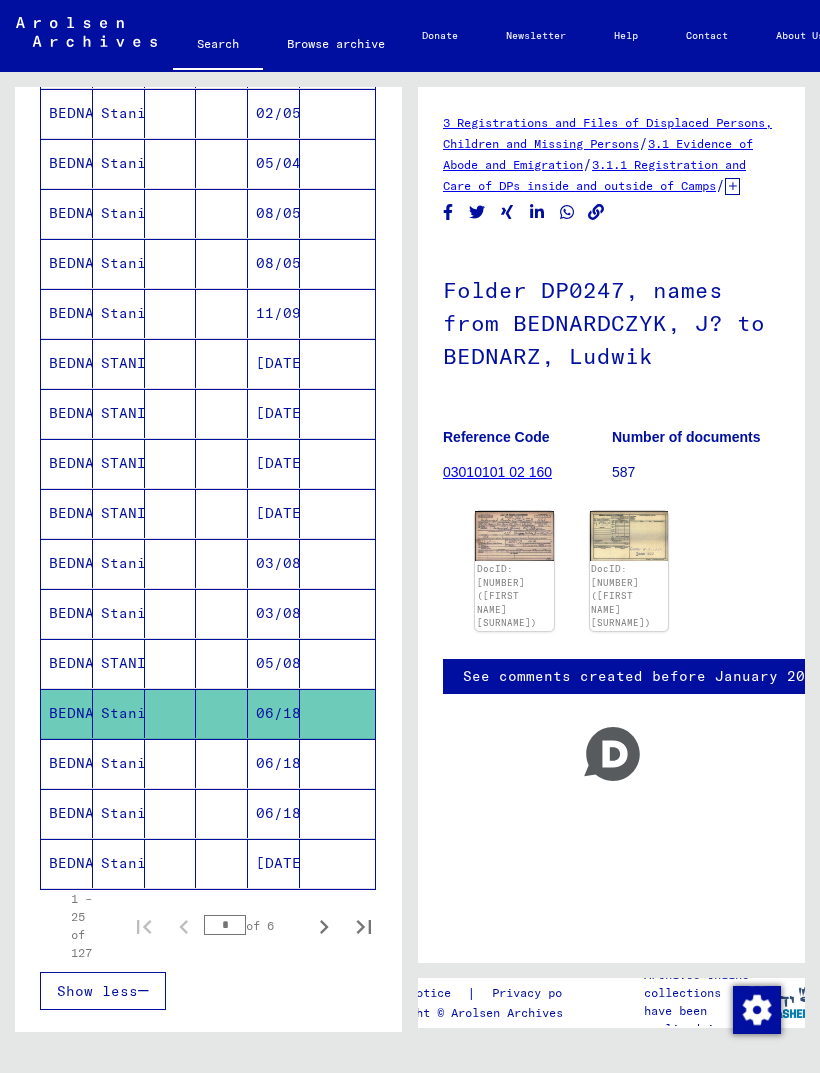 click at bounding box center [222, 613] 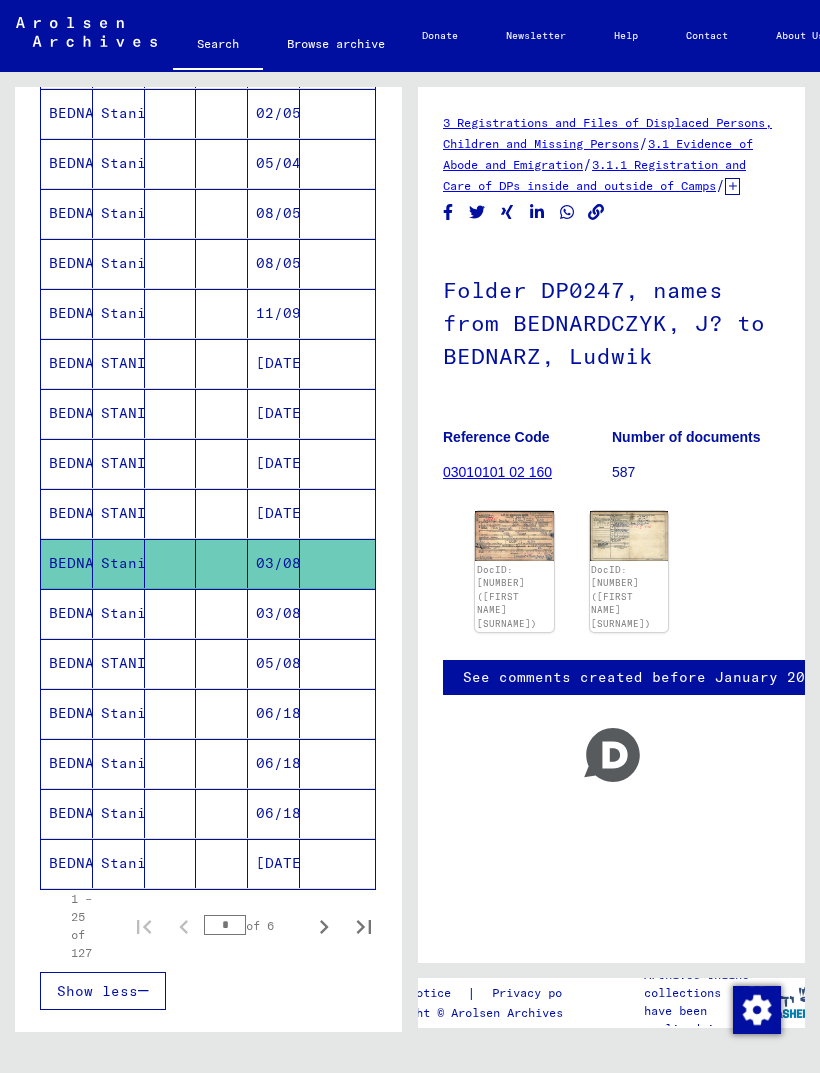click at bounding box center (222, 463) 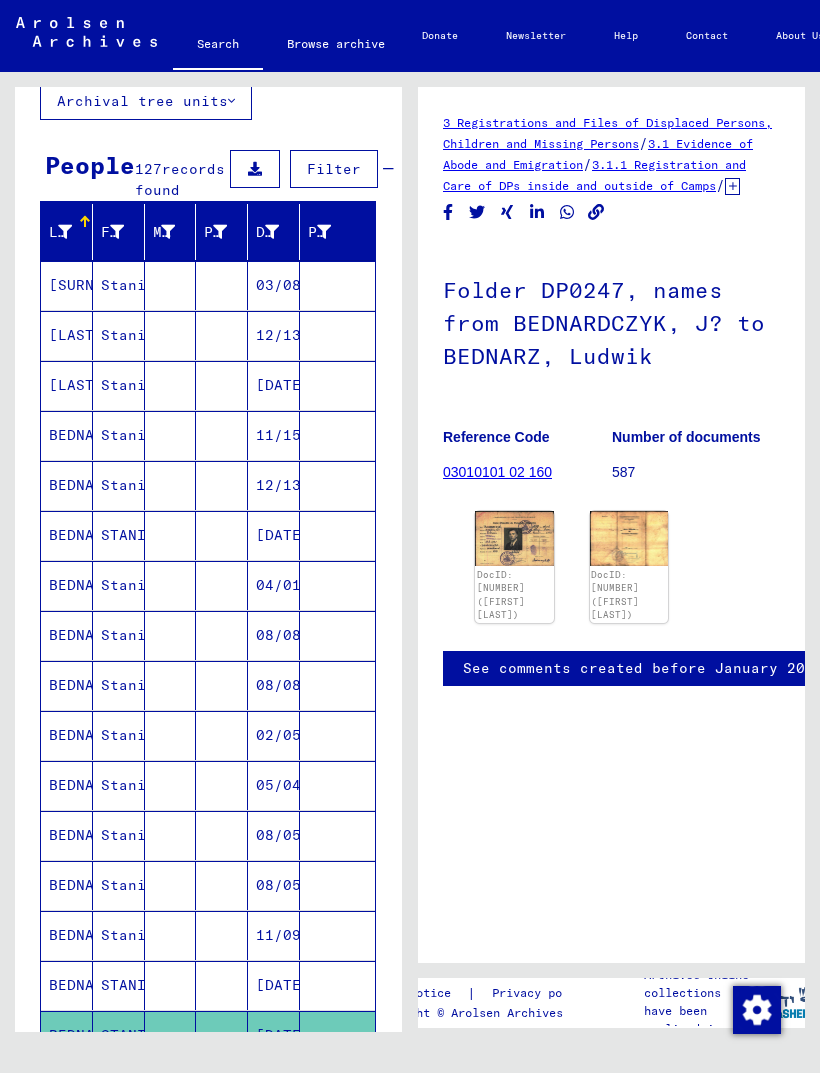 click at bounding box center (222, 735) 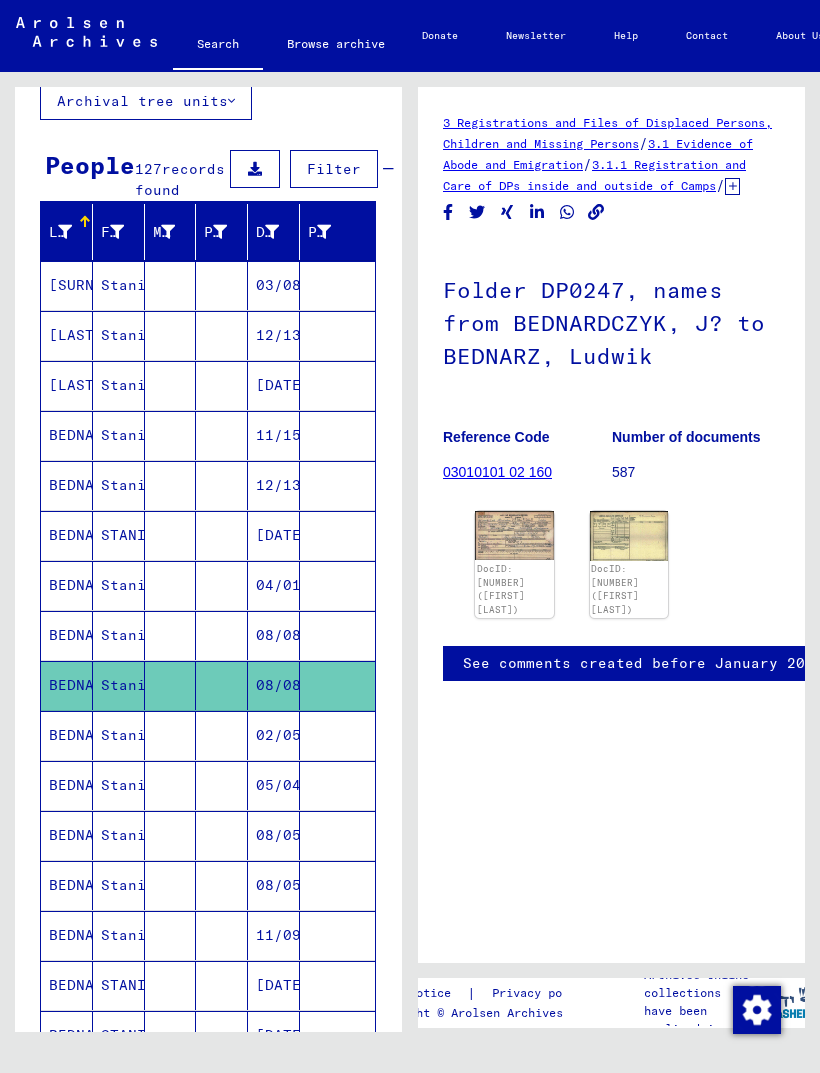 click at bounding box center [222, 935] 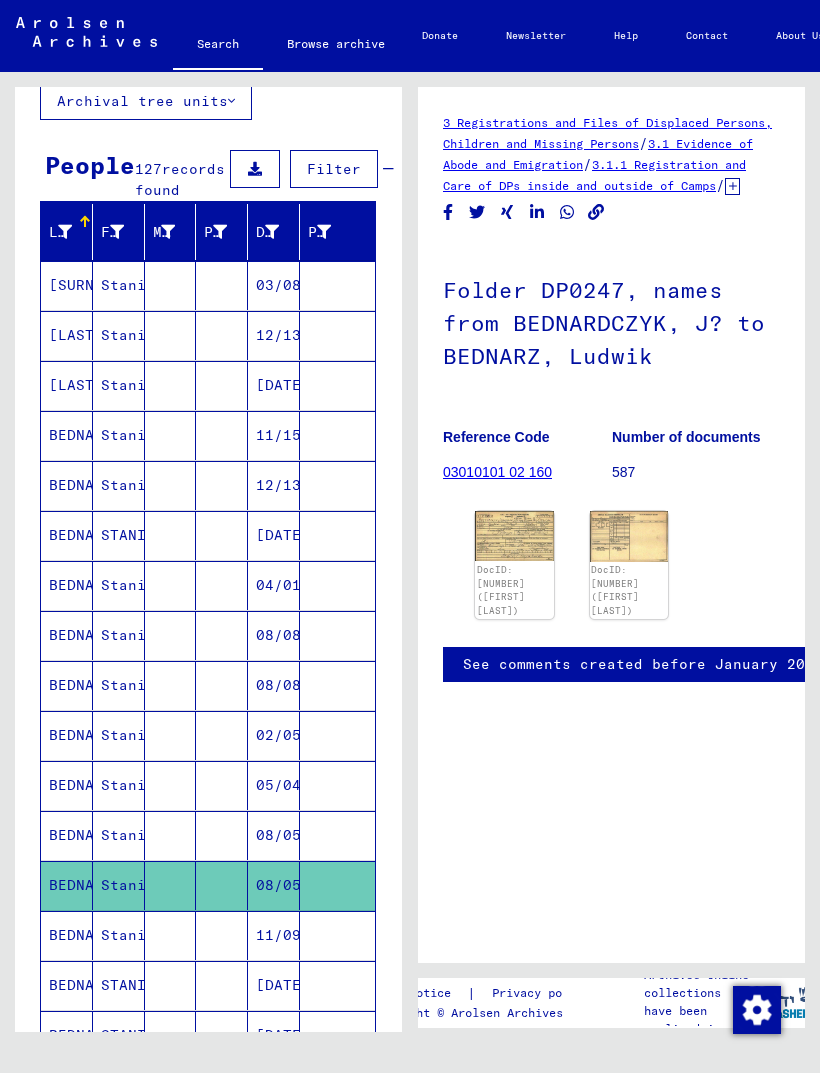 click at bounding box center [222, 835] 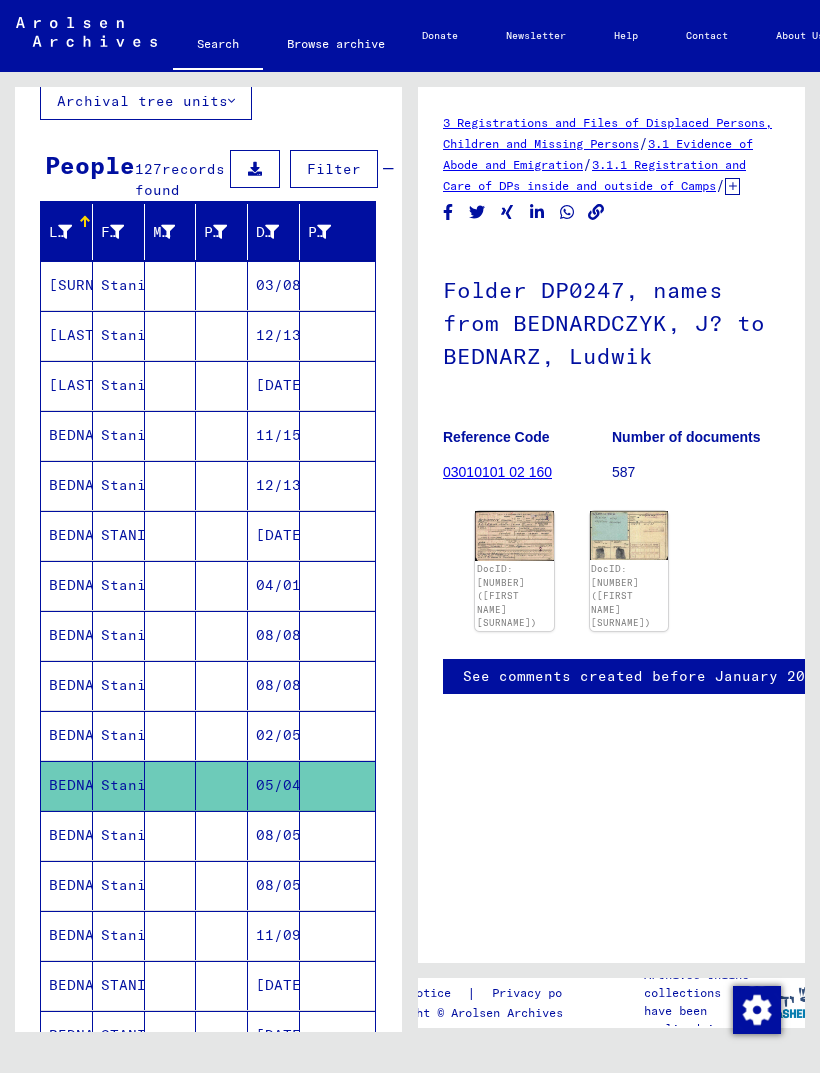 click at bounding box center (222, 735) 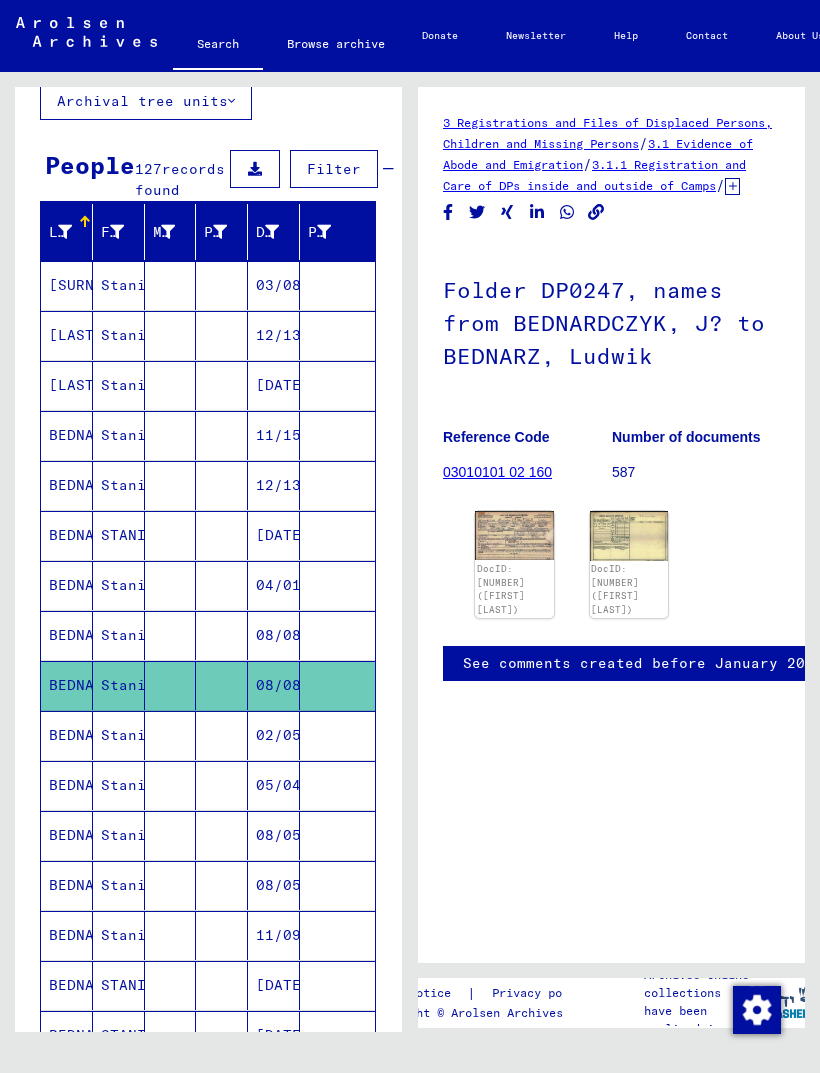 click at bounding box center (222, 585) 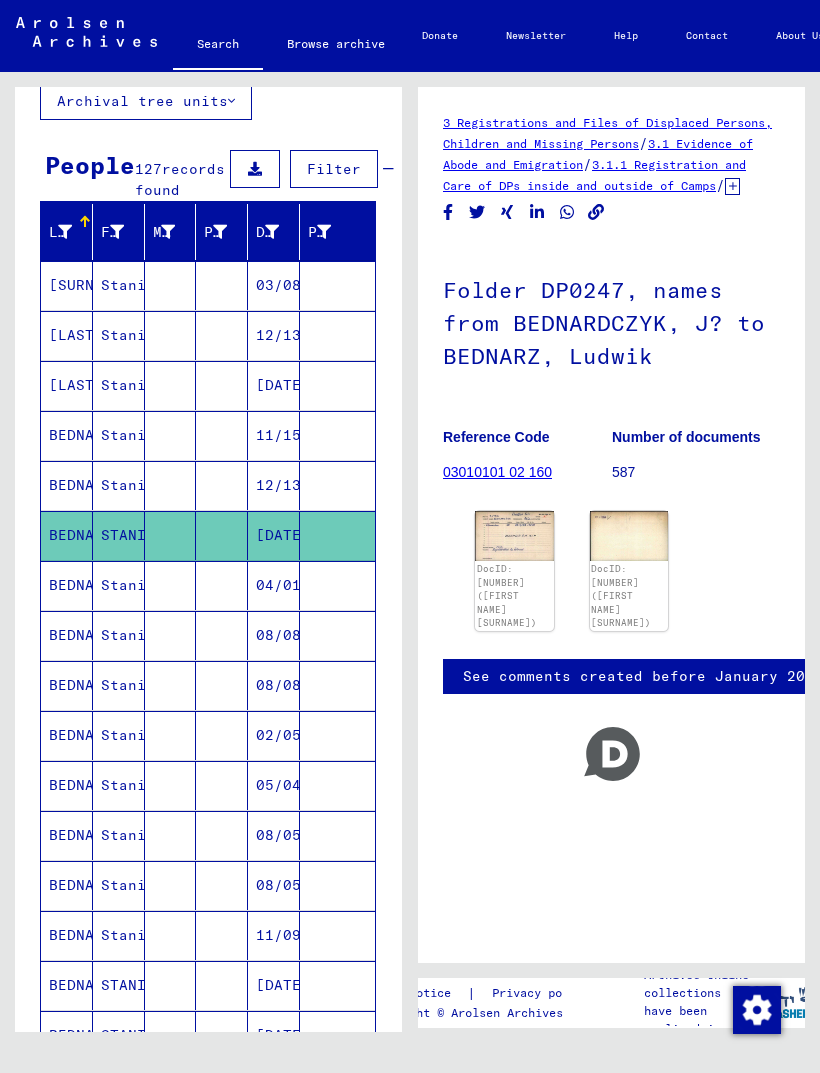 click at bounding box center (222, 485) 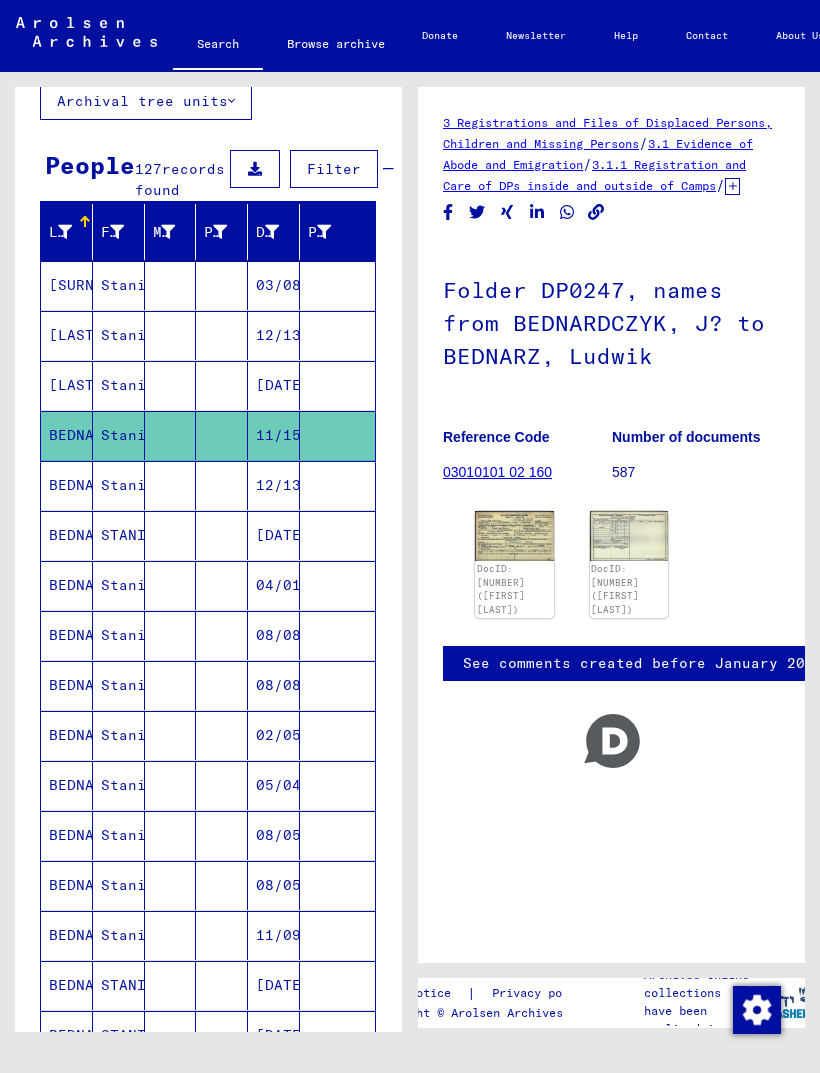click at bounding box center [171, 435] 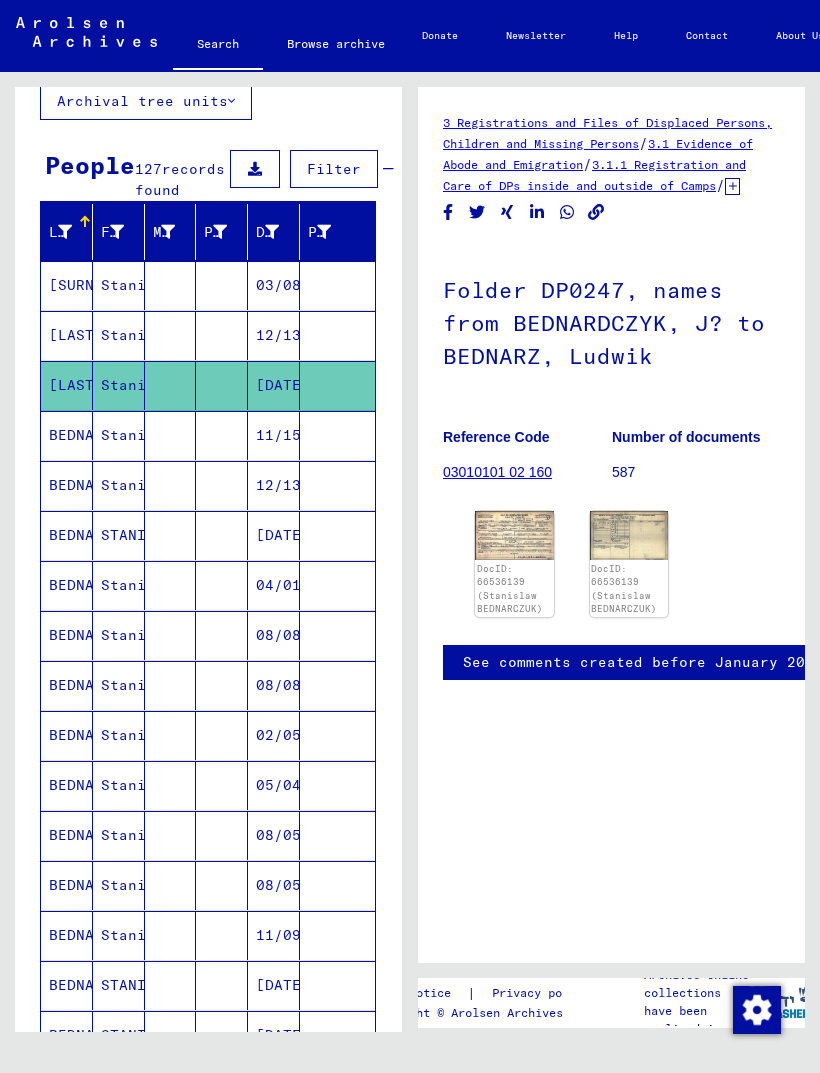 click at bounding box center [222, 385] 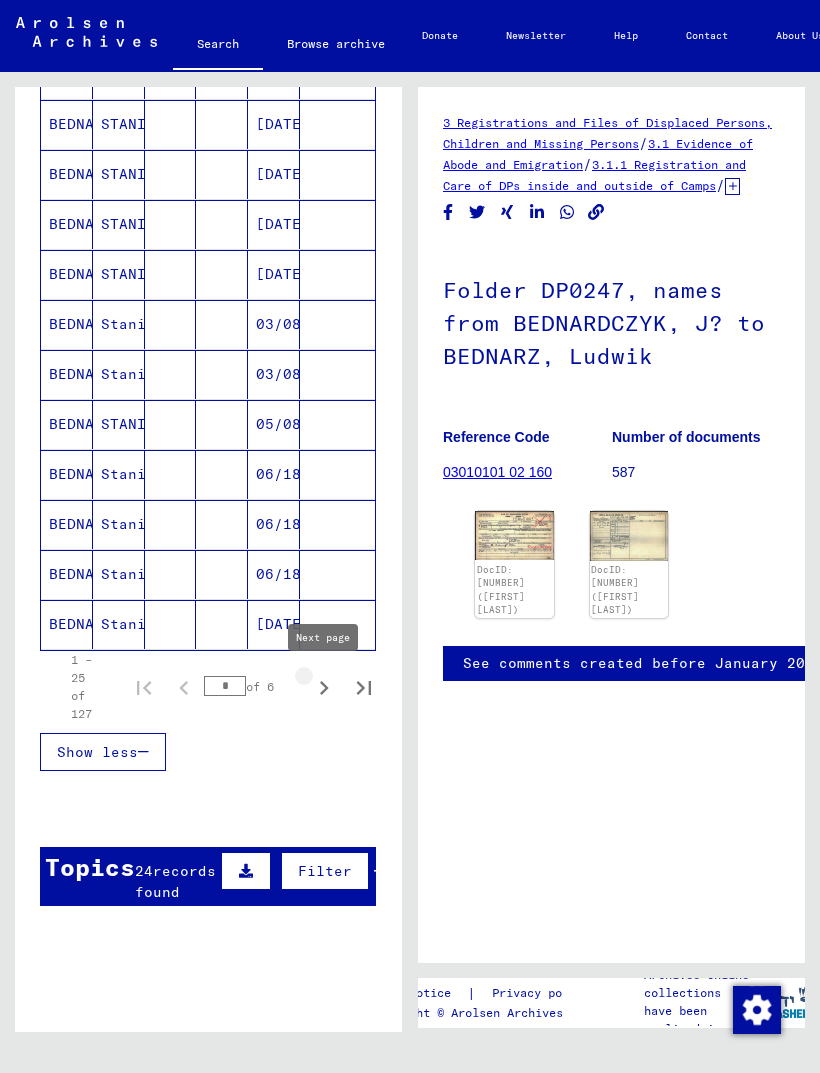 click 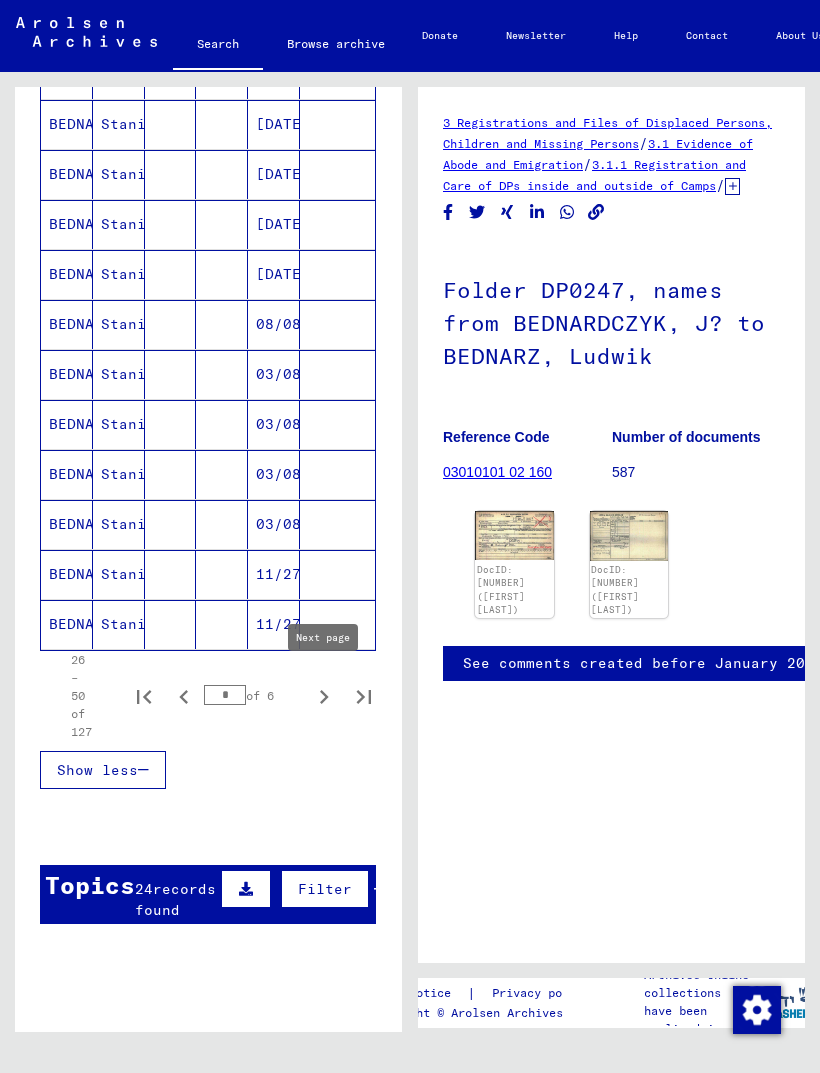 click 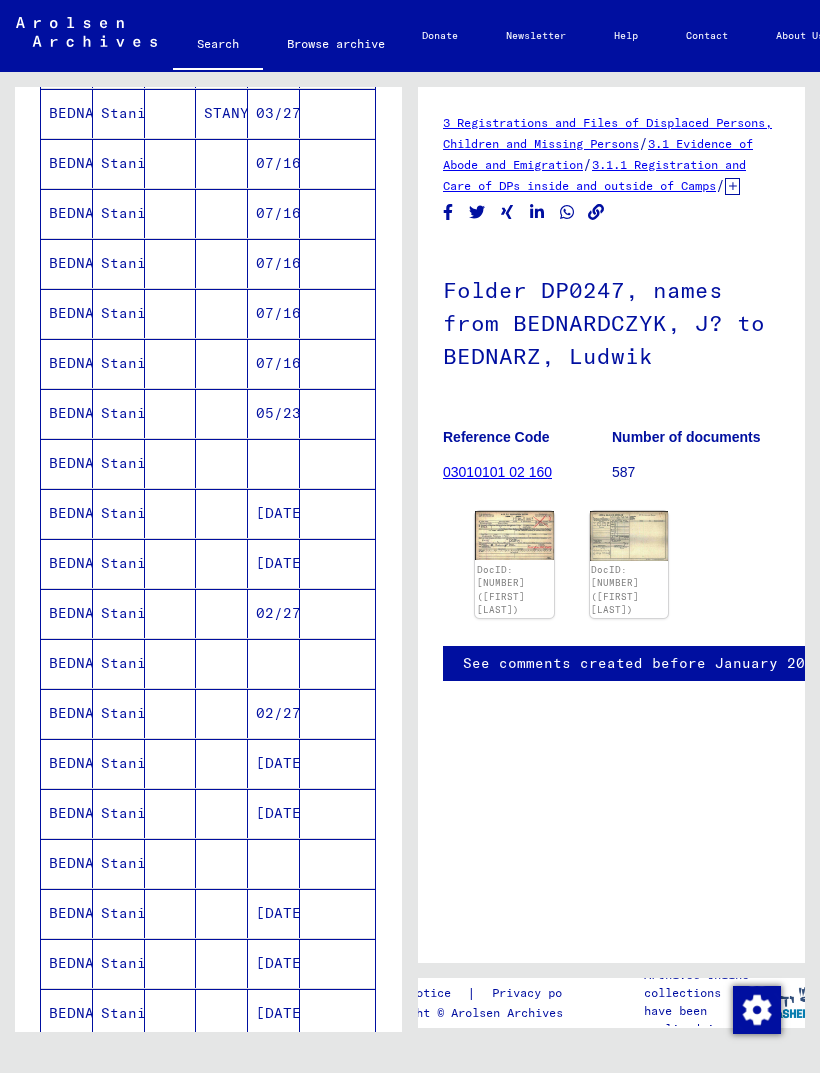 click on "Stanislaus" at bounding box center [119, 563] 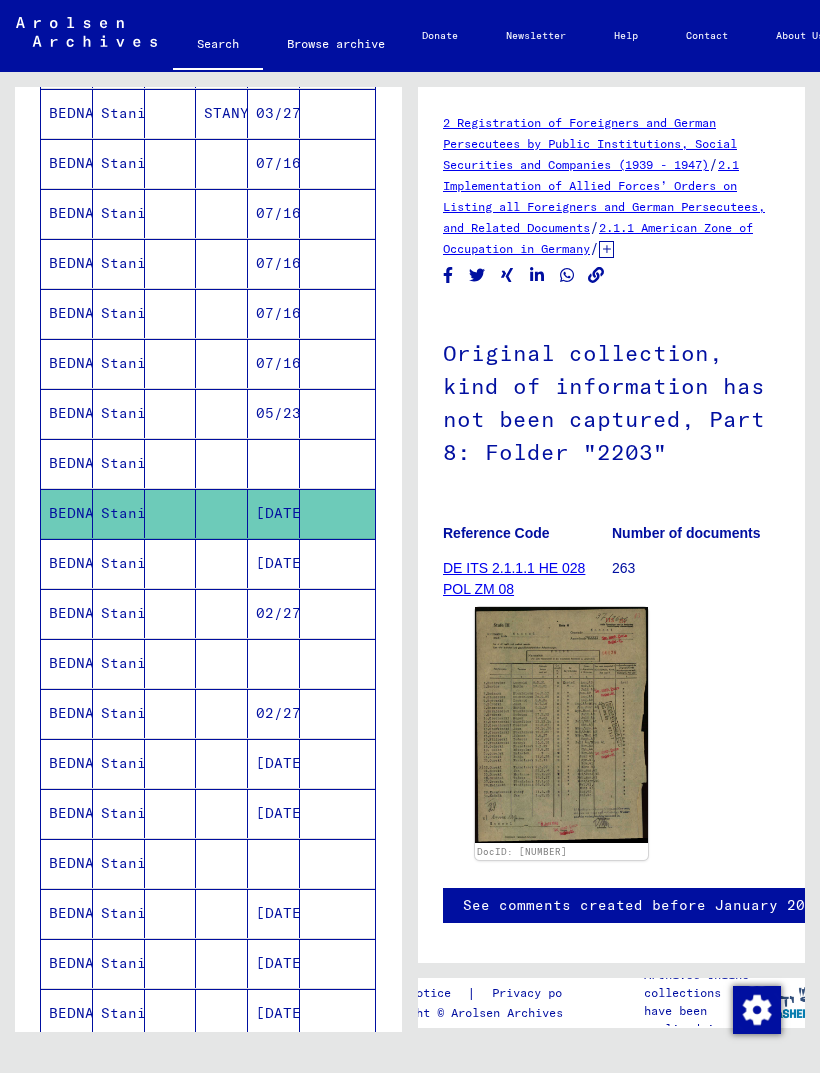 click on "Stanislaw" at bounding box center (119, 463) 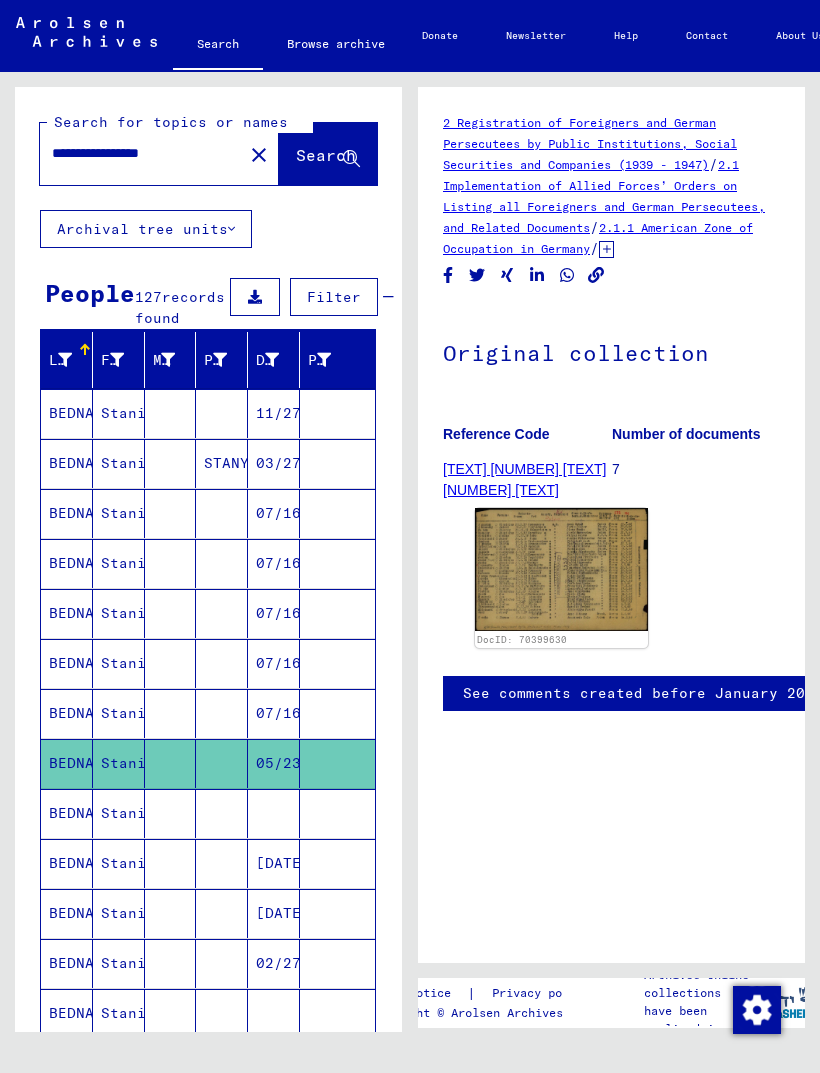 click on "Stanislaus" at bounding box center [119, 713] 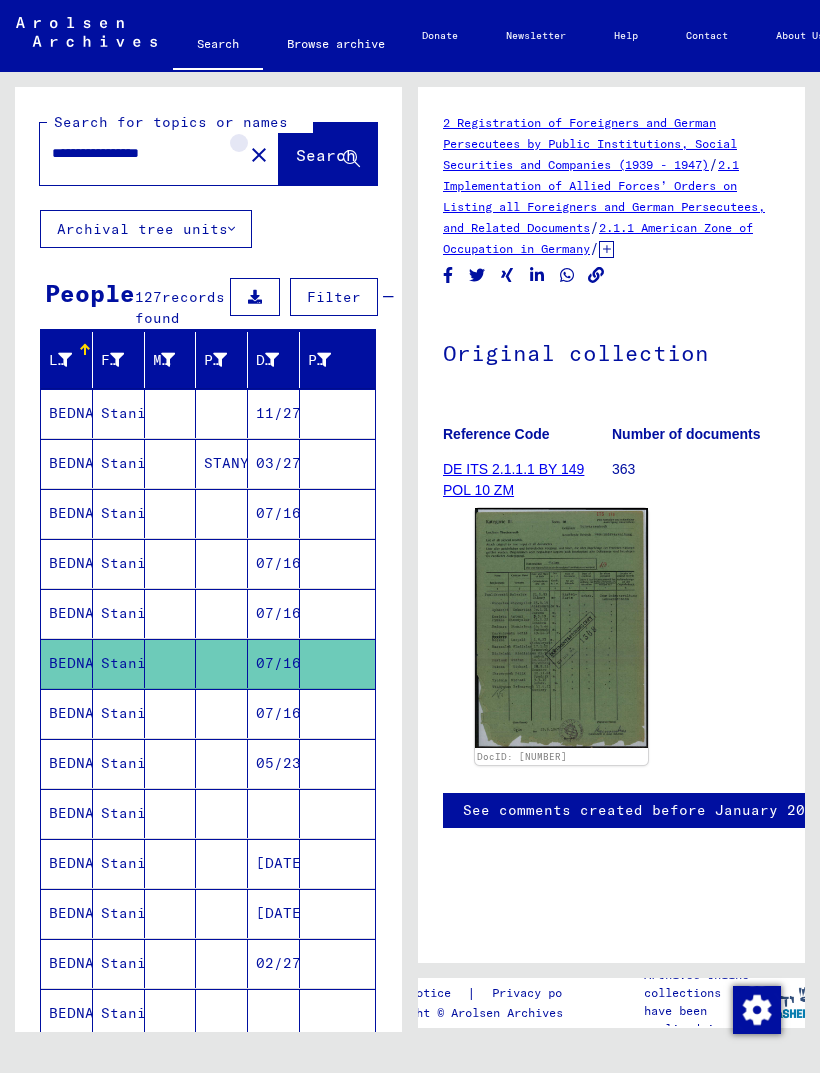 click on "close" 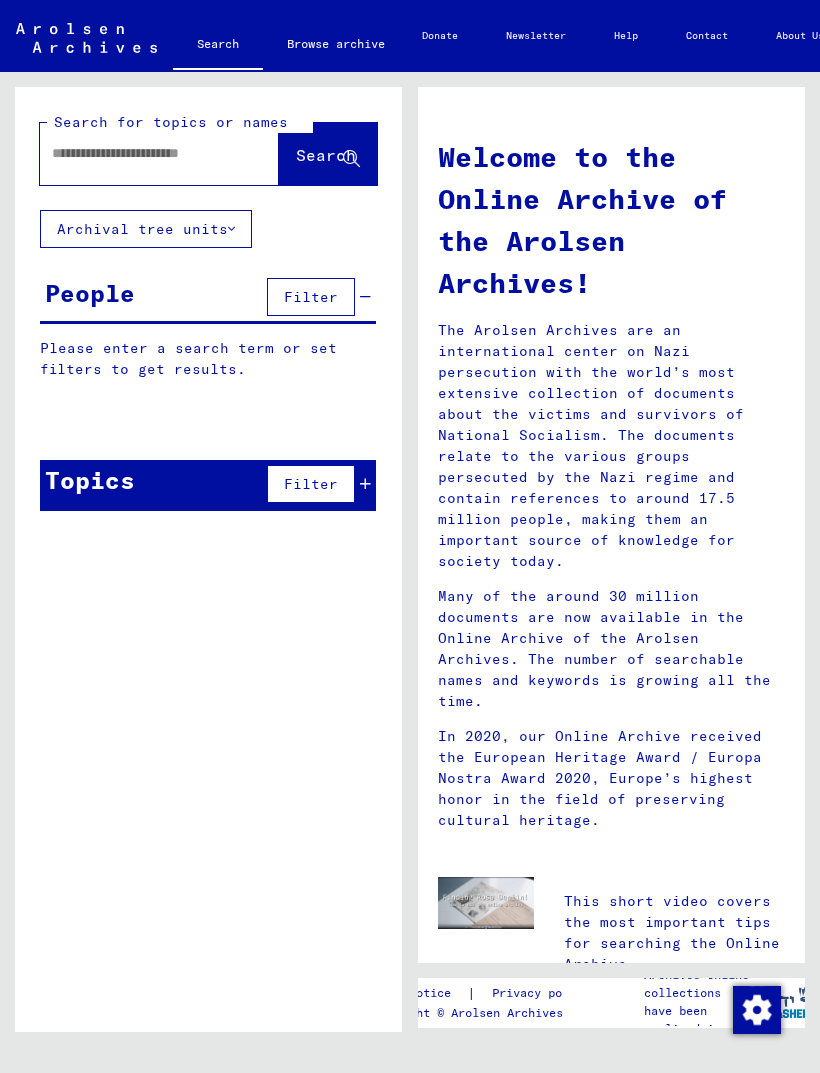 click at bounding box center (135, 153) 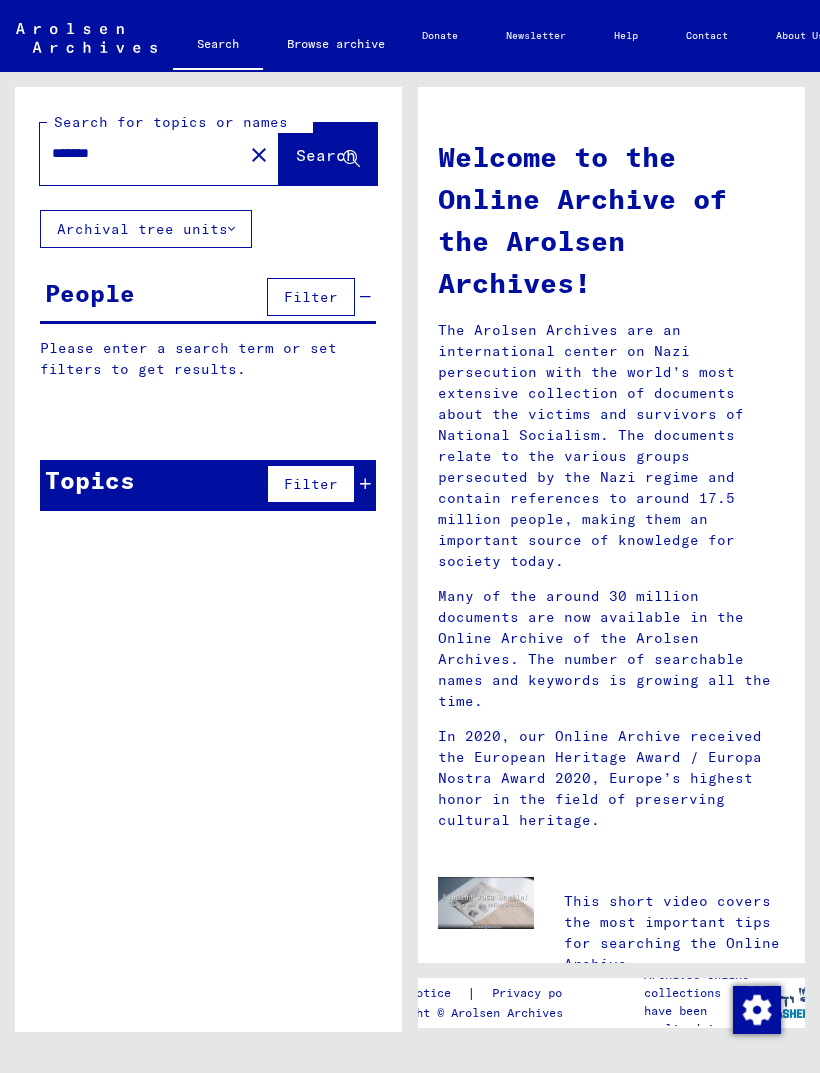 type on "*******" 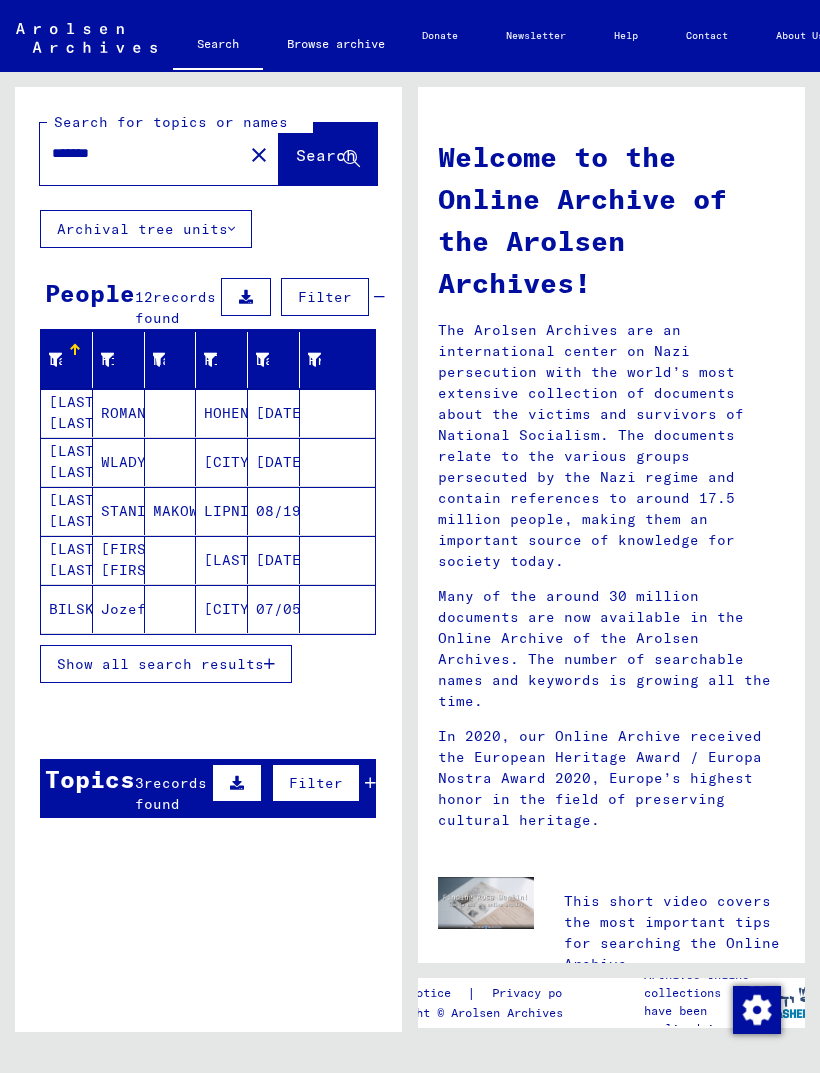 click on "Show all search results" at bounding box center (160, 664) 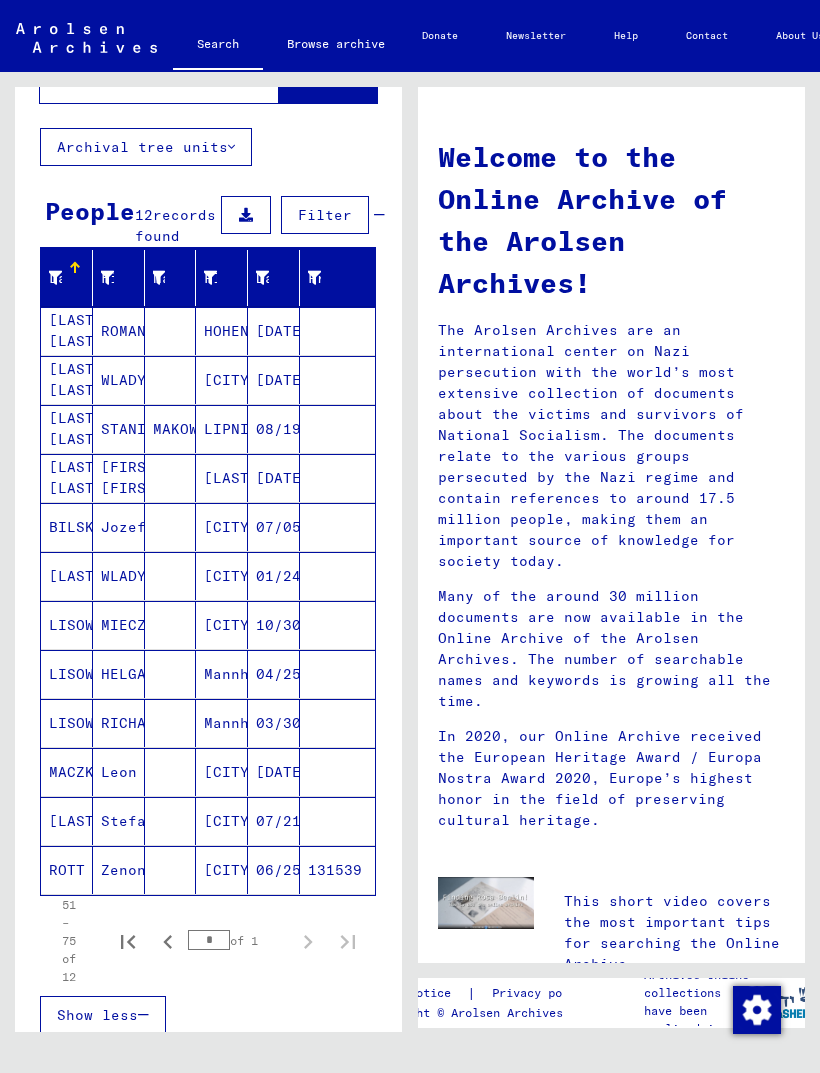 click 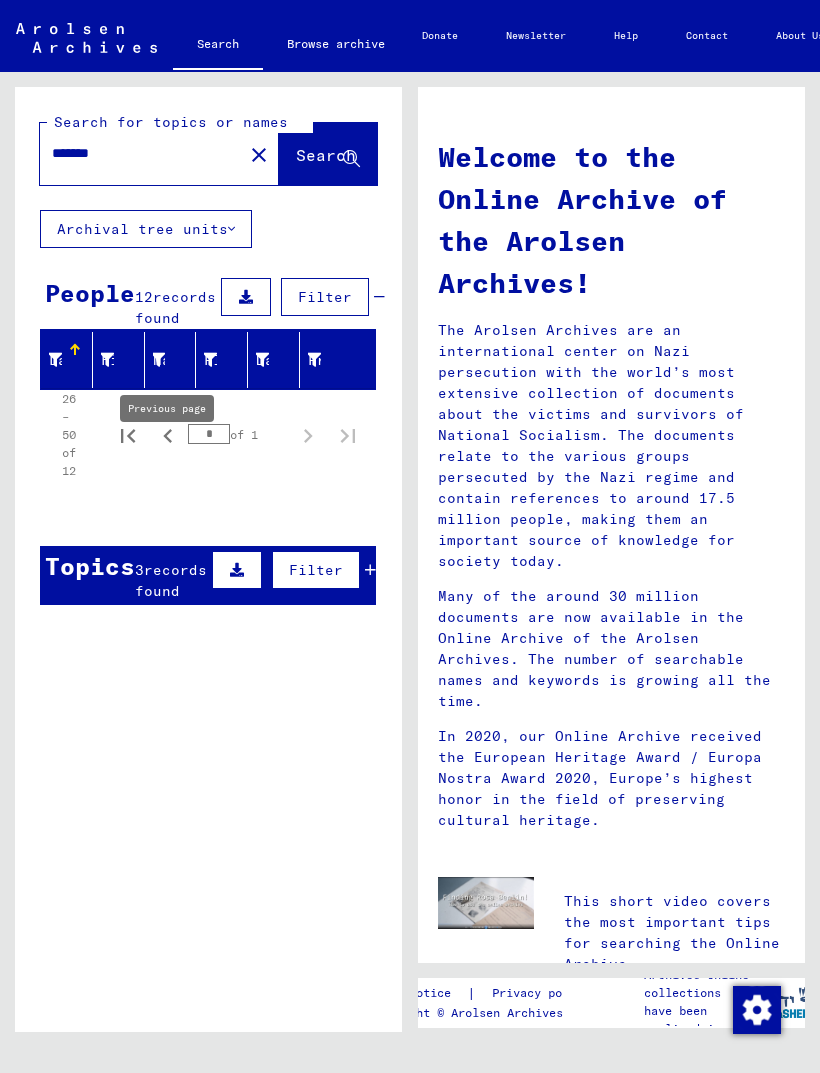 click on "Search" 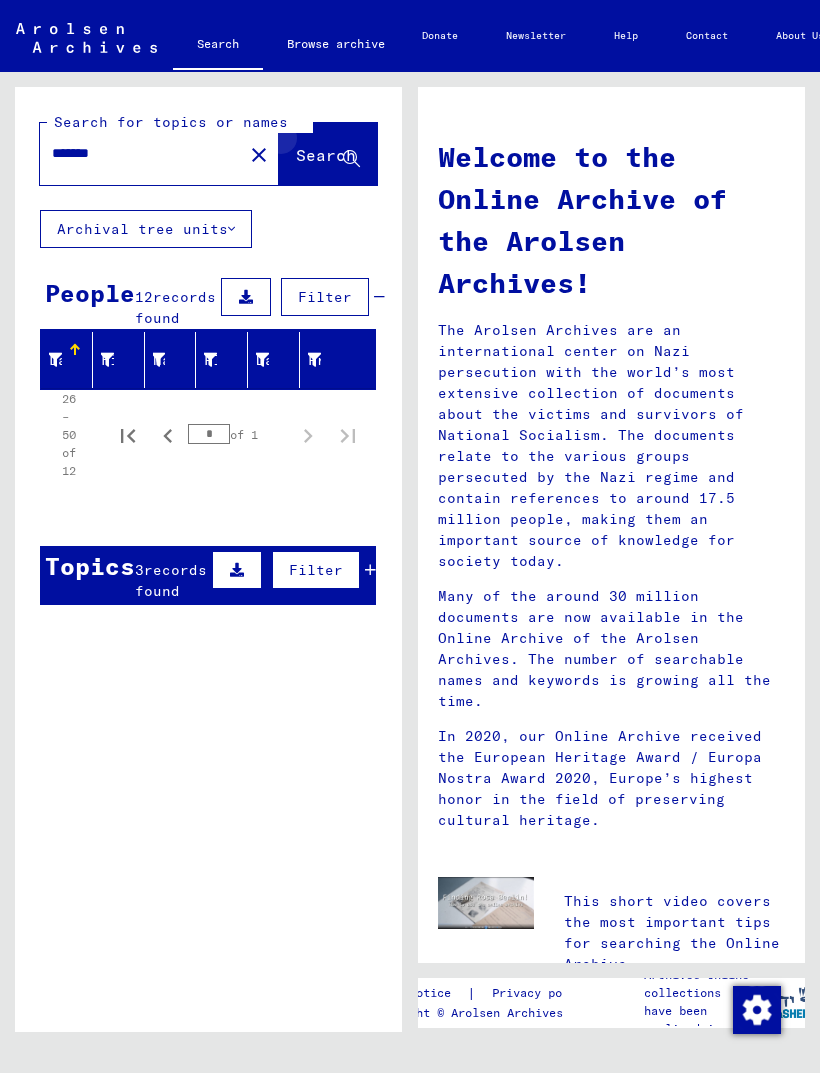 click on "Search" 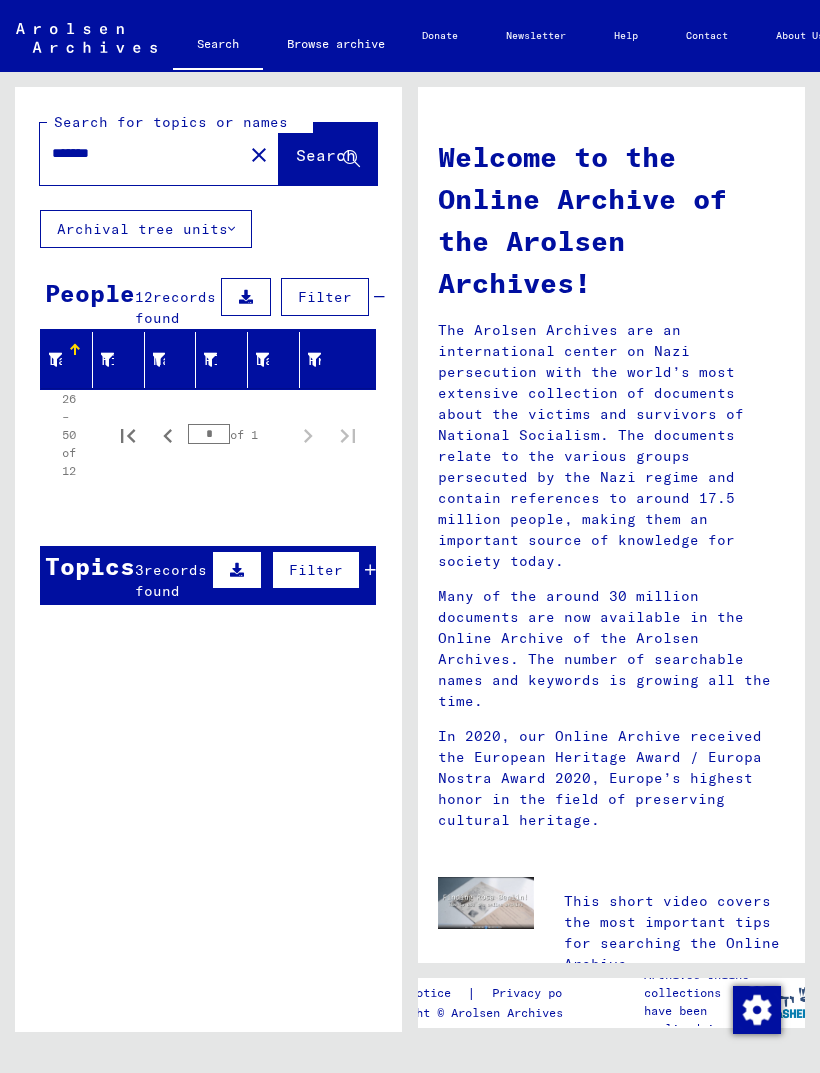 click 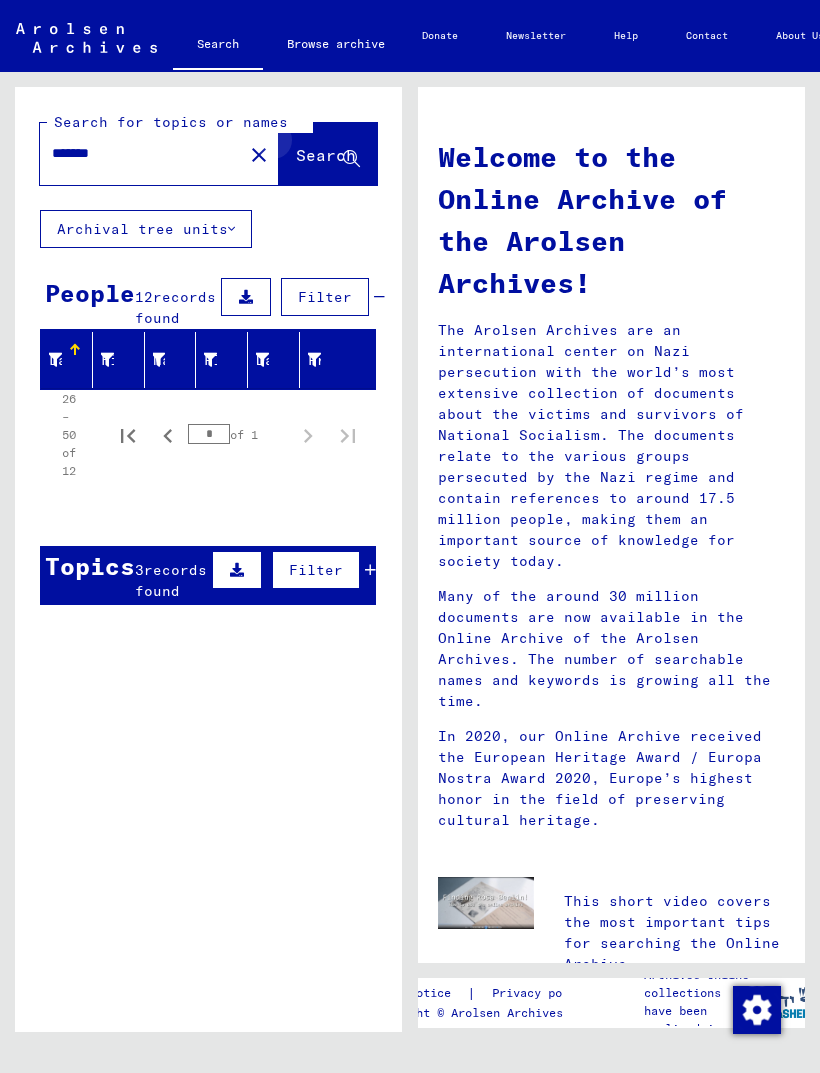 click on "Search" 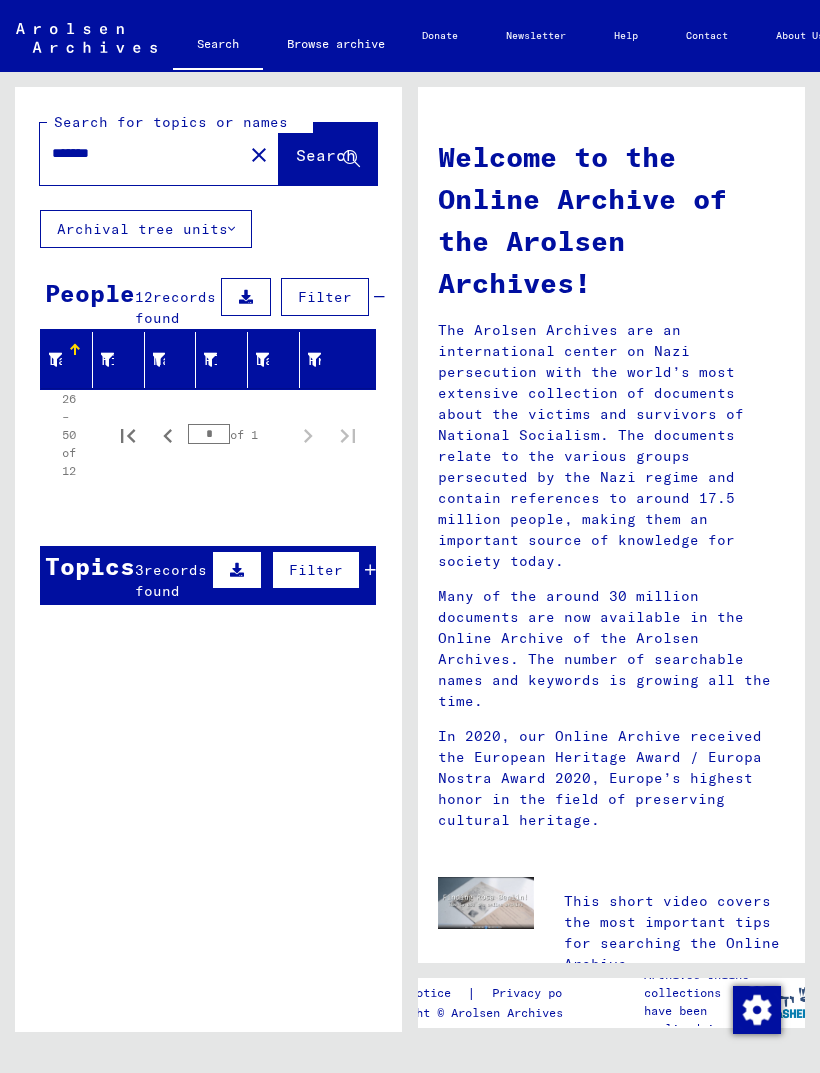 click on "Search" 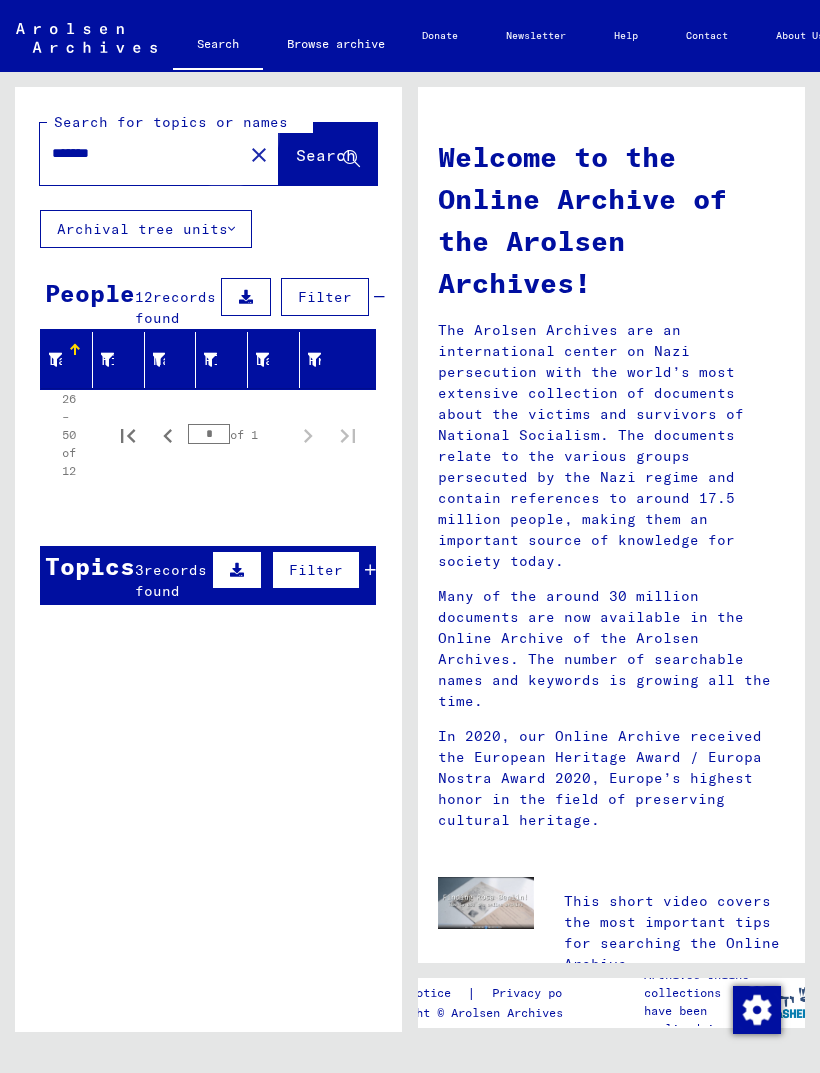 click on "*******" at bounding box center [135, 153] 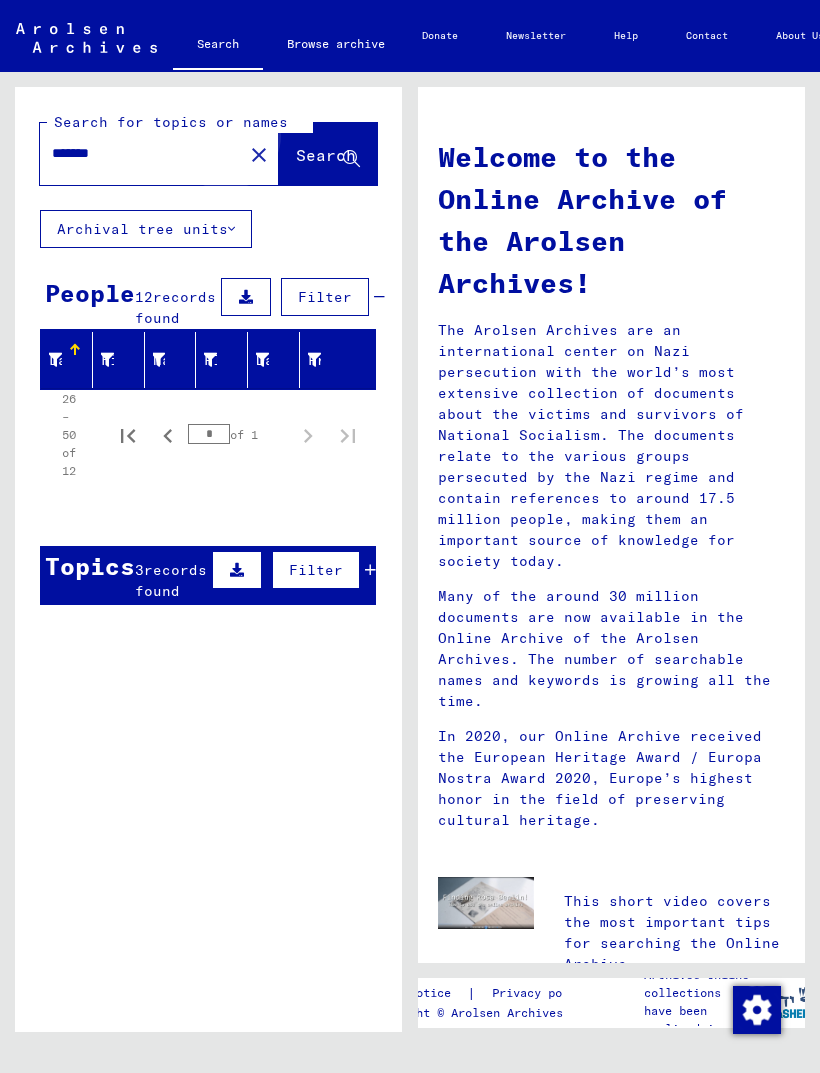 click on "Search" 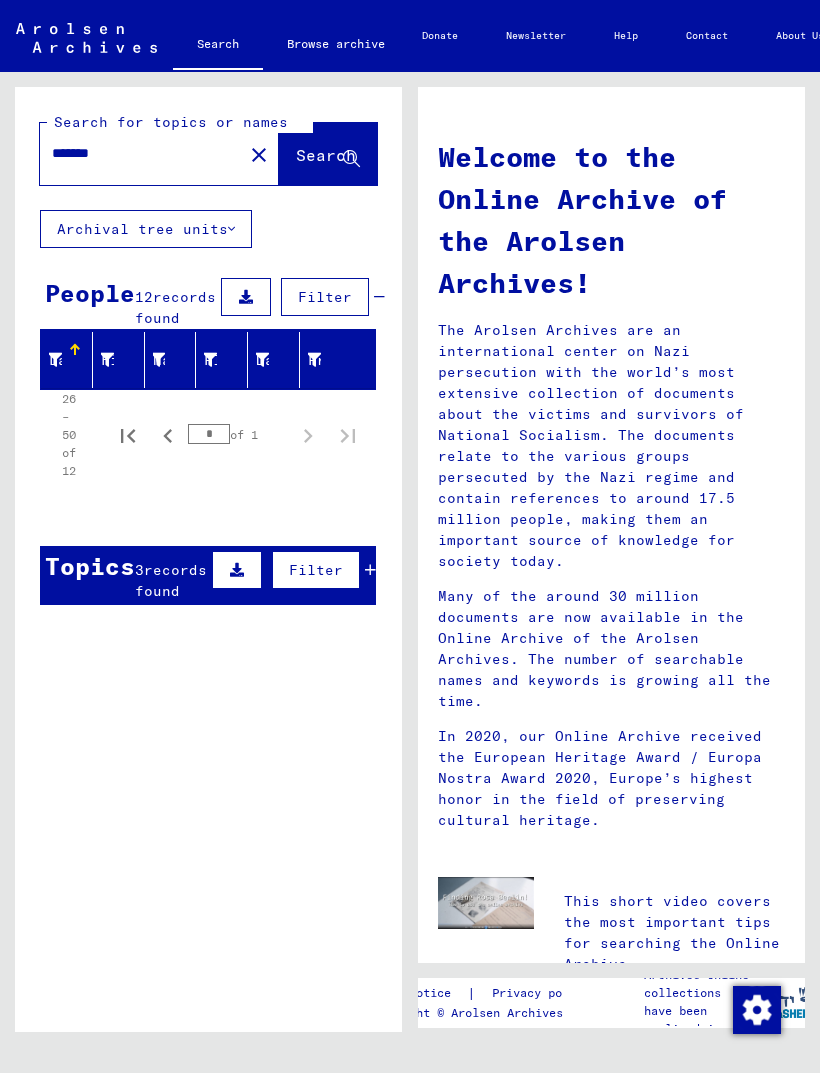click on "Search" 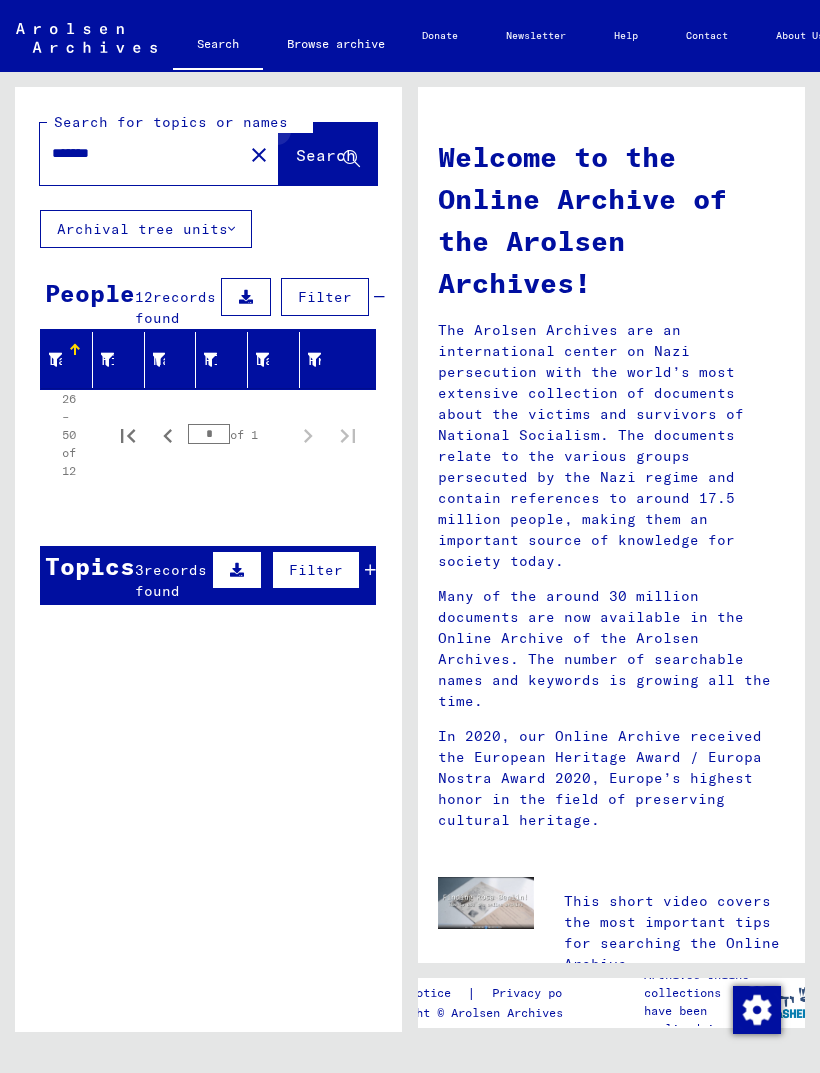 click 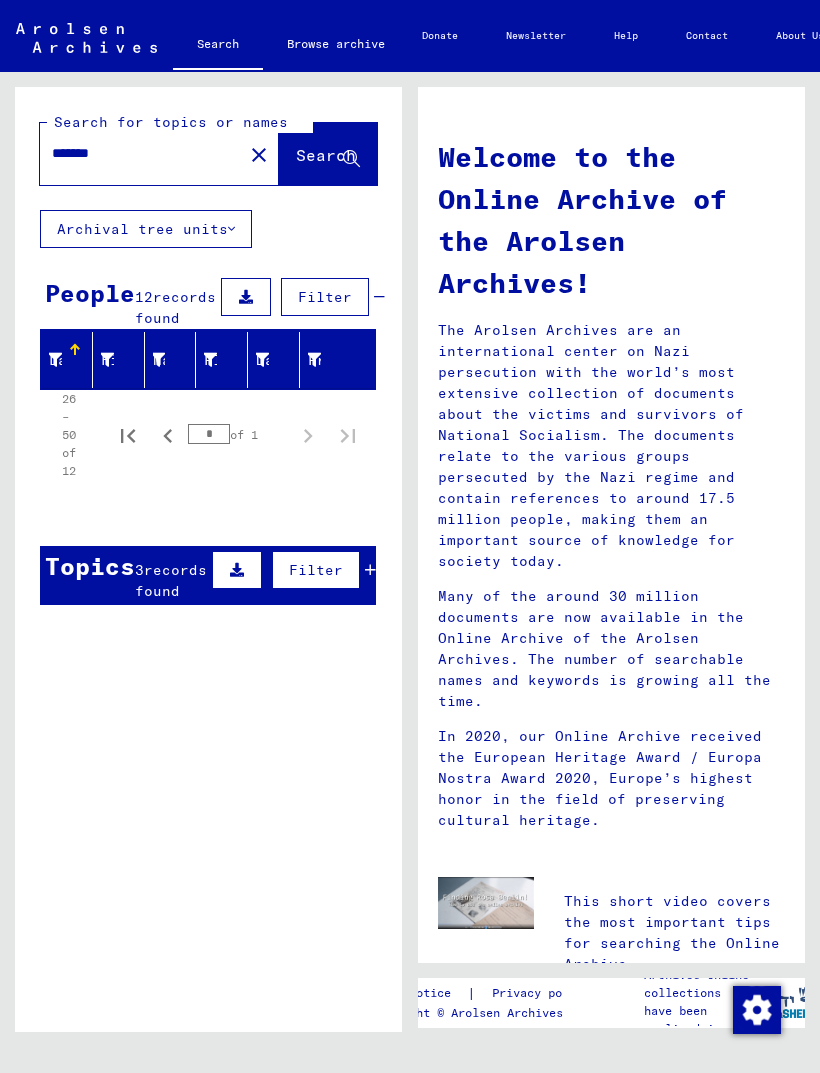 click on "Topics 3  records found  Filter" at bounding box center (208, 575) 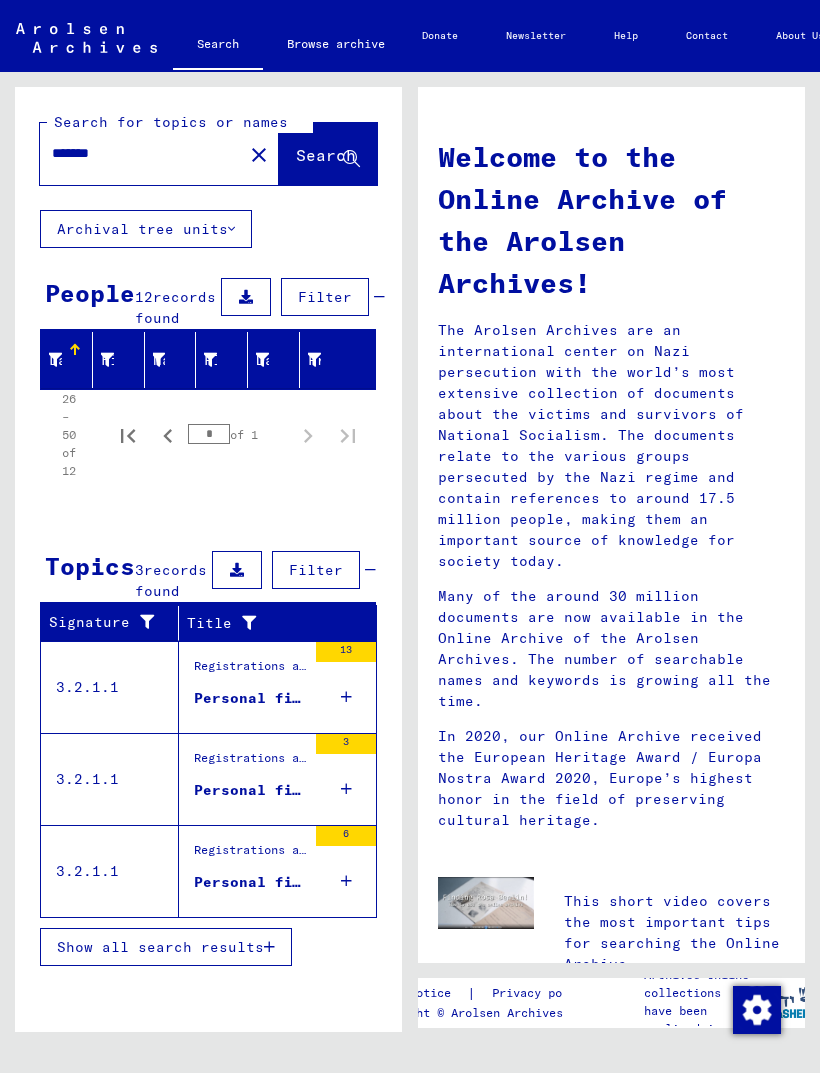 click on "Filter" at bounding box center (291, 570) 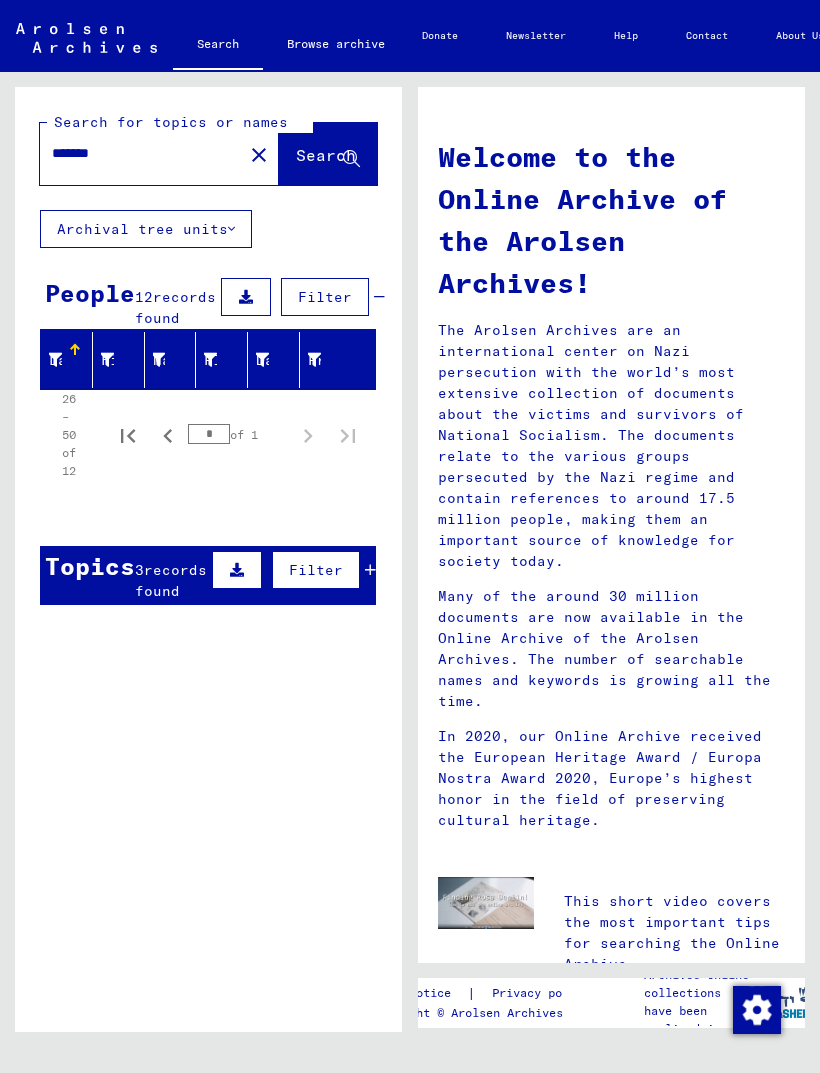 click on "Topics 3  records found  Filter" at bounding box center [208, 575] 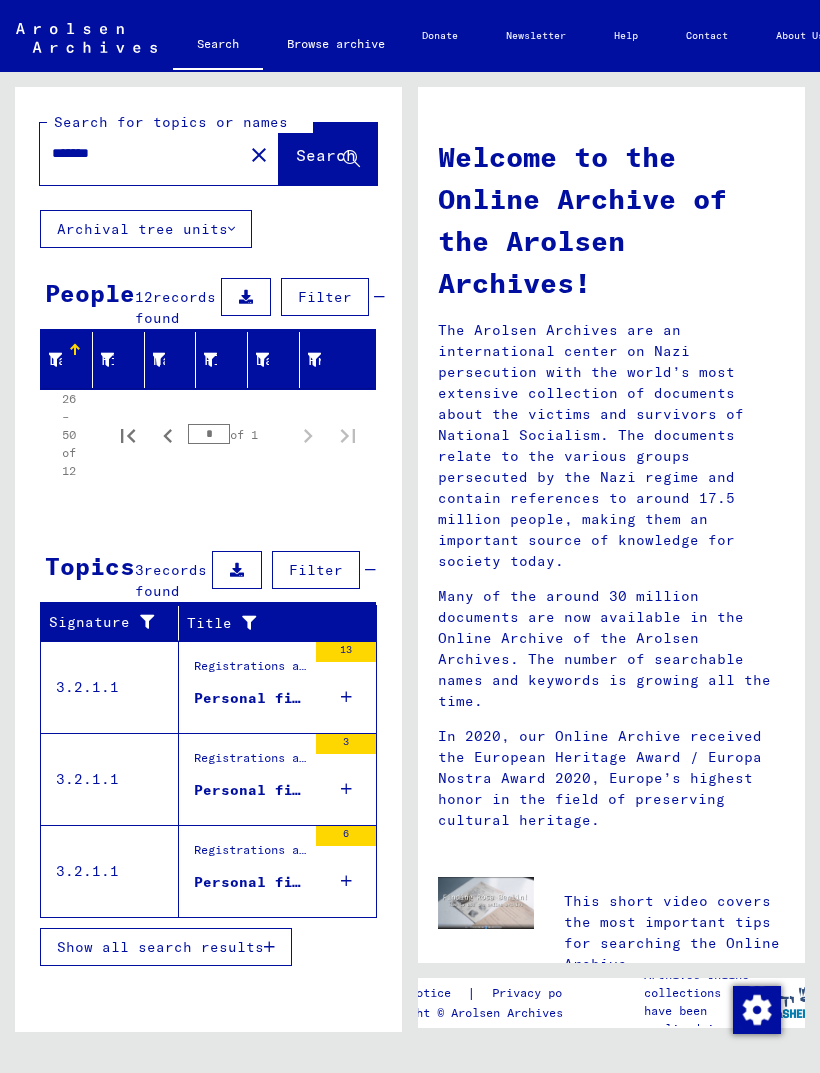 click 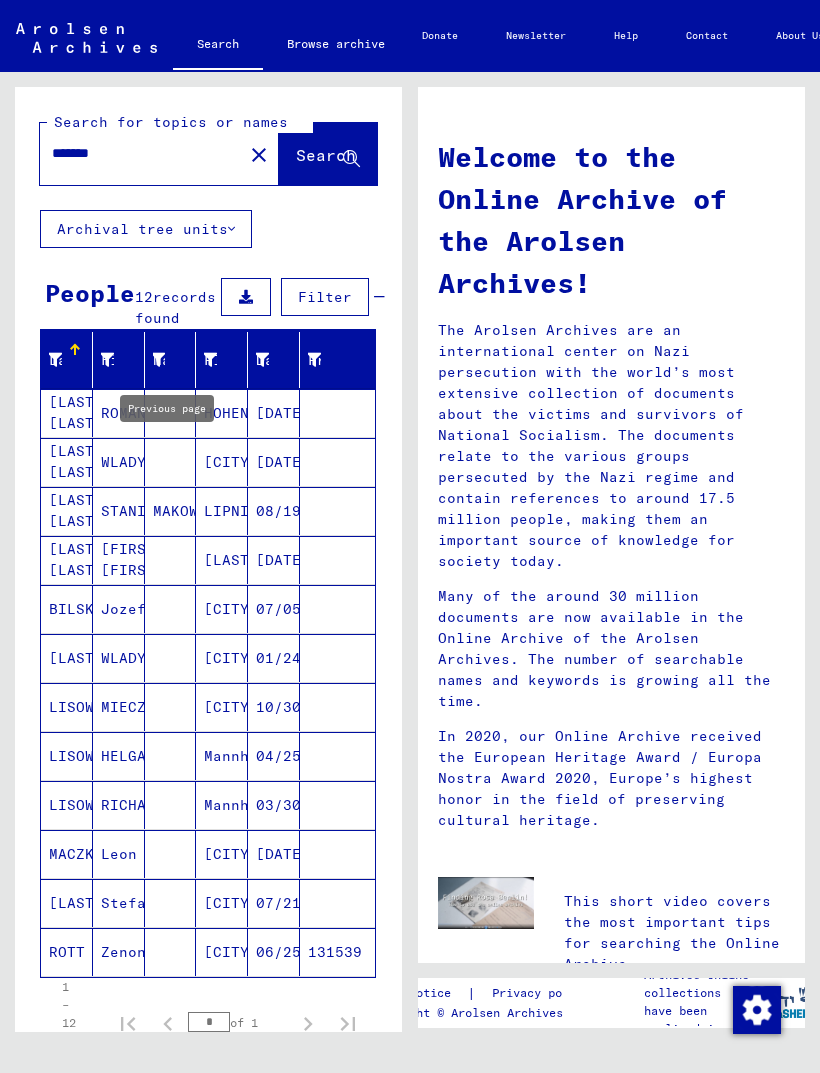 type on "*" 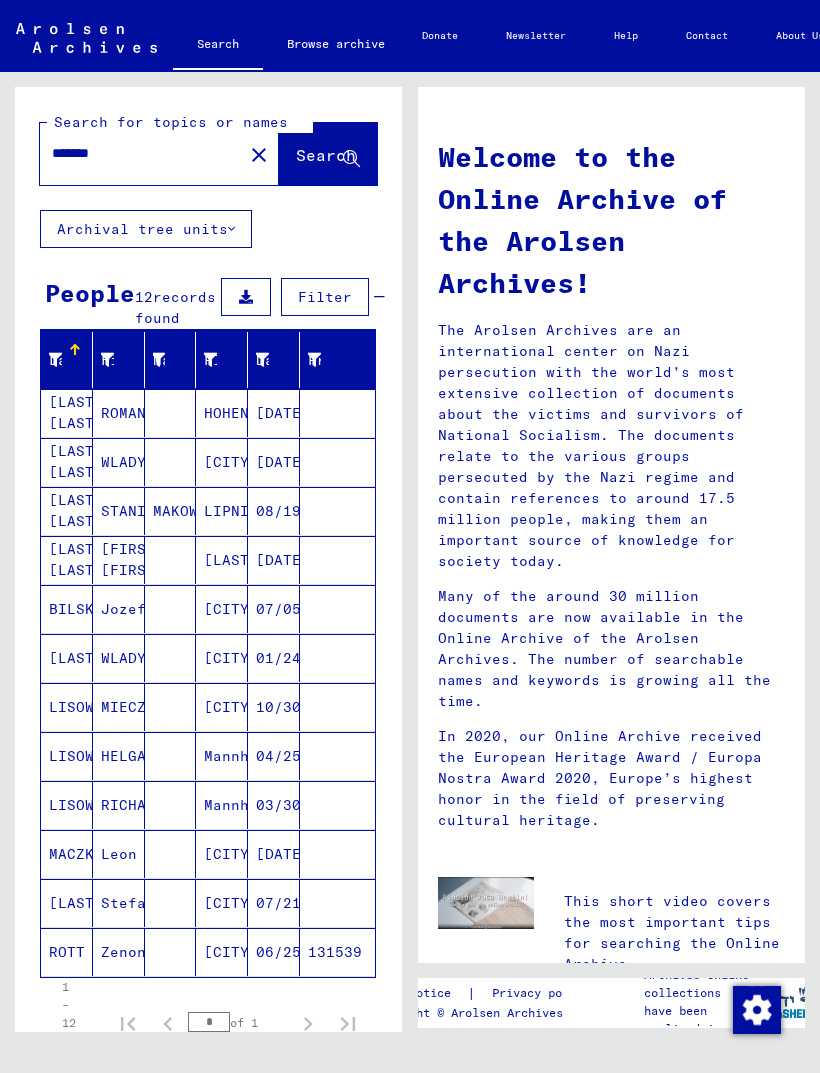 click on "WLADYSLAW" at bounding box center (119, 511) 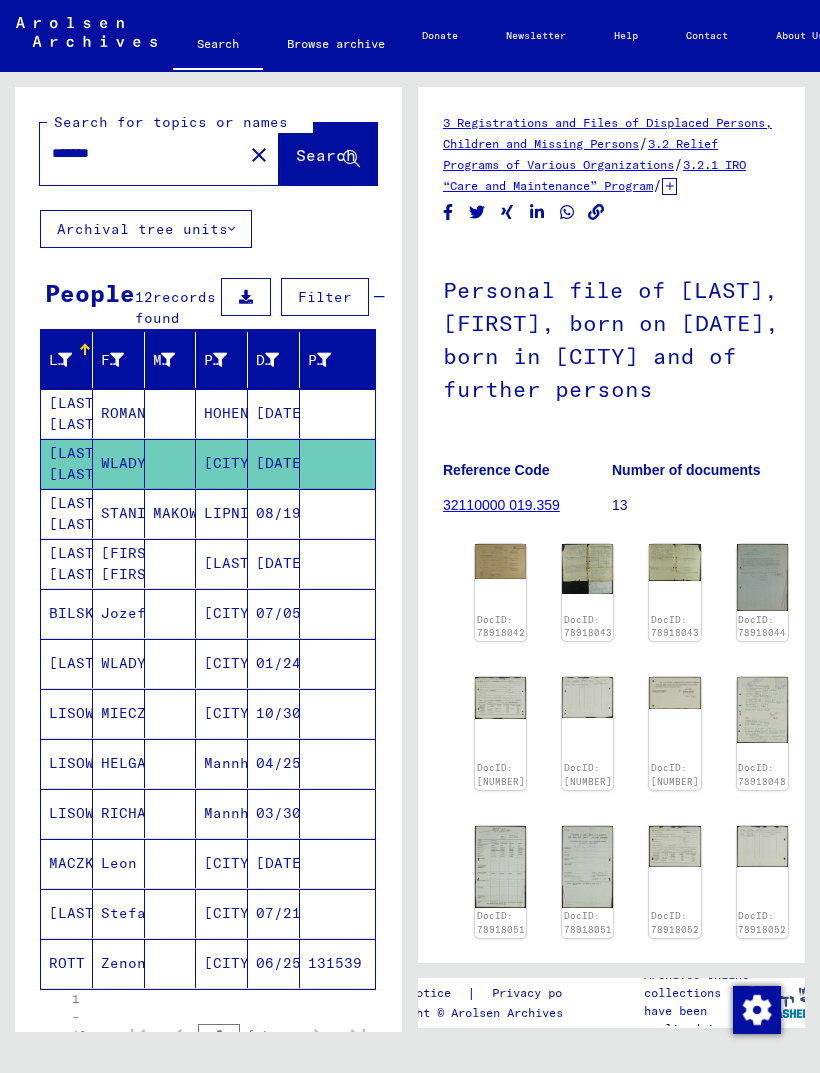 scroll, scrollTop: 0, scrollLeft: 0, axis: both 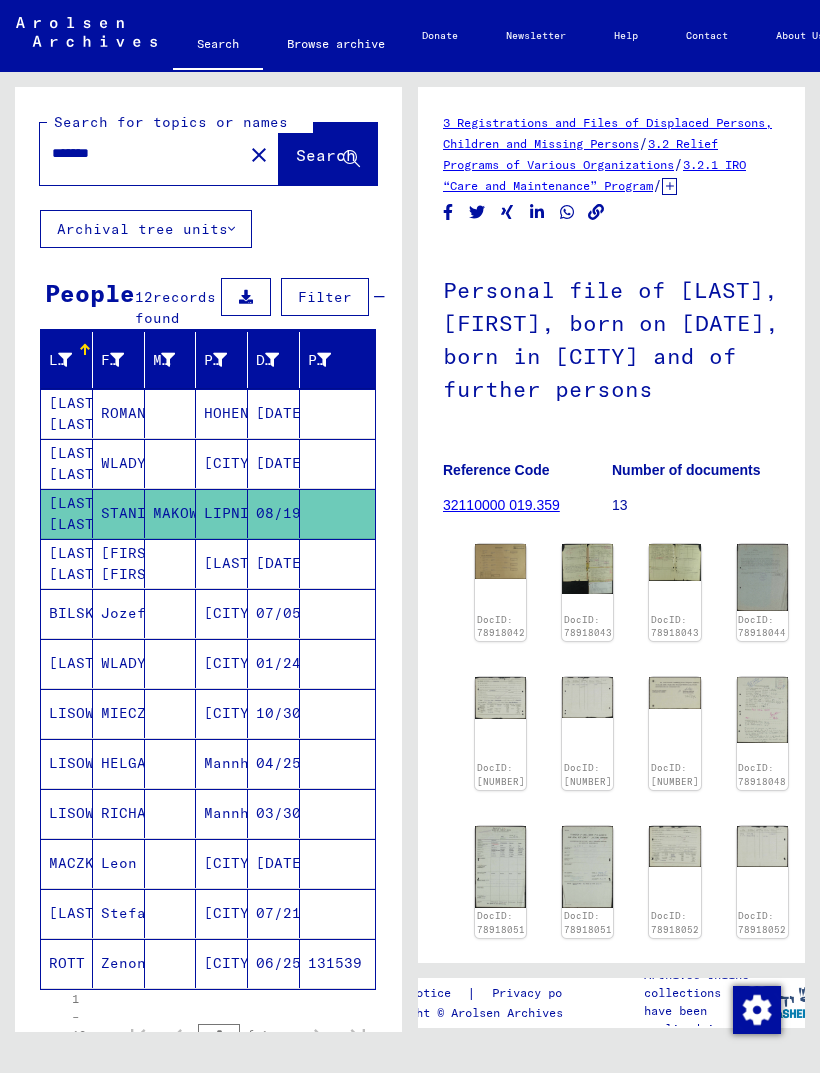 click on "[FIRST] [FIRST]" at bounding box center [119, 613] 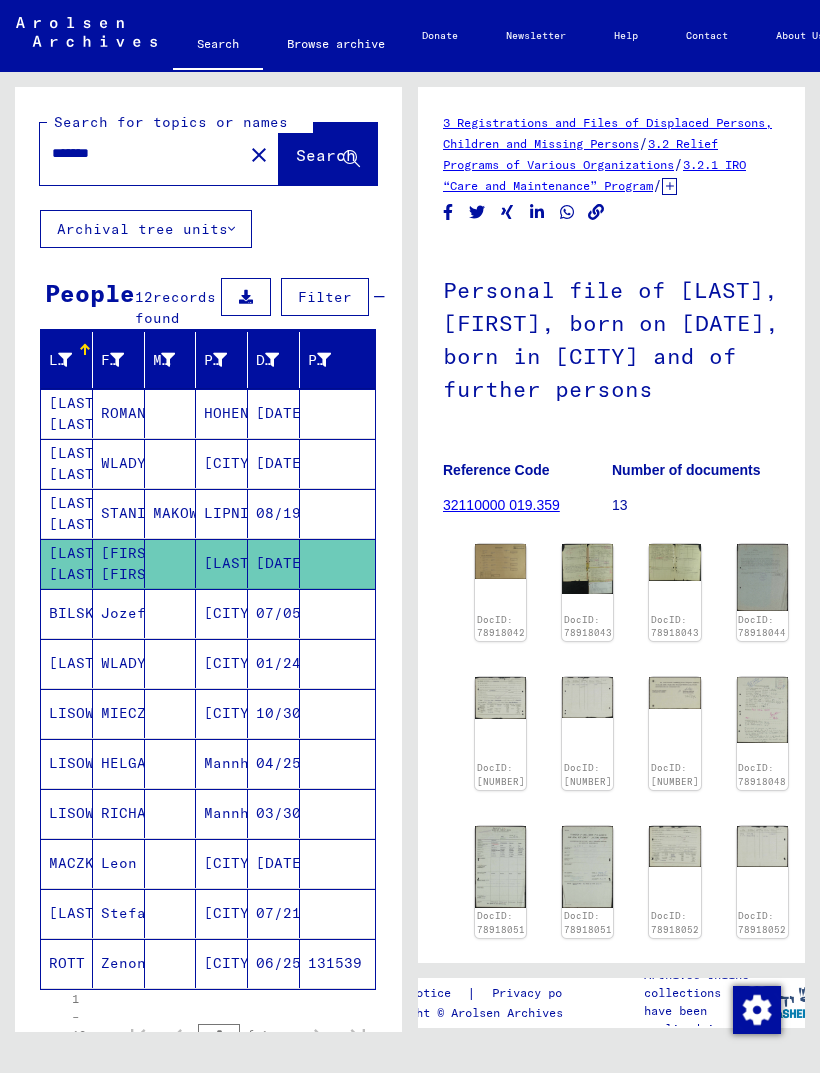 click on "Jozef" at bounding box center (119, 663) 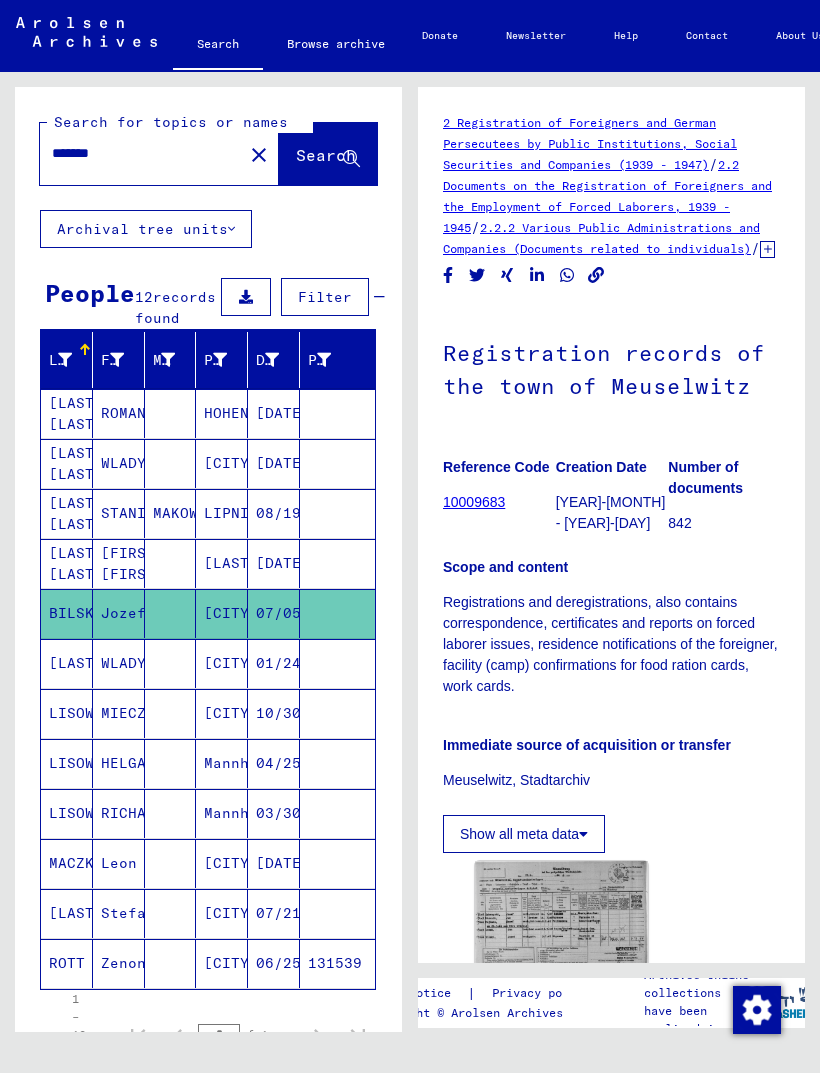 scroll, scrollTop: 0, scrollLeft: 0, axis: both 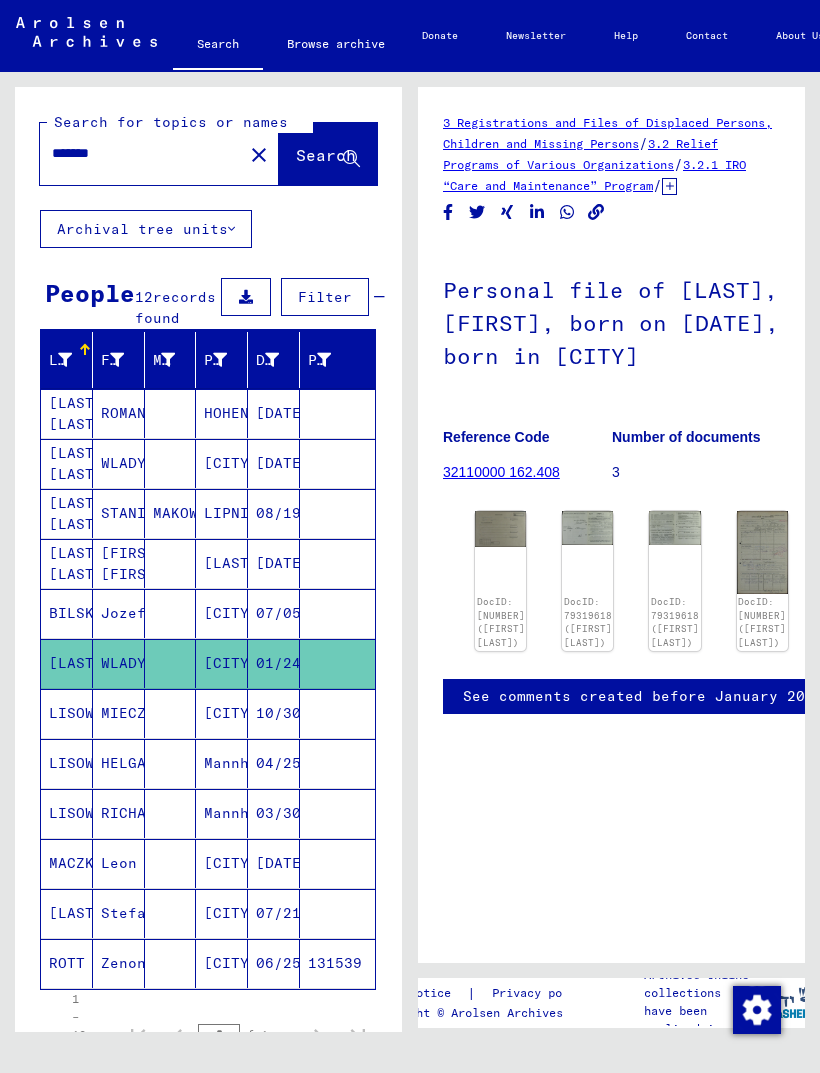 click on "LISOWSKI" at bounding box center (67, 863) 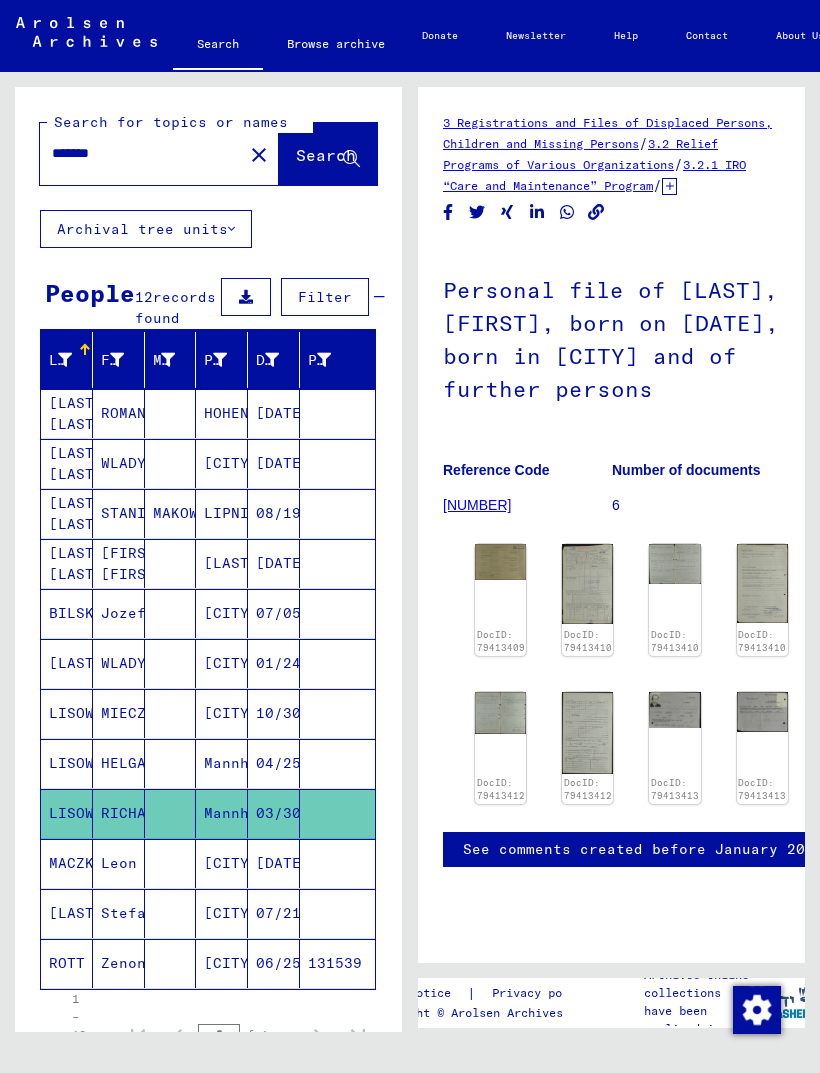 scroll, scrollTop: 0, scrollLeft: 0, axis: both 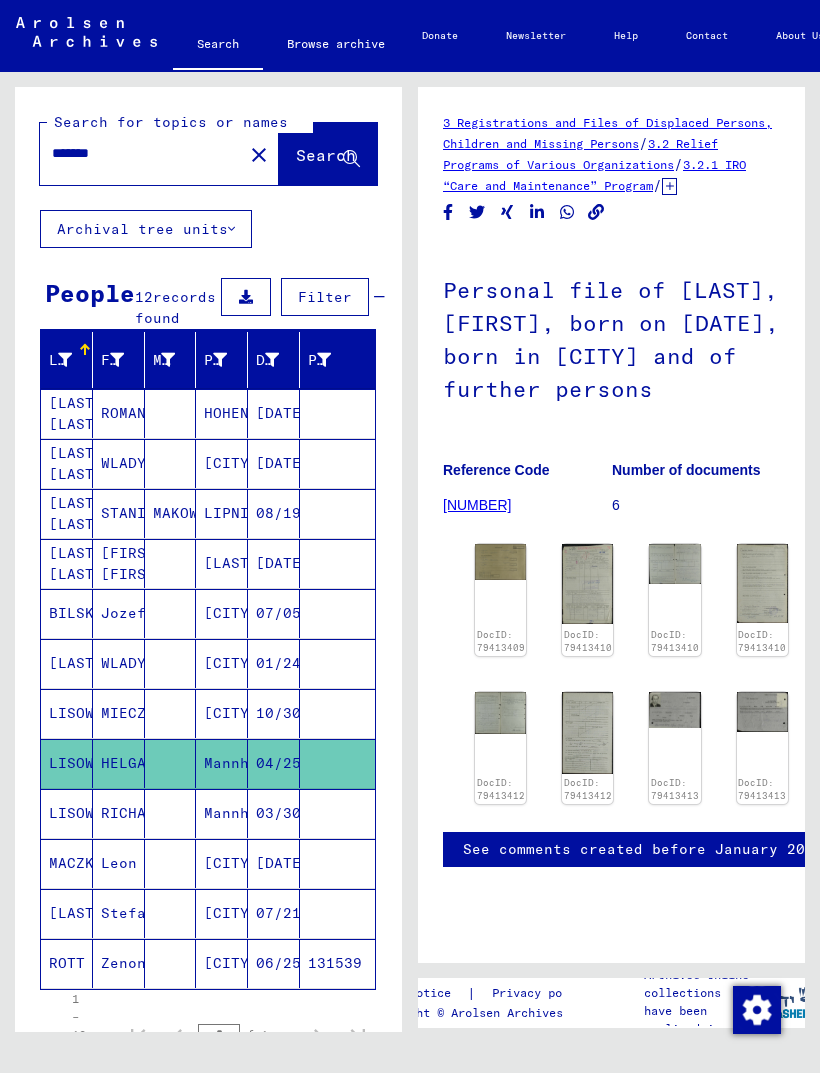 click on "MACZKA" at bounding box center (67, 913) 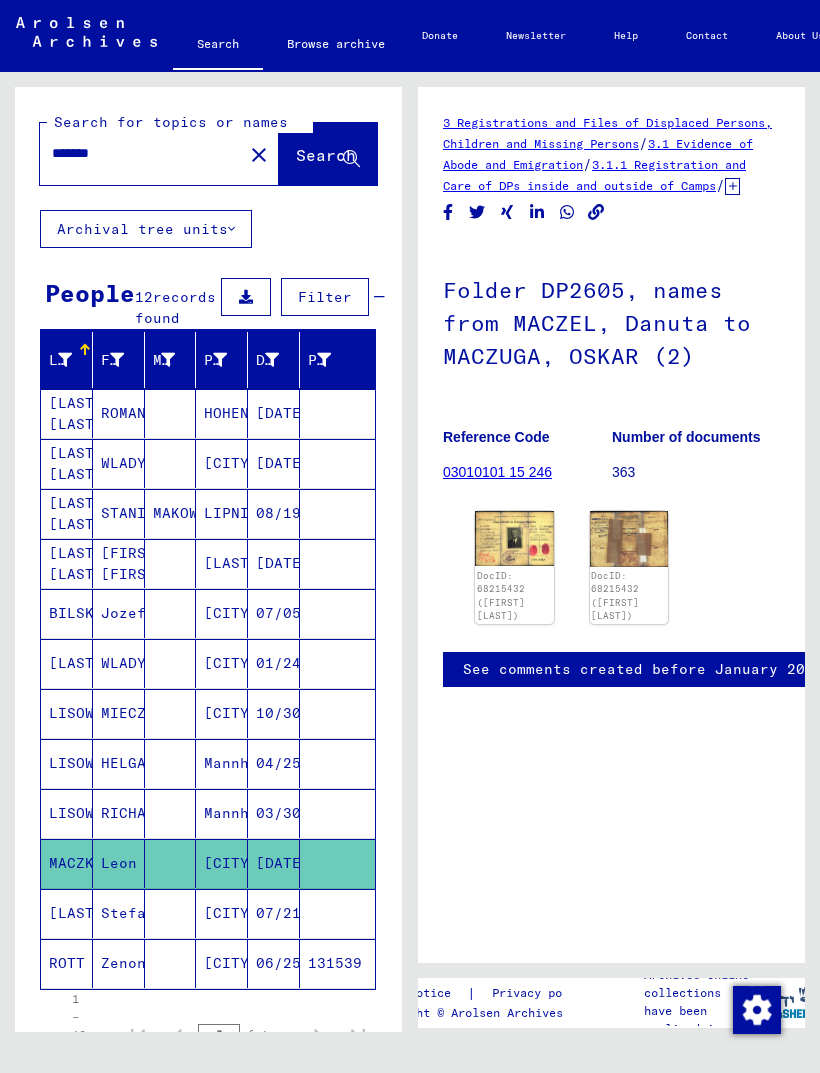 scroll, scrollTop: 0, scrollLeft: 0, axis: both 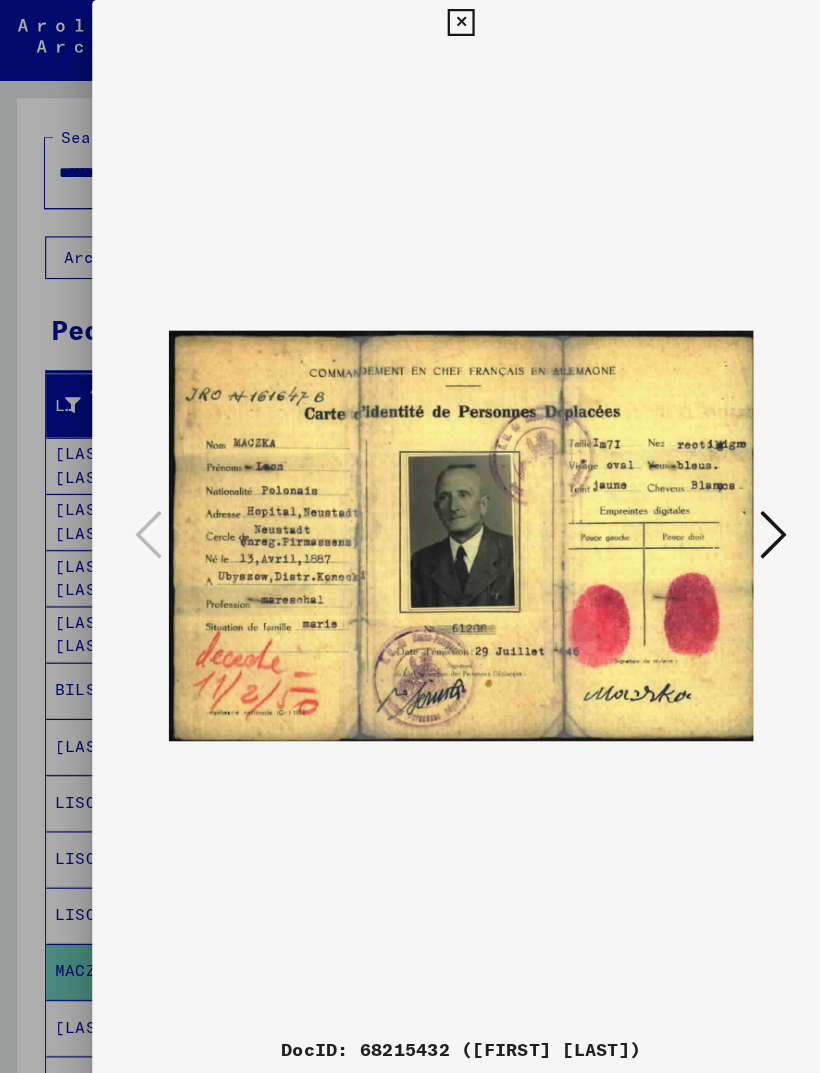 click at bounding box center (688, 475) 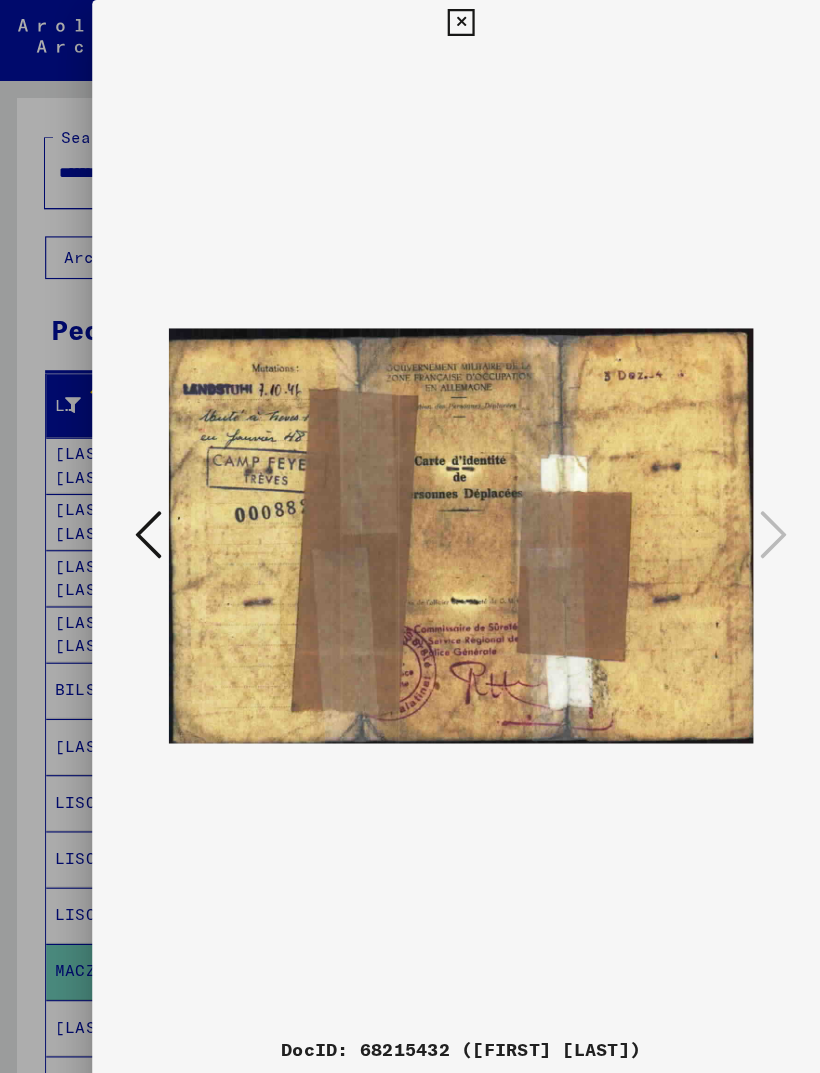 click at bounding box center [409, 20] 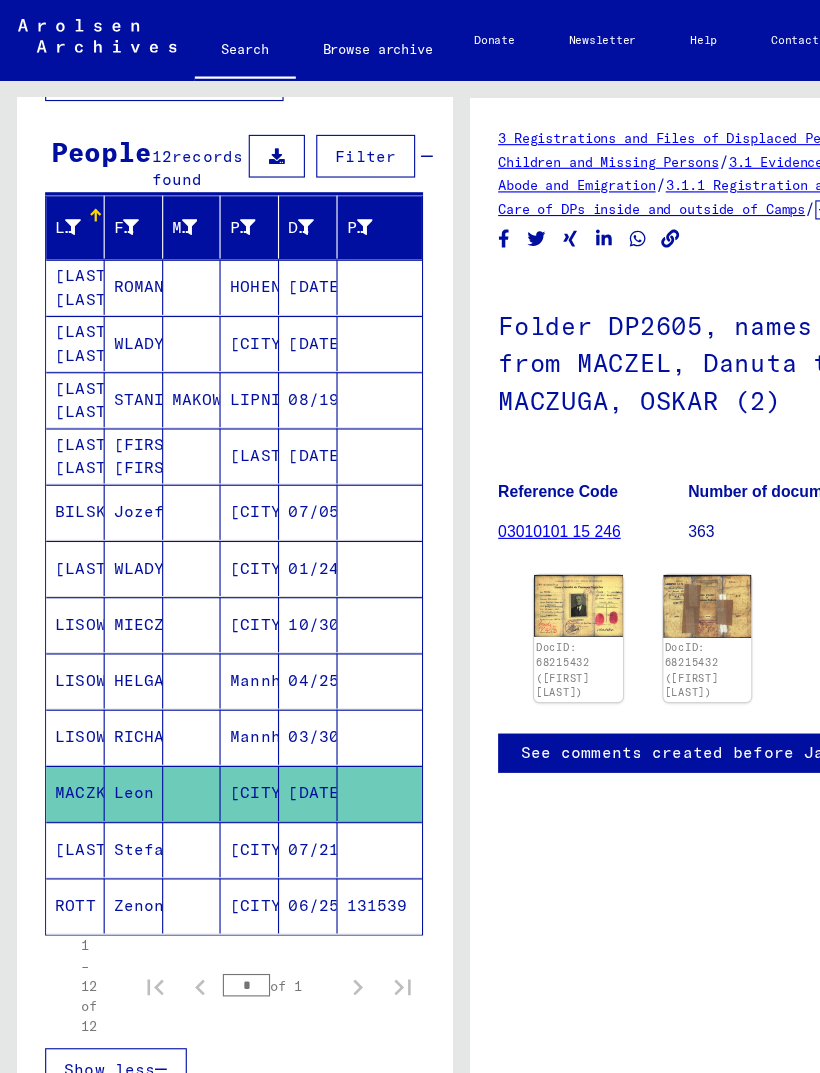 scroll, scrollTop: 160, scrollLeft: 0, axis: vertical 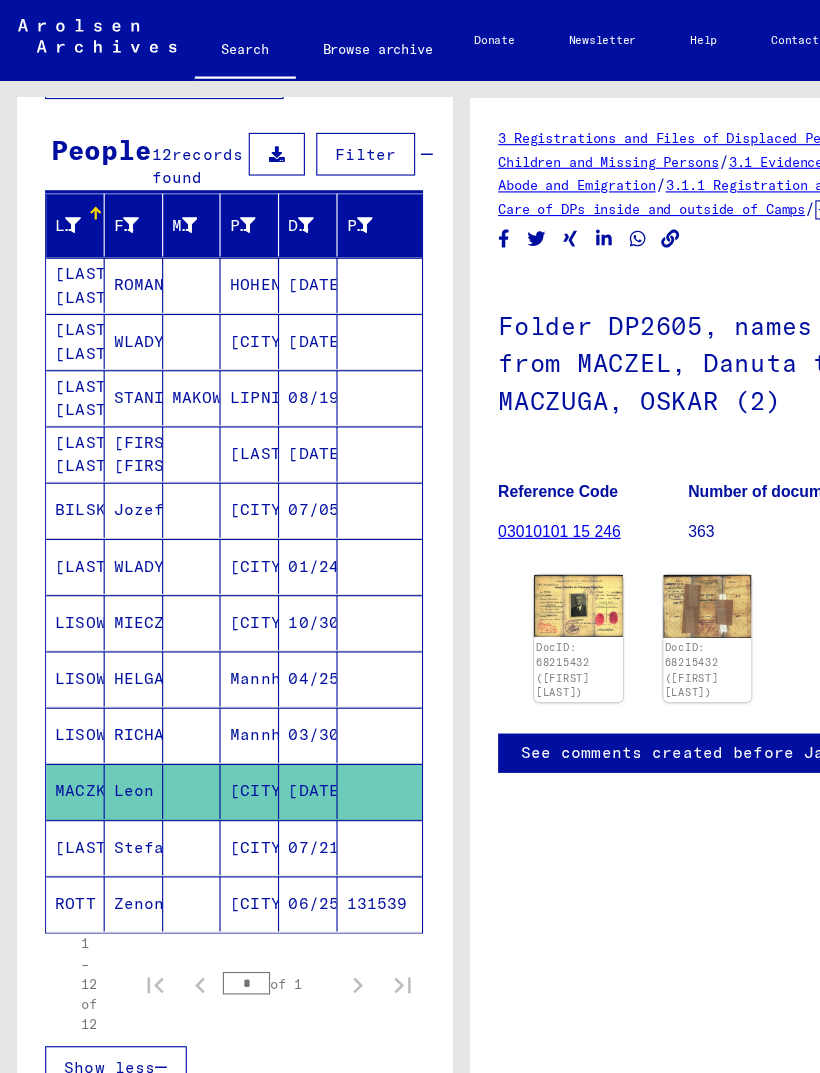 click on "[CITY]" 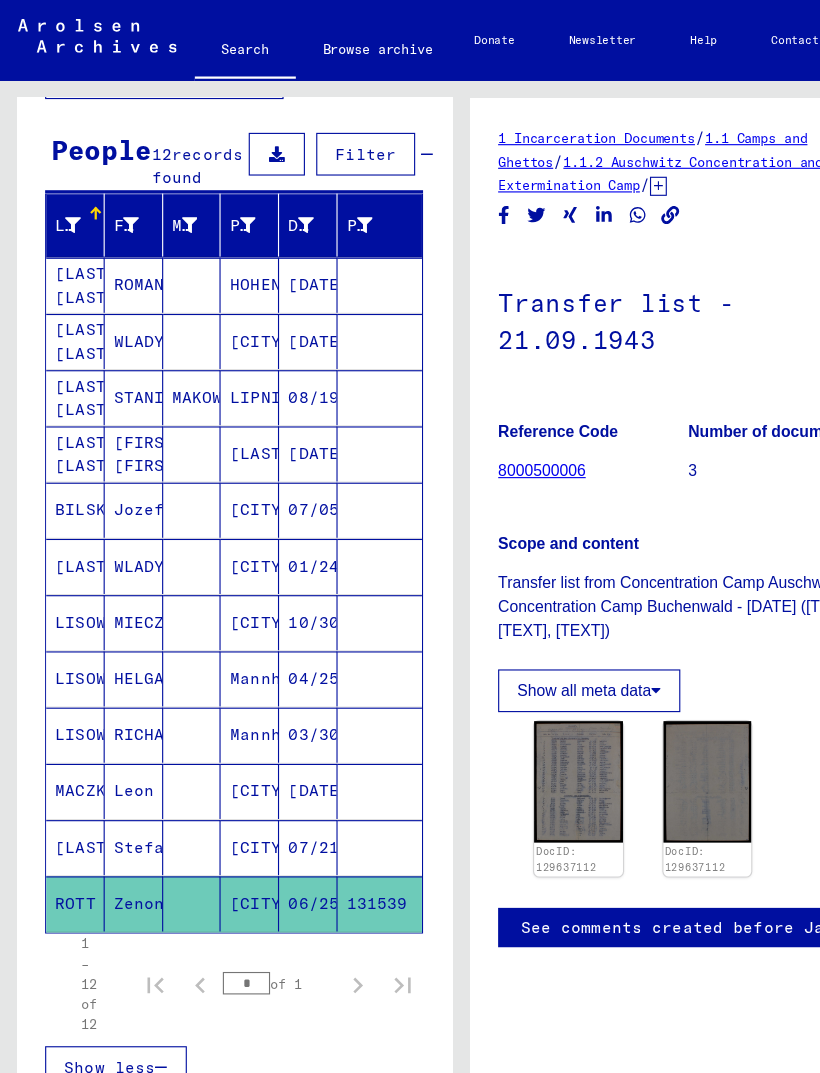 scroll, scrollTop: 0, scrollLeft: 0, axis: both 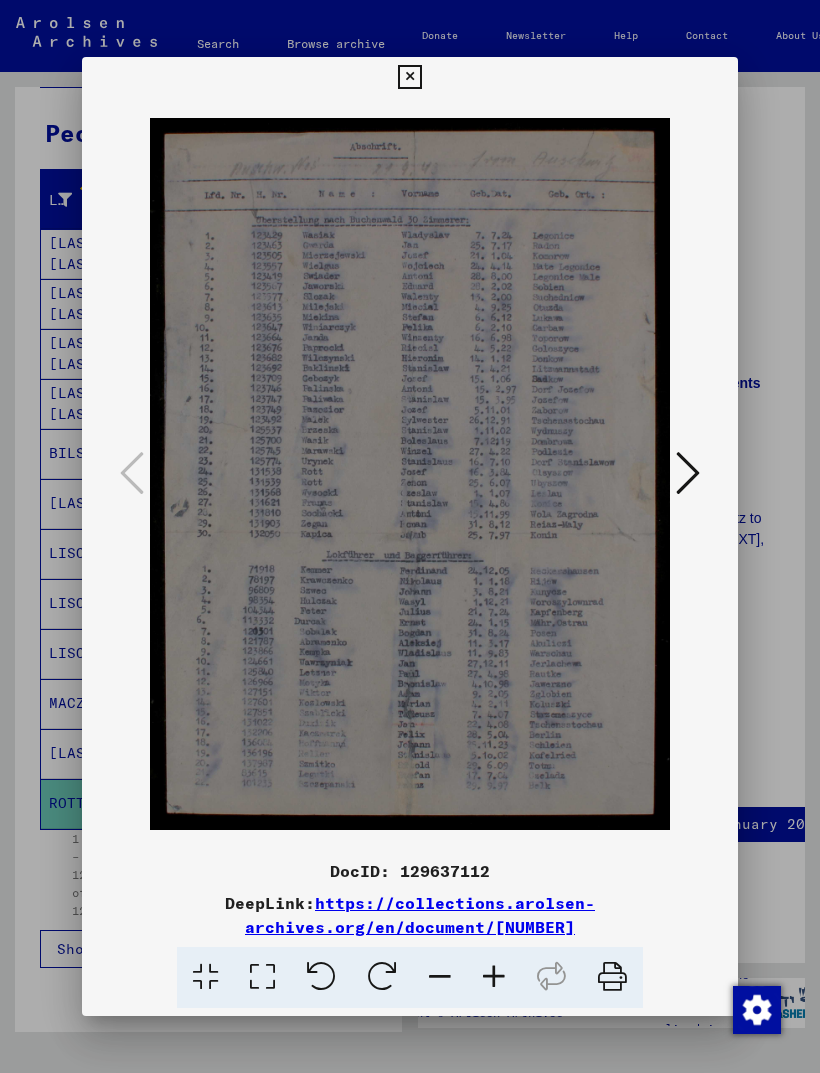 click at bounding box center (409, 77) 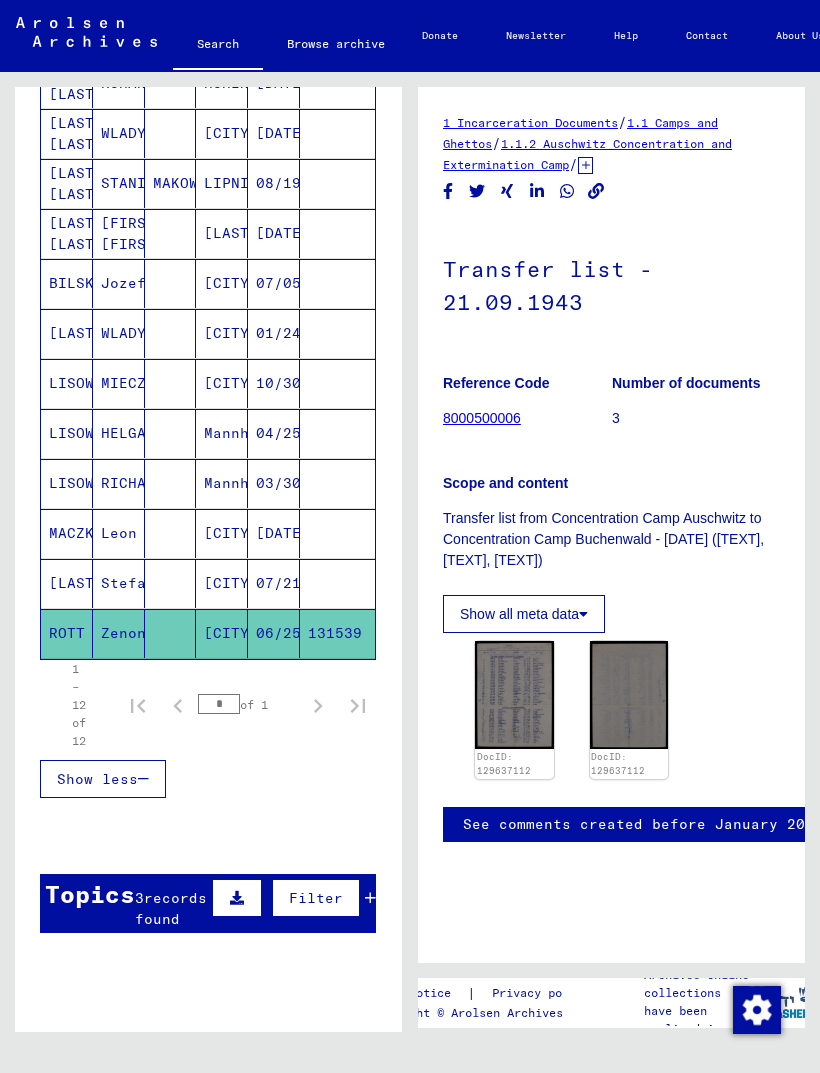 scroll, scrollTop: 326, scrollLeft: 0, axis: vertical 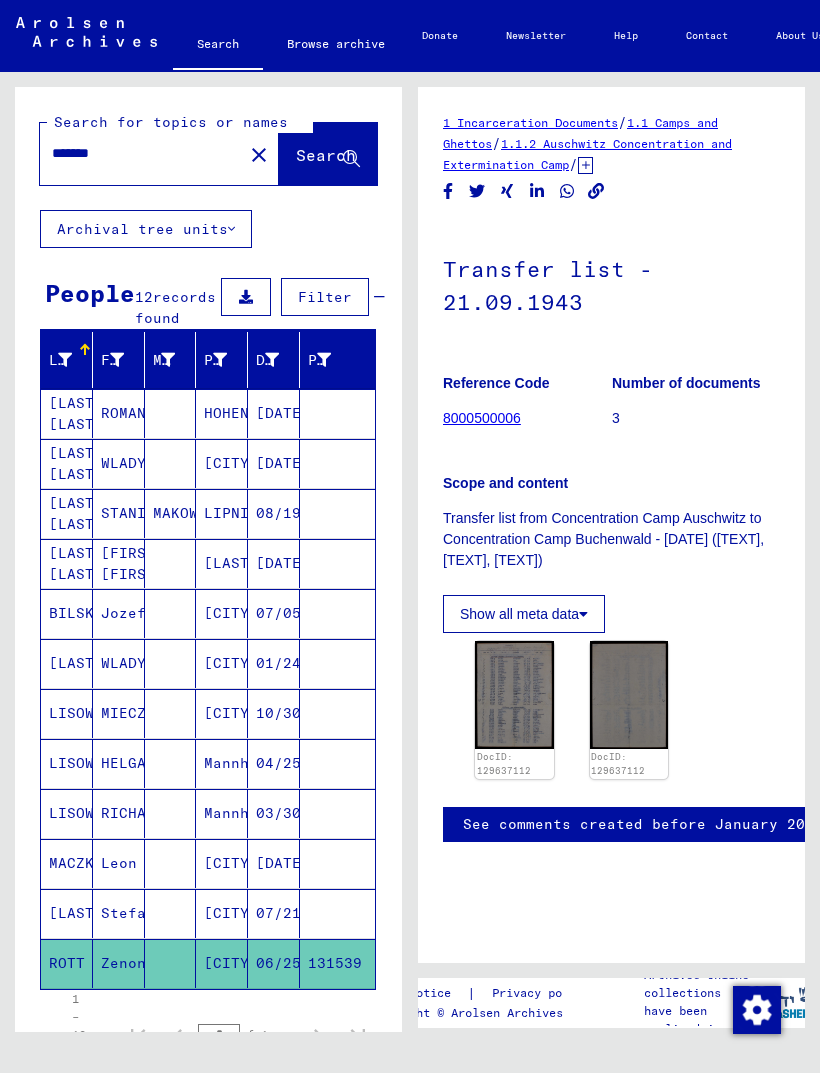 click on "close" 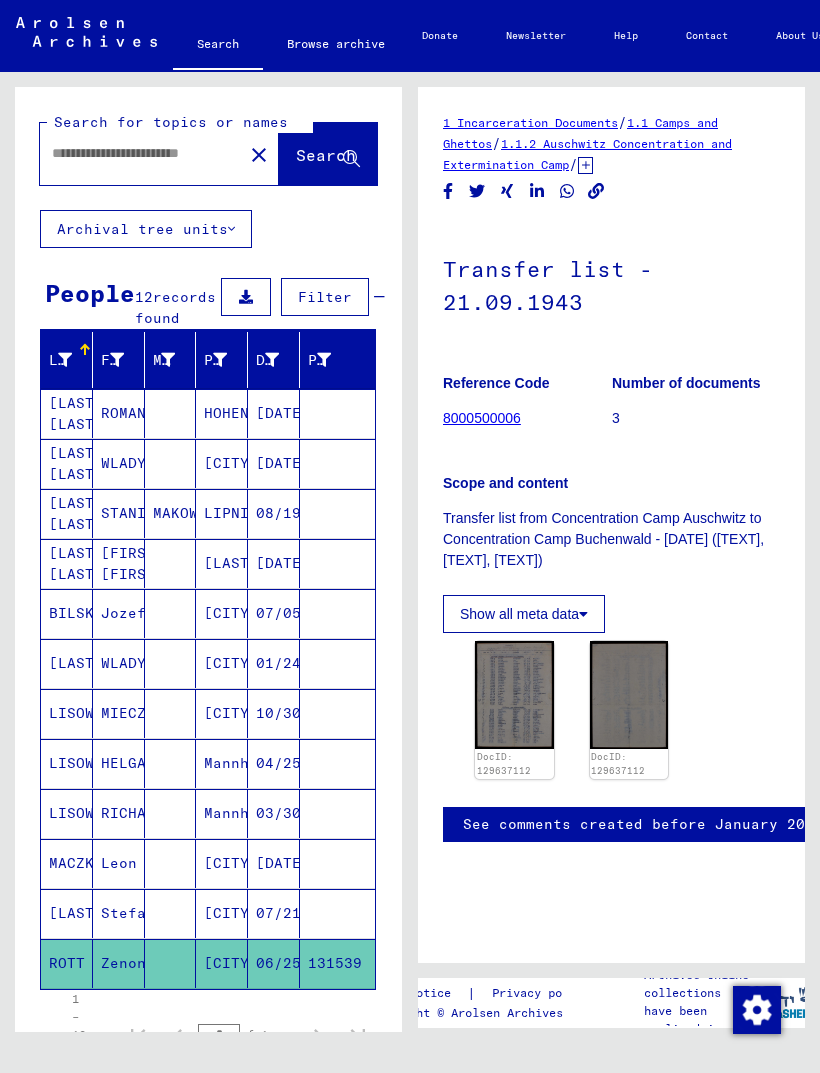 scroll, scrollTop: 0, scrollLeft: 0, axis: both 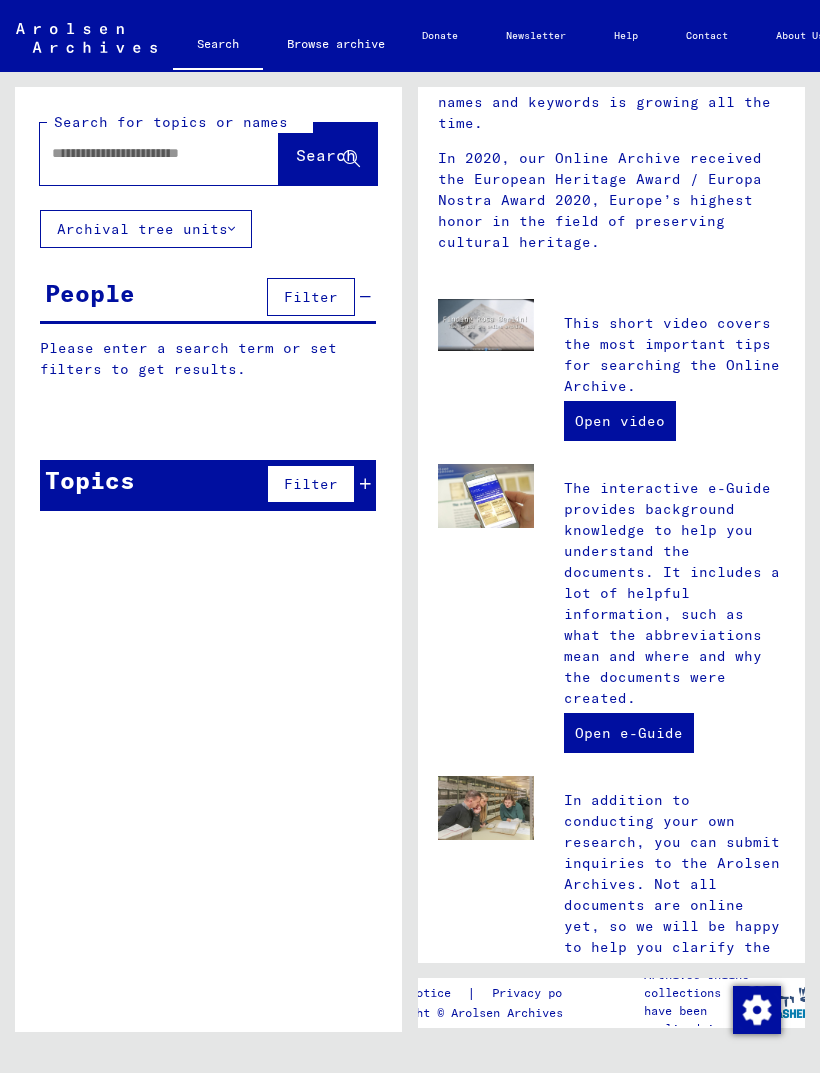 click 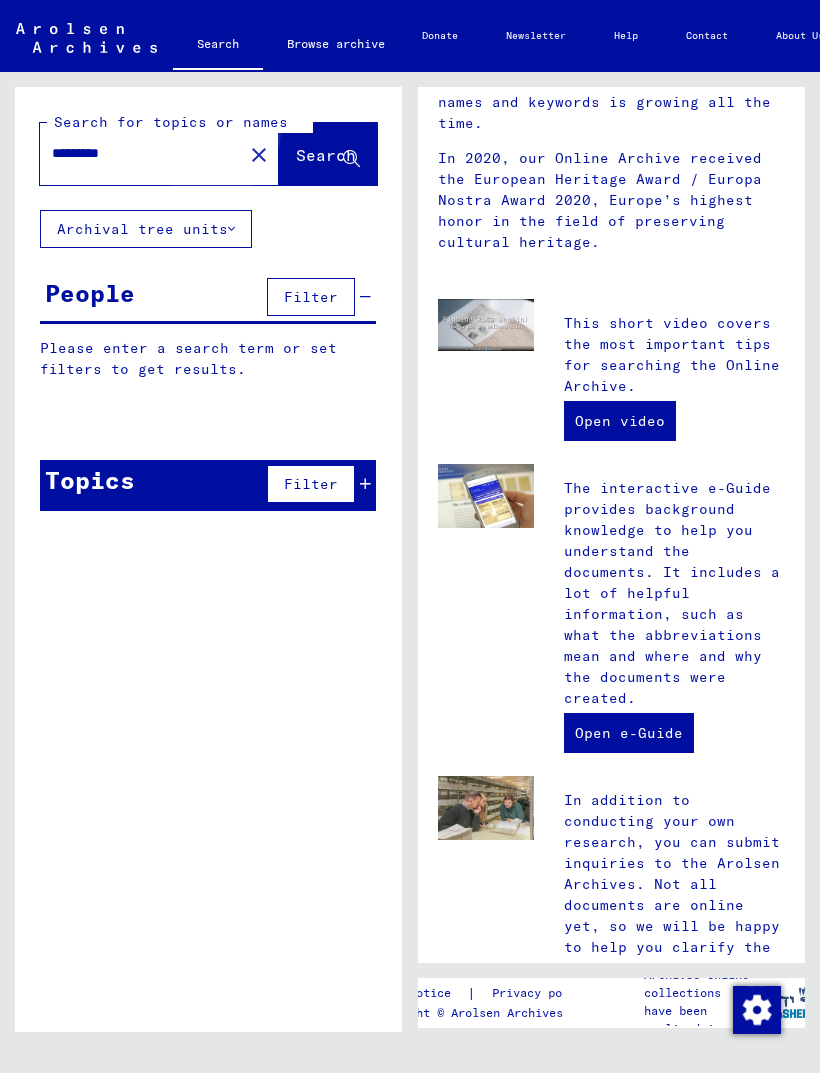 type on "*********" 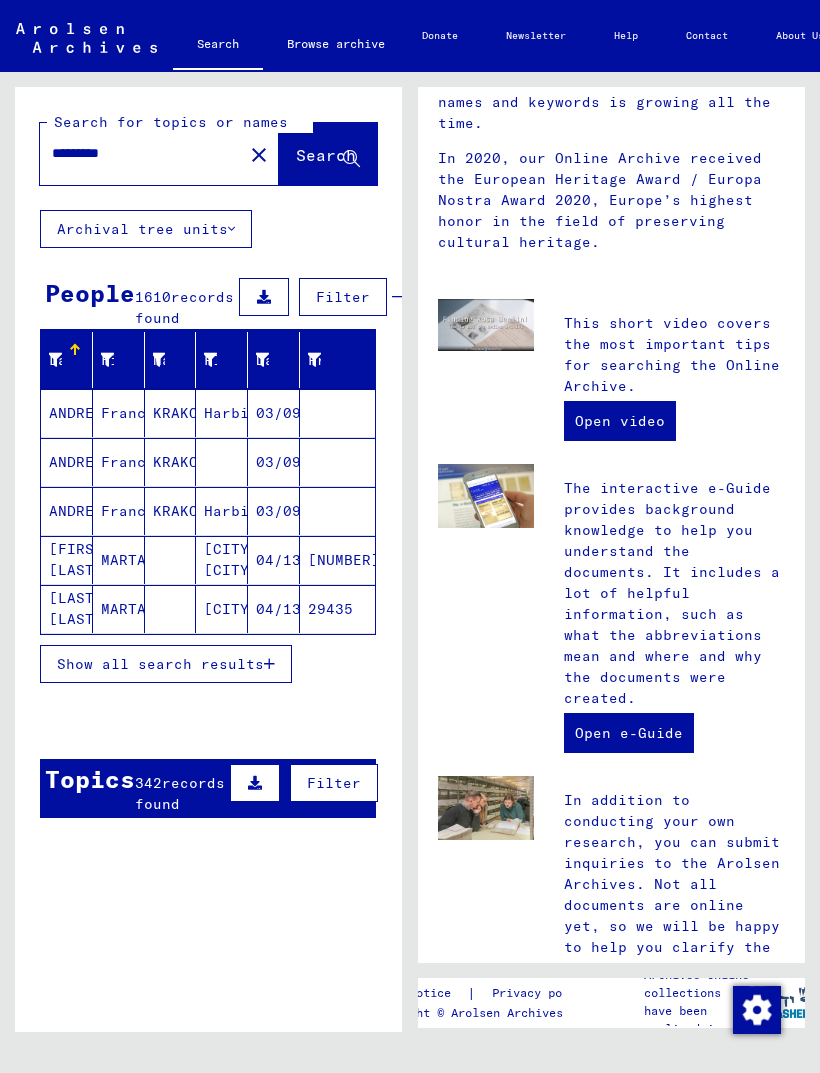 click on "Show all search results" at bounding box center (160, 664) 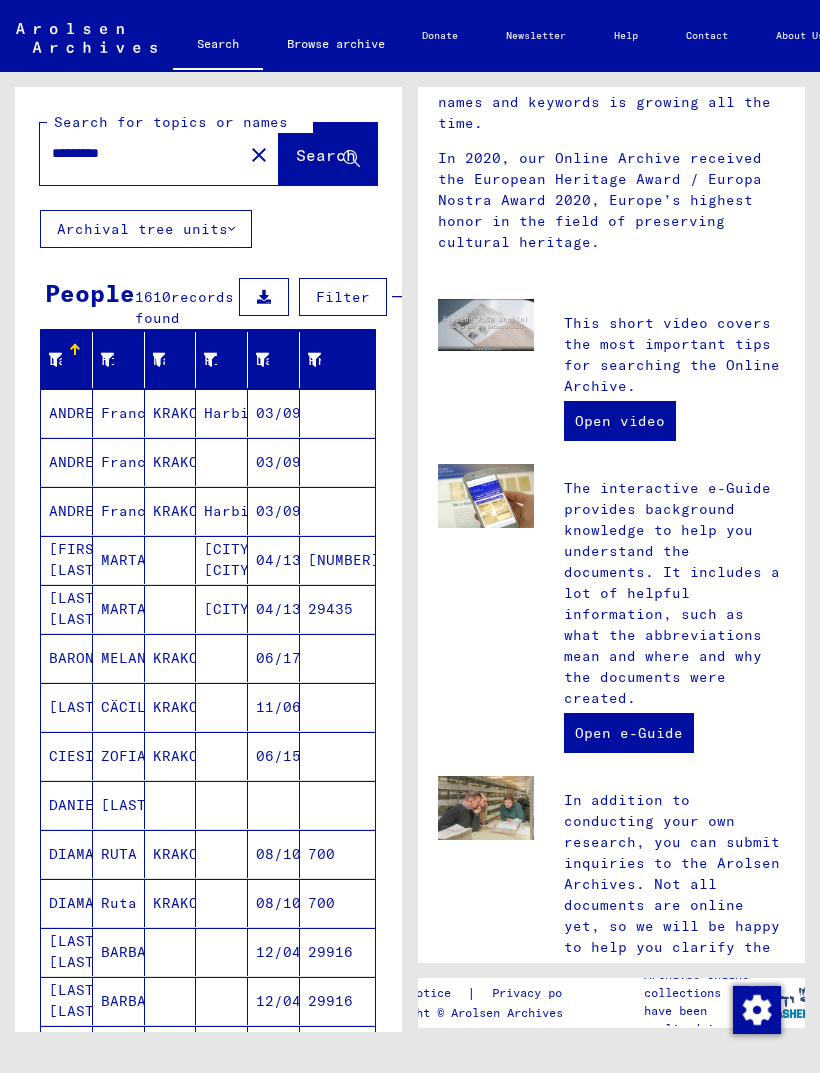 scroll, scrollTop: 0, scrollLeft: 0, axis: both 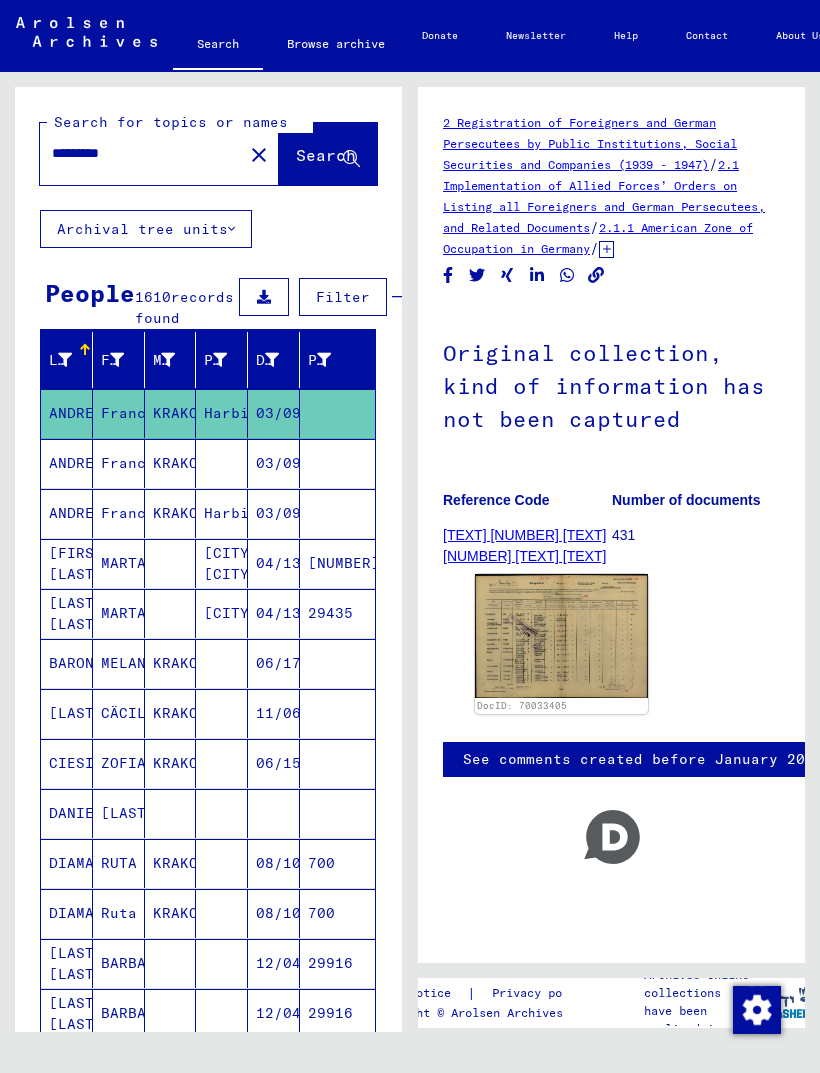 click on "KRAKOWIAK" at bounding box center (171, 563) 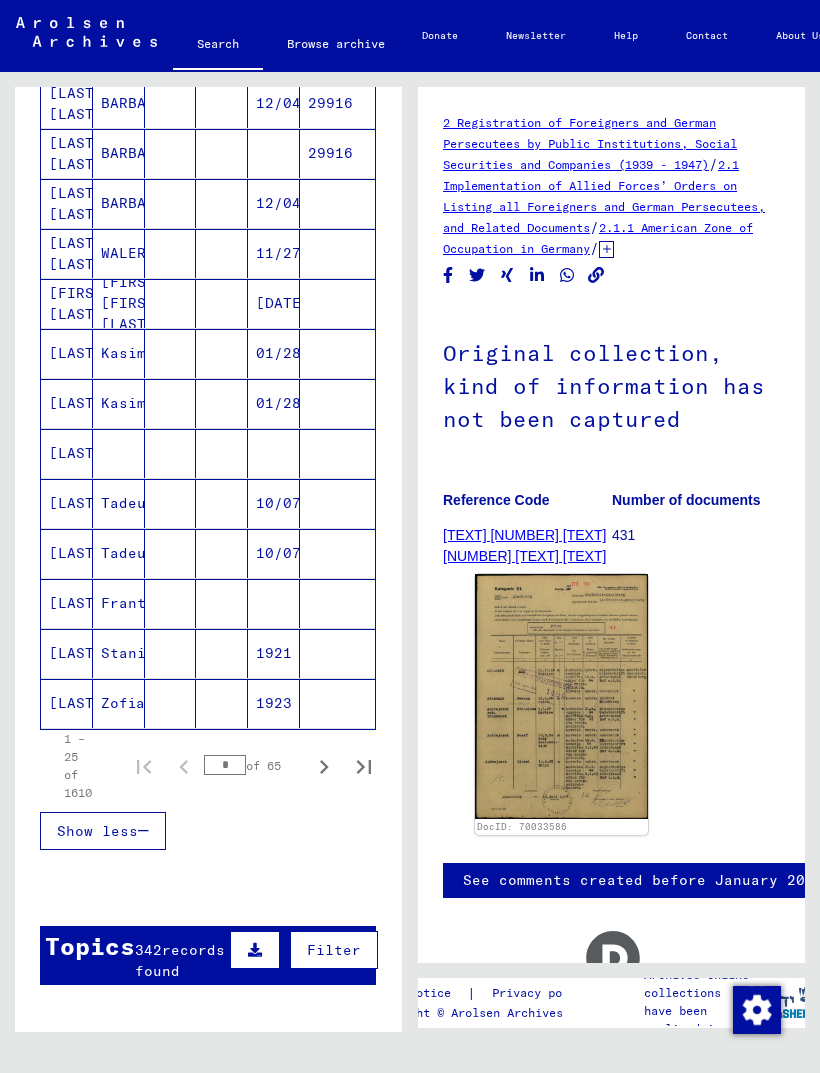 scroll, scrollTop: 909, scrollLeft: 0, axis: vertical 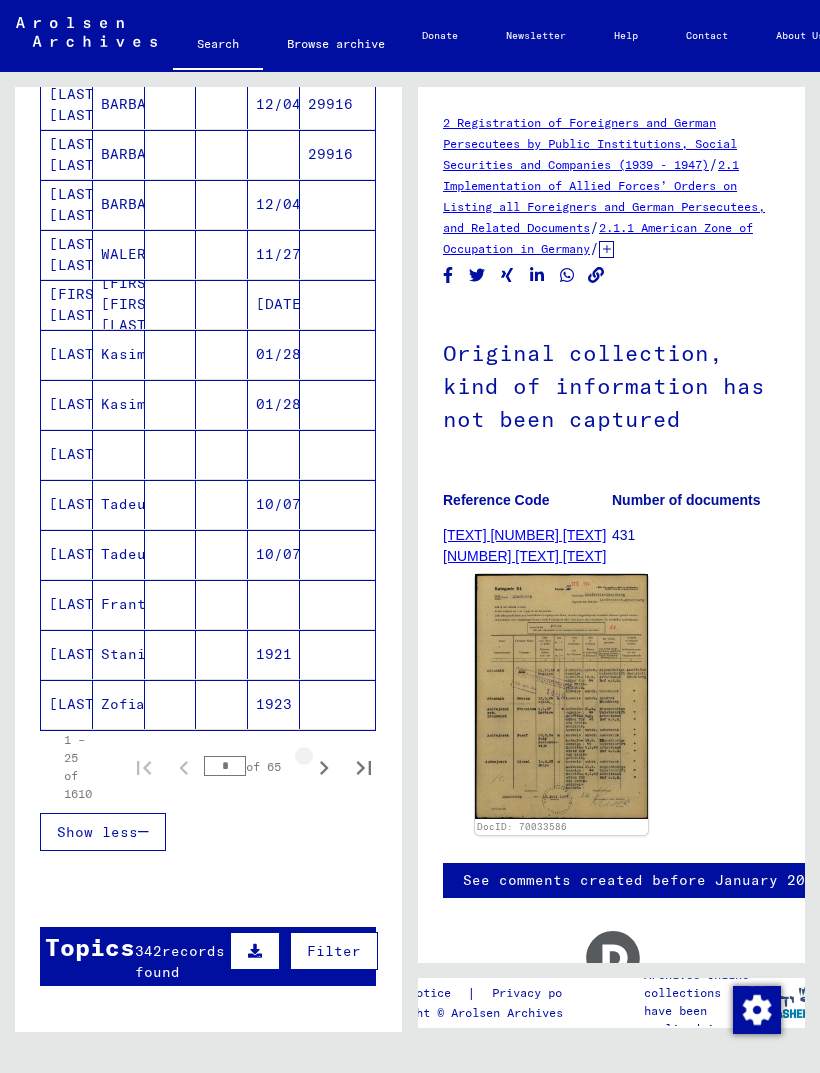 click 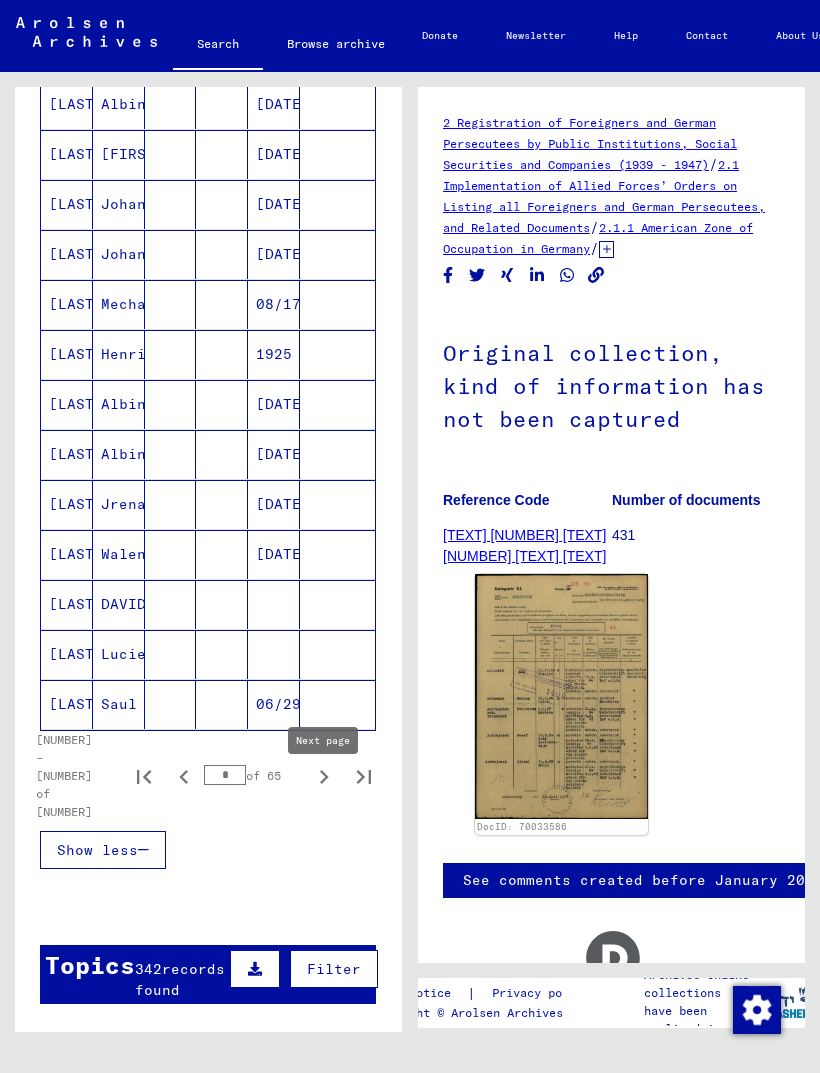 click on "[LAST]" at bounding box center [67, 654] 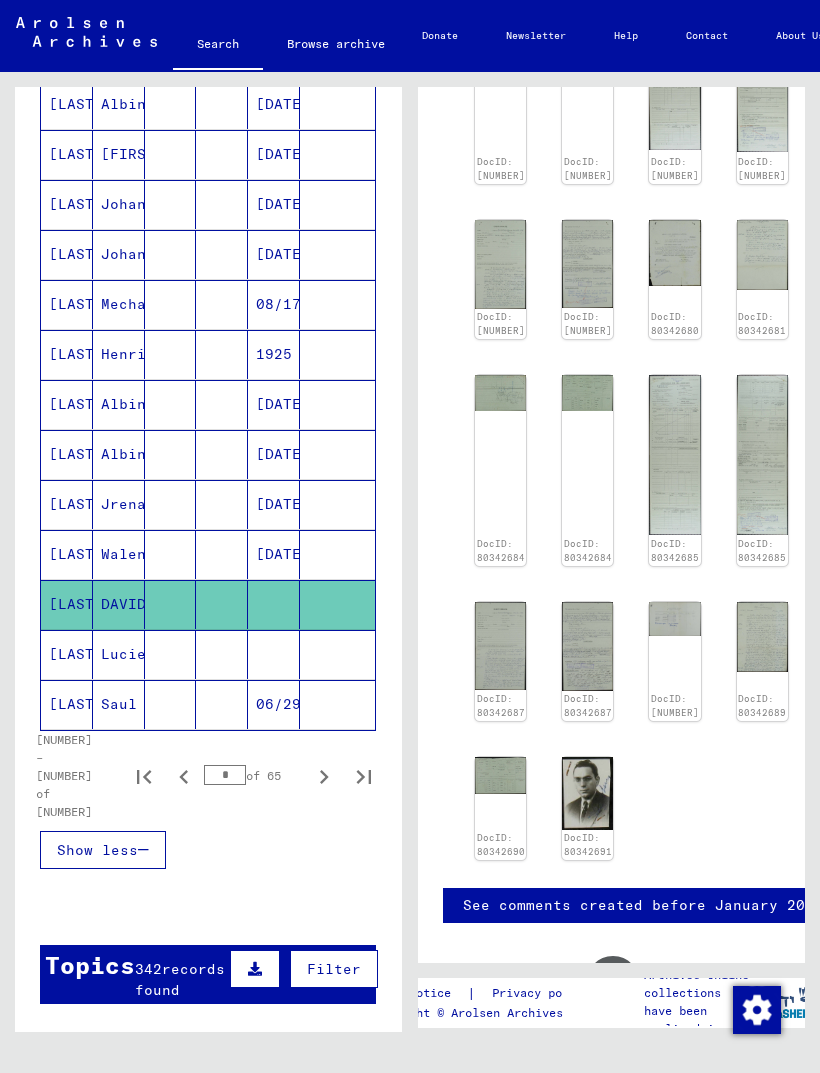 scroll, scrollTop: 576, scrollLeft: 0, axis: vertical 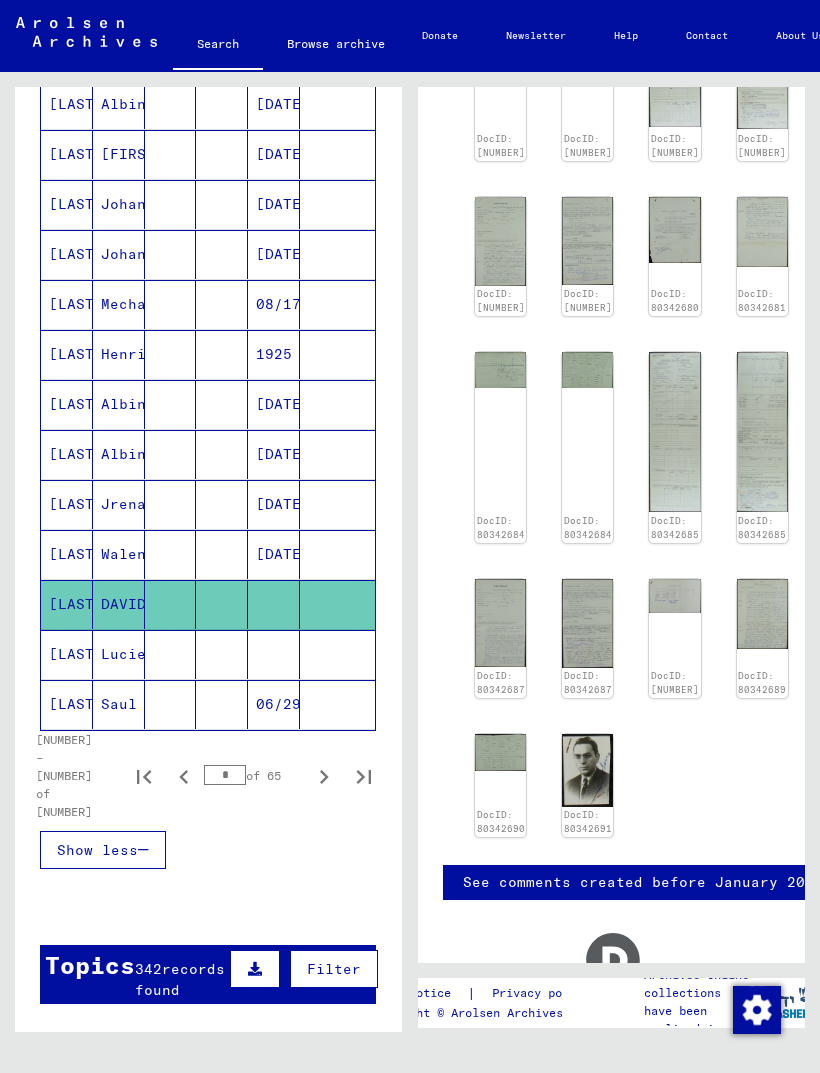 click 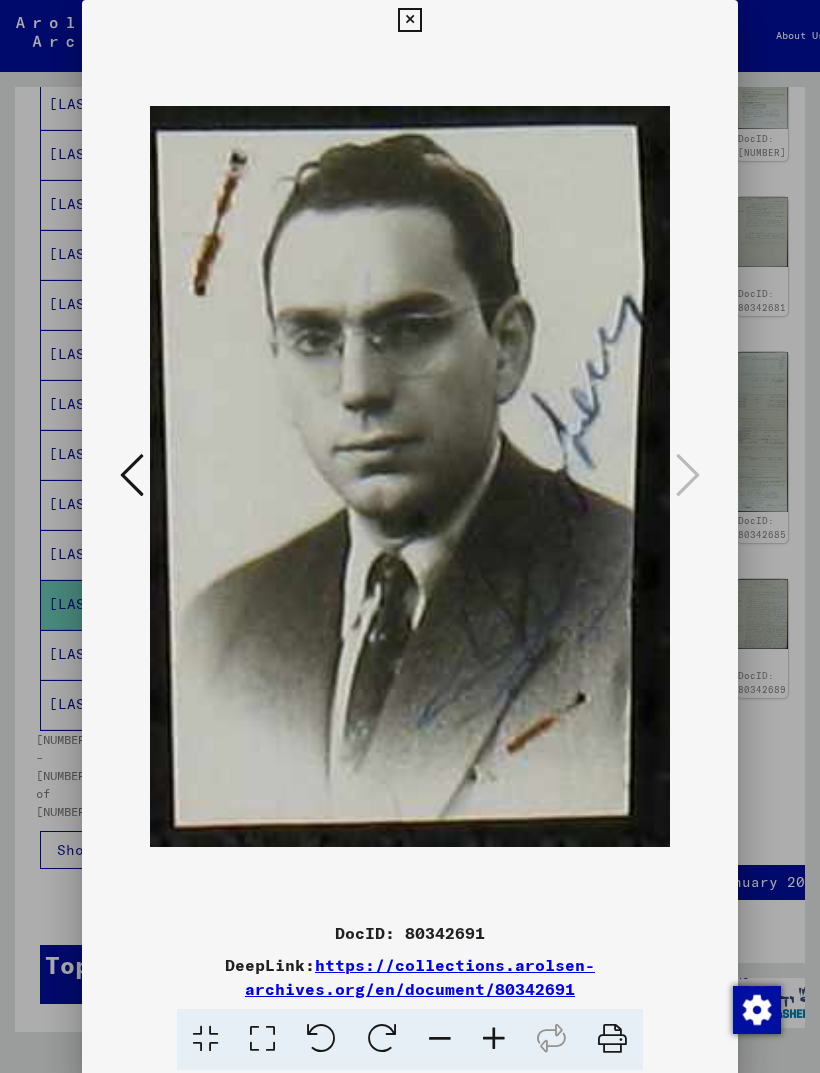click at bounding box center (132, 475) 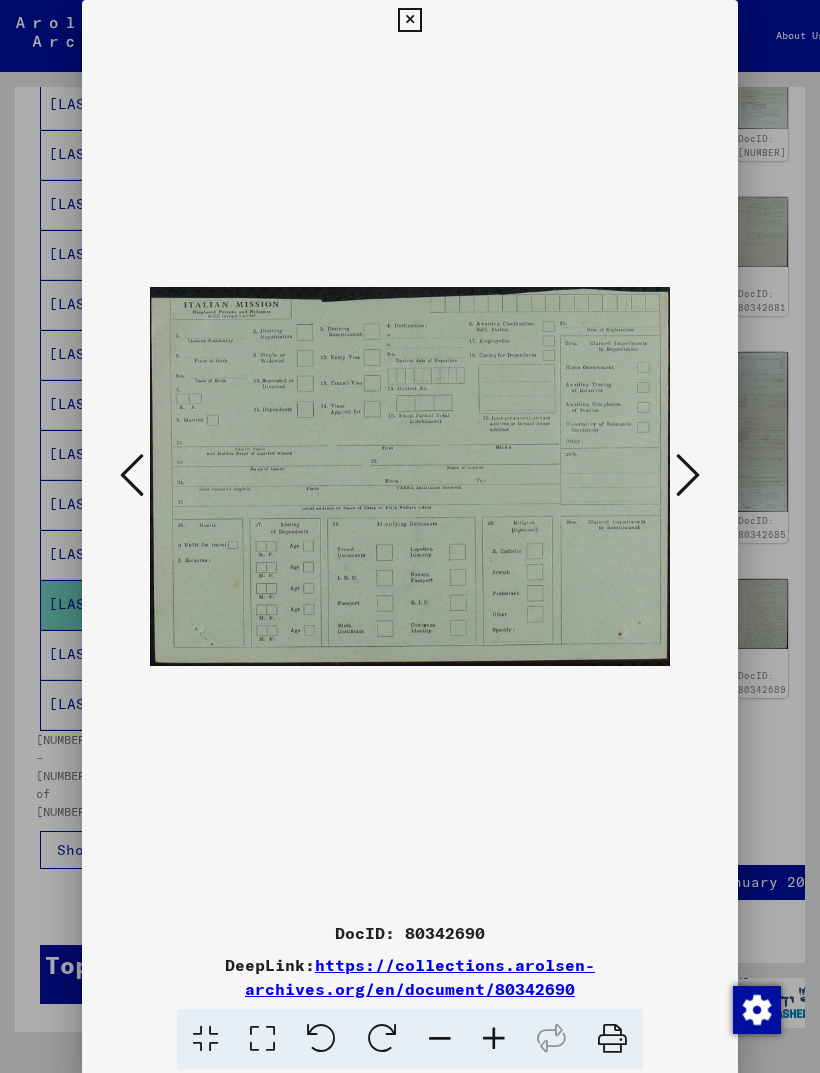 click at bounding box center [688, 475] 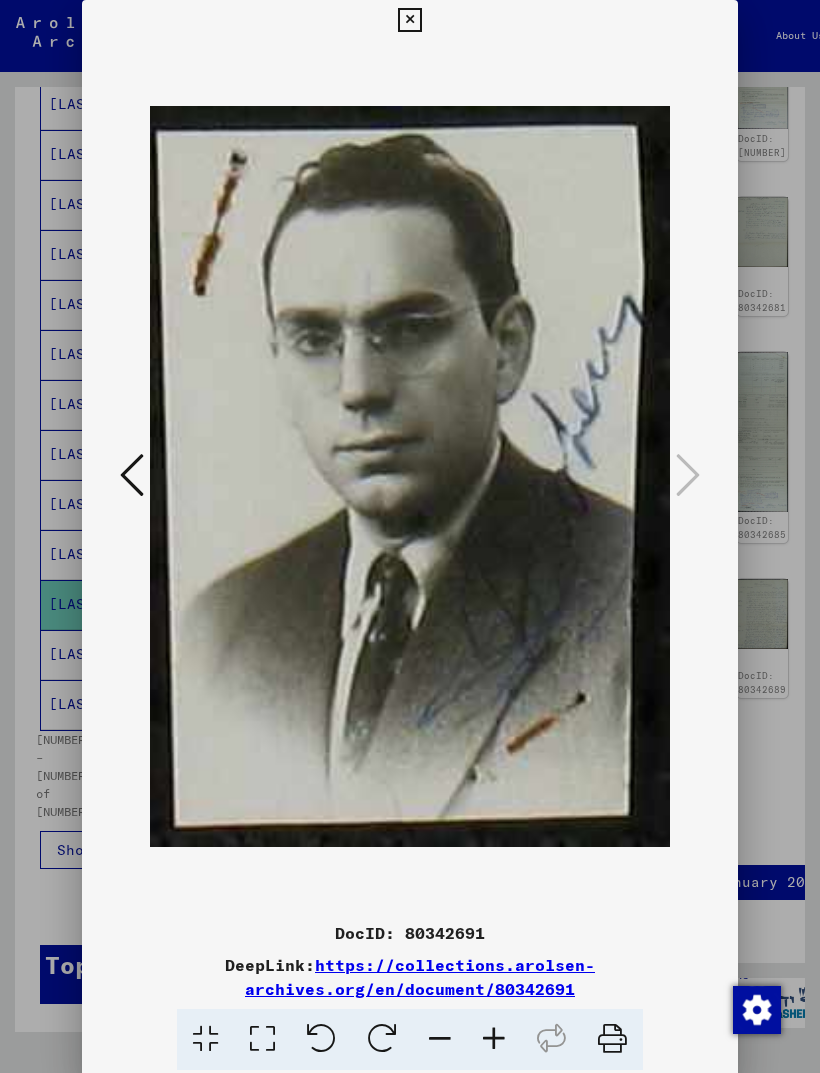 click at bounding box center [132, 476] 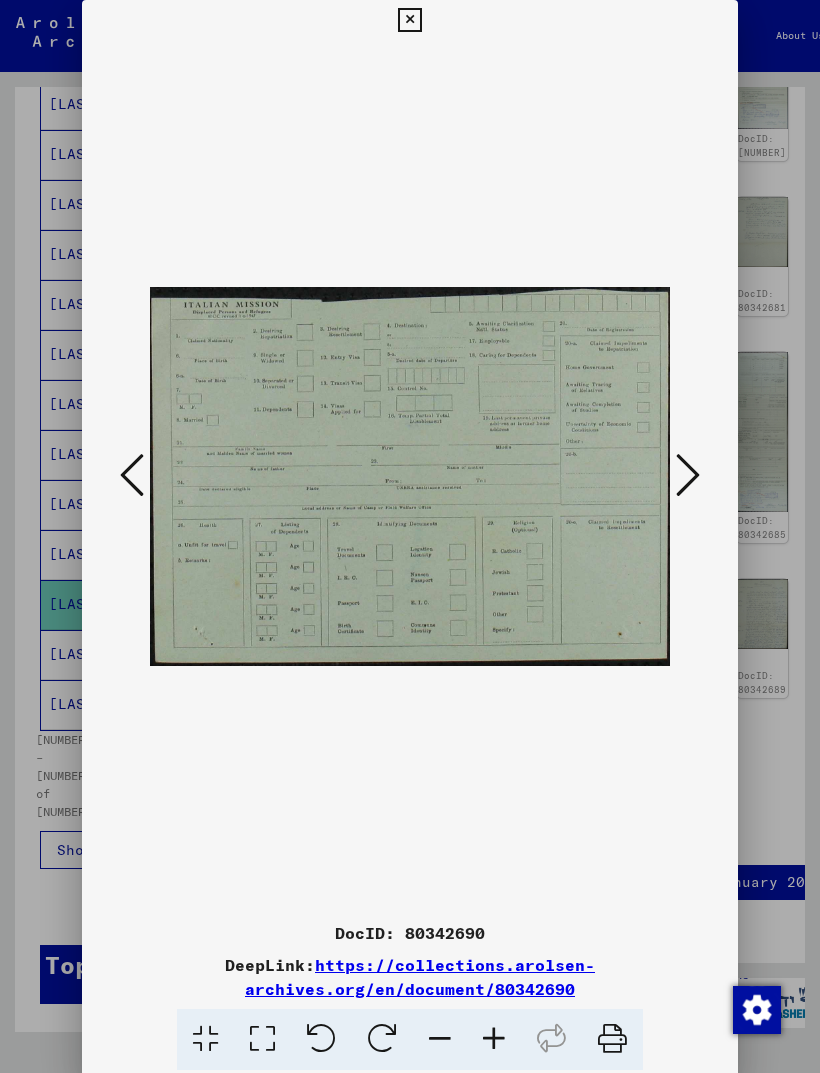 click at bounding box center (132, 476) 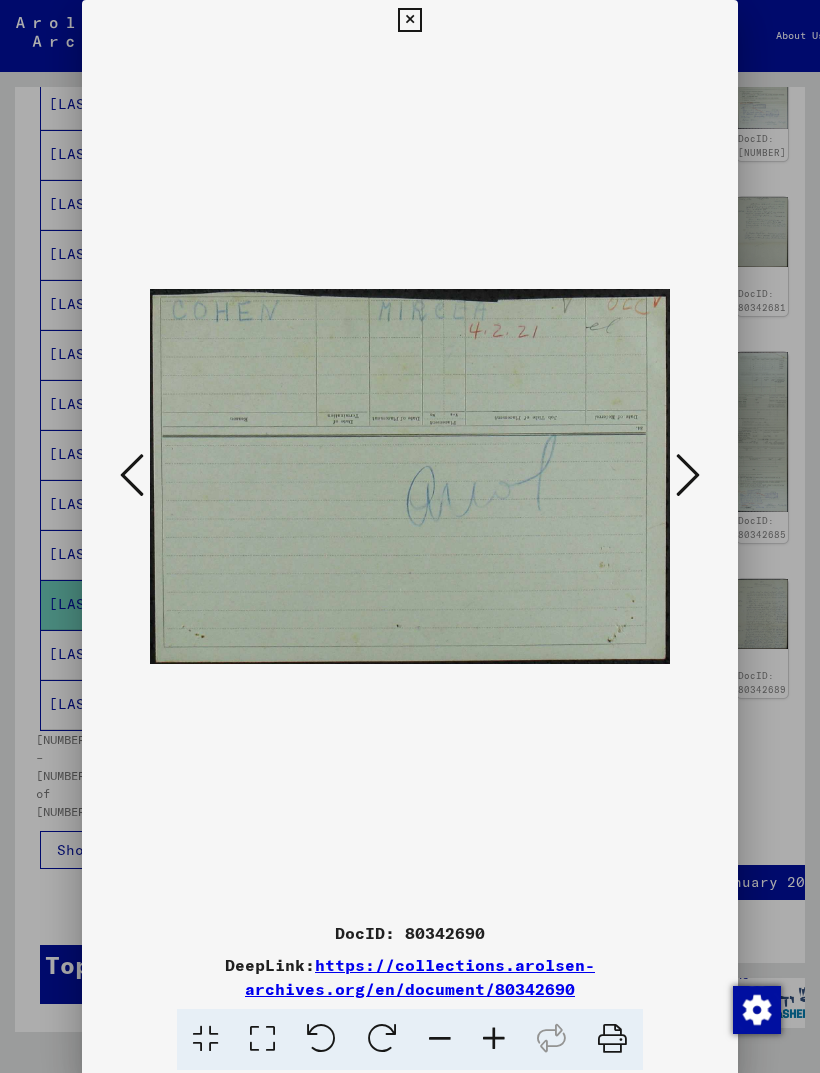 click at bounding box center [132, 476] 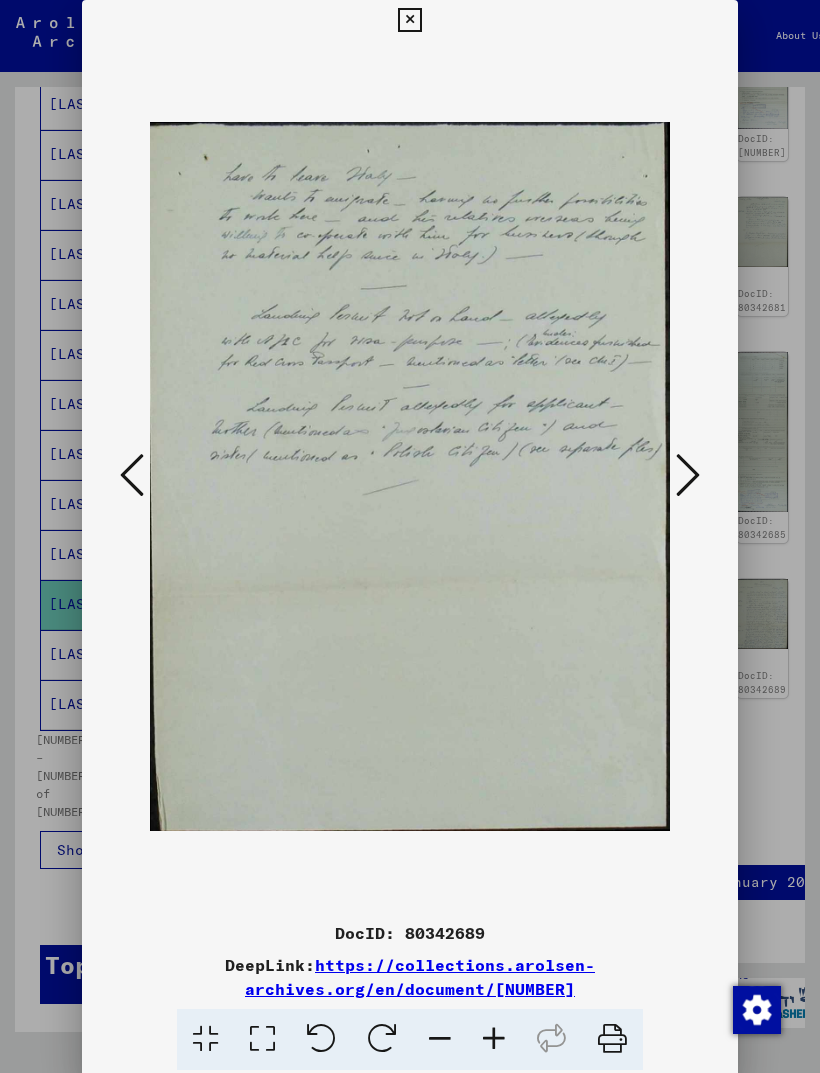click at bounding box center [688, 476] 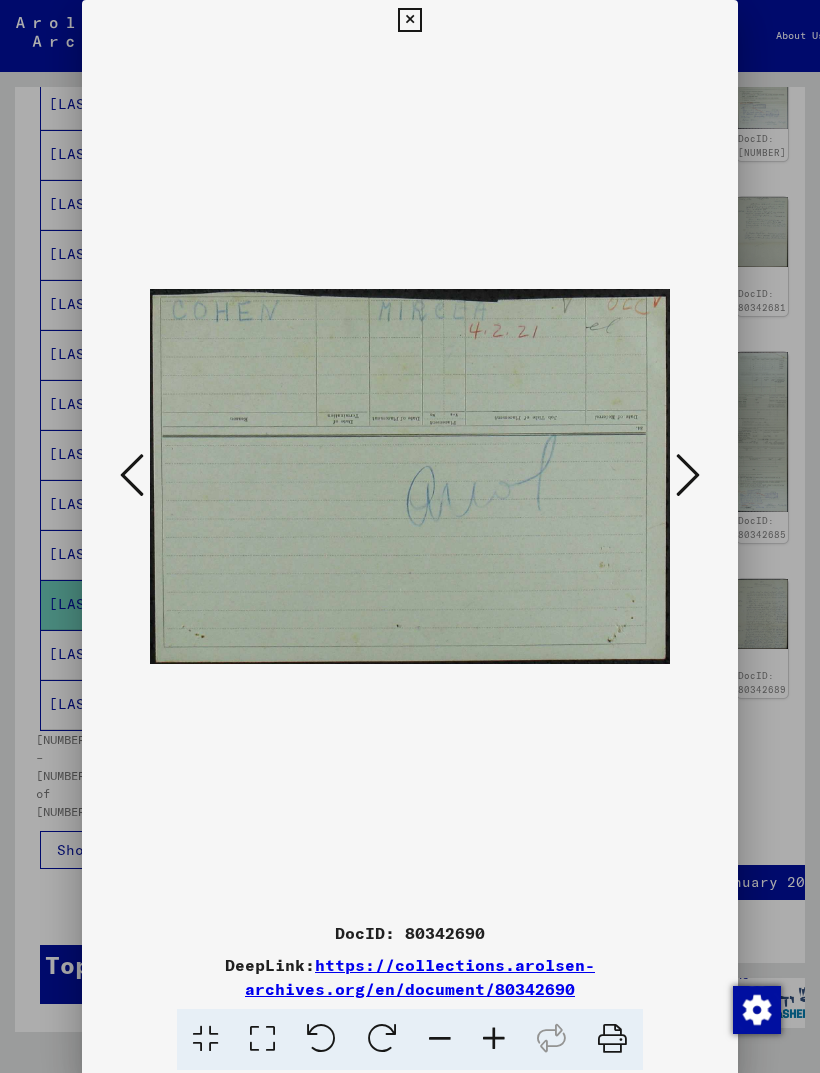 click at bounding box center (132, 476) 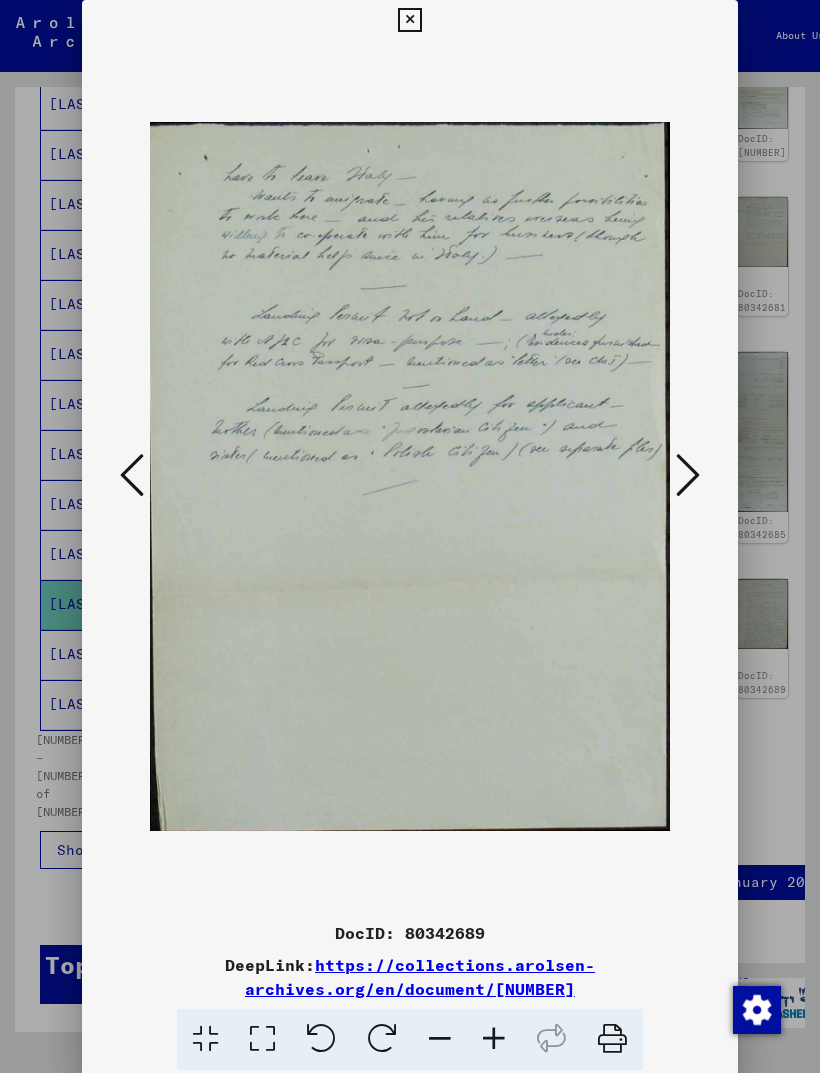 click at bounding box center (132, 476) 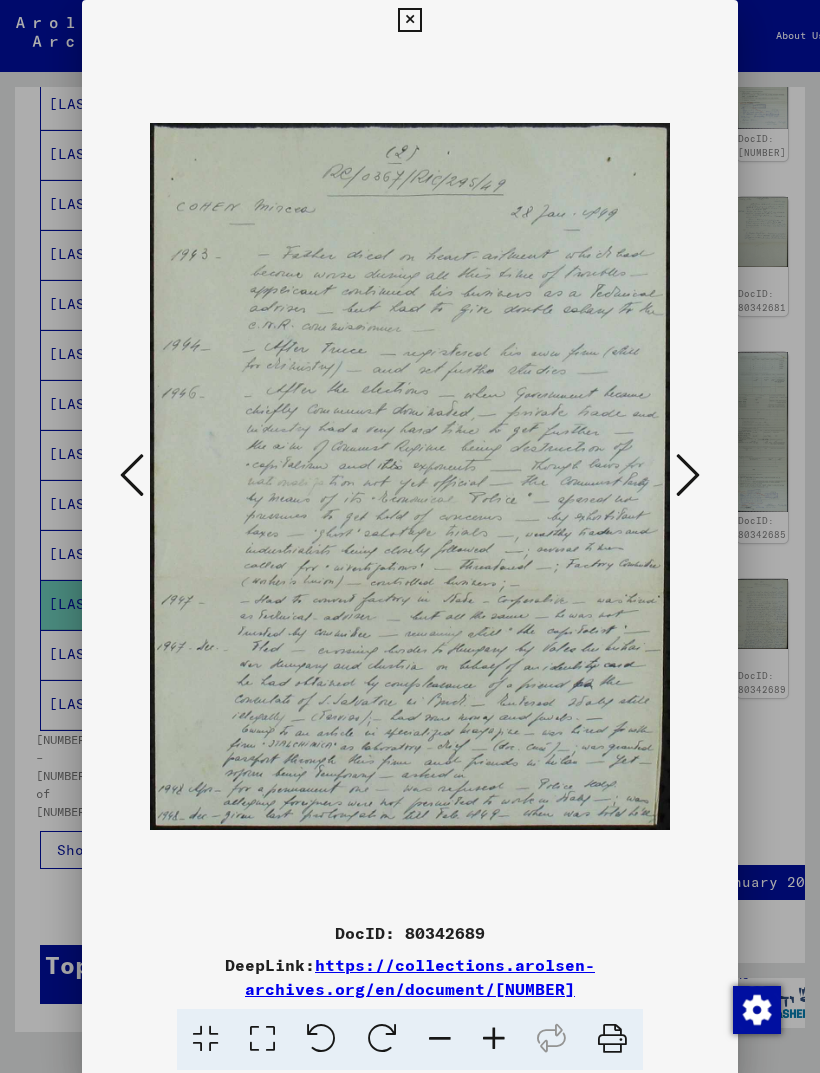 click at bounding box center [410, 476] 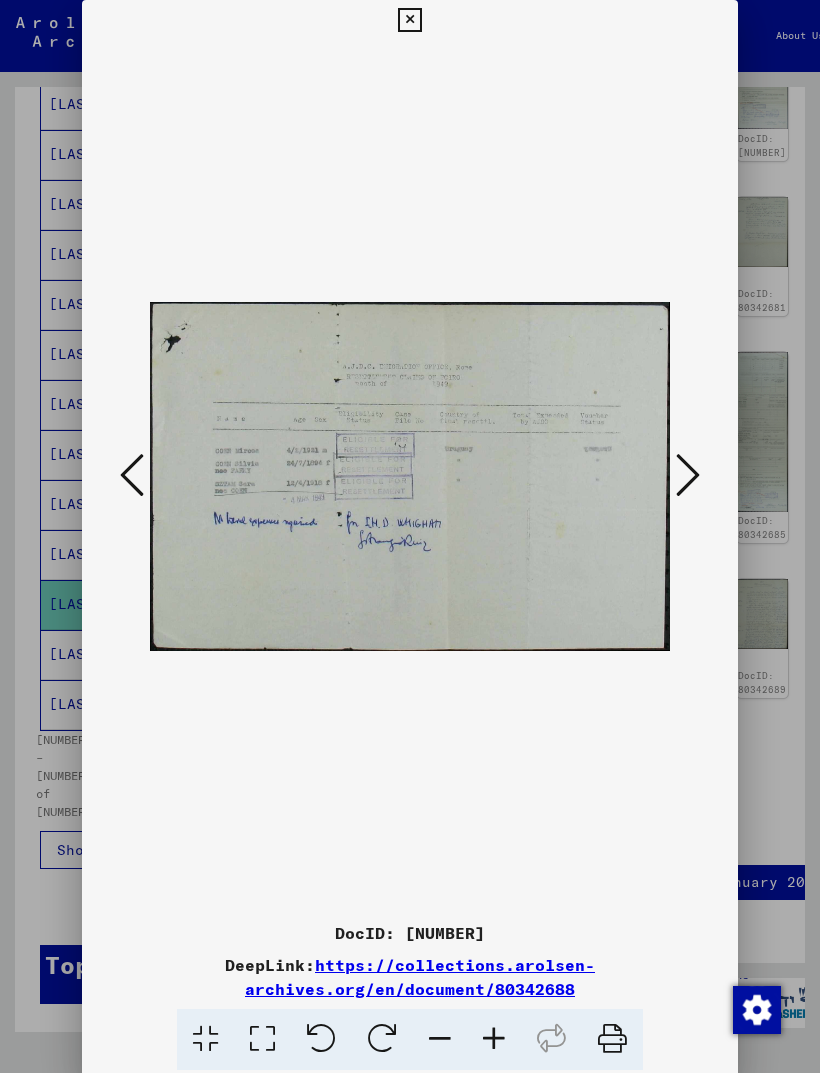 click at bounding box center (132, 476) 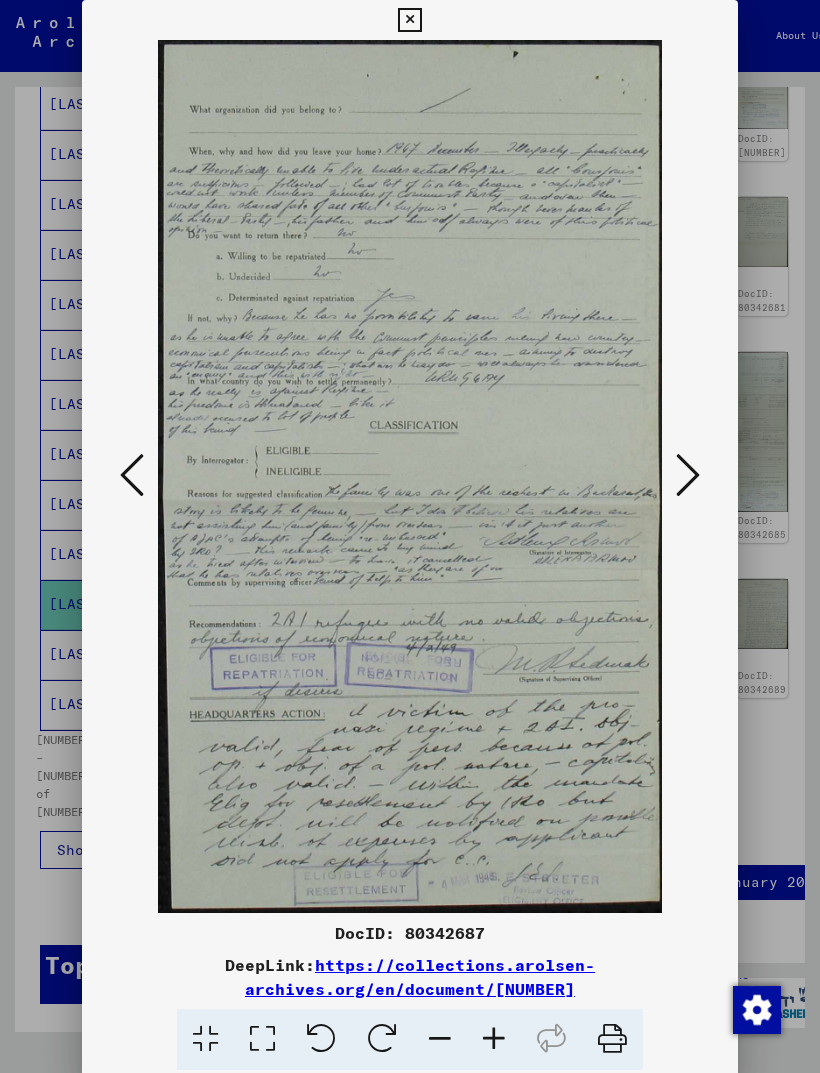 click at bounding box center (132, 476) 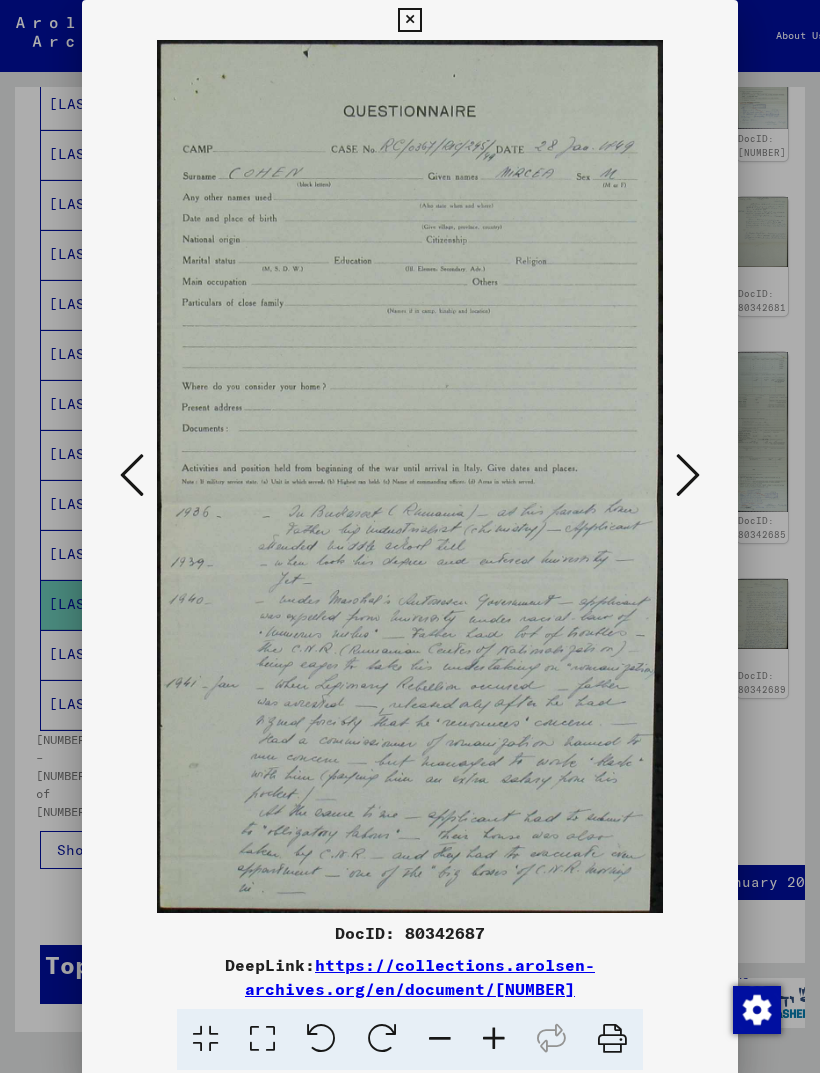 click at bounding box center (132, 476) 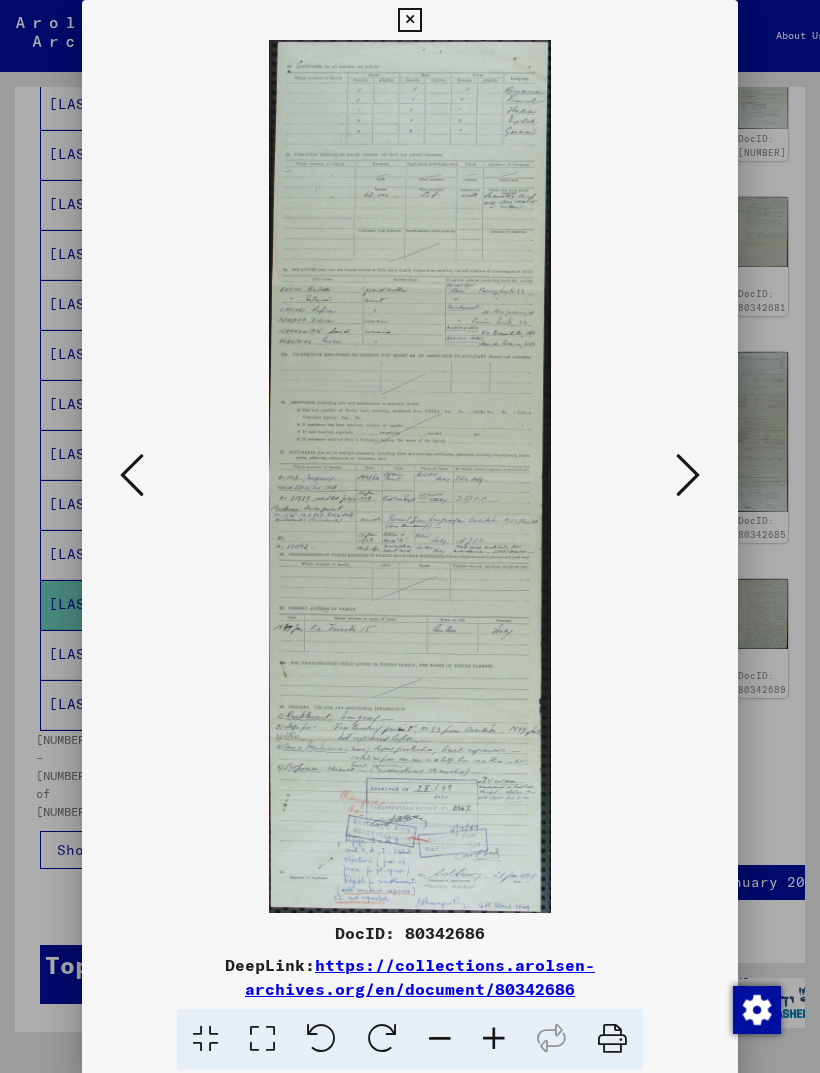 click at bounding box center [132, 476] 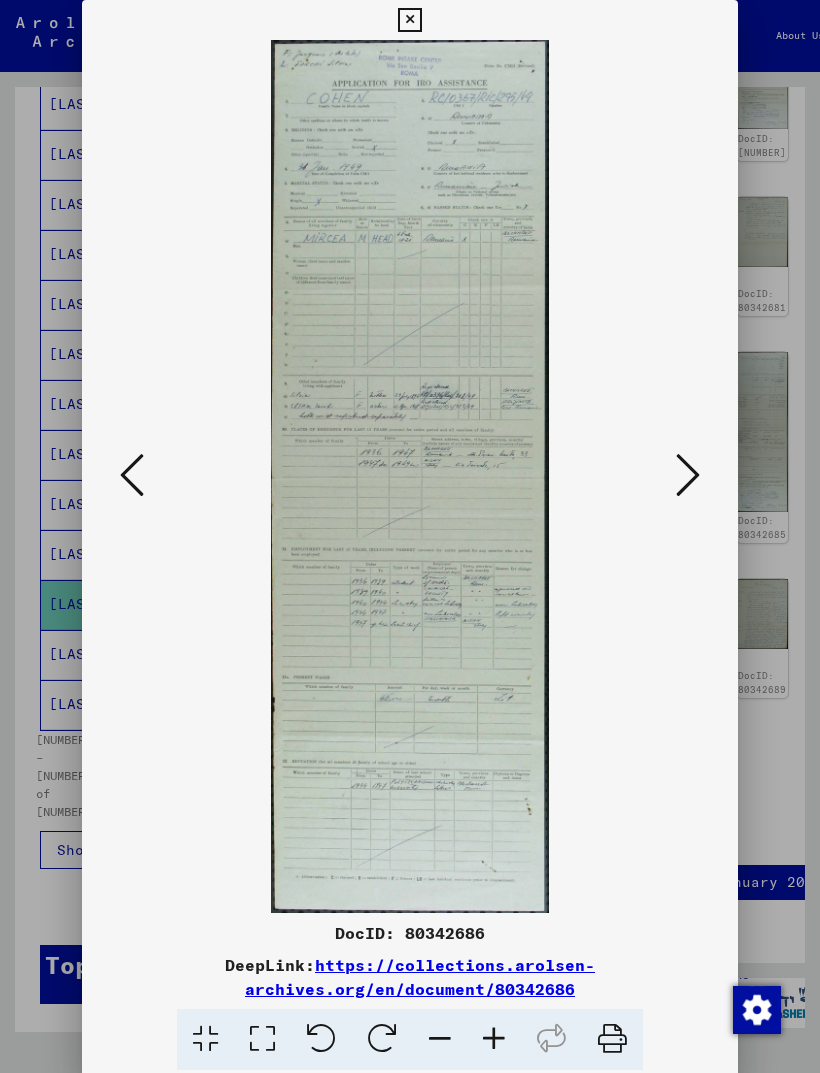 click at bounding box center [410, 476] 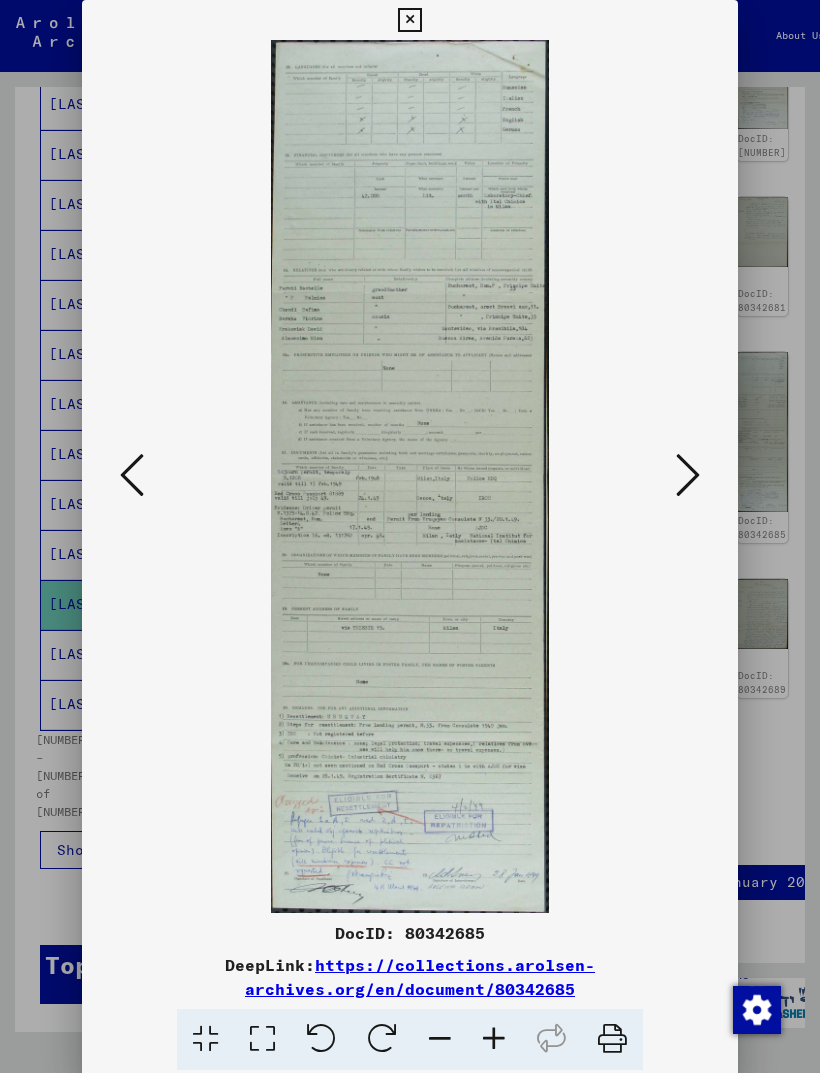 click at bounding box center (132, 476) 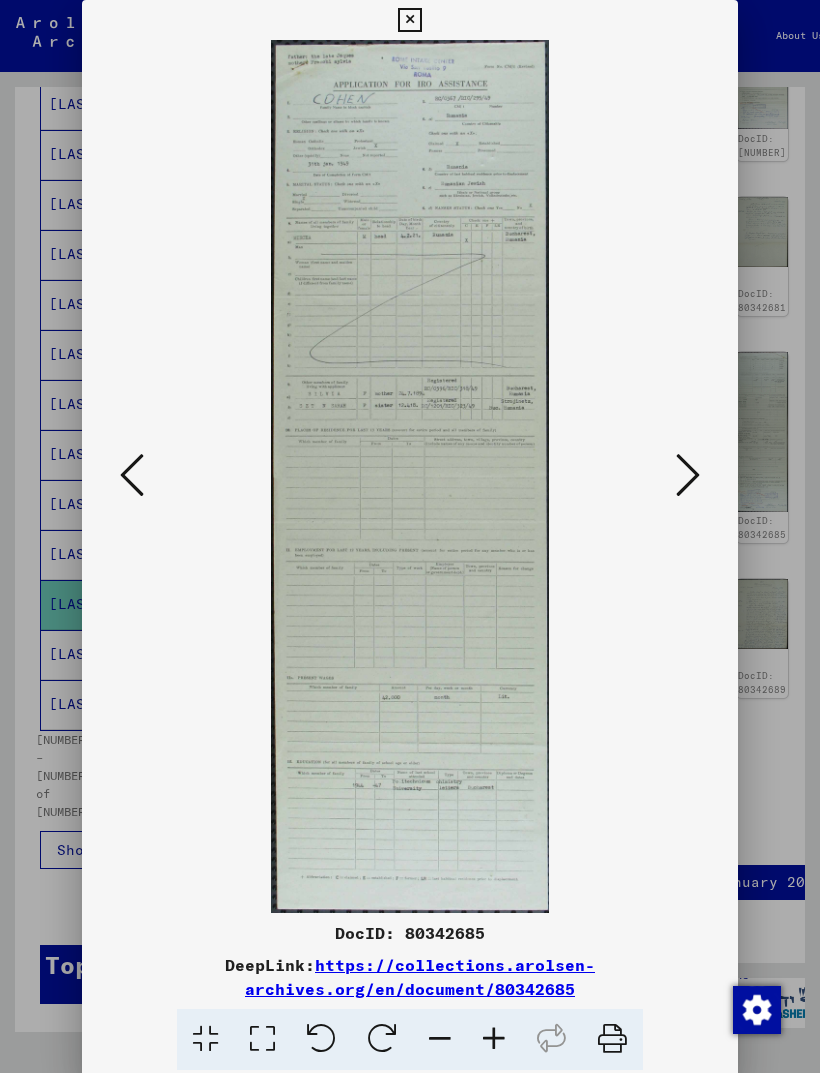 click at bounding box center (409, 20) 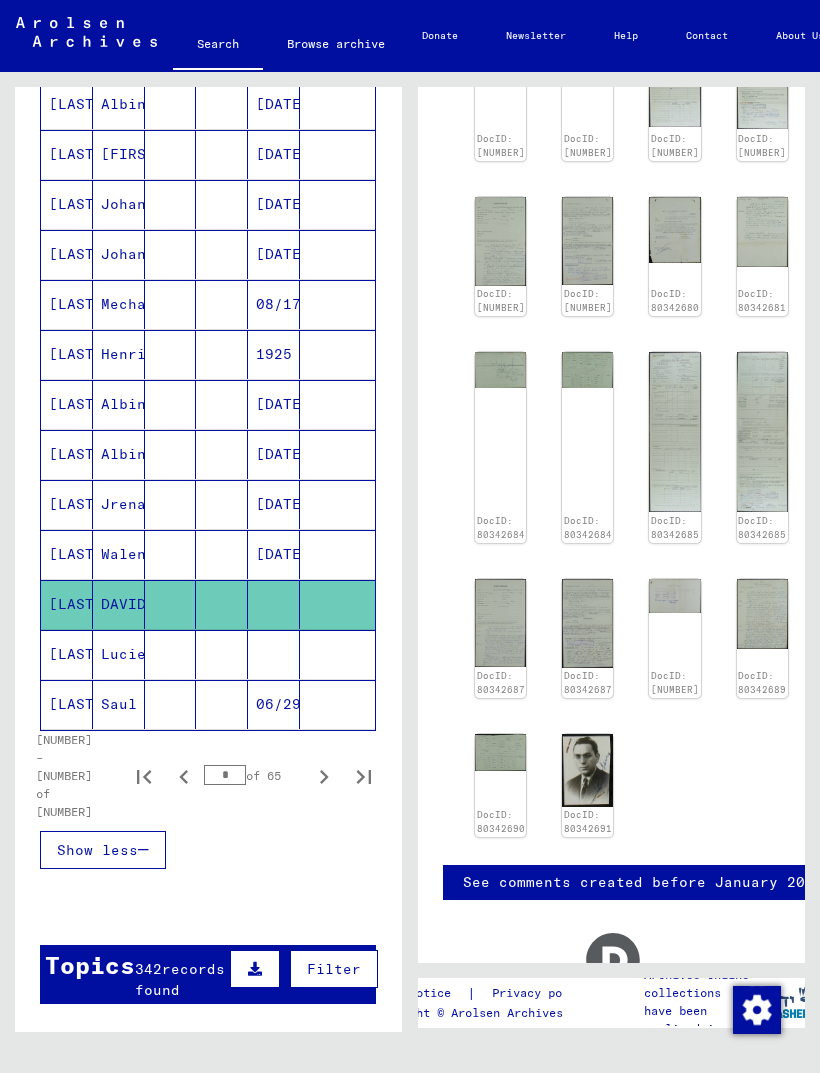 click on "[LAST]" at bounding box center (67, 704) 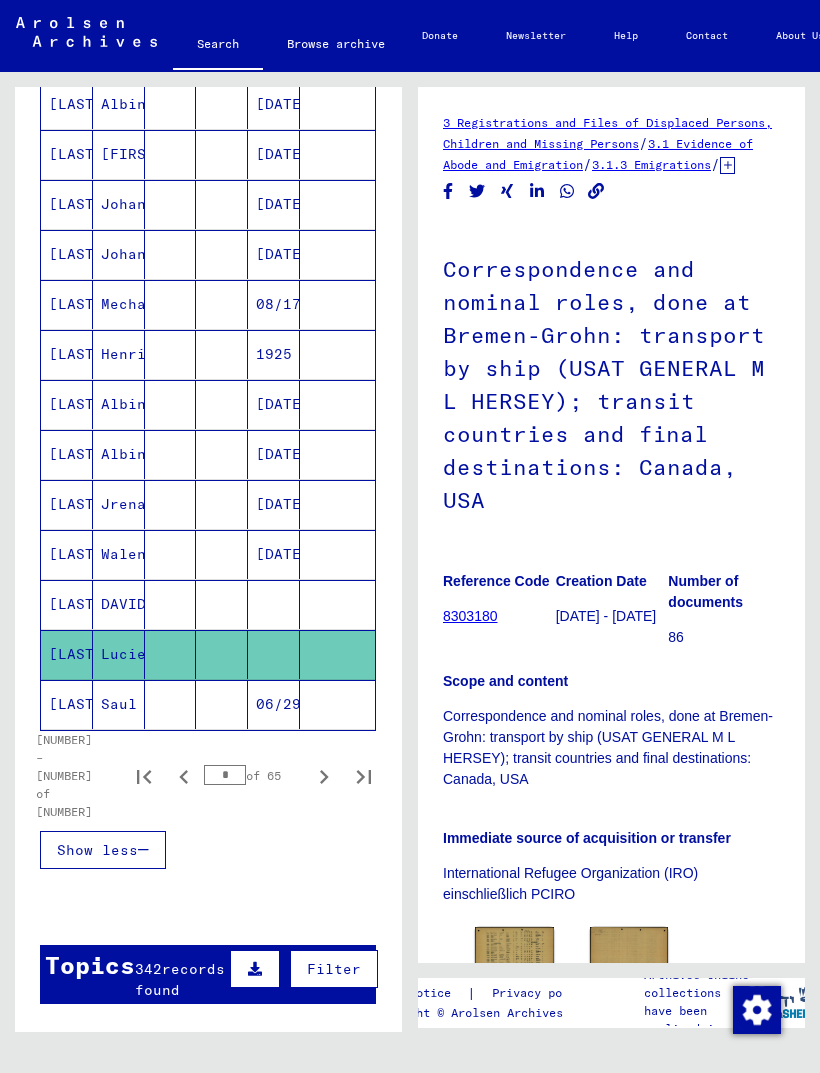 click on "[LAST]" 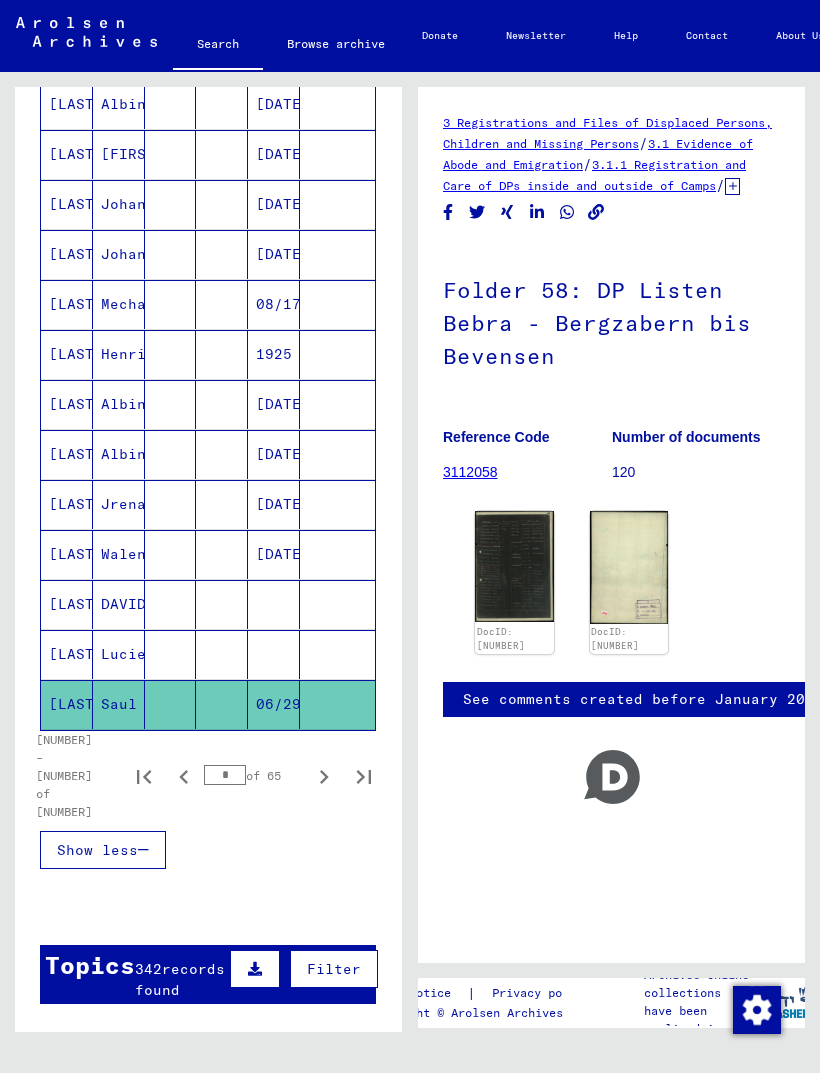 click 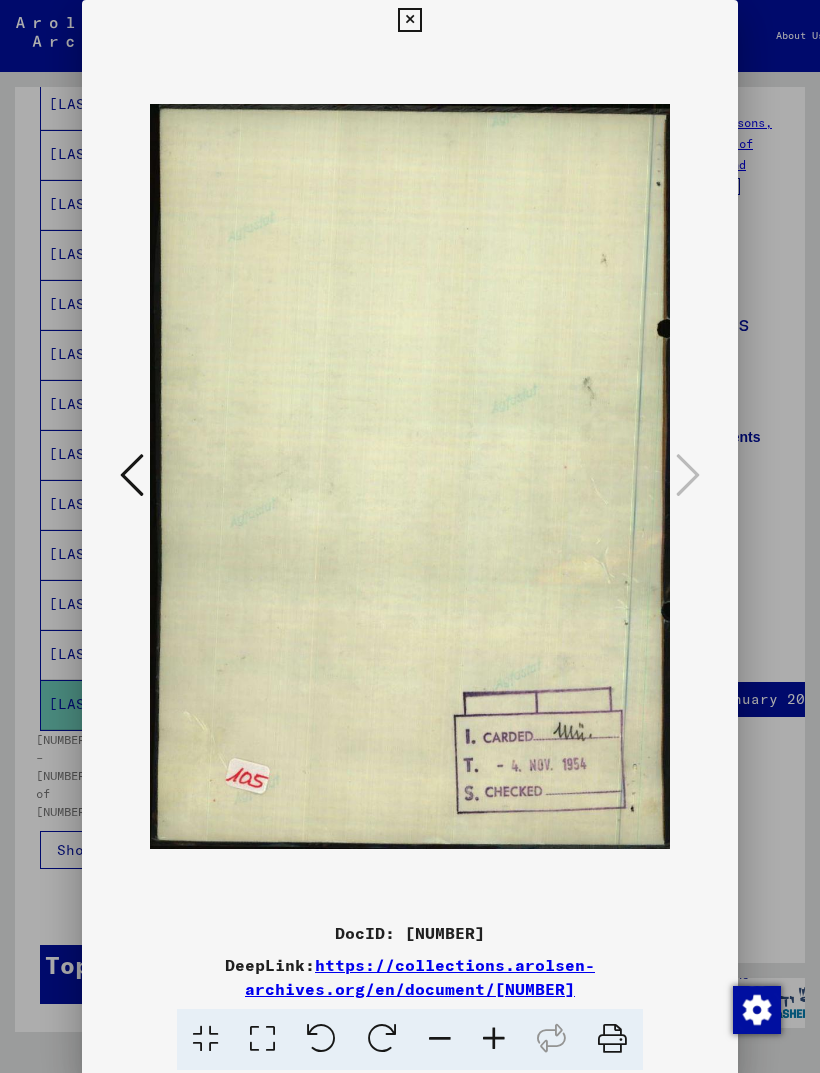 click at bounding box center (132, 476) 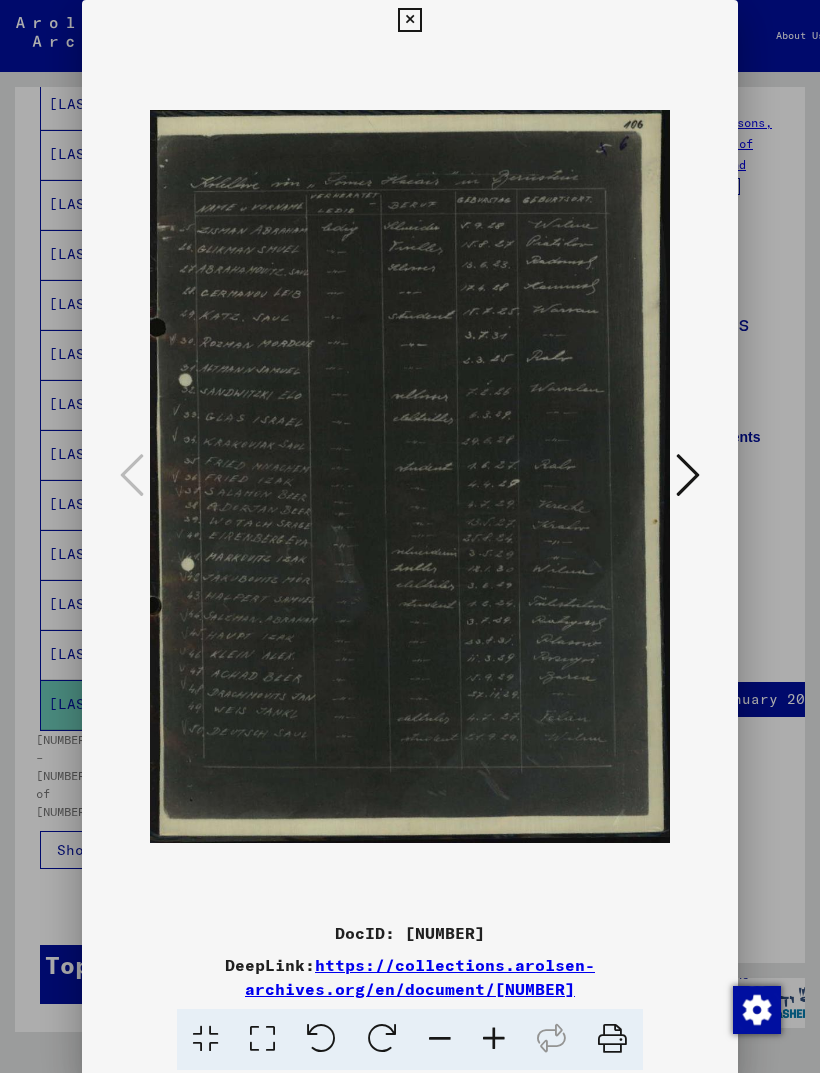click at bounding box center (409, 20) 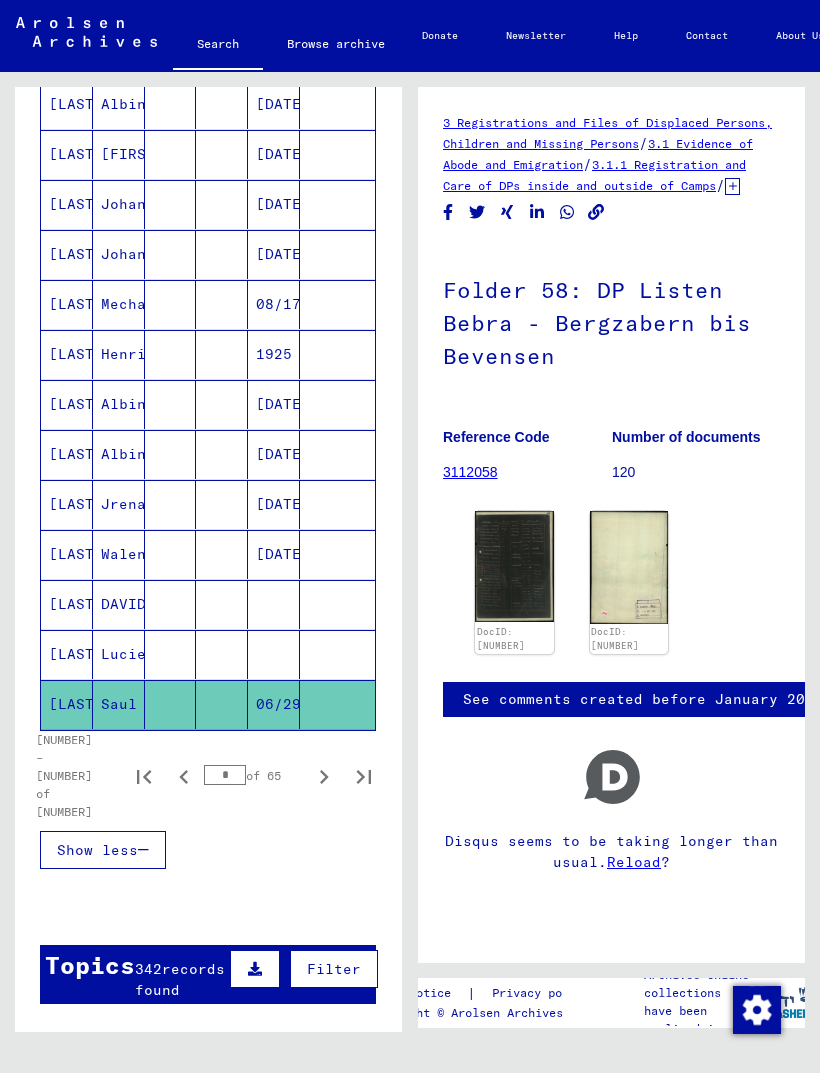 click 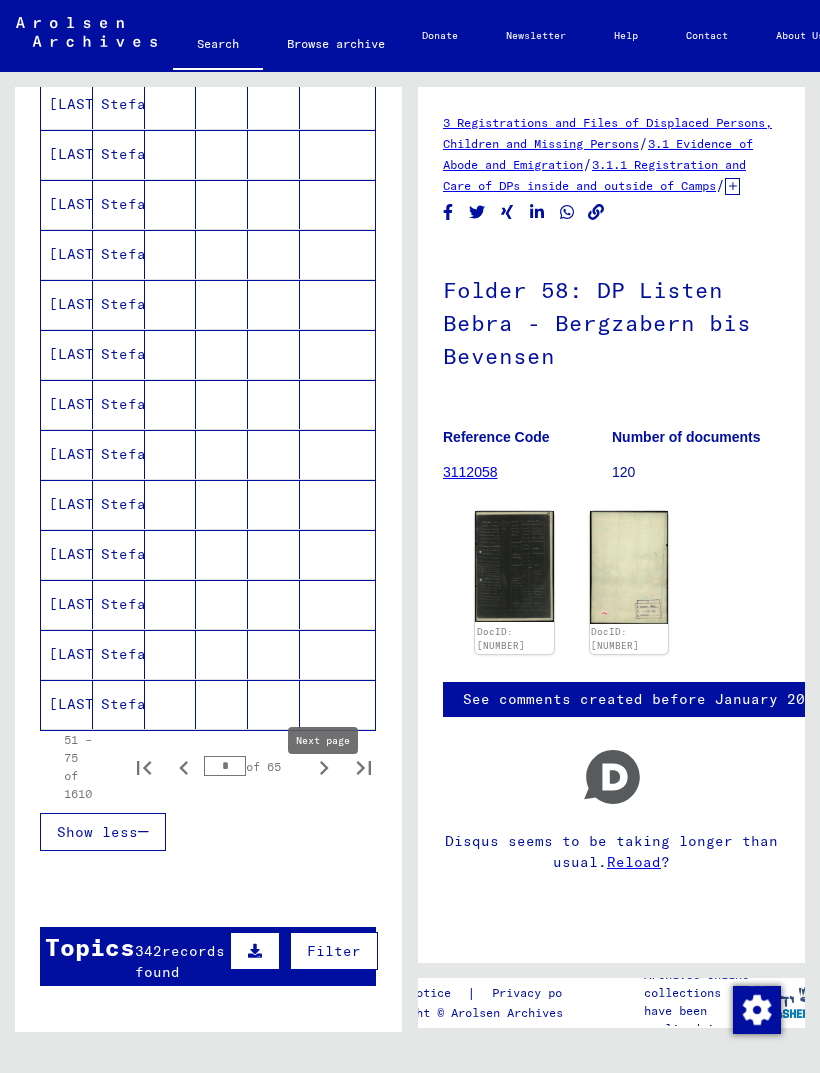 click on "[LAST]" 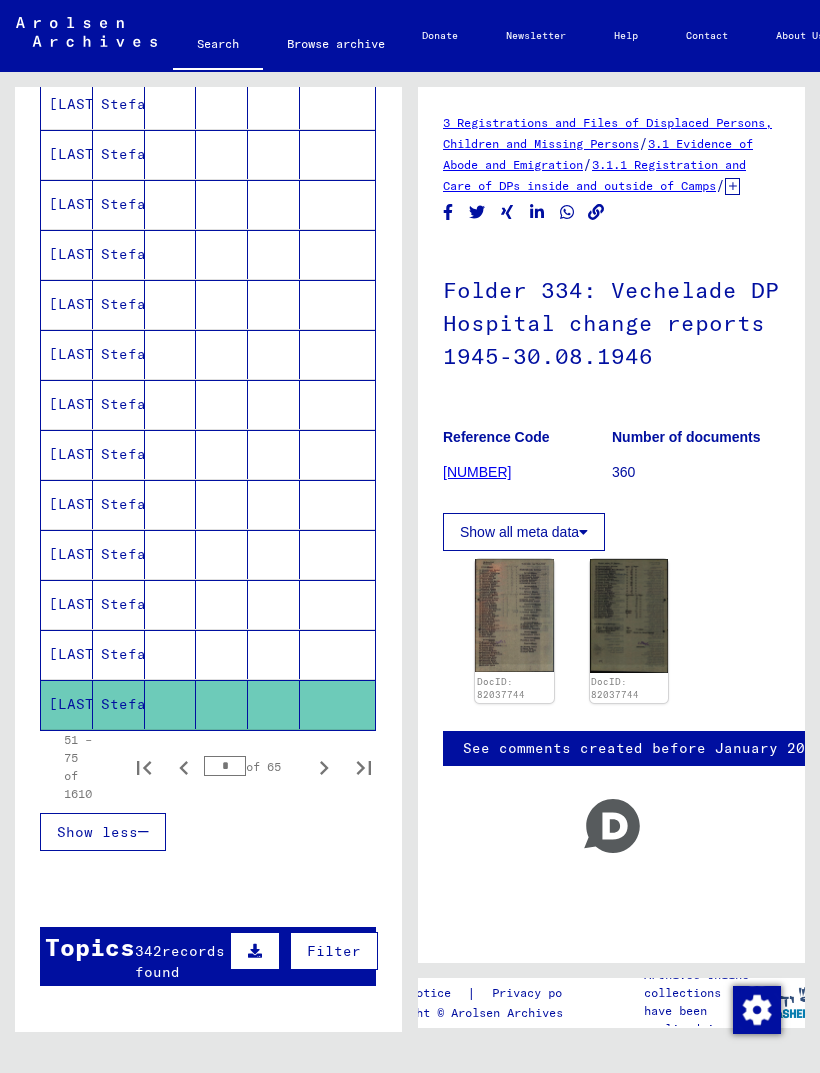click 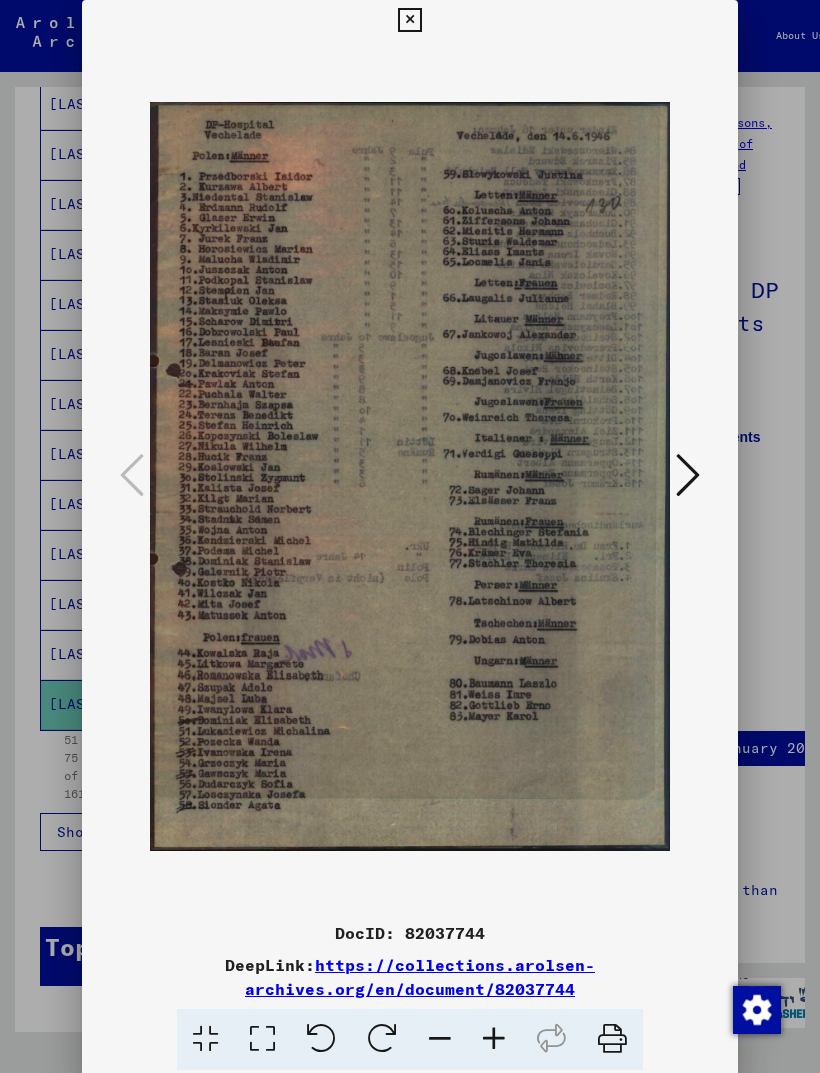 click at bounding box center [409, 20] 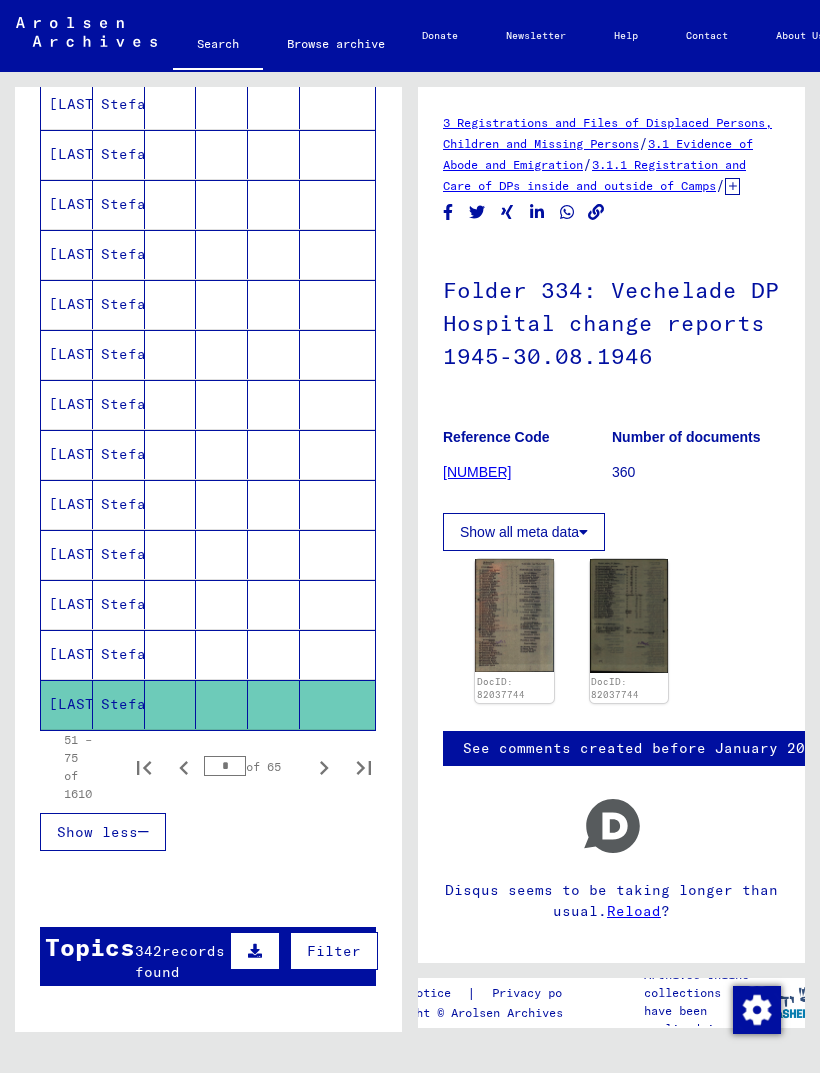 click 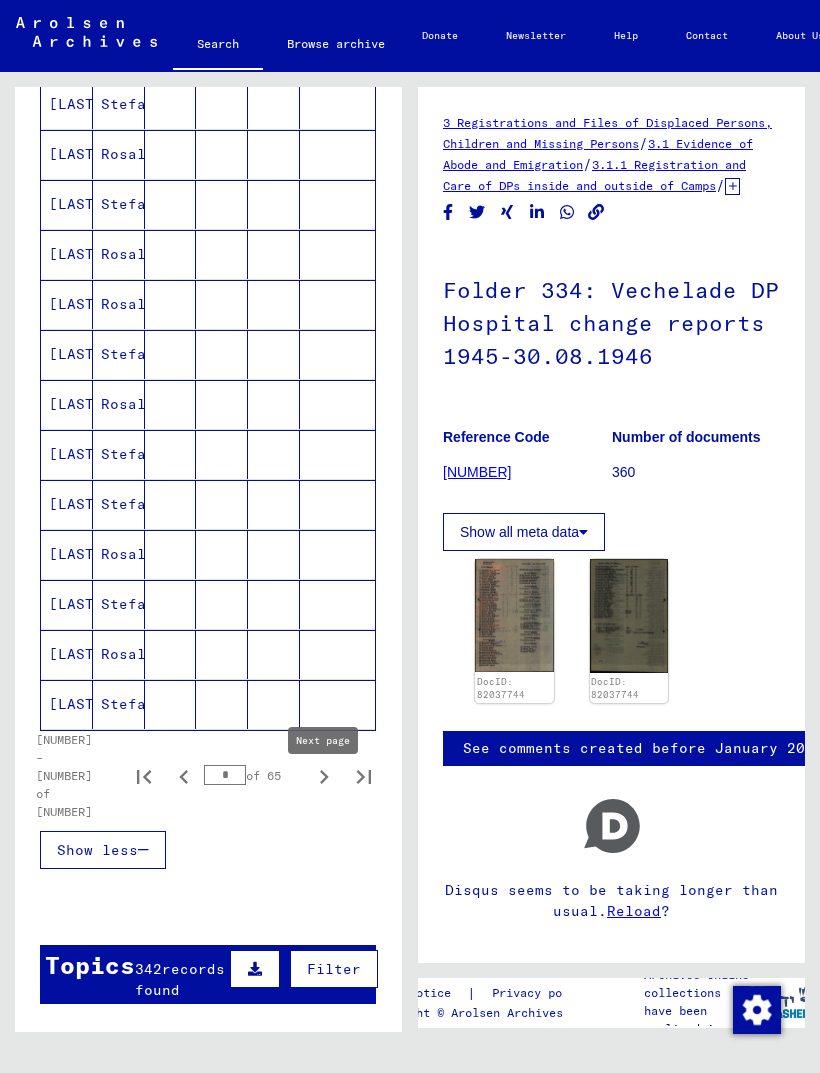 click on "Rosalie" at bounding box center [119, 454] 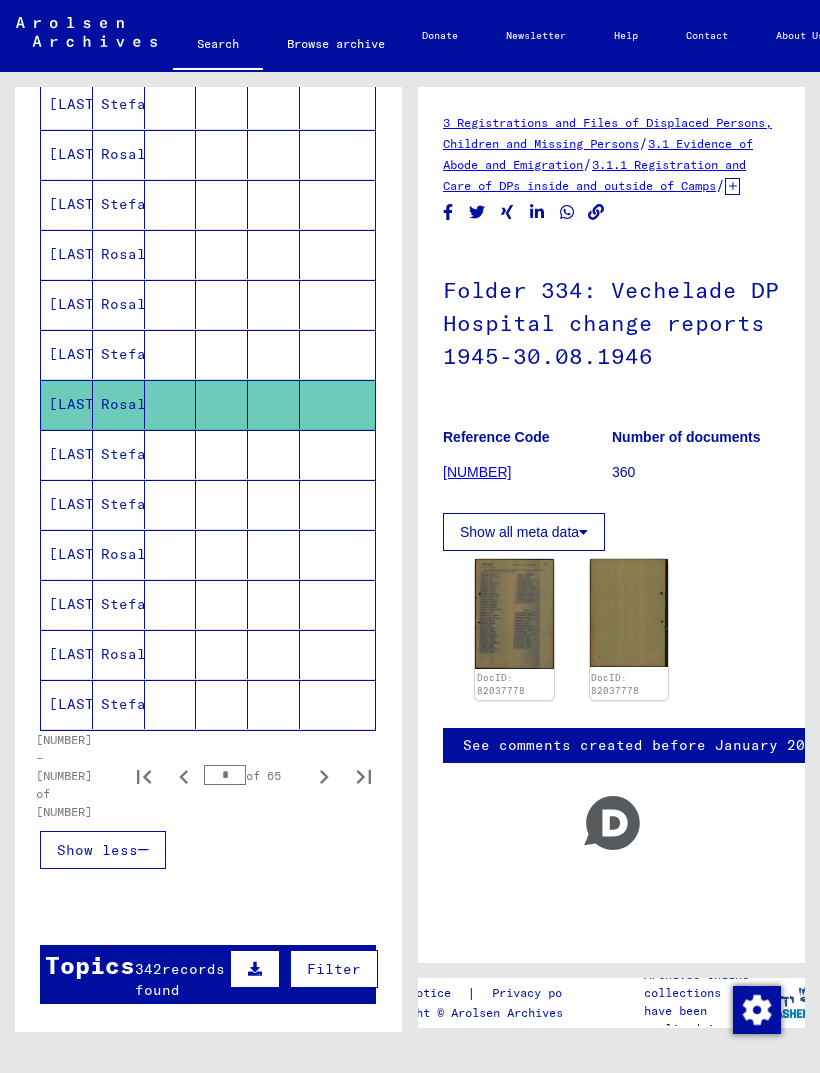 click 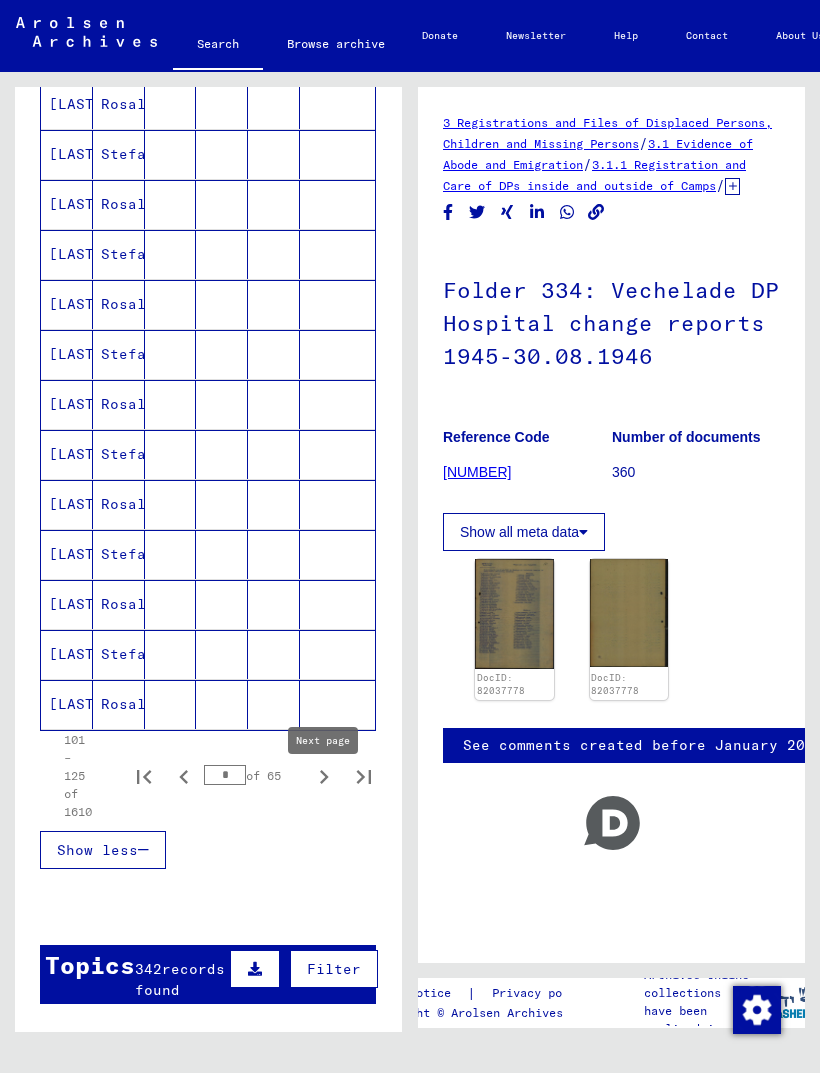 click 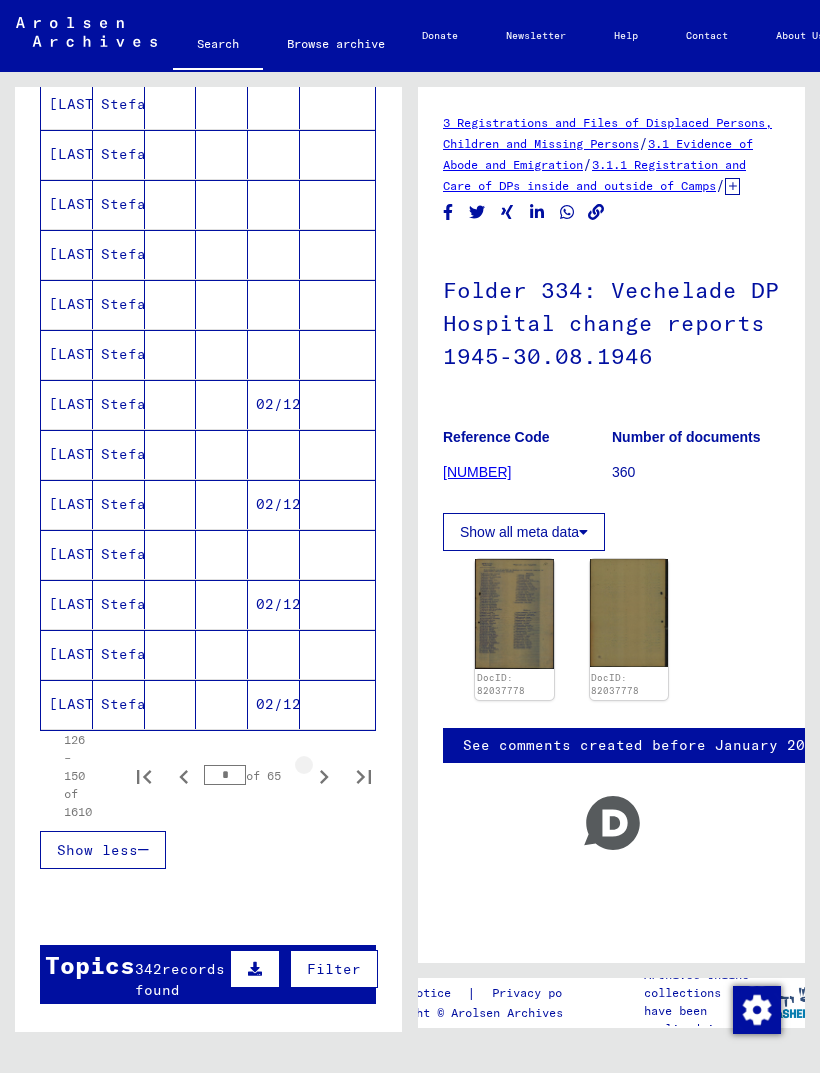 click 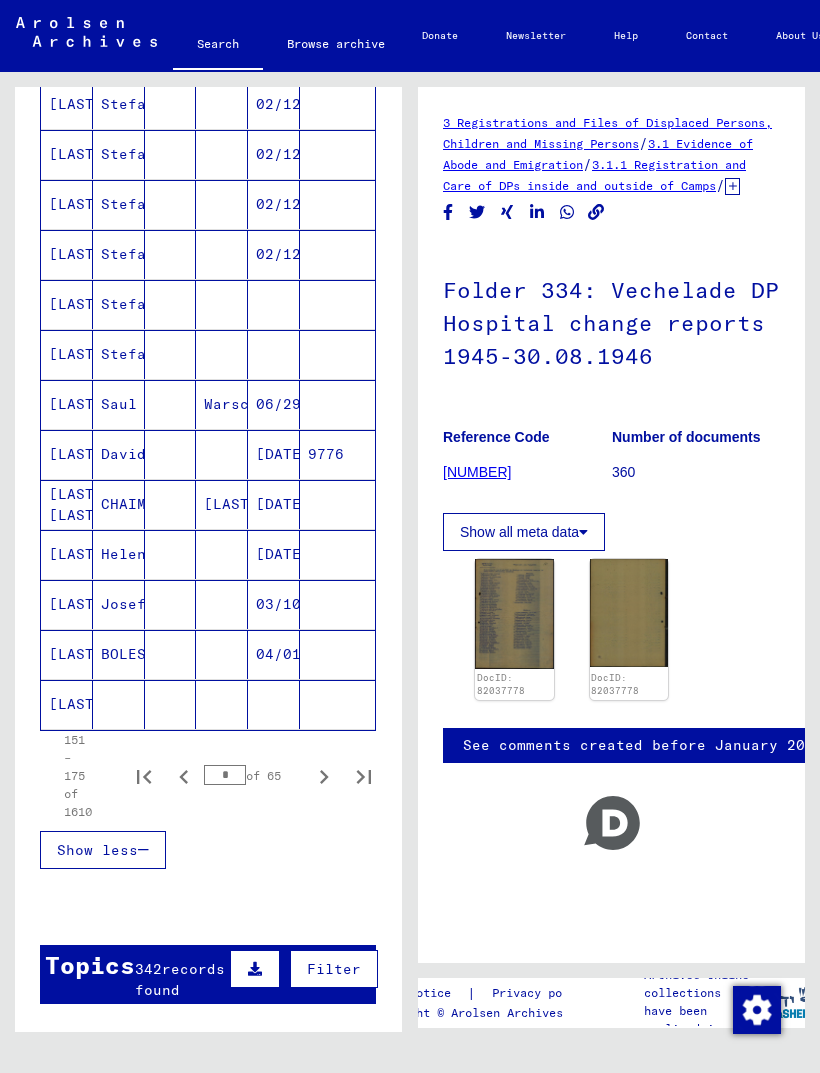 click on "[LAST] [LAST]" at bounding box center (67, 554) 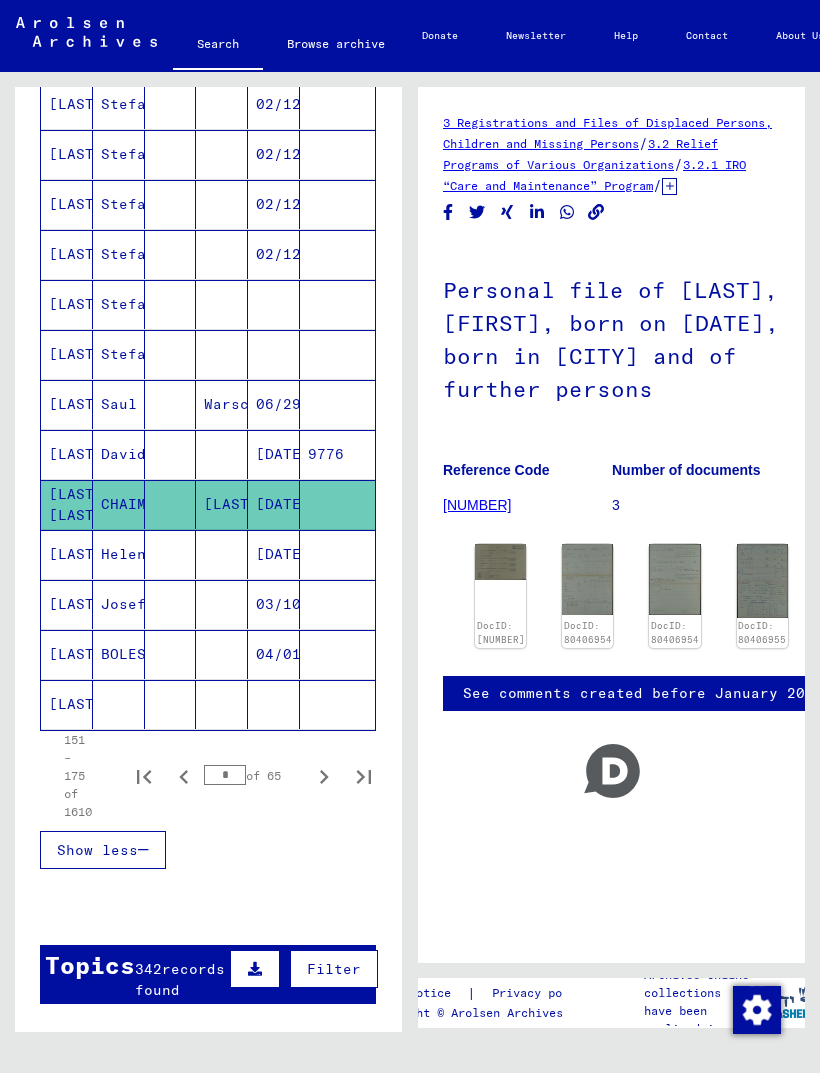 click 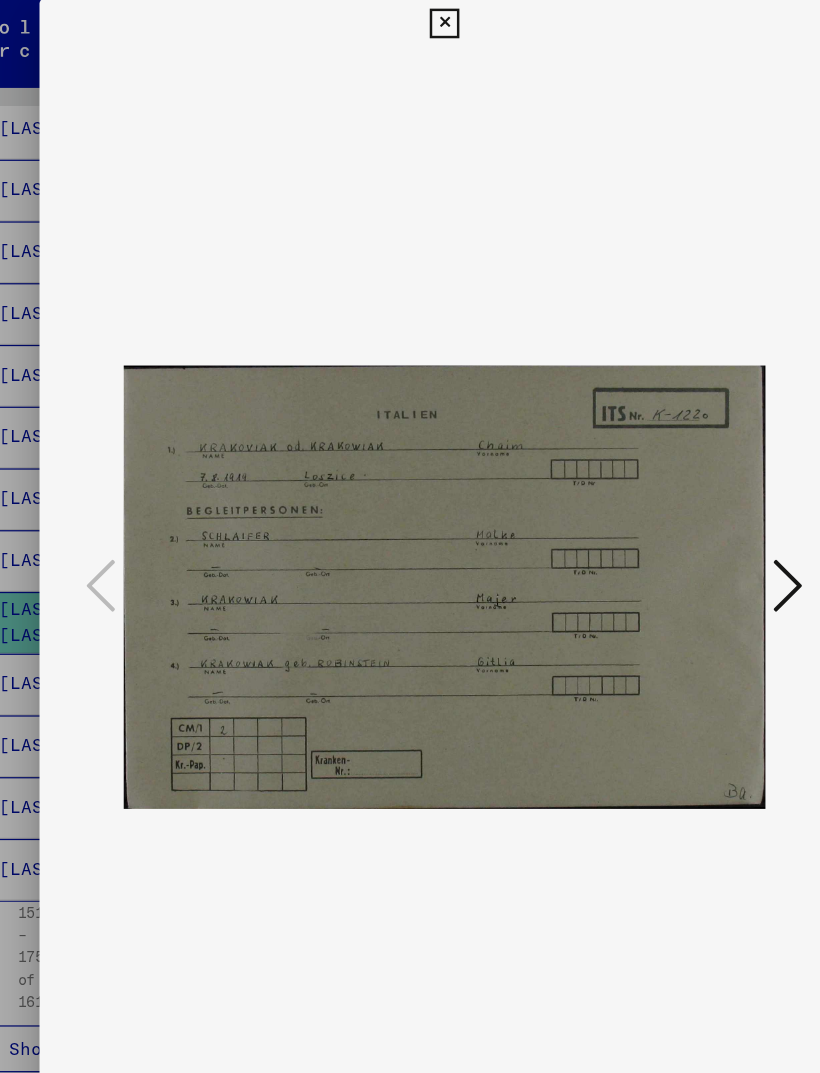 click at bounding box center [688, 475] 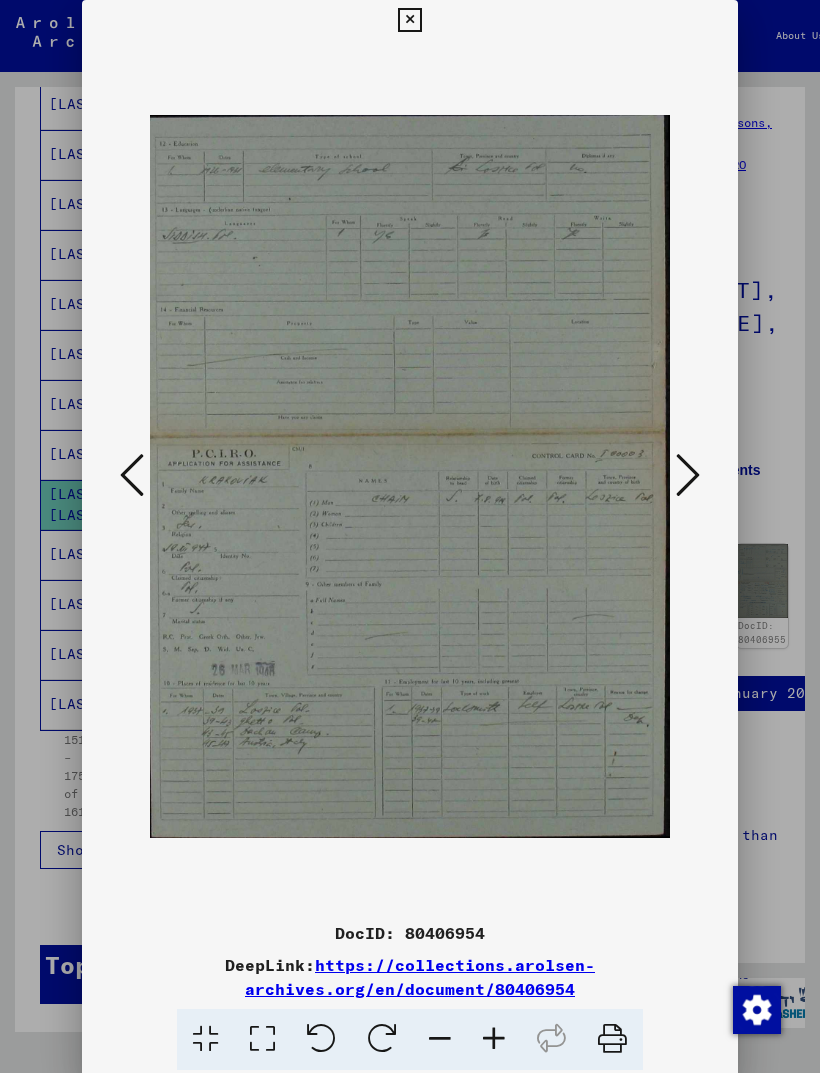 click at bounding box center (409, 20) 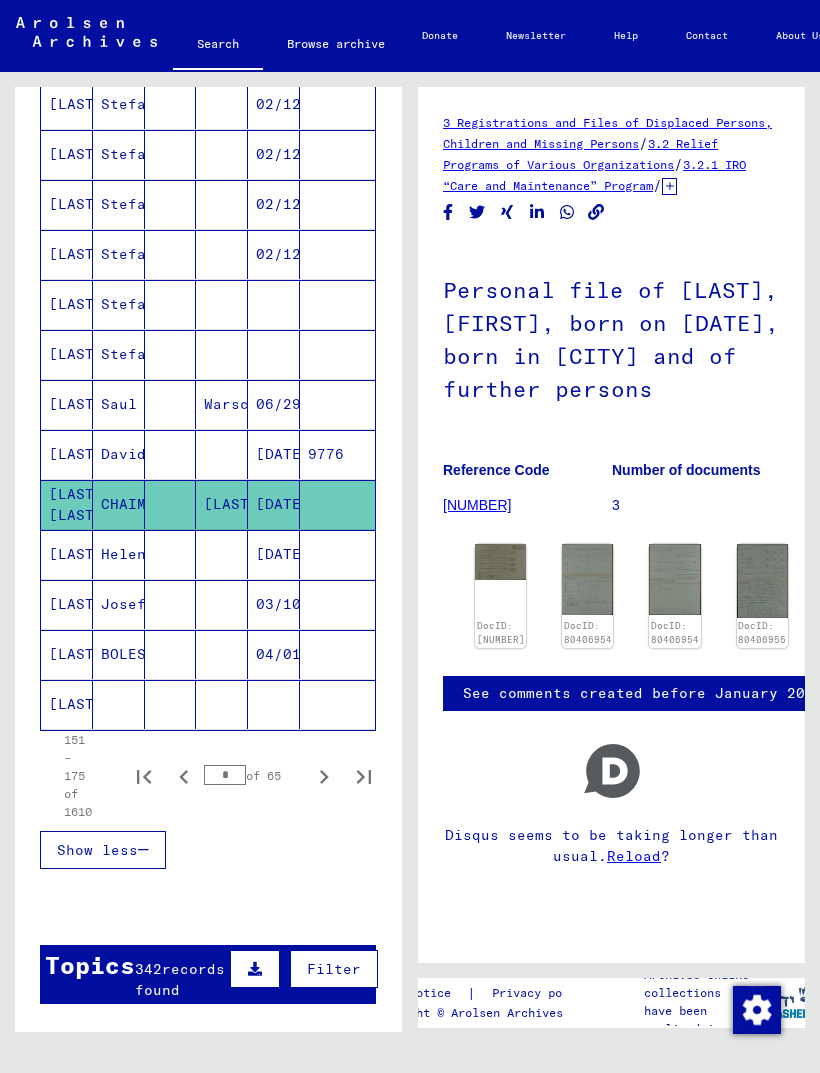 click on "Josef" at bounding box center [119, 654] 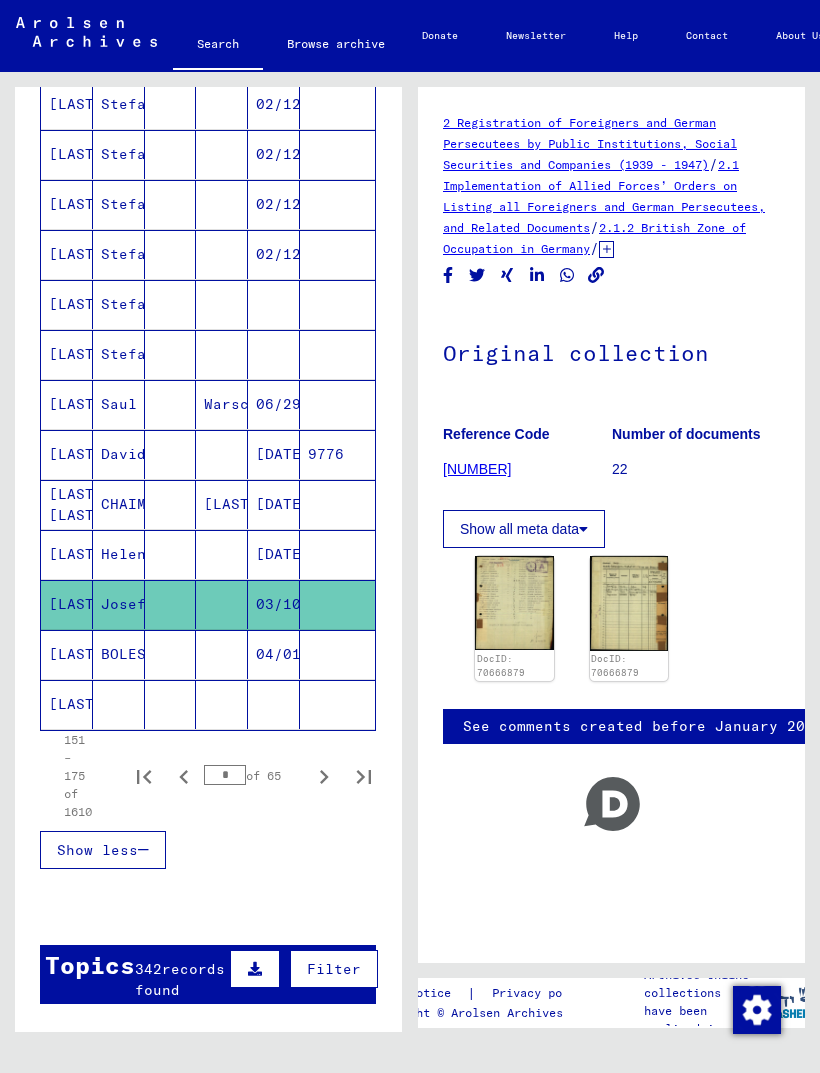 click 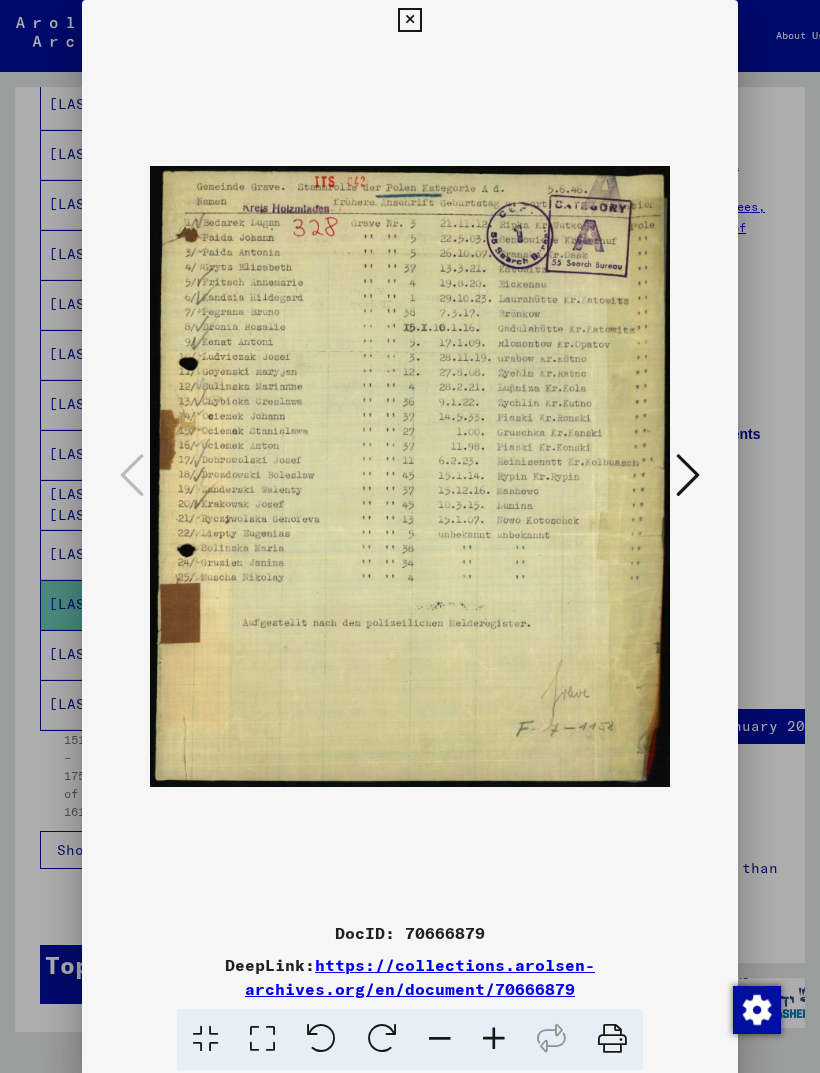 click at bounding box center [409, 20] 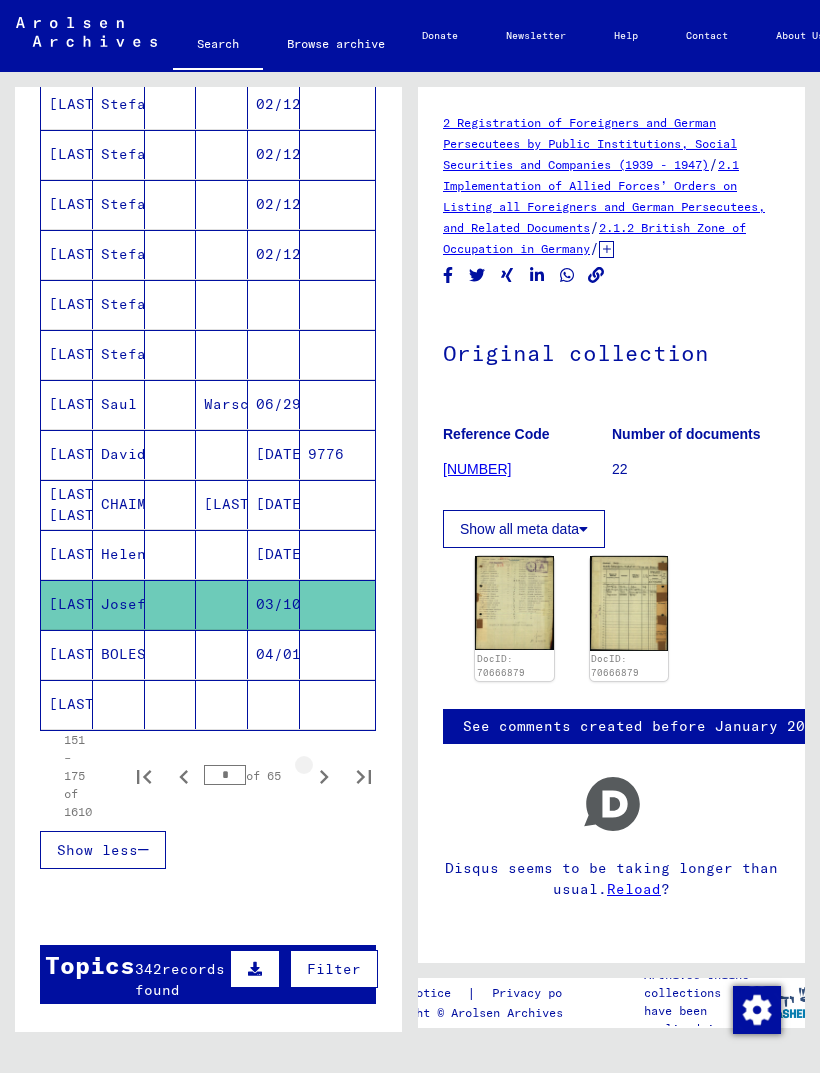 click 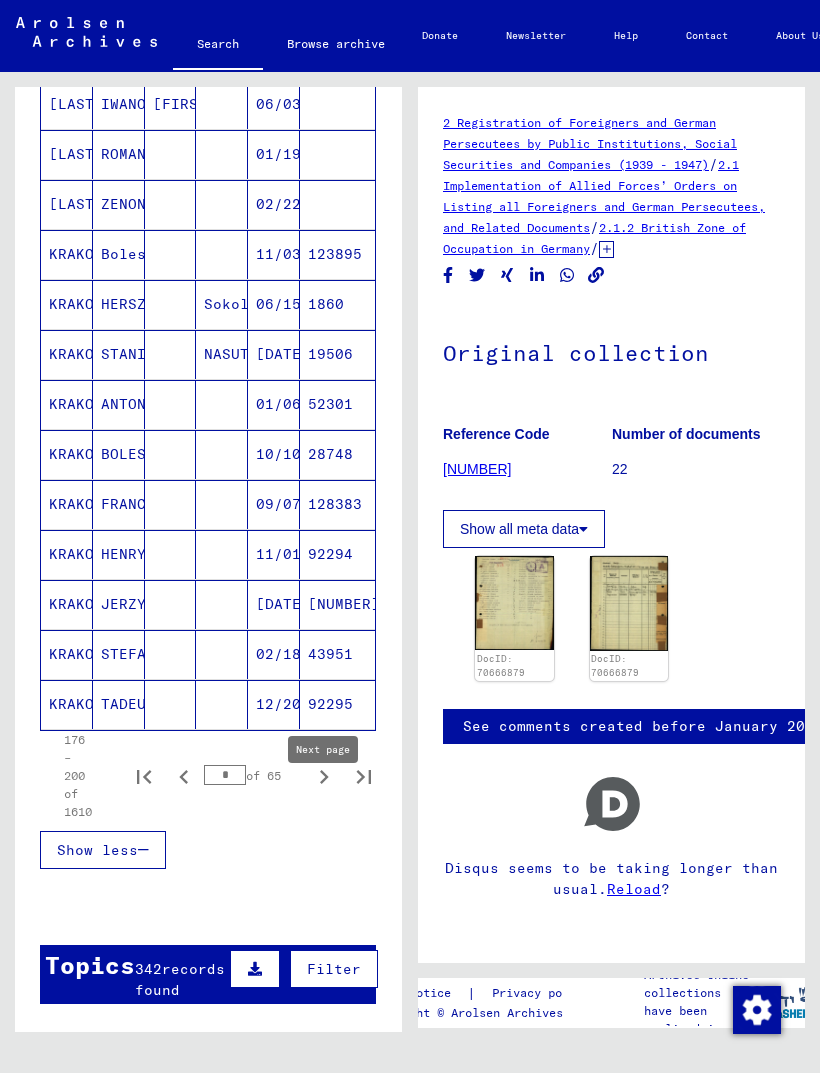 click 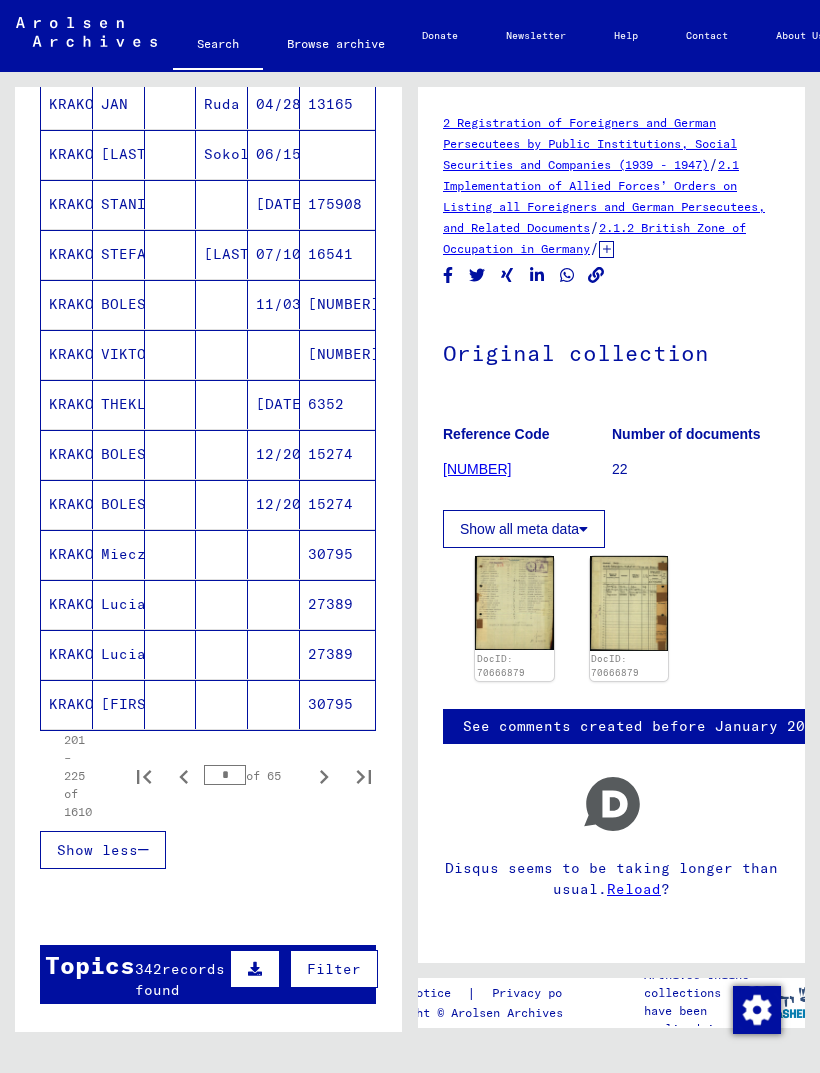 click 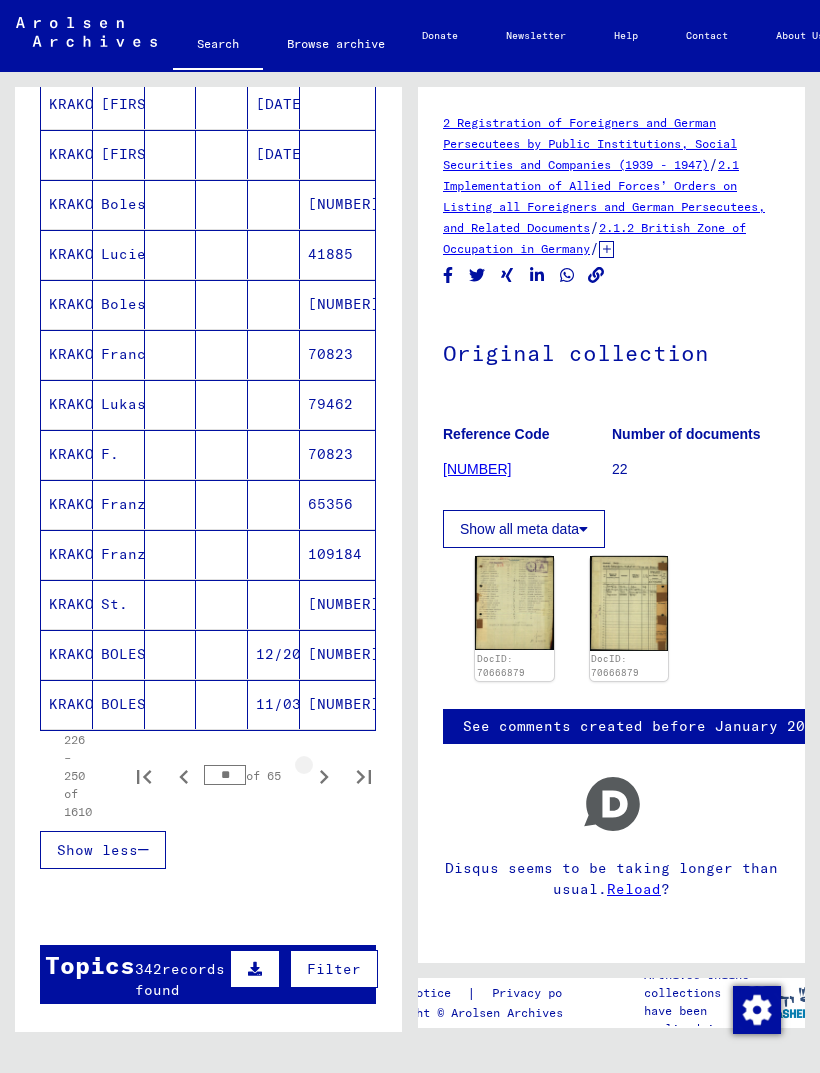 click 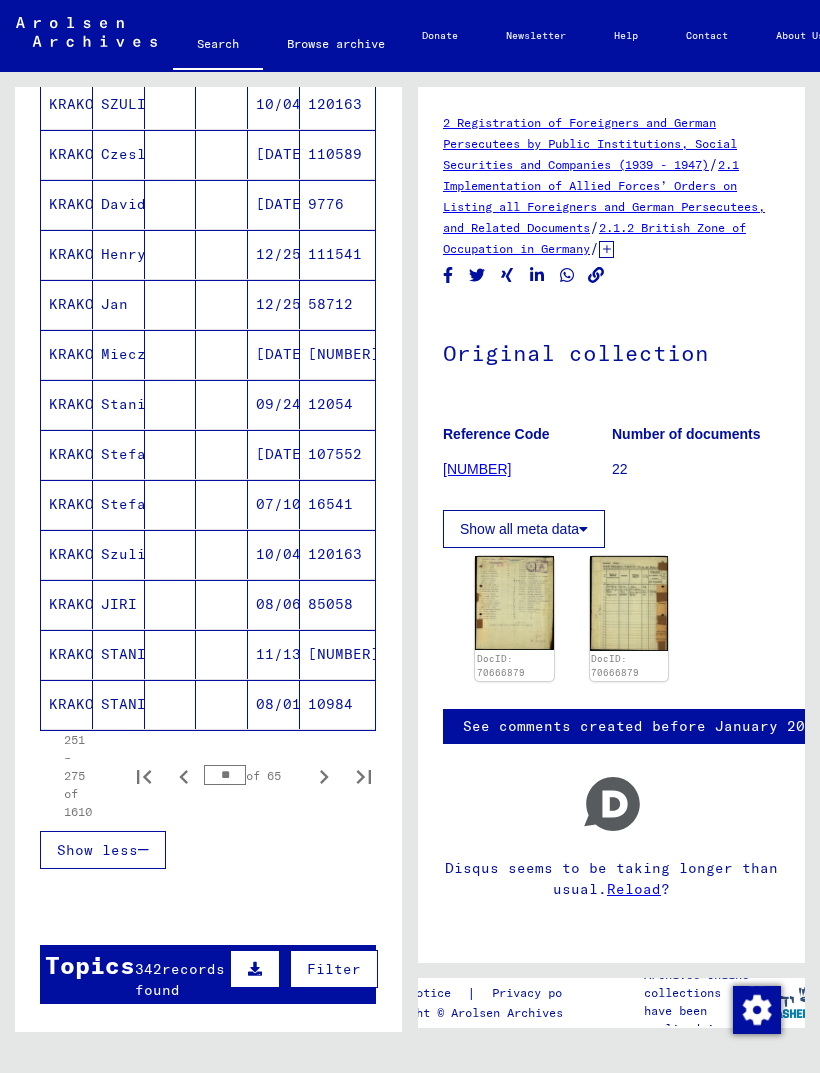 click on "SZULIM" at bounding box center [119, 154] 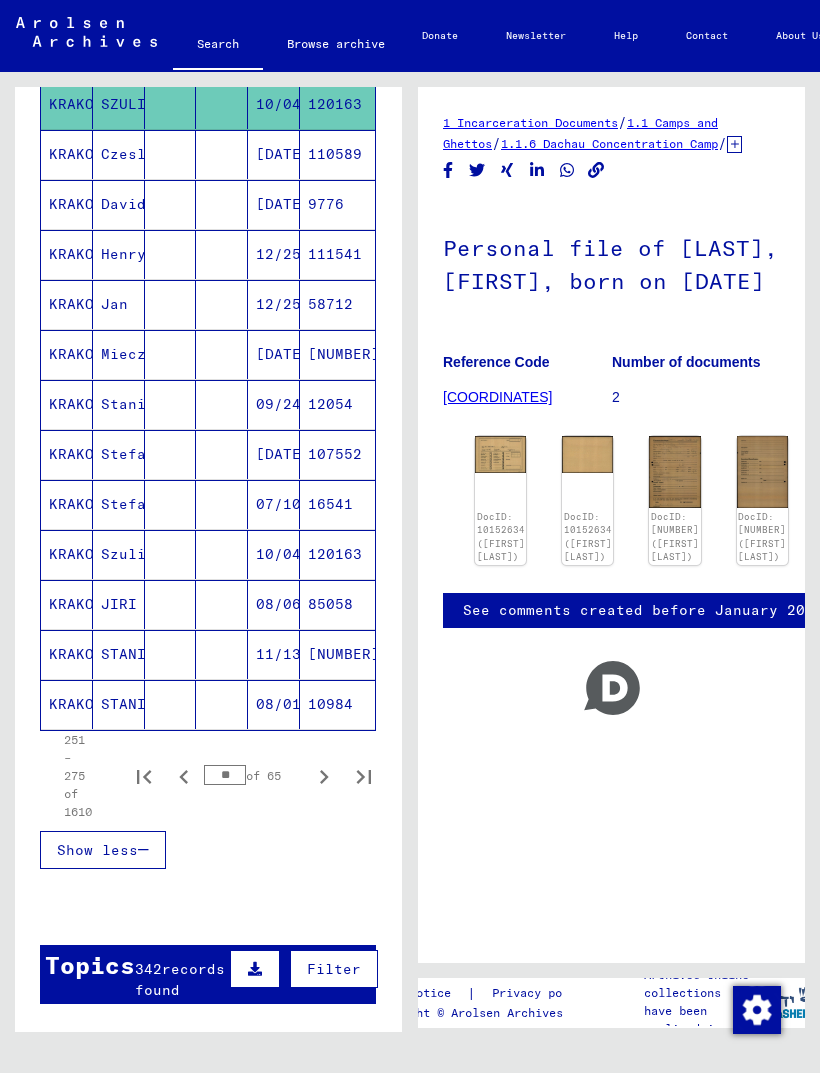 click 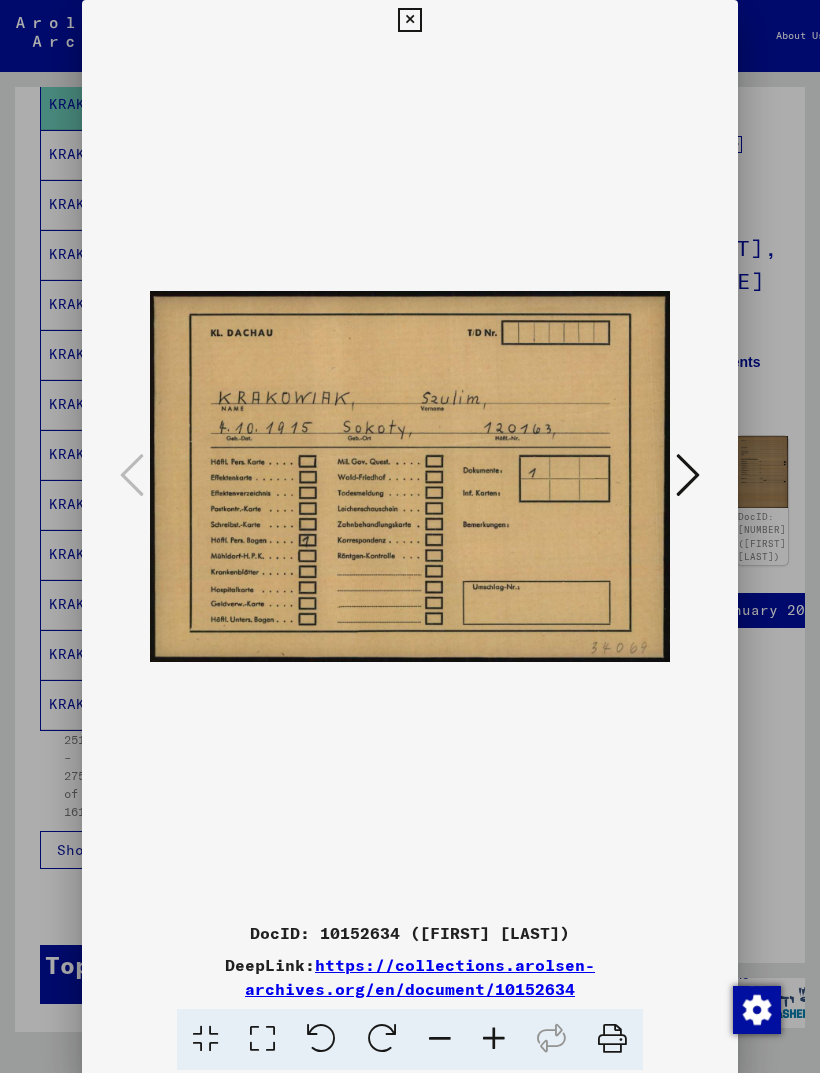 click at bounding box center [688, 475] 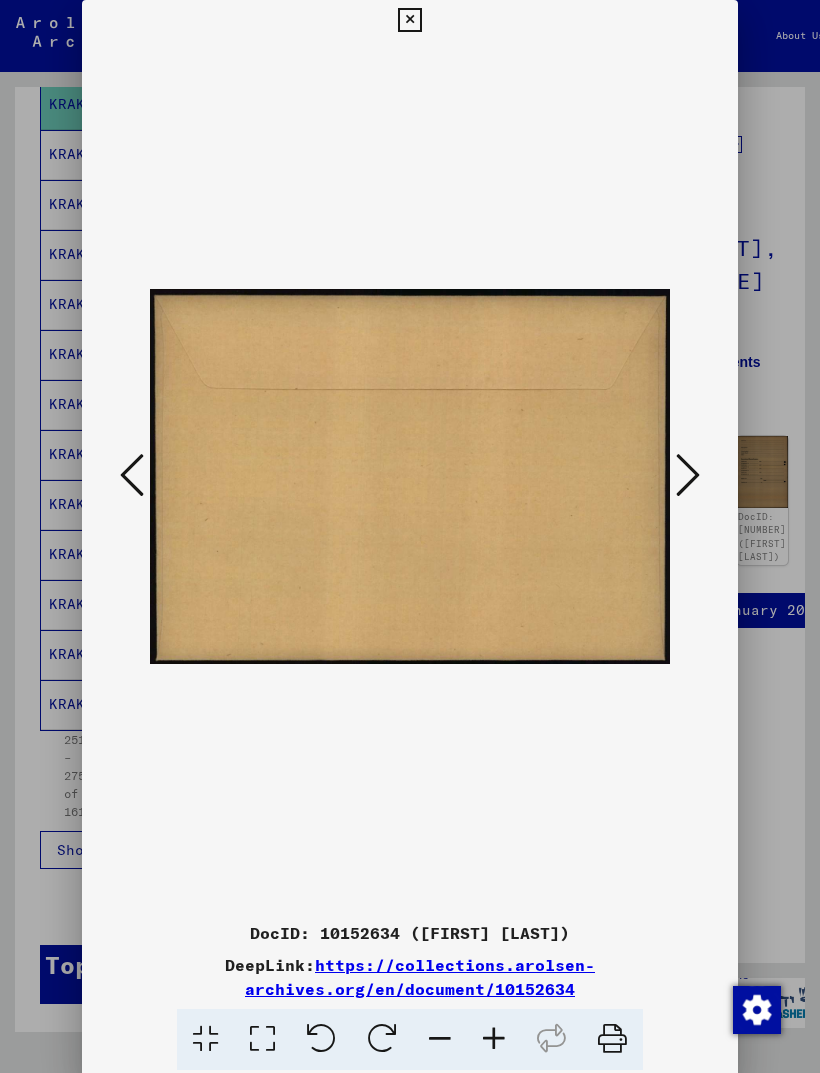 click at bounding box center [688, 476] 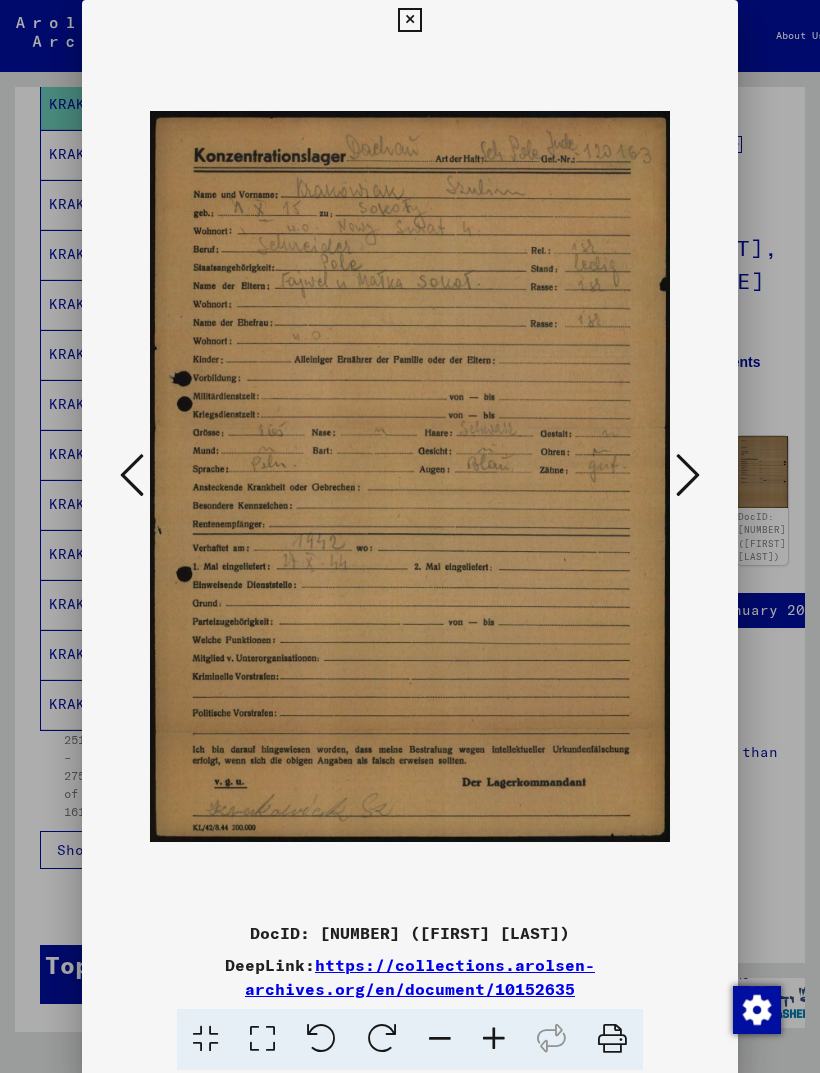 click at bounding box center (409, 20) 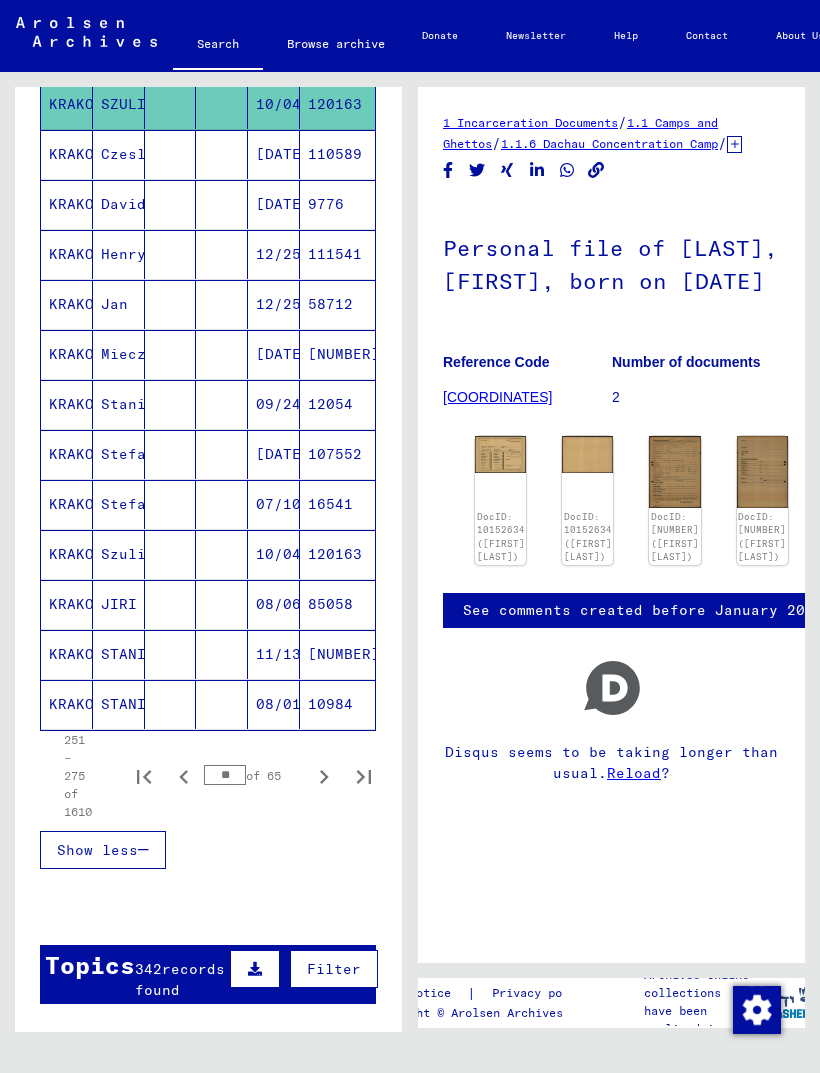 click on "JIRI" at bounding box center (119, 654) 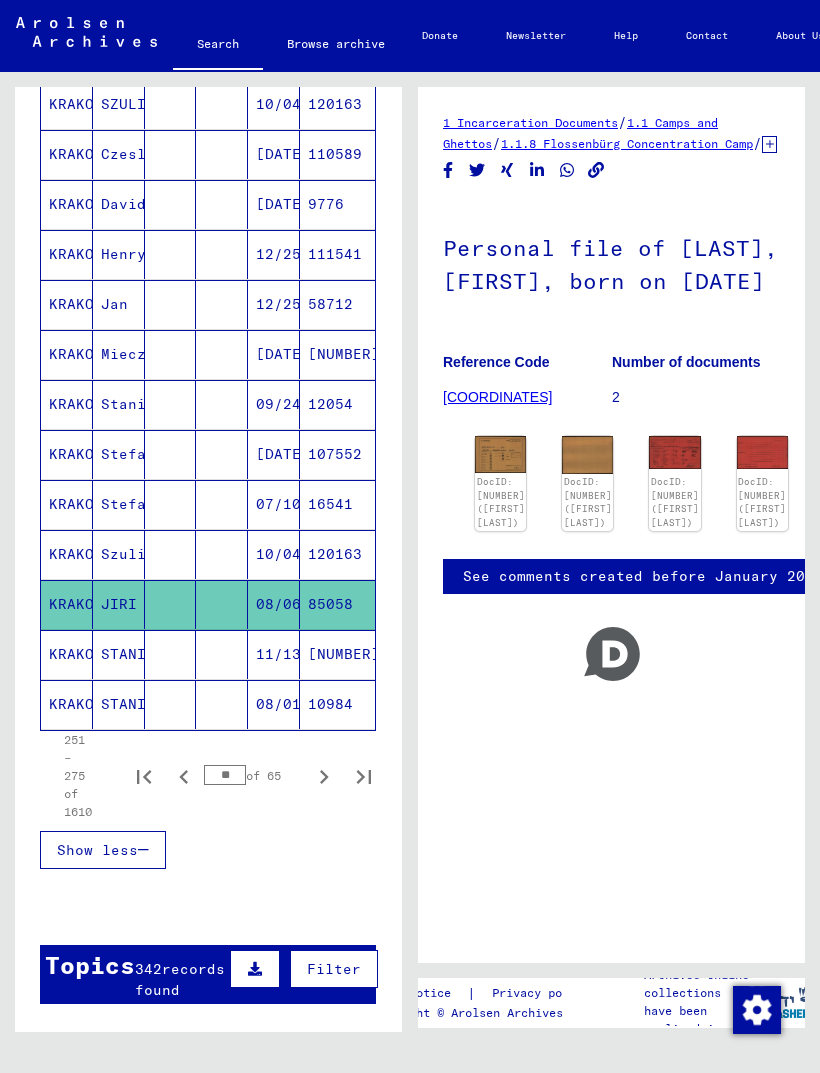 click 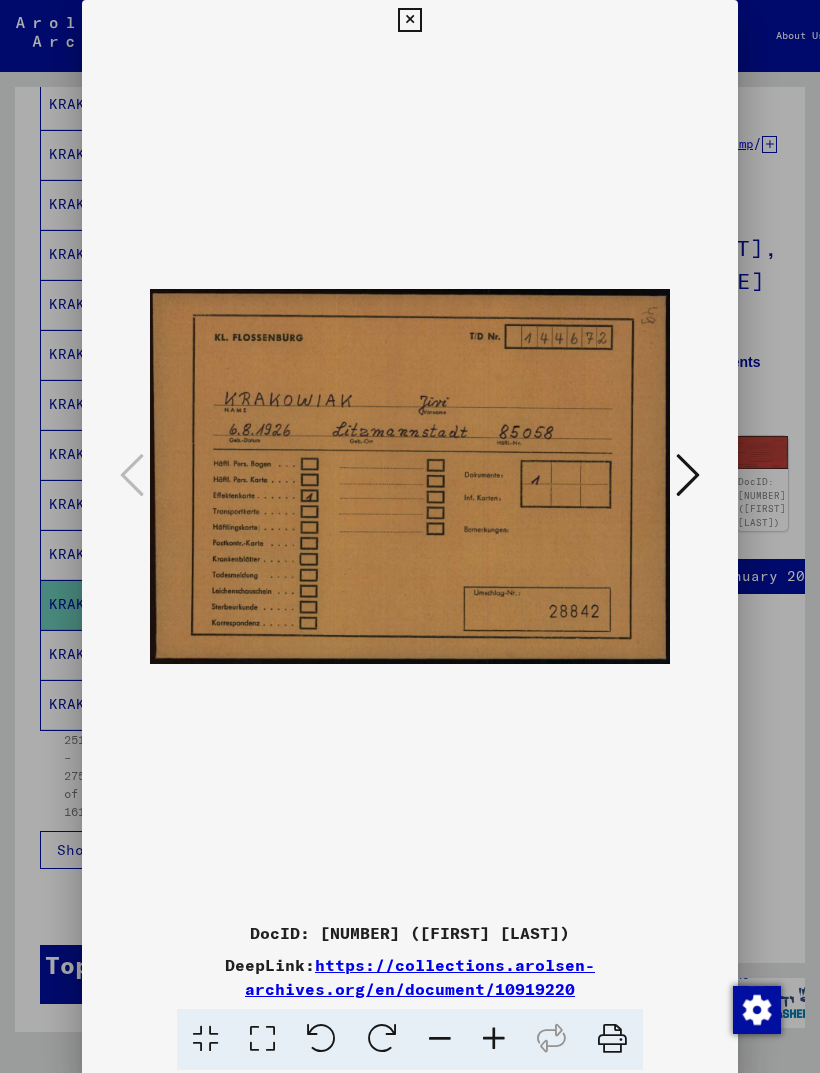 click at bounding box center [688, 475] 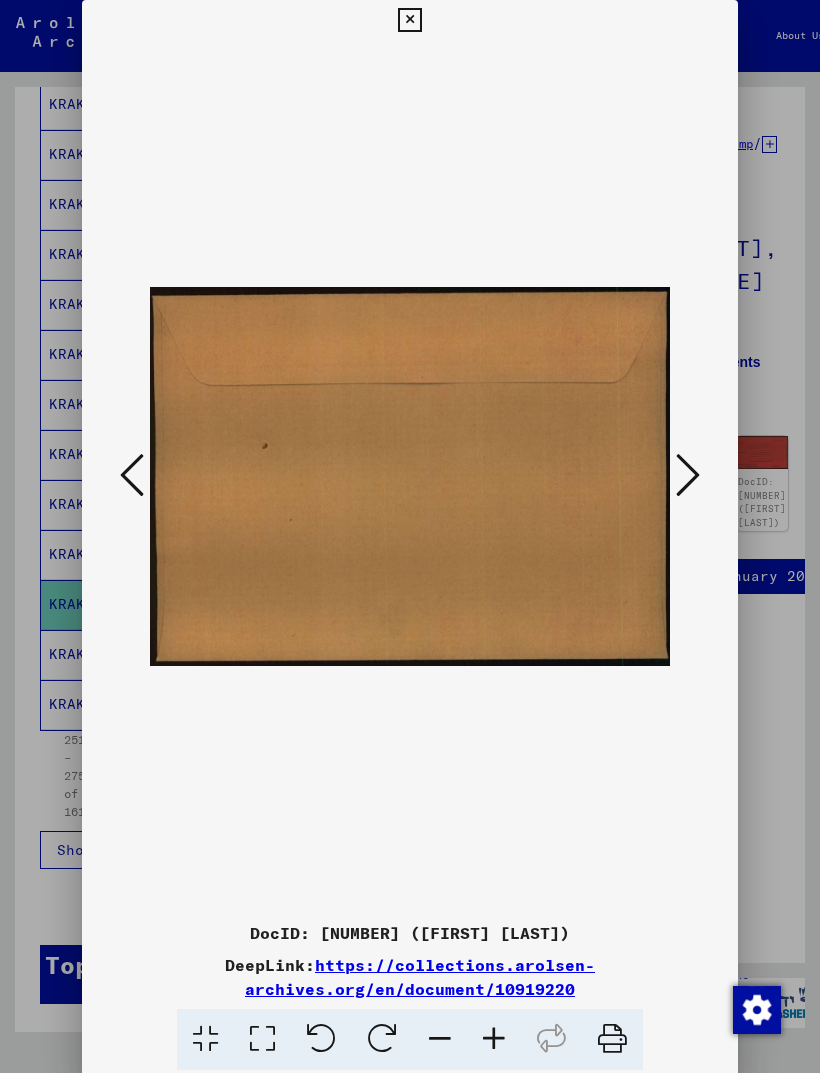 click at bounding box center (410, 476) 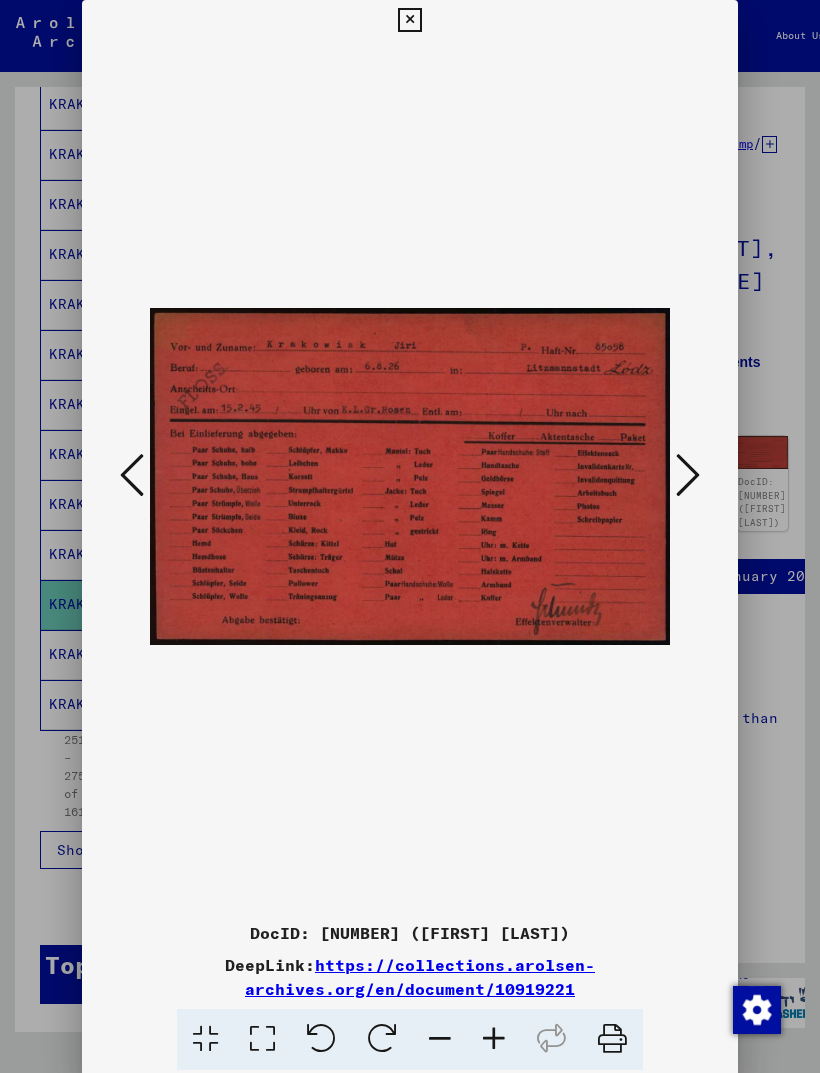 click at bounding box center [688, 475] 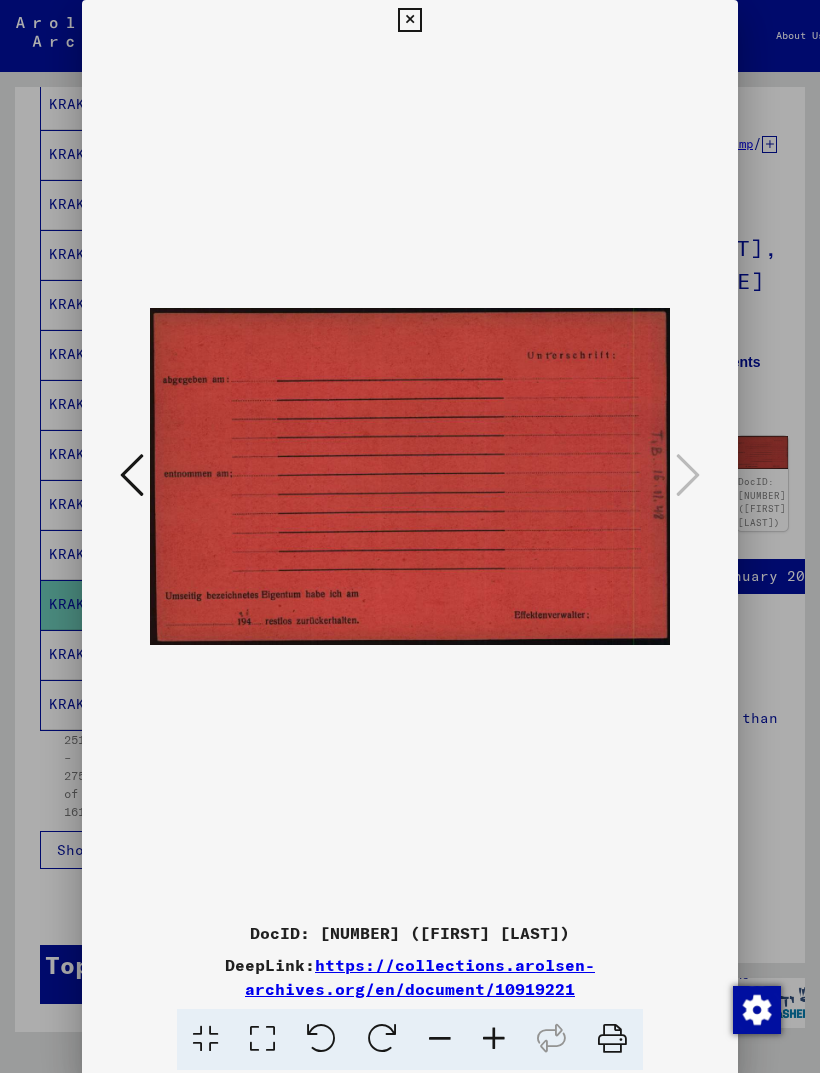 click at bounding box center [410, 536] 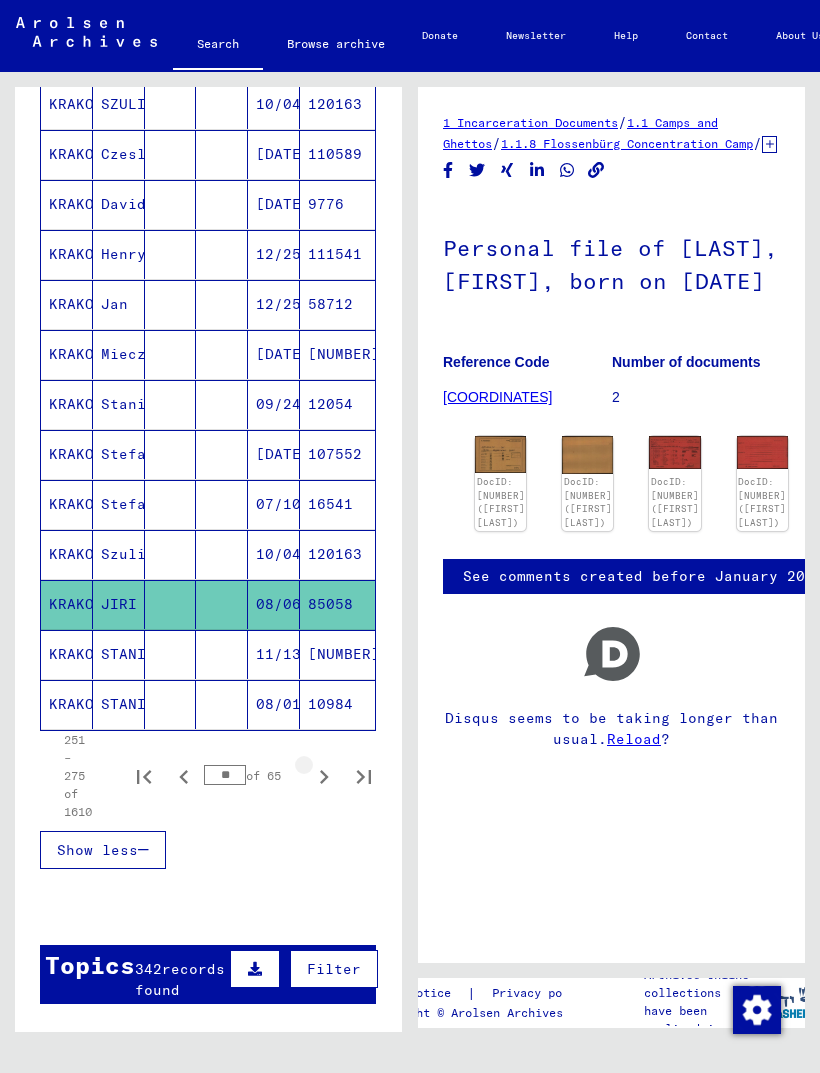 click 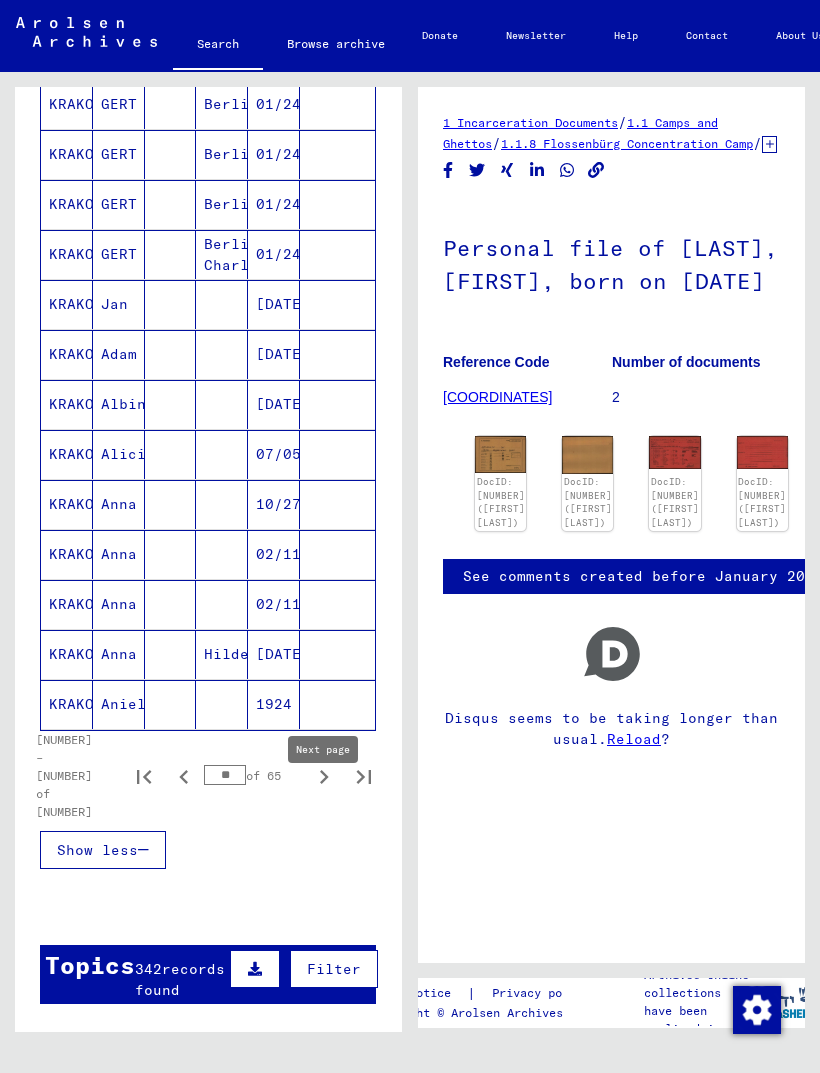 click 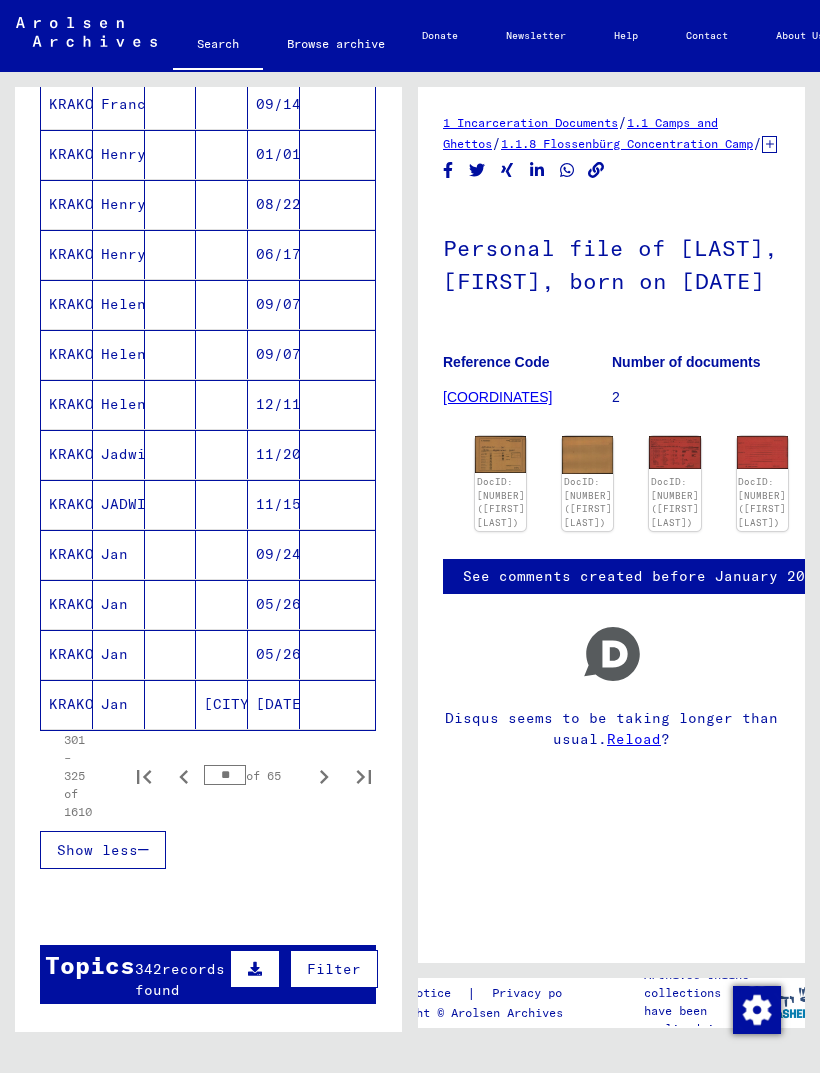 click 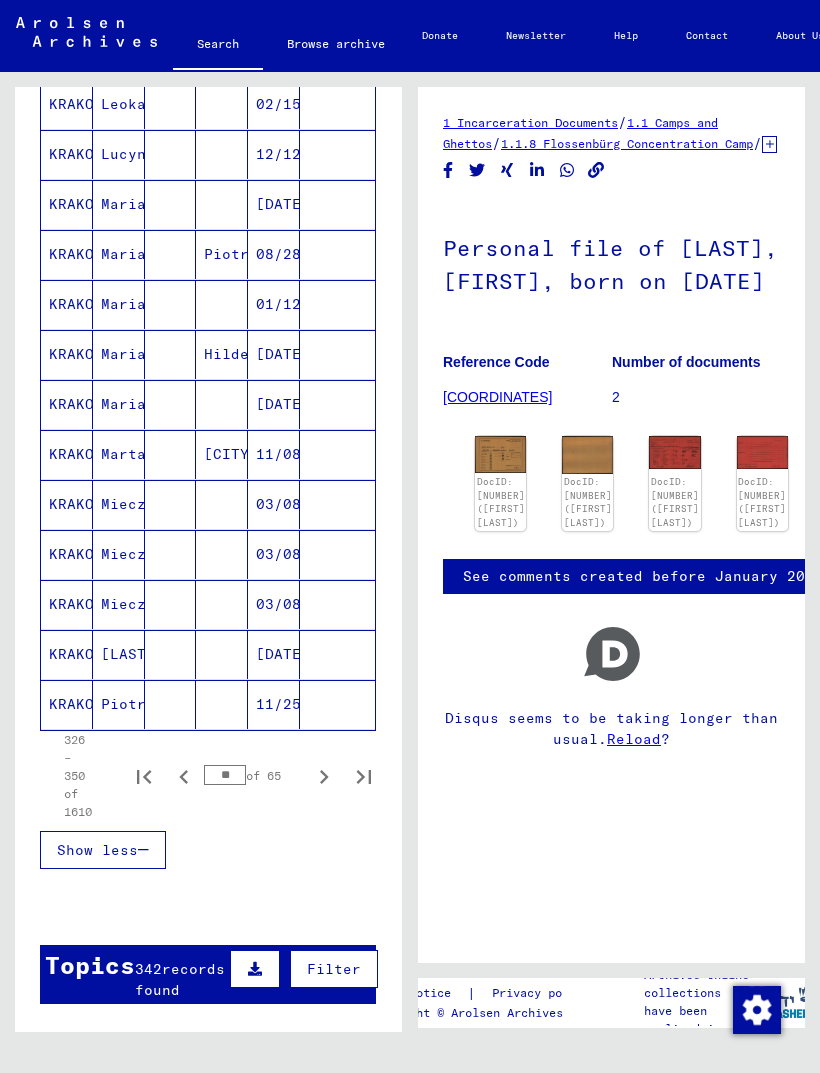 click 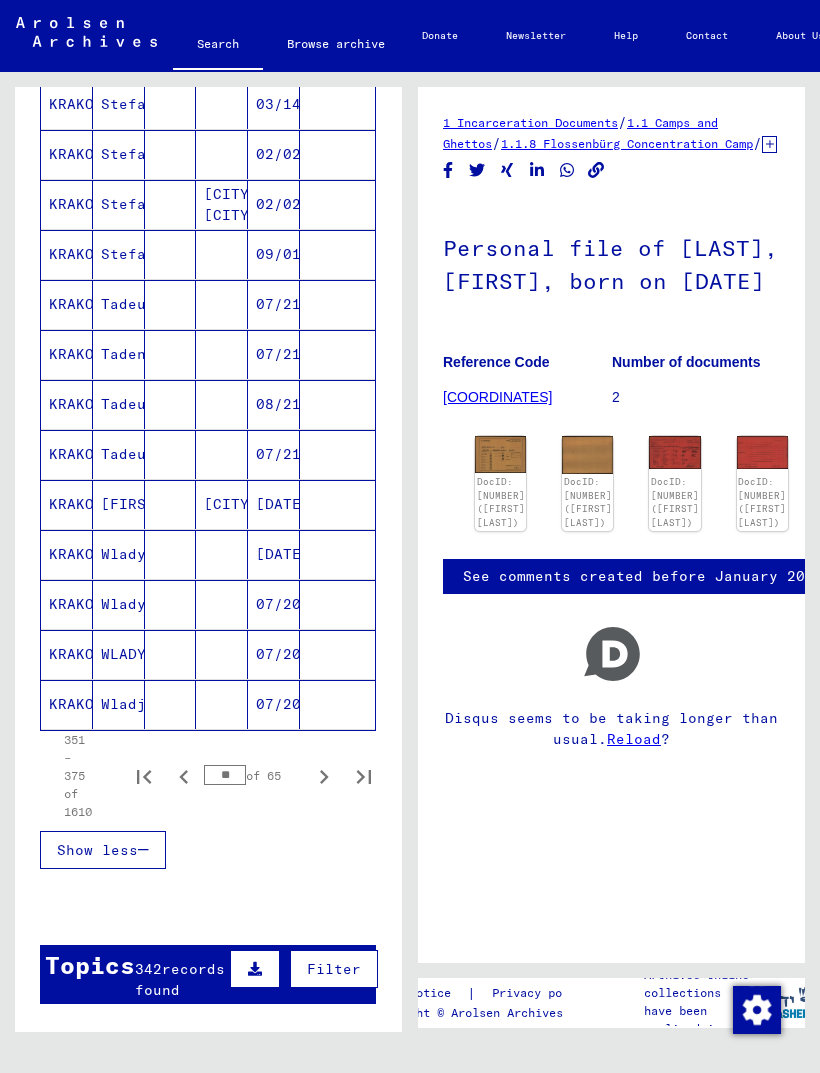 click 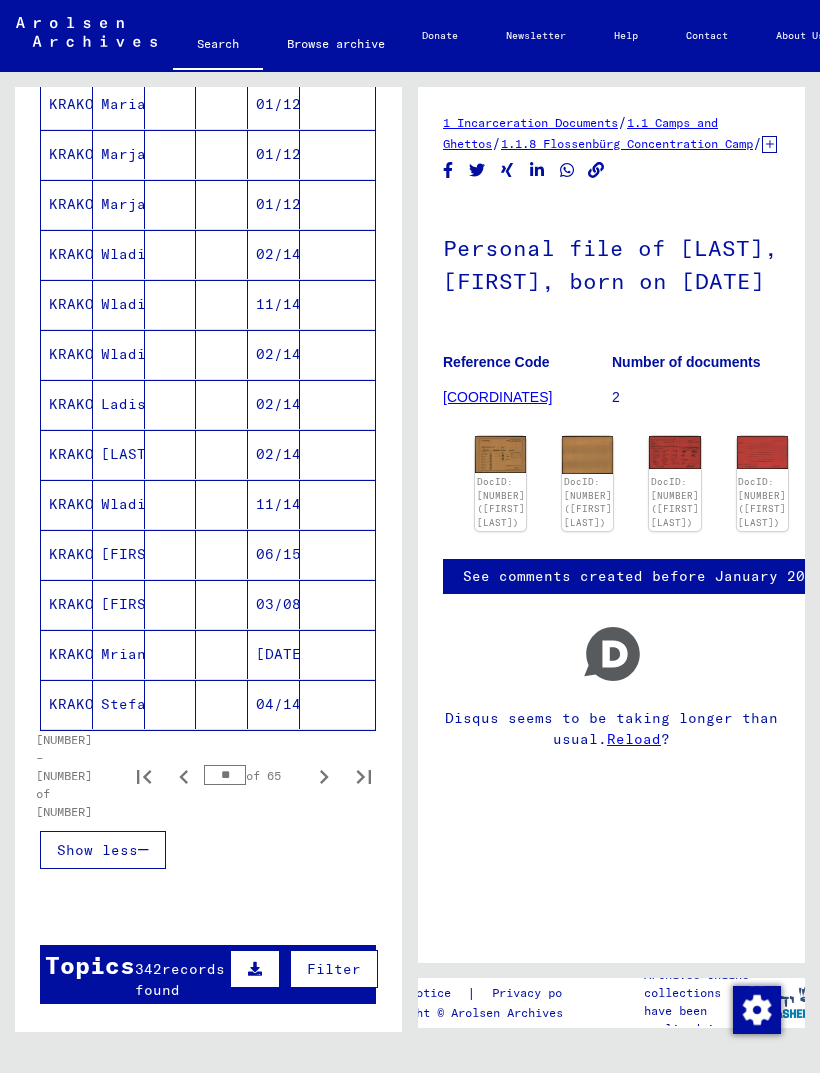 click on "[FIRST]" at bounding box center (119, 654) 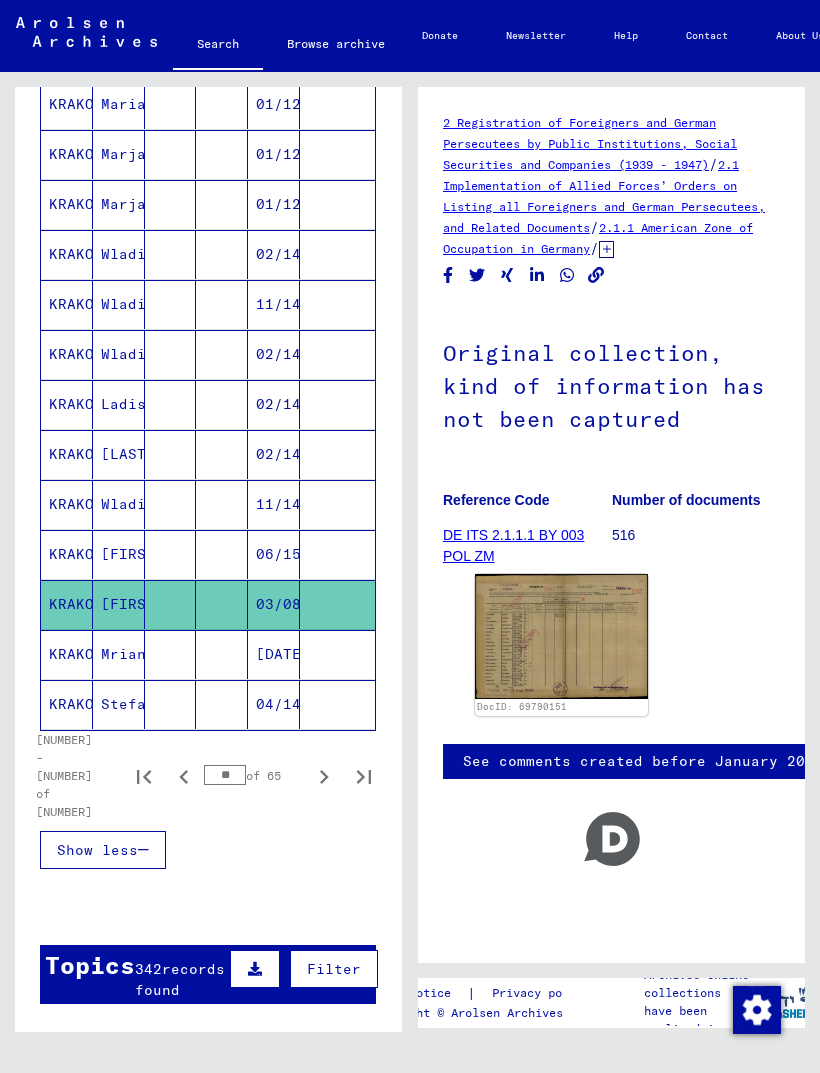 click 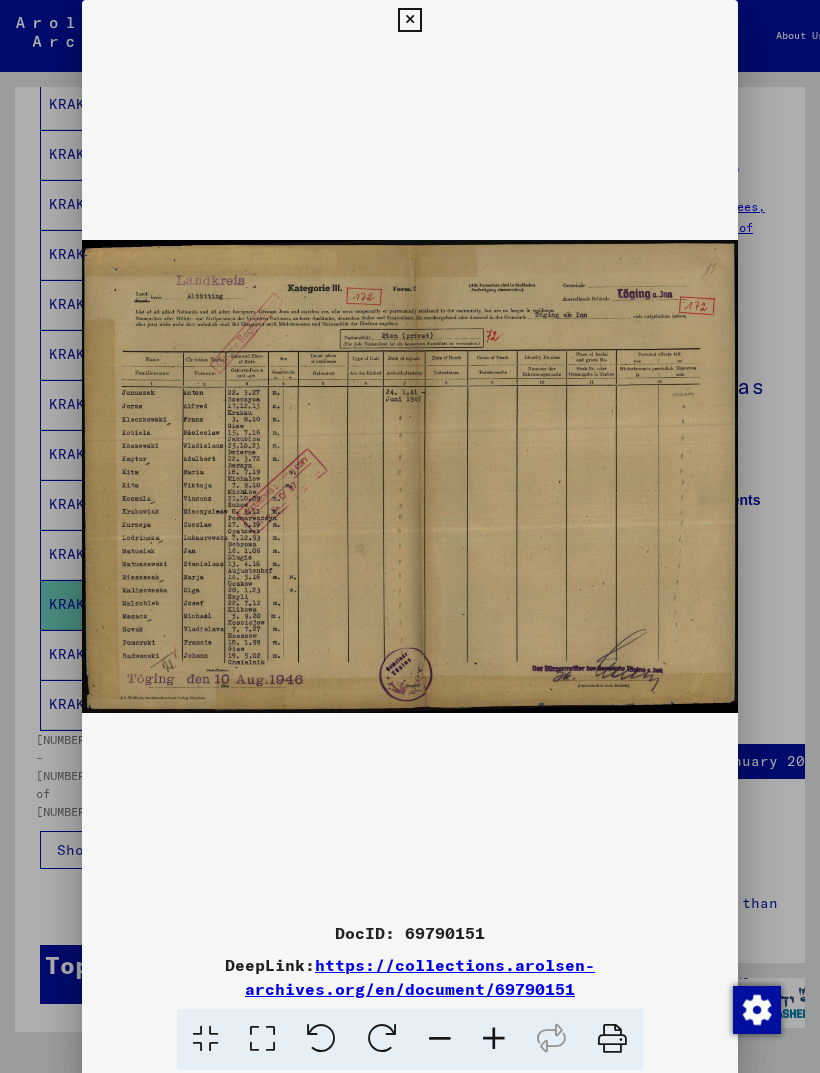 click at bounding box center (410, 536) 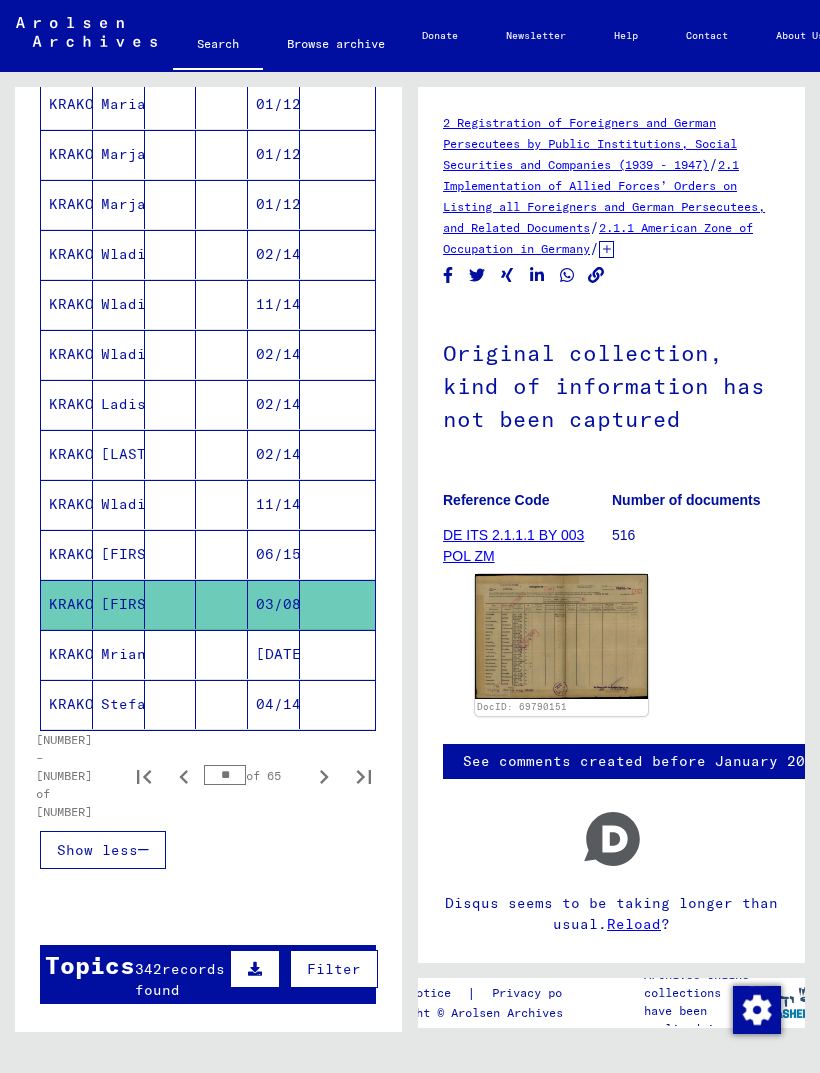 click 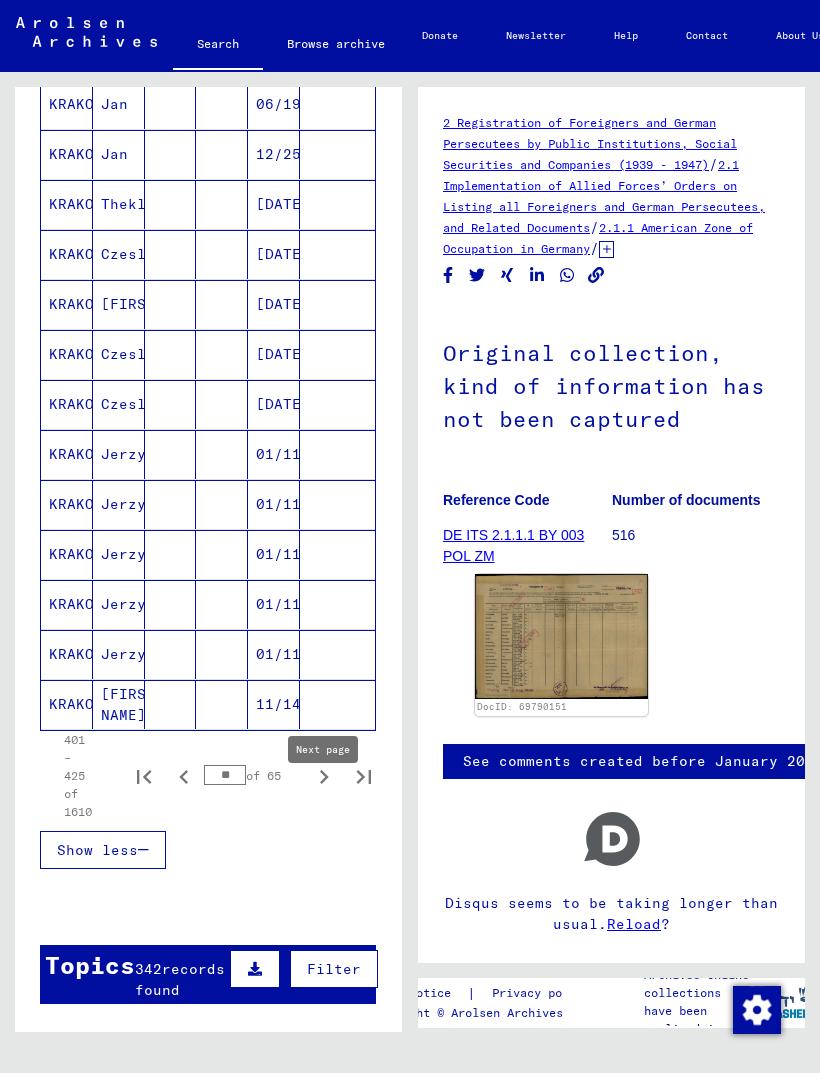 click 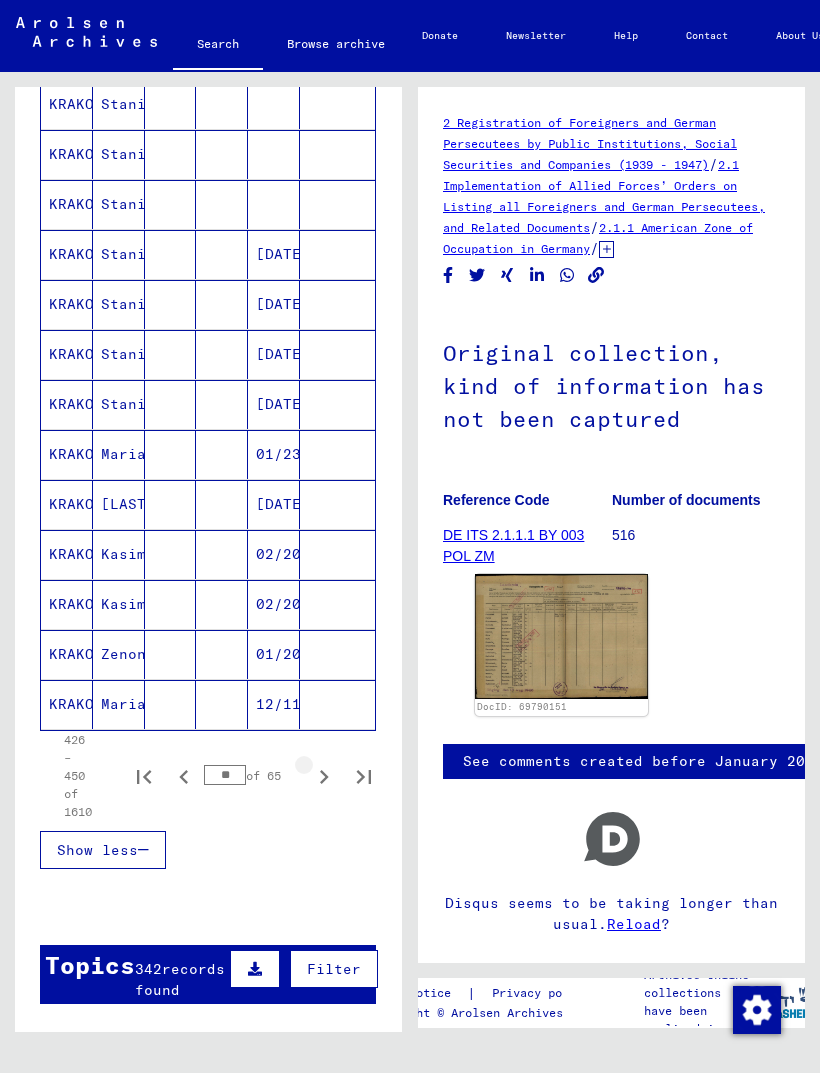 click 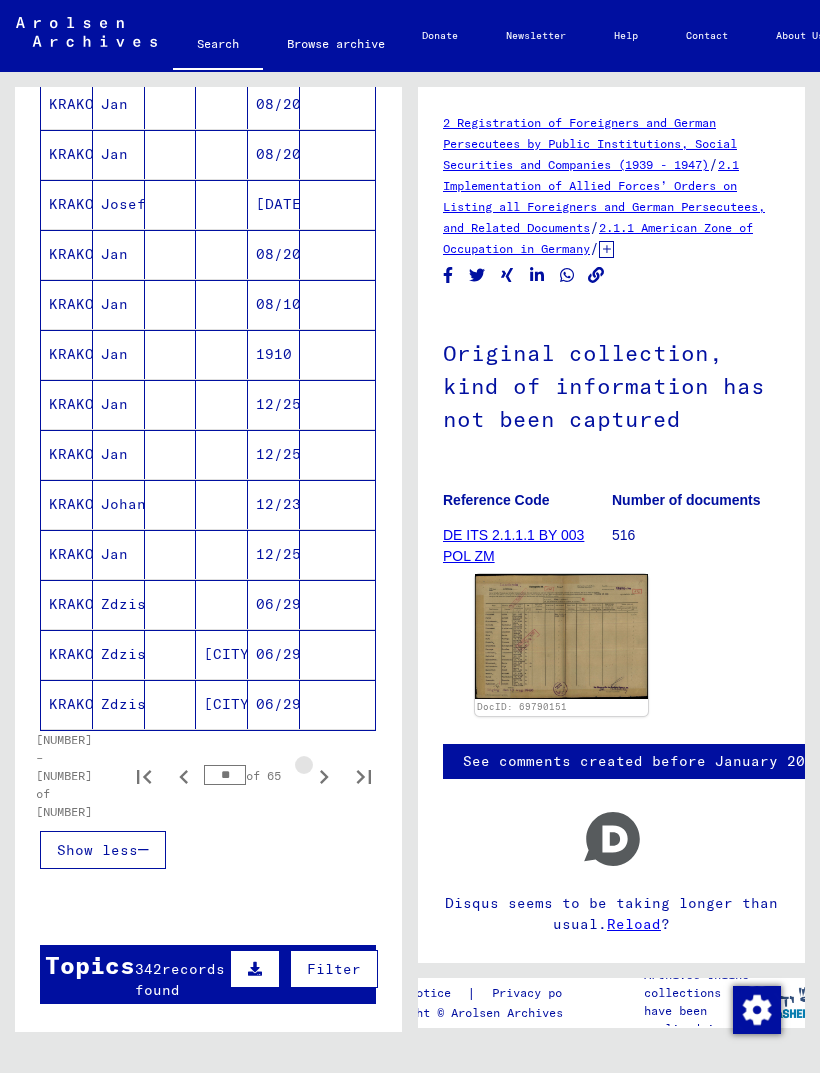 click 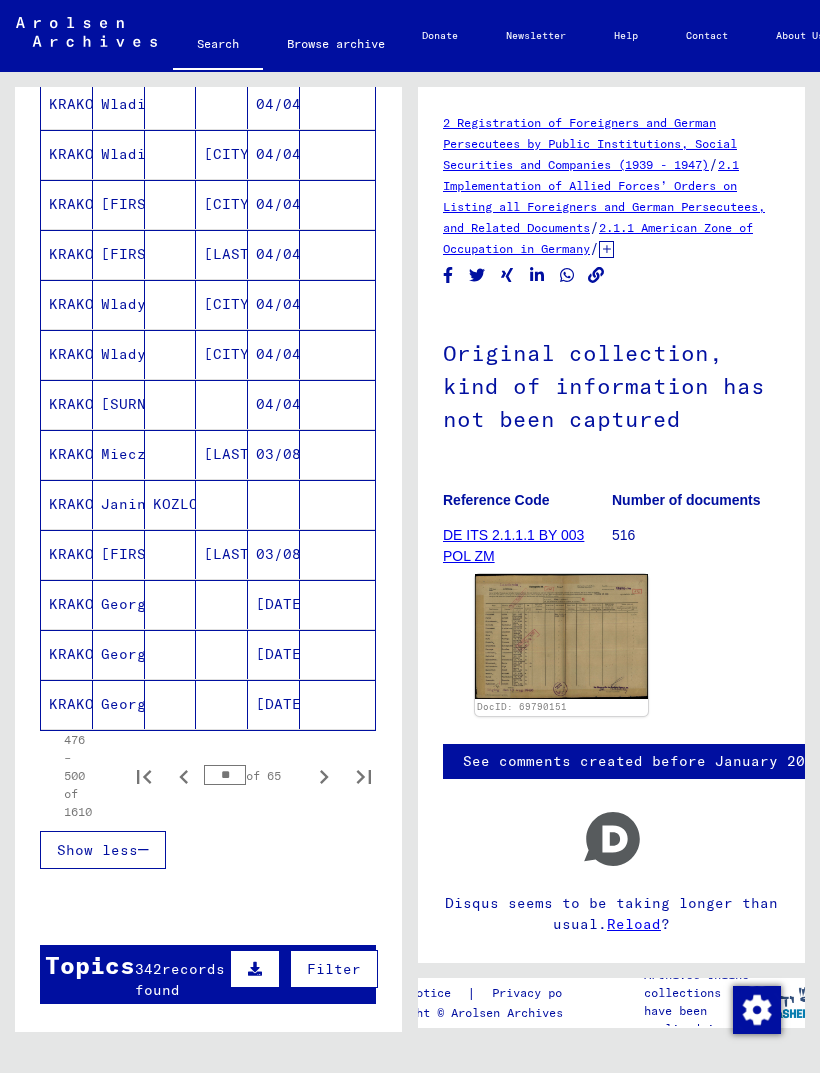click 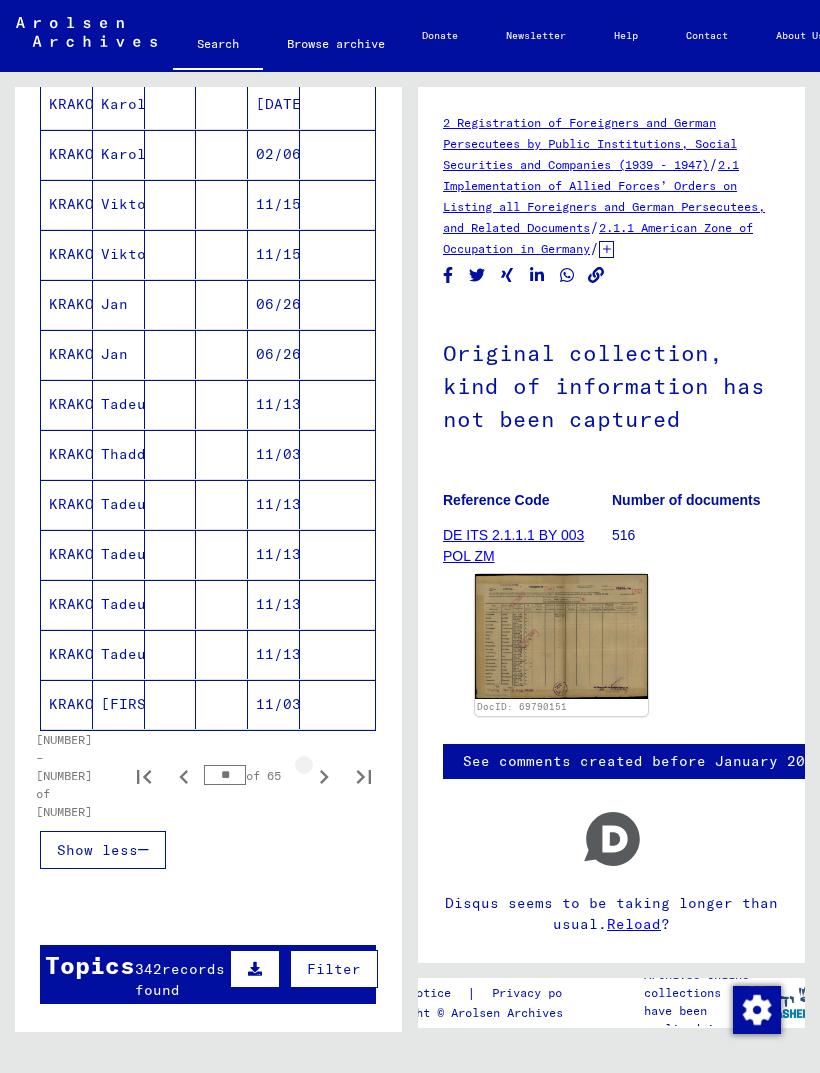 click 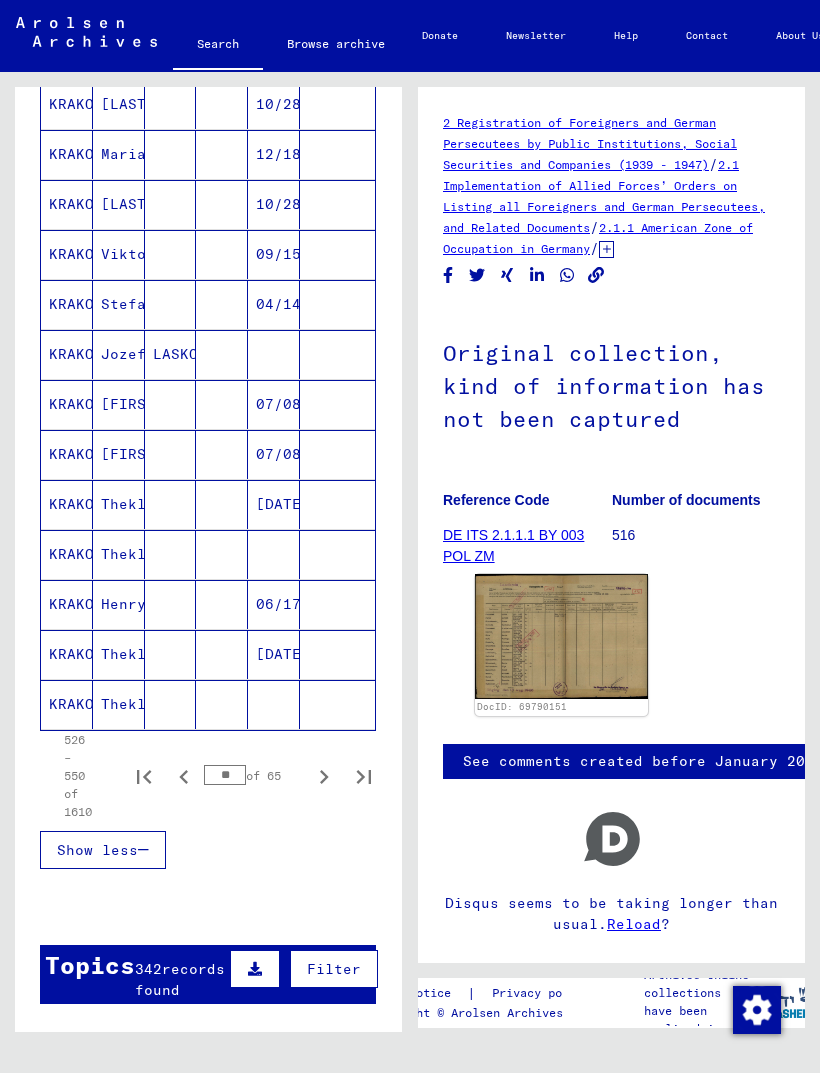 click on "Marian" at bounding box center [119, 204] 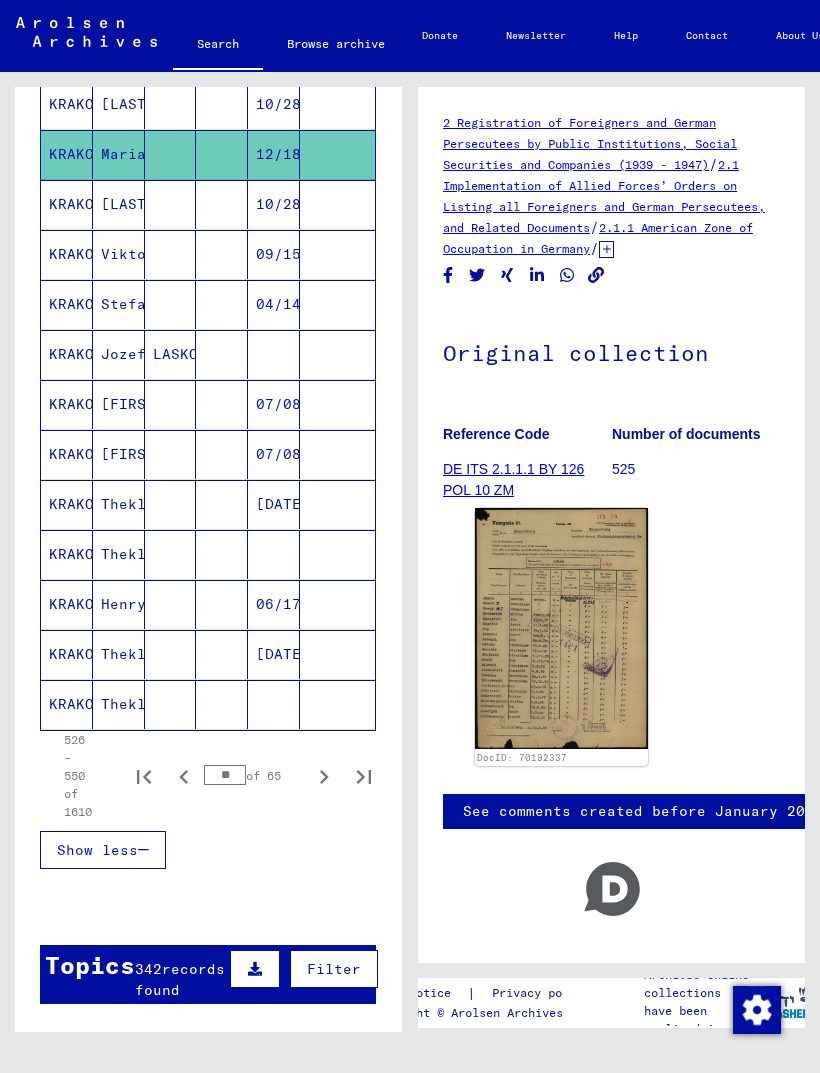click 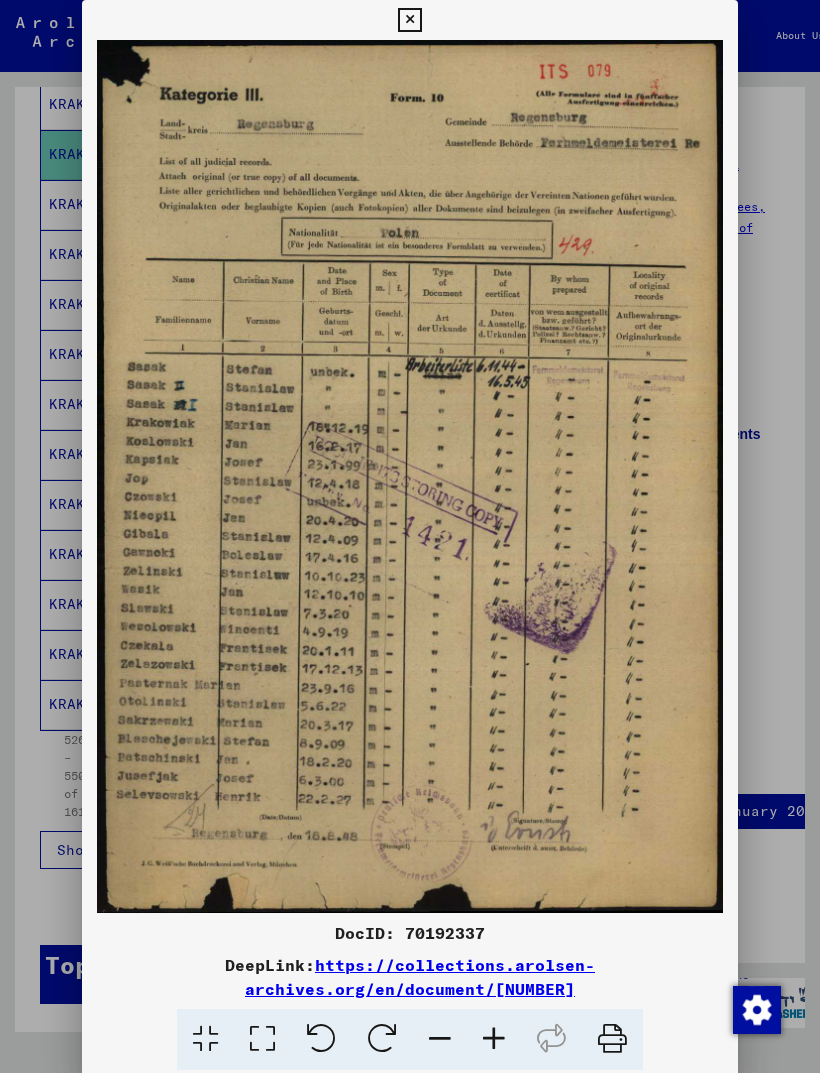 click at bounding box center [410, 536] 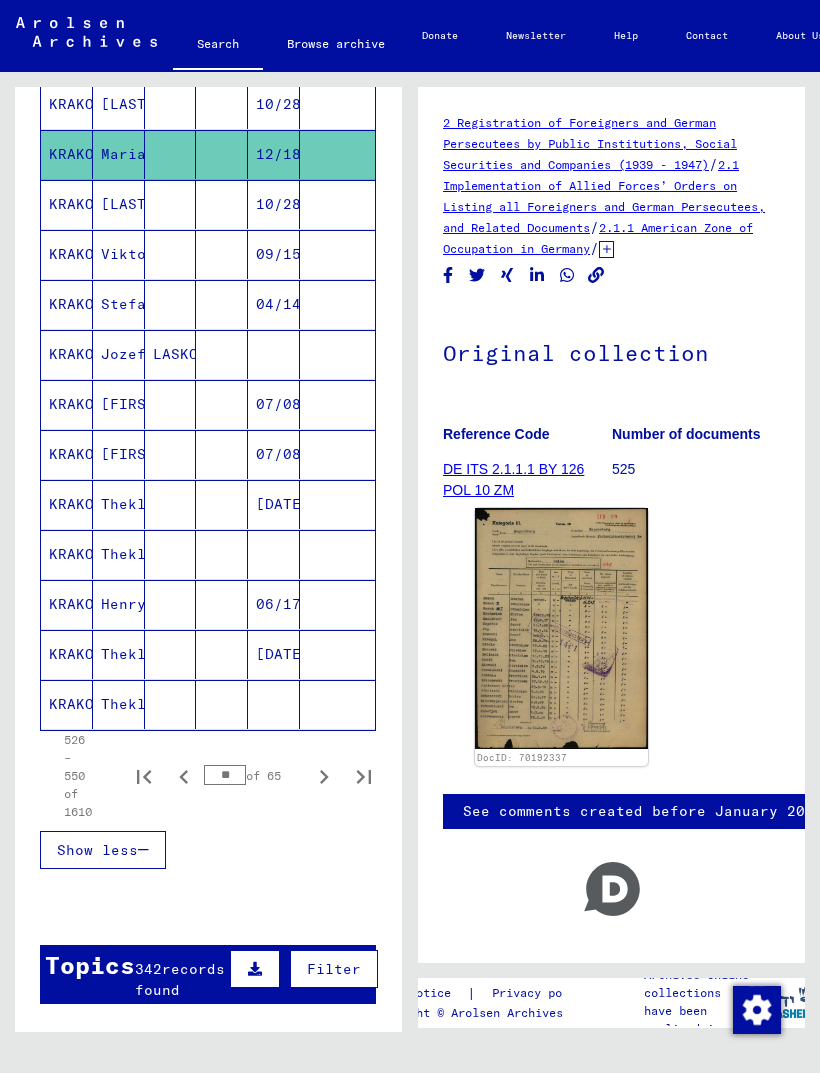 click 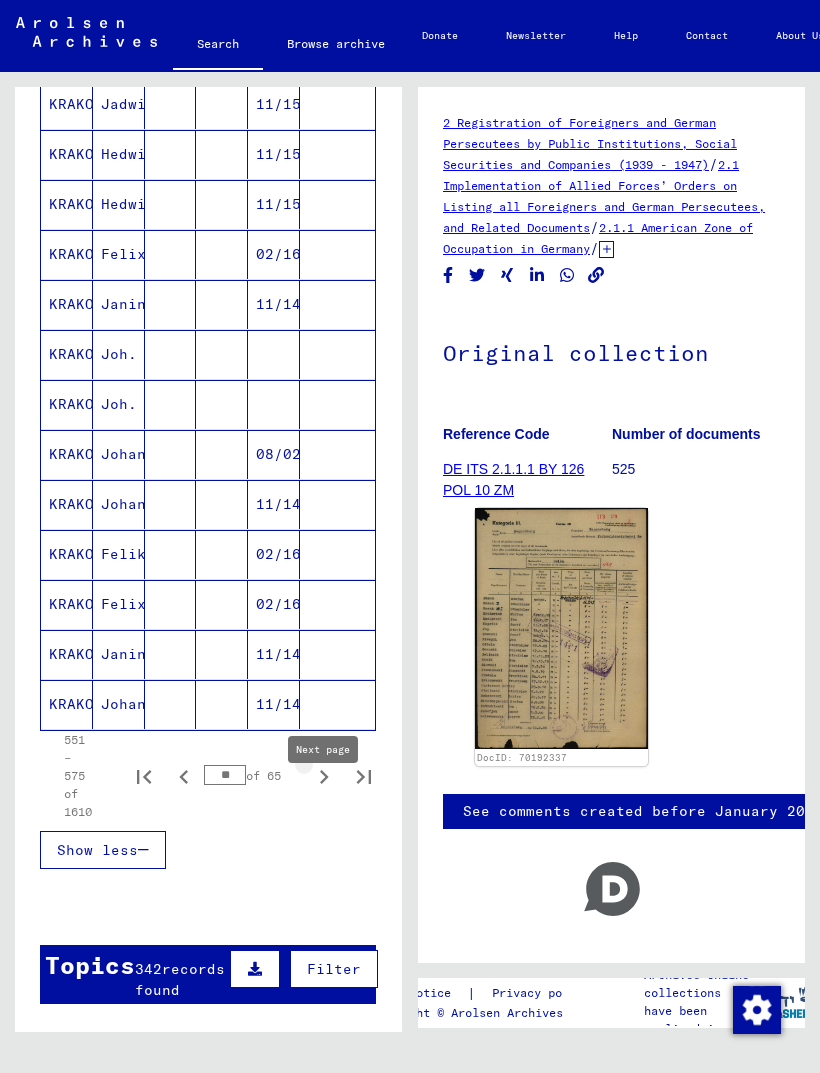 click 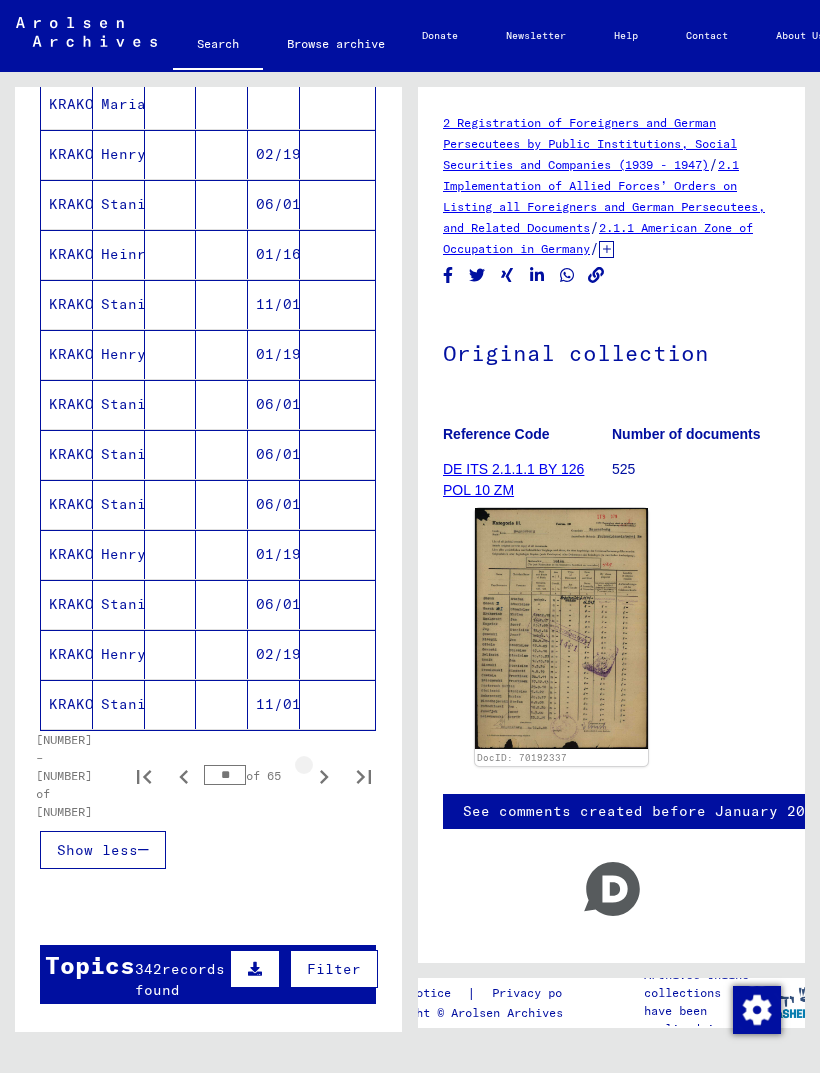 click 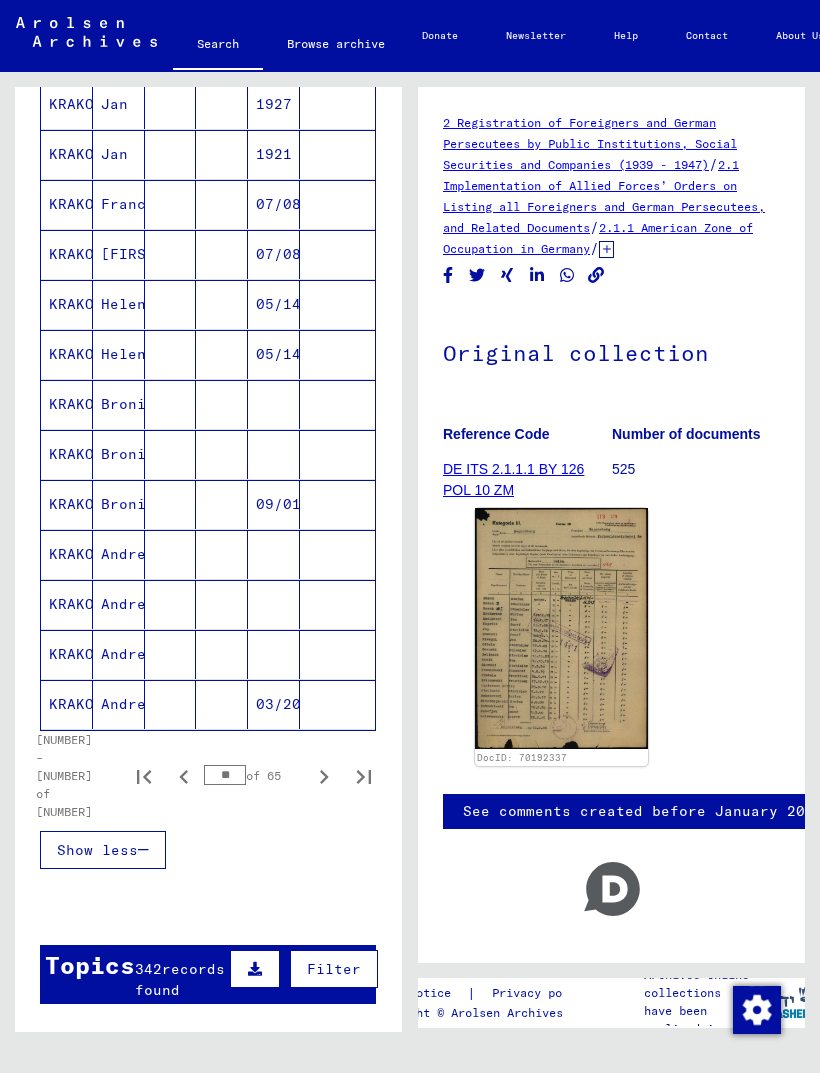click on "[FIRST]" at bounding box center [119, 304] 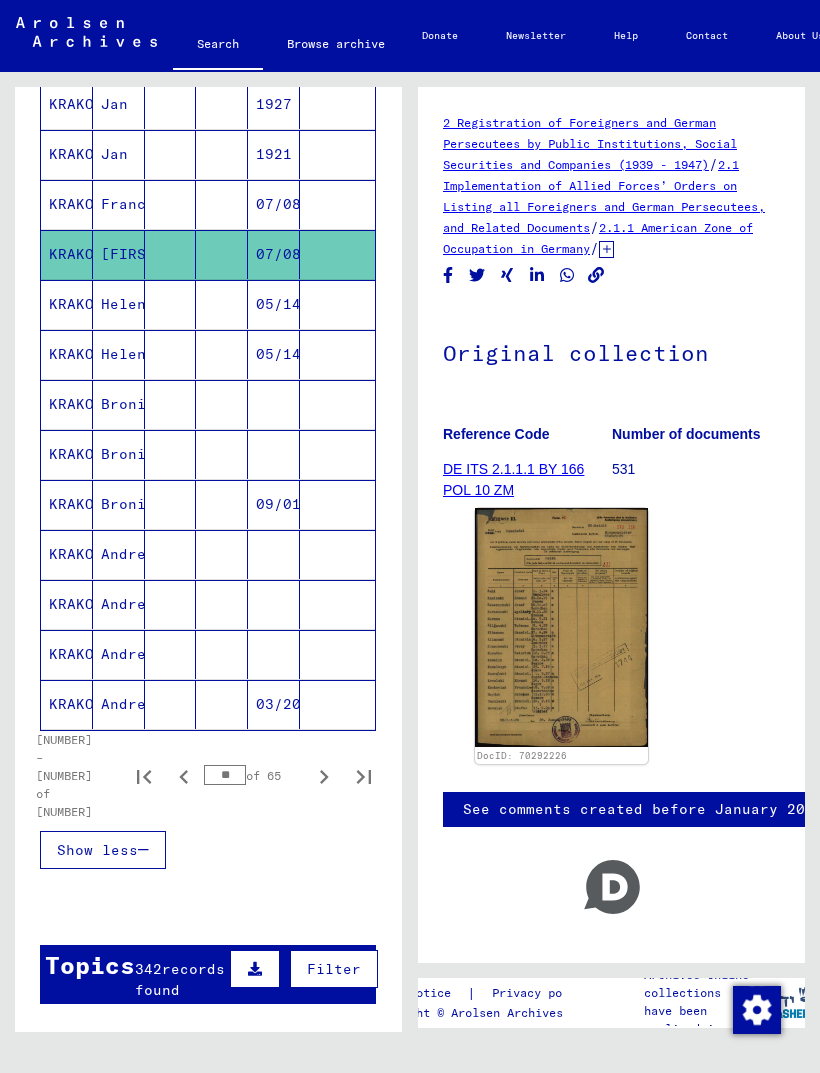 click 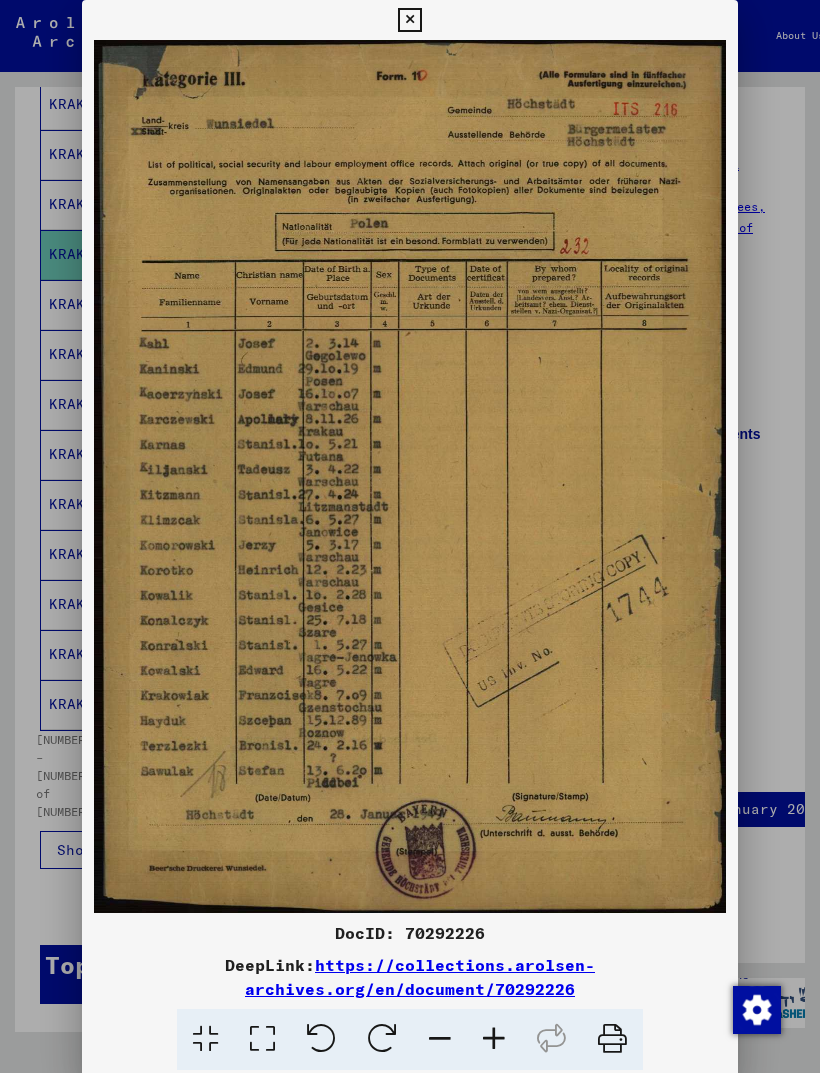 click at bounding box center [410, 536] 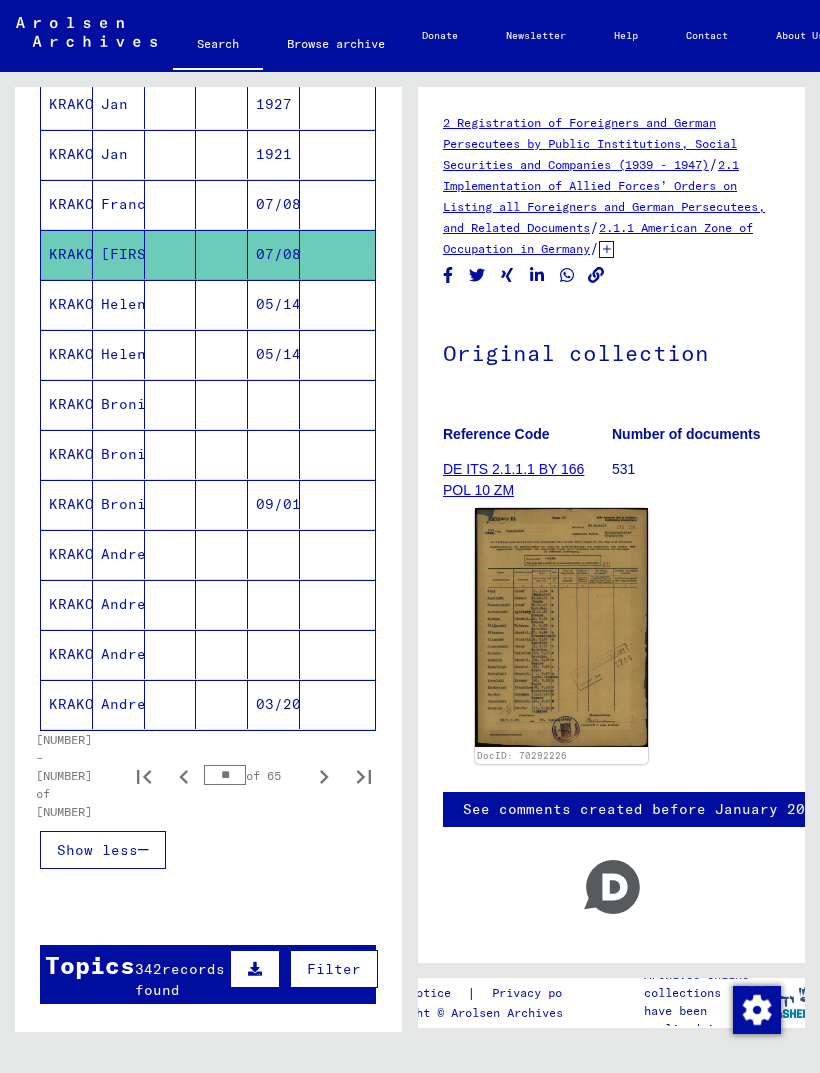 click 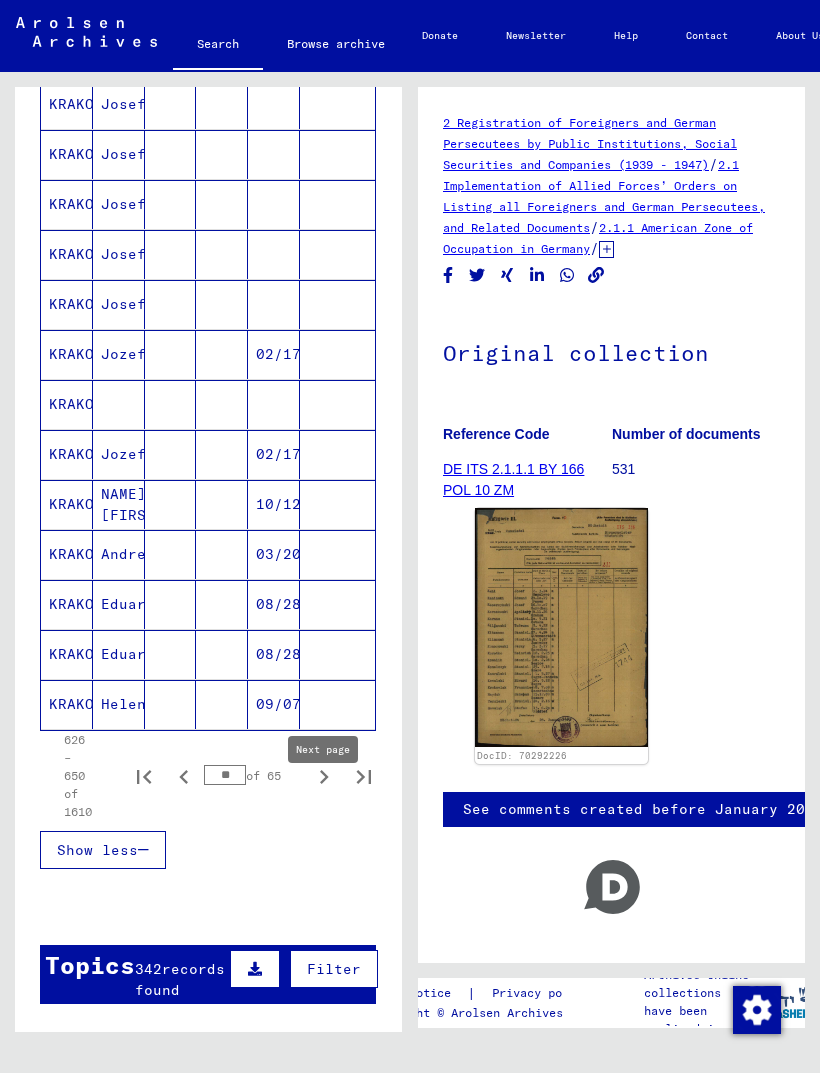 click on "KRAKOWIAK" at bounding box center (67, 554) 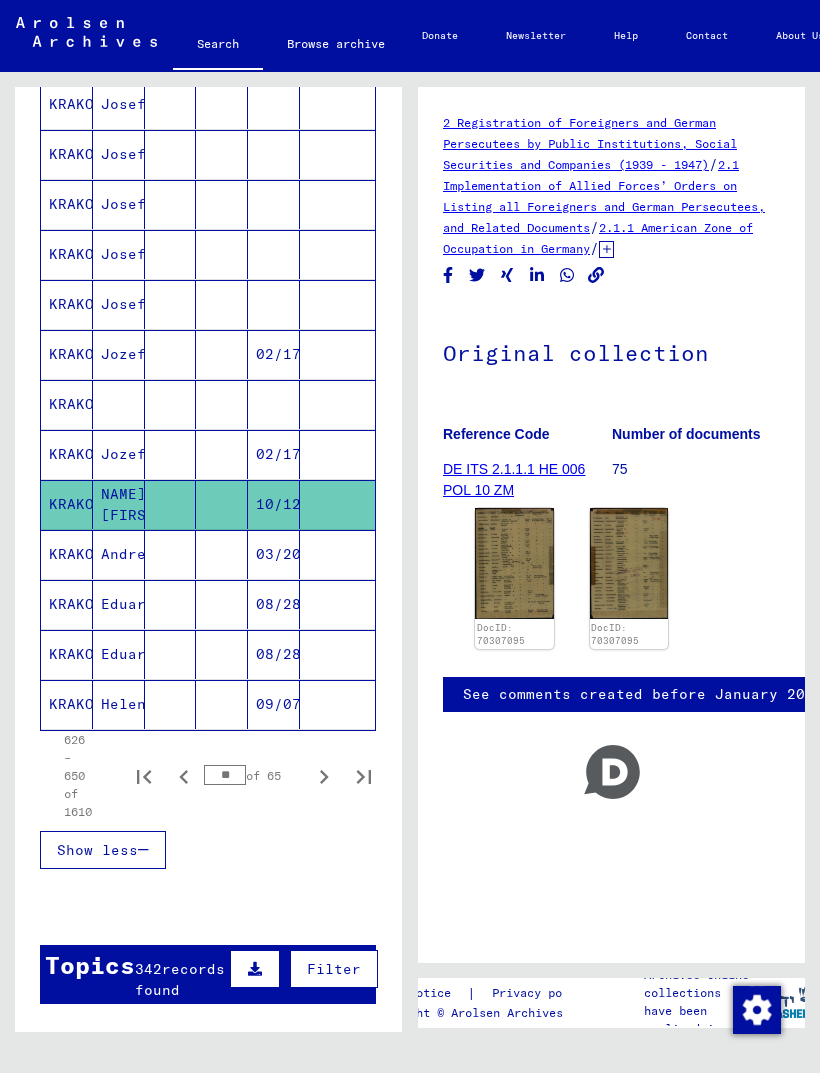 click 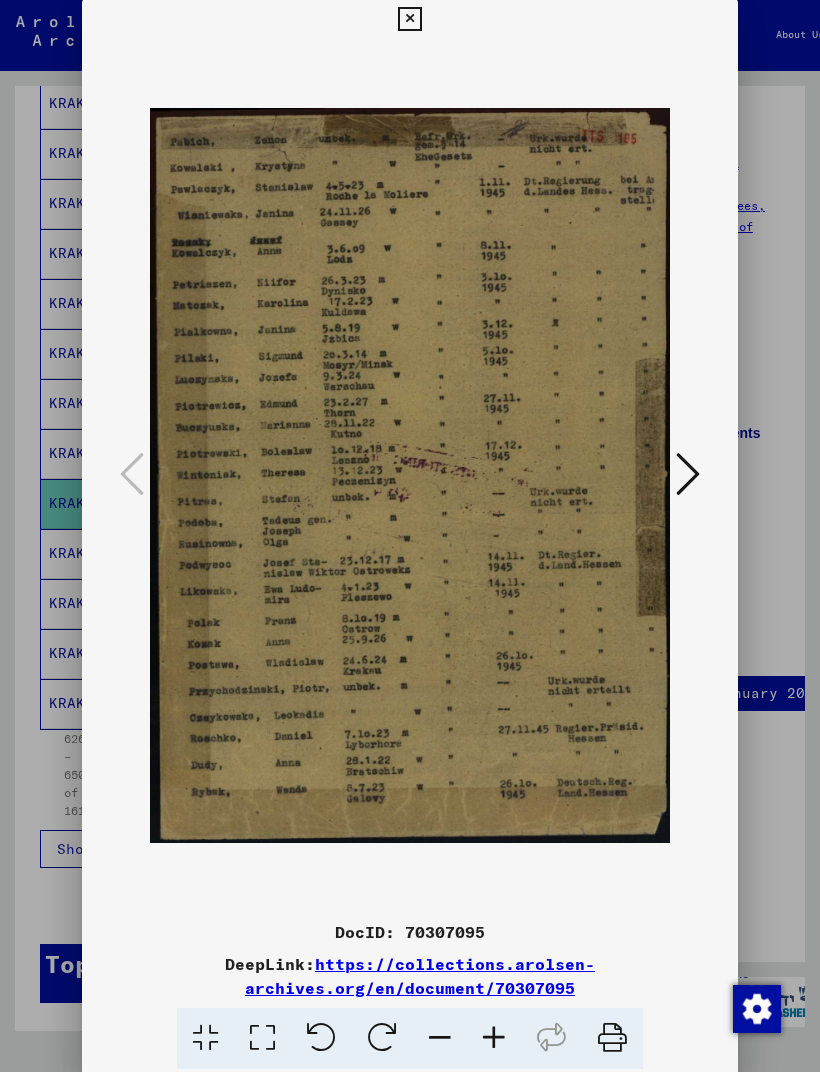 click at bounding box center (409, 20) 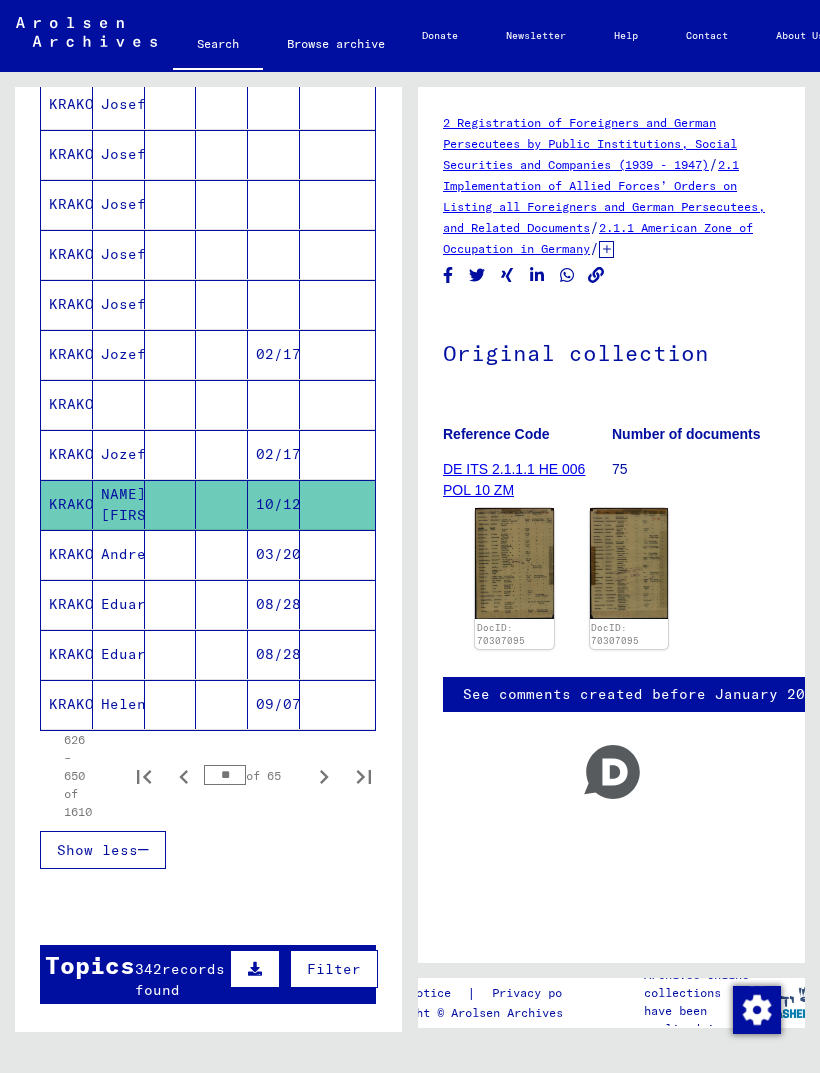 click 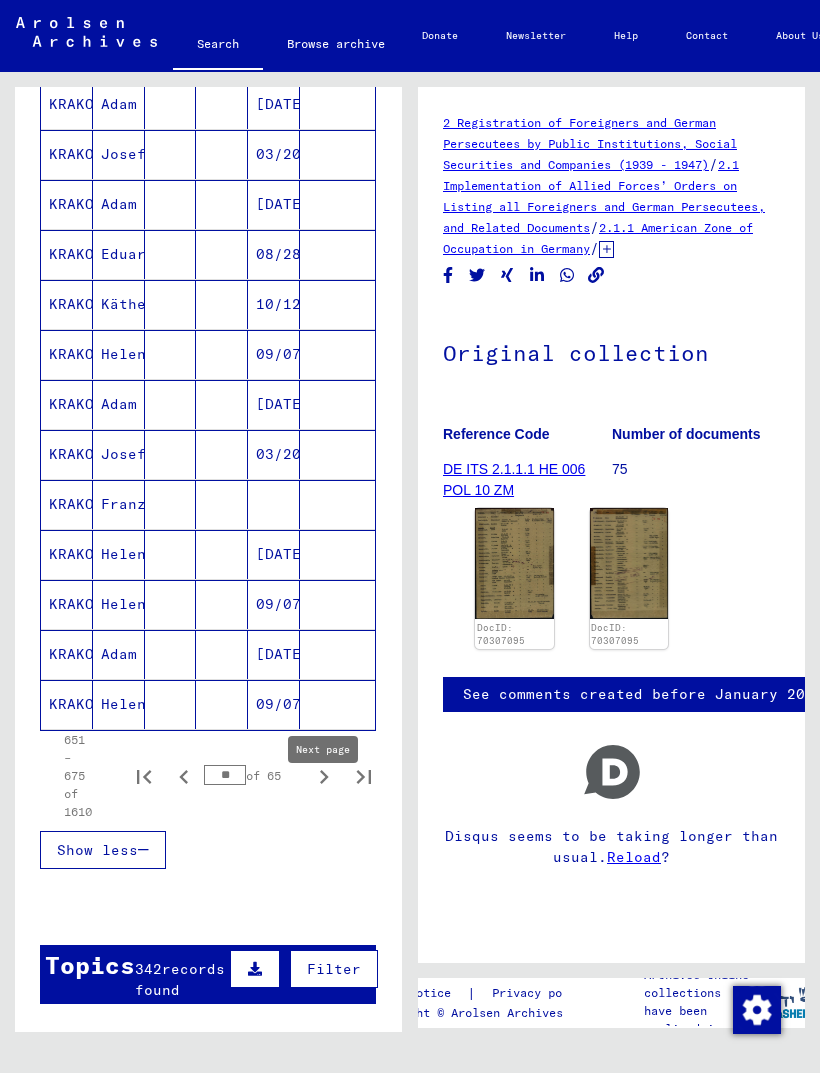 click at bounding box center [324, 776] 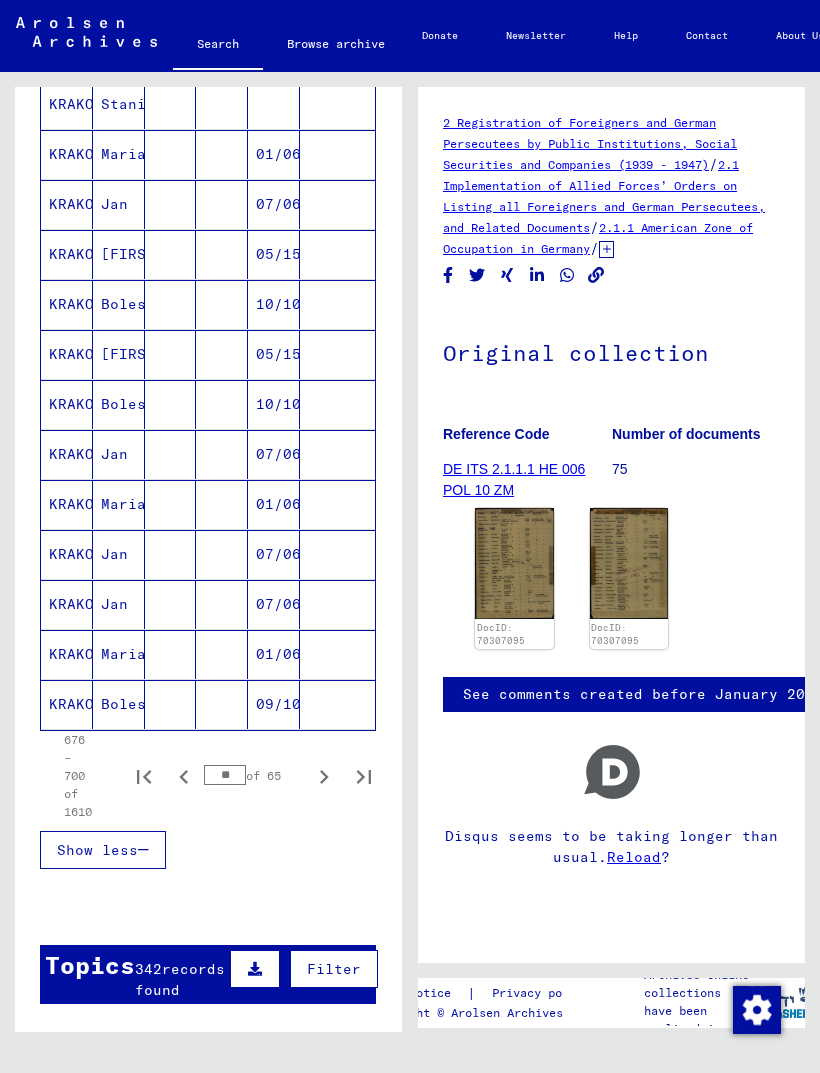 click 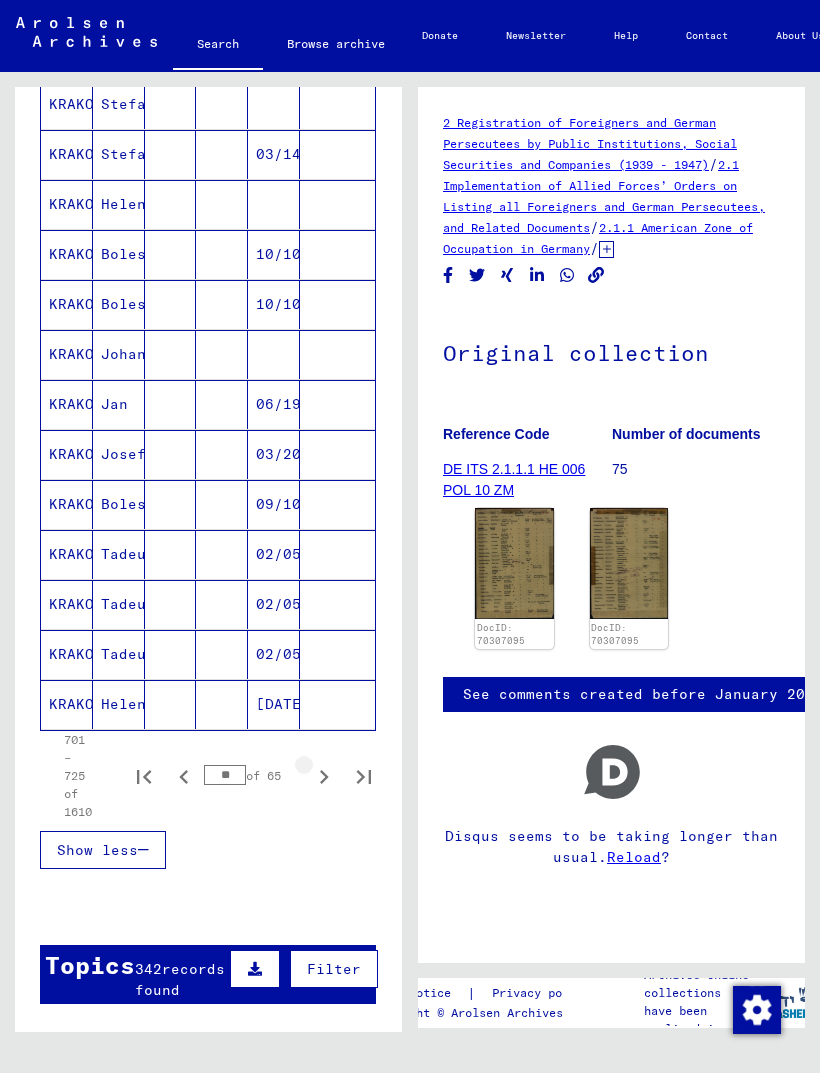 click 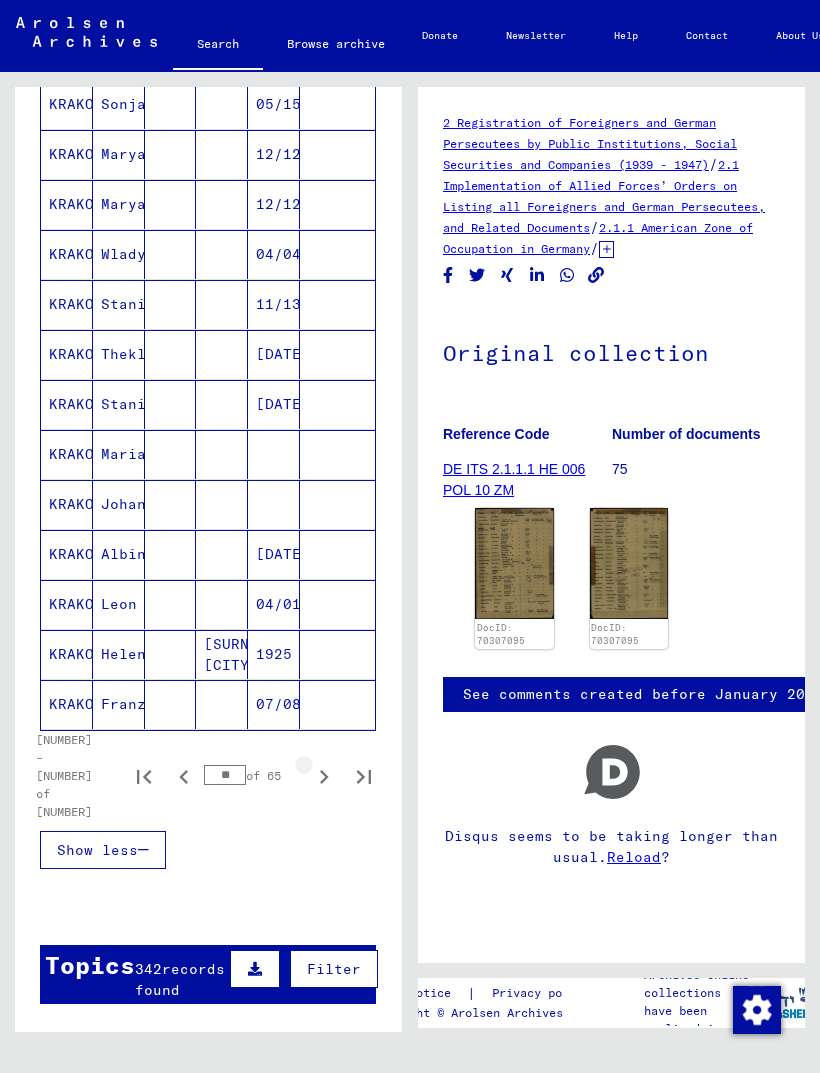 click 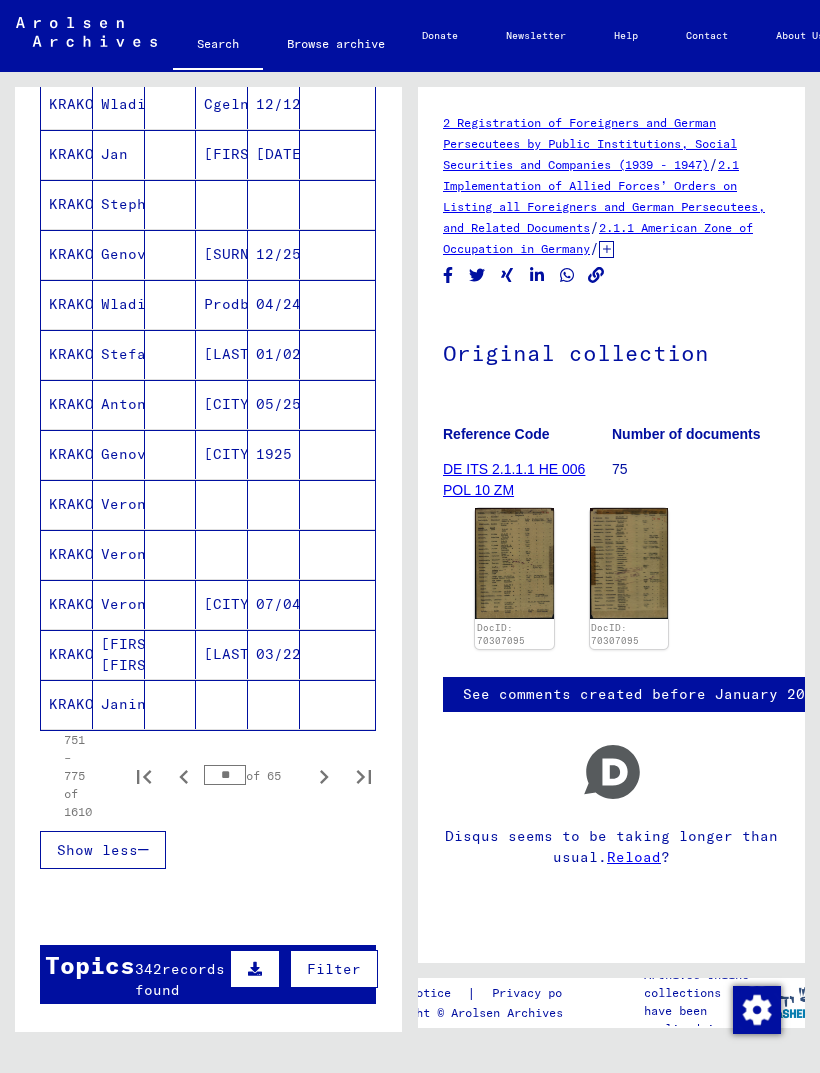 click on "Wladisl." at bounding box center [119, 354] 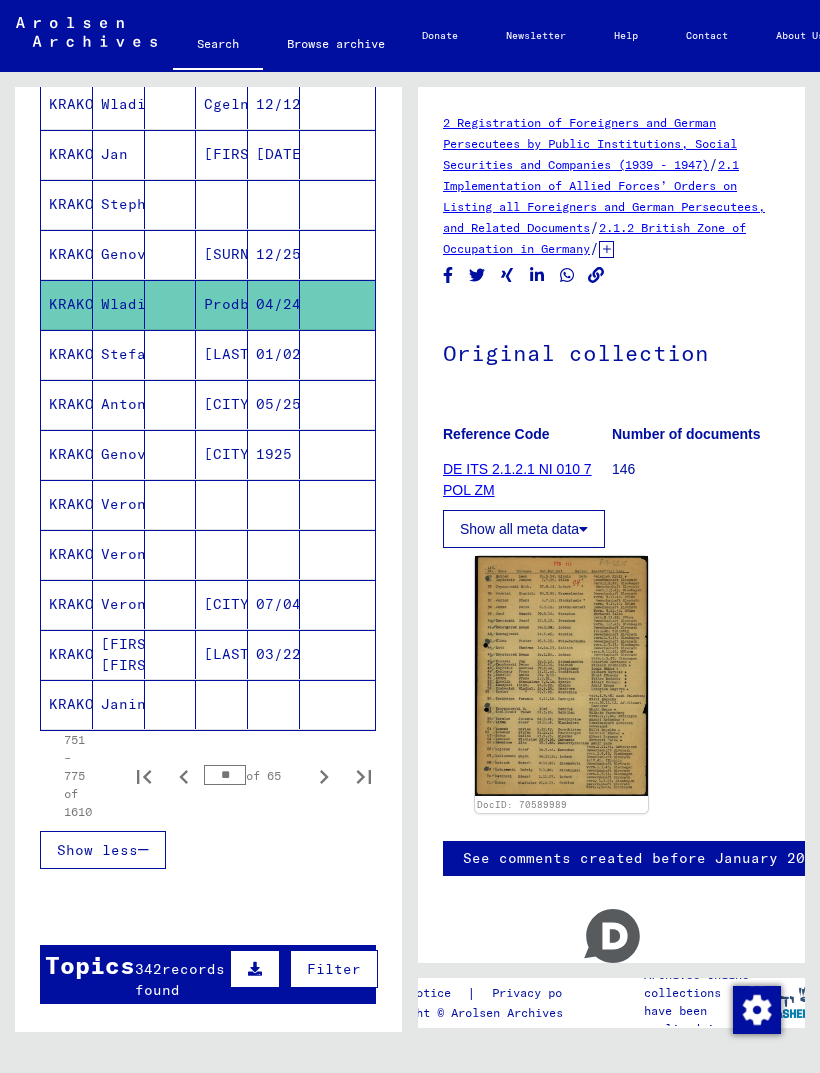 click on "KRAKOWIAK" at bounding box center (67, 204) 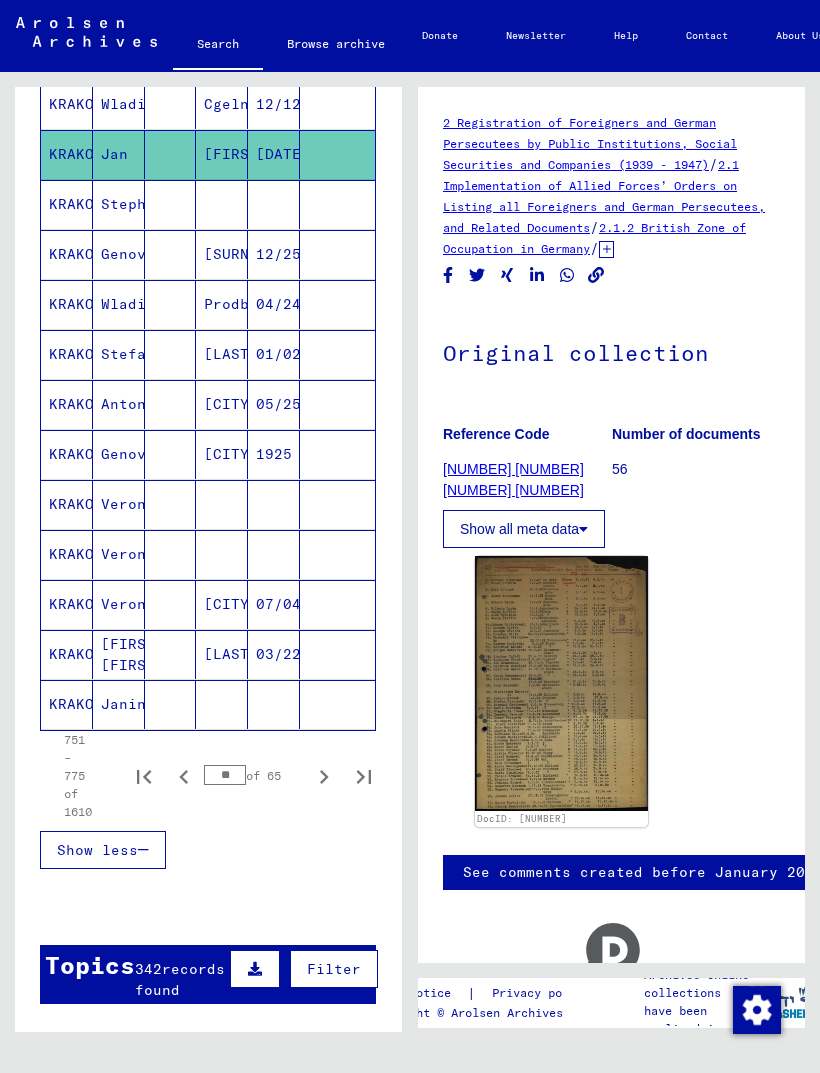 click 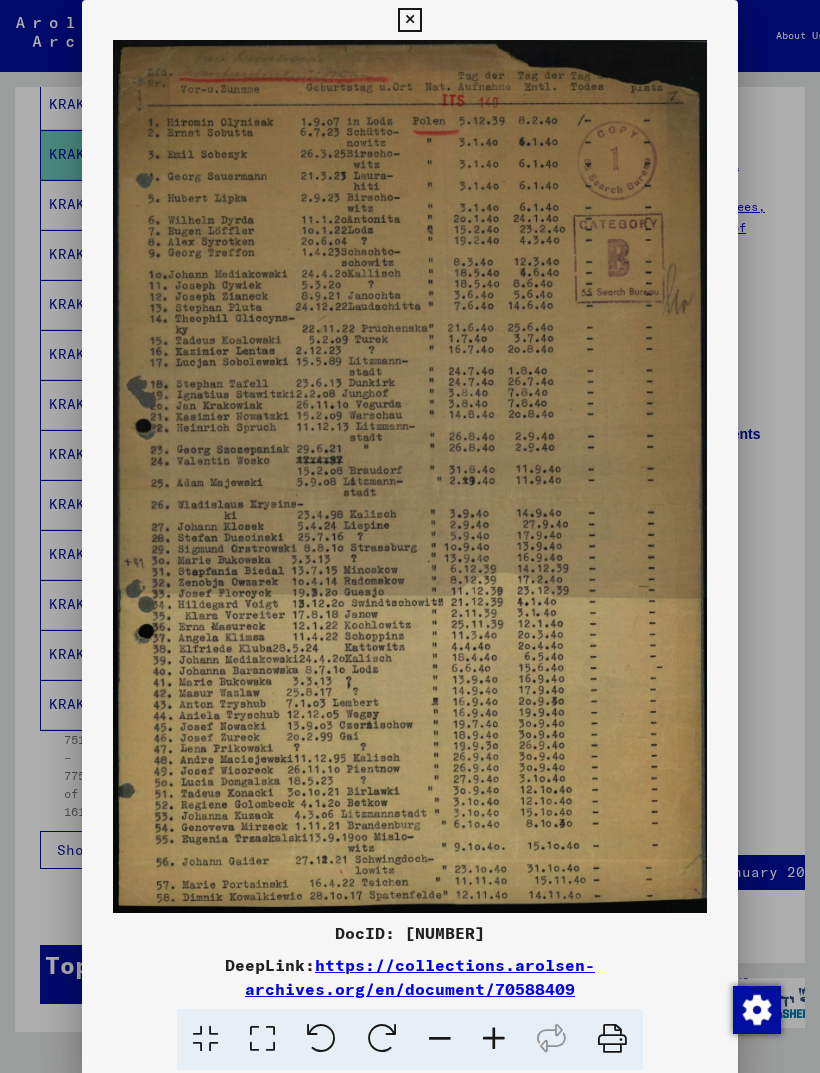 click at bounding box center [410, 536] 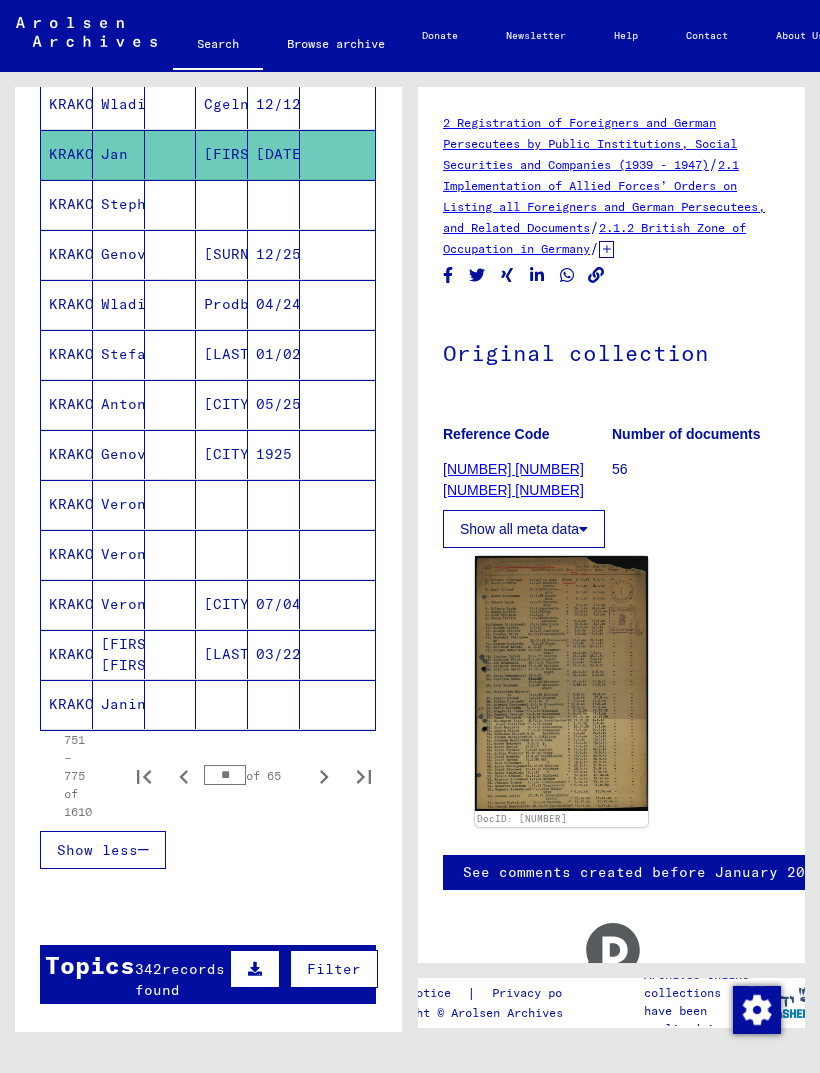click 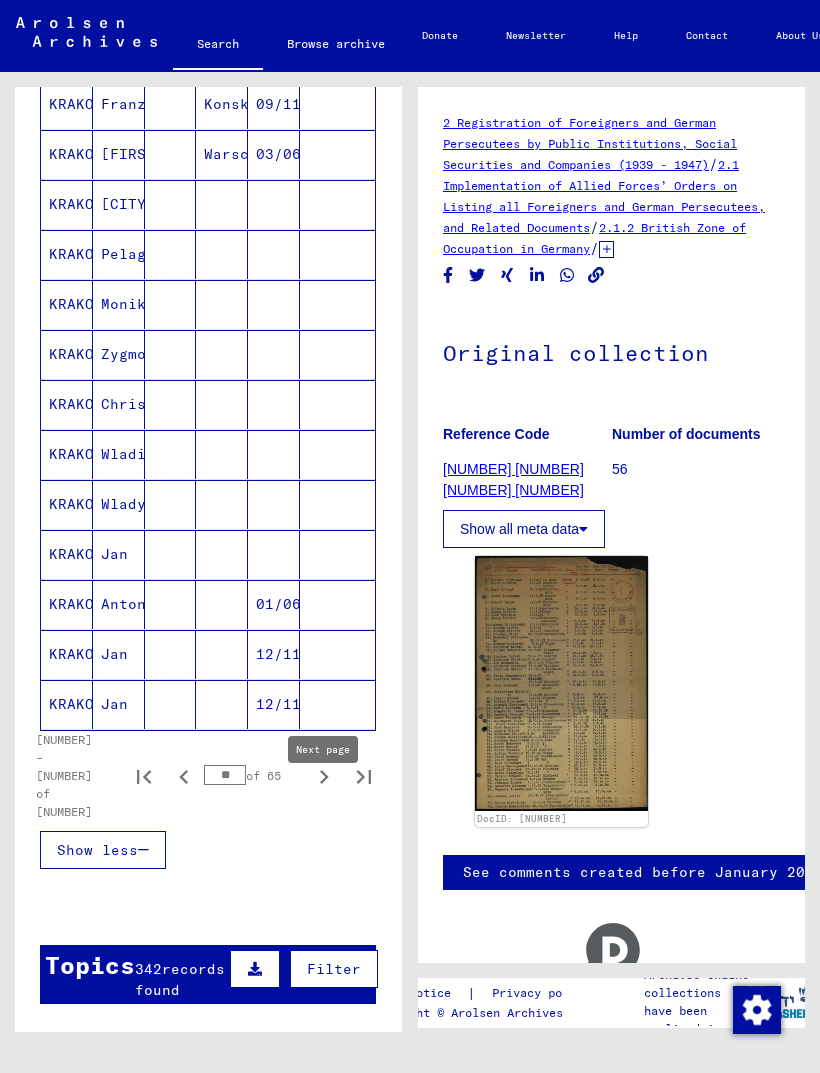 click 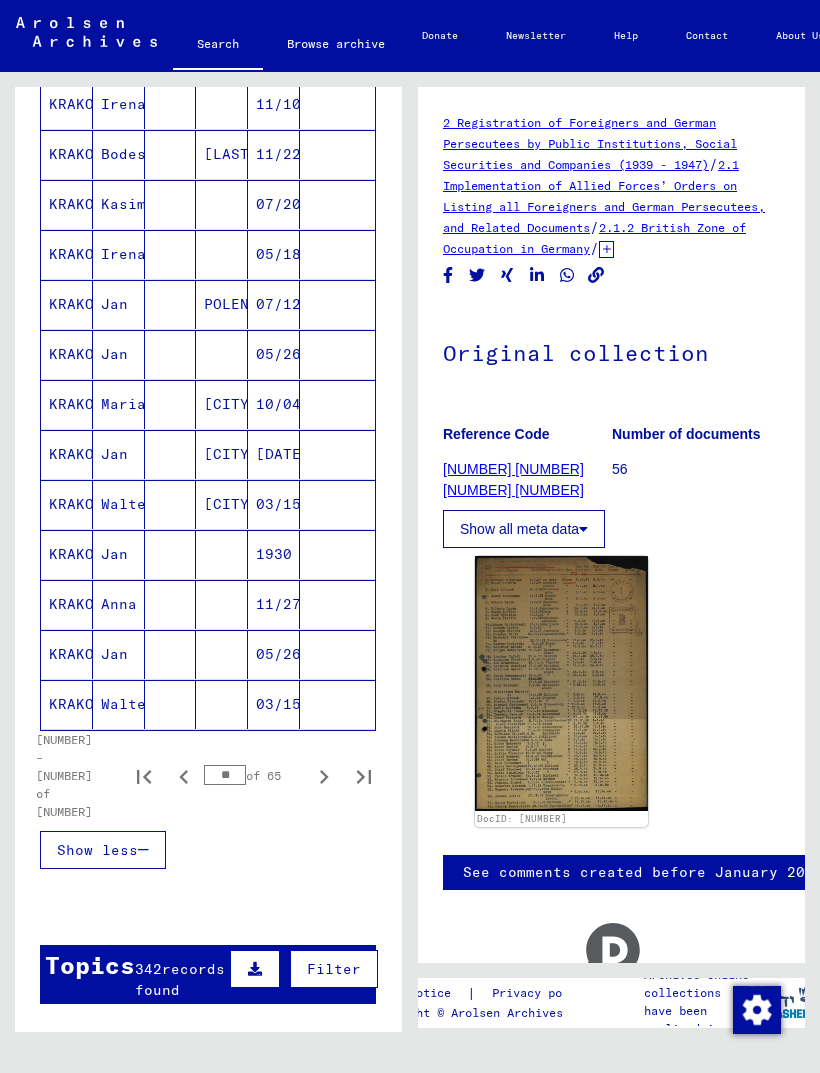 click on "KRAKOWIAK" at bounding box center [67, 254] 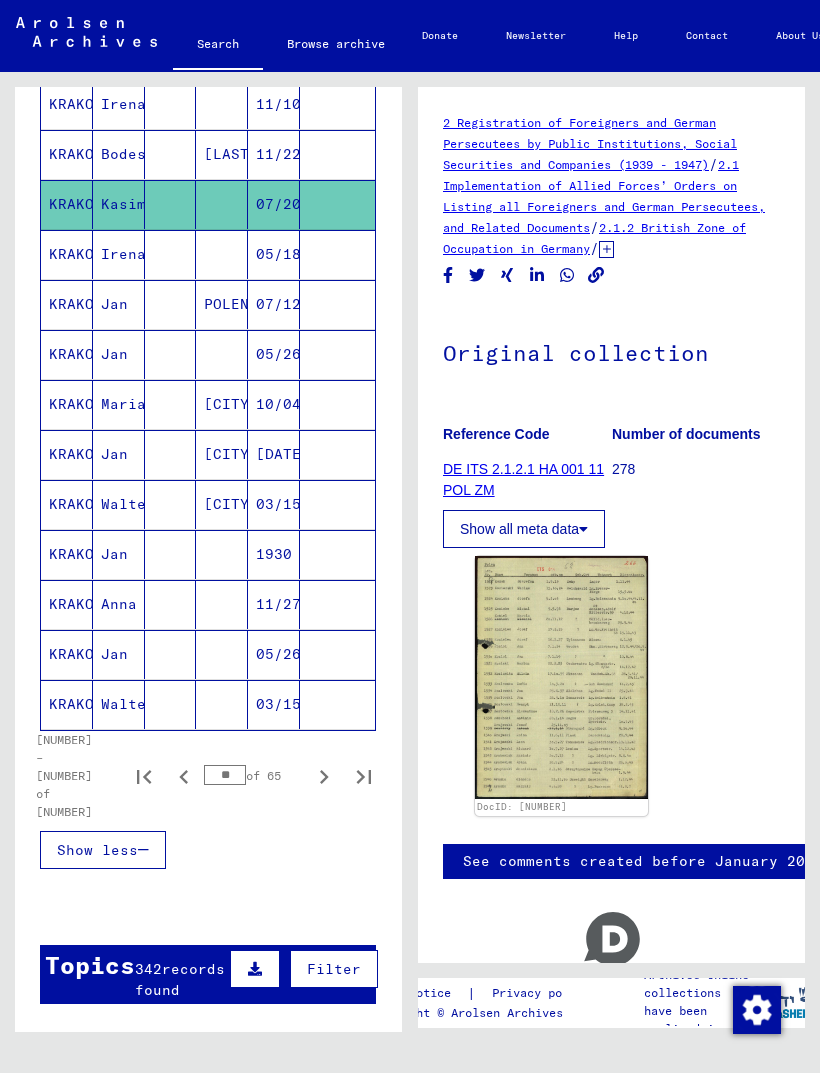 click 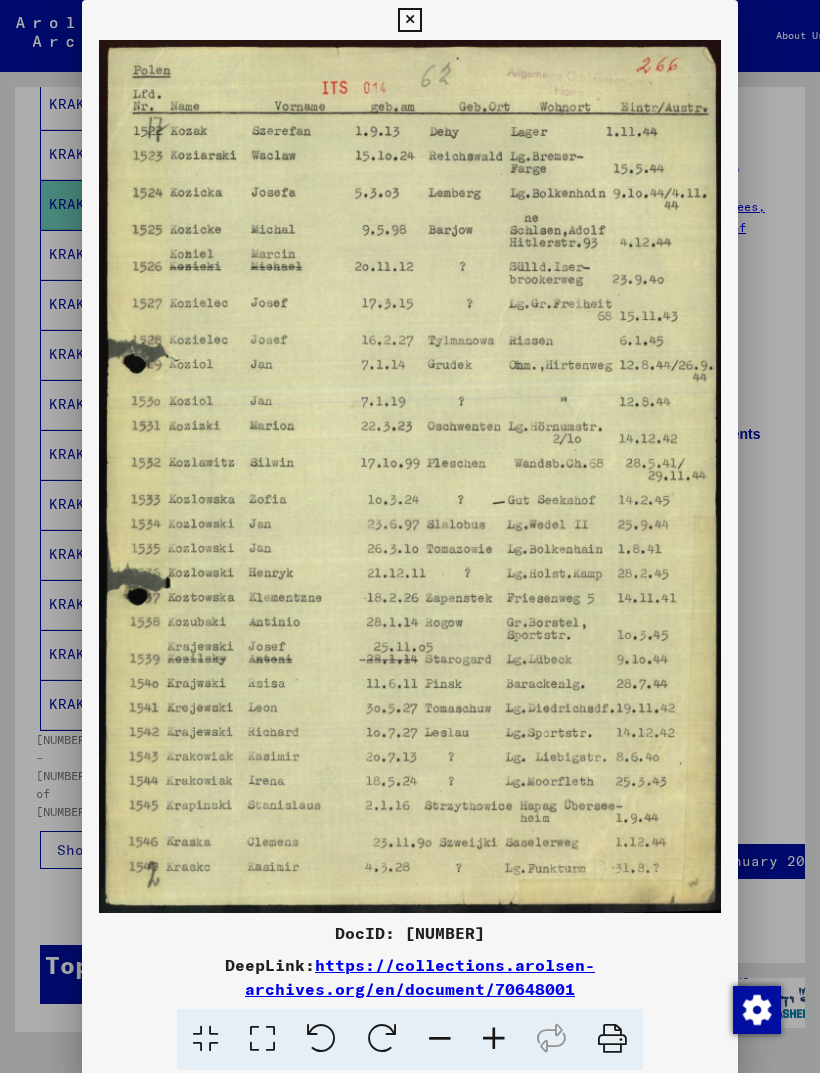 click at bounding box center [410, 536] 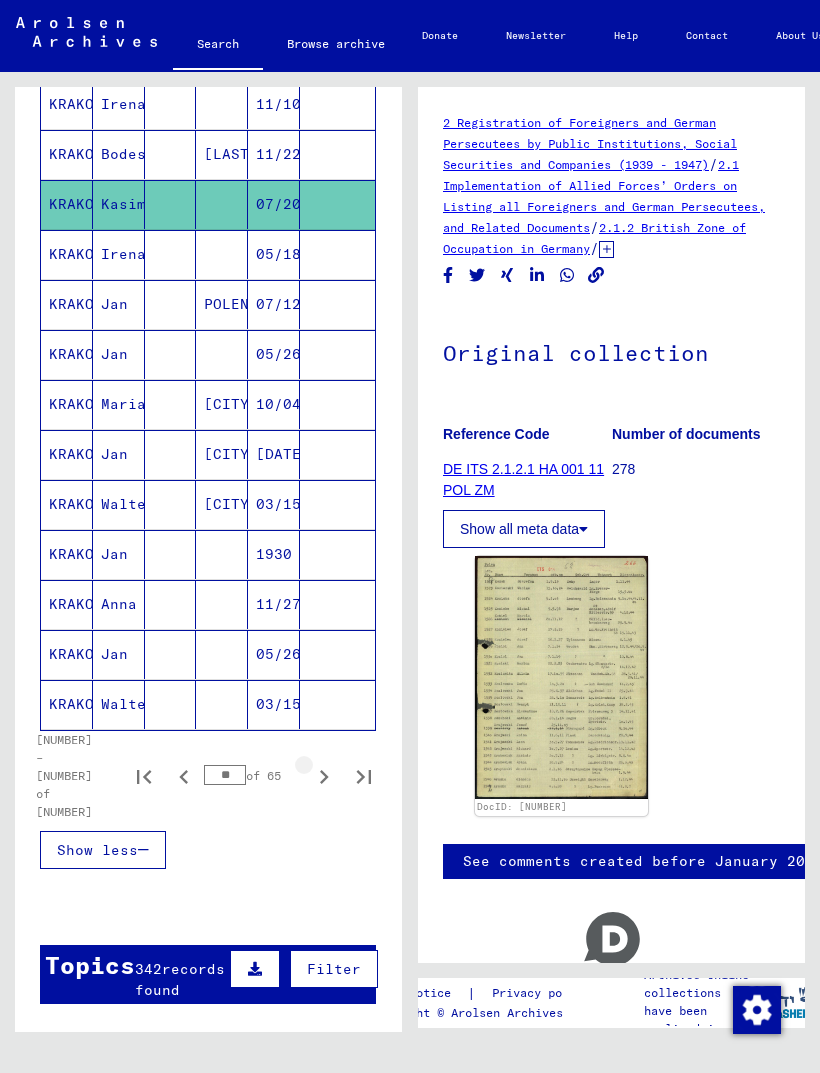 click 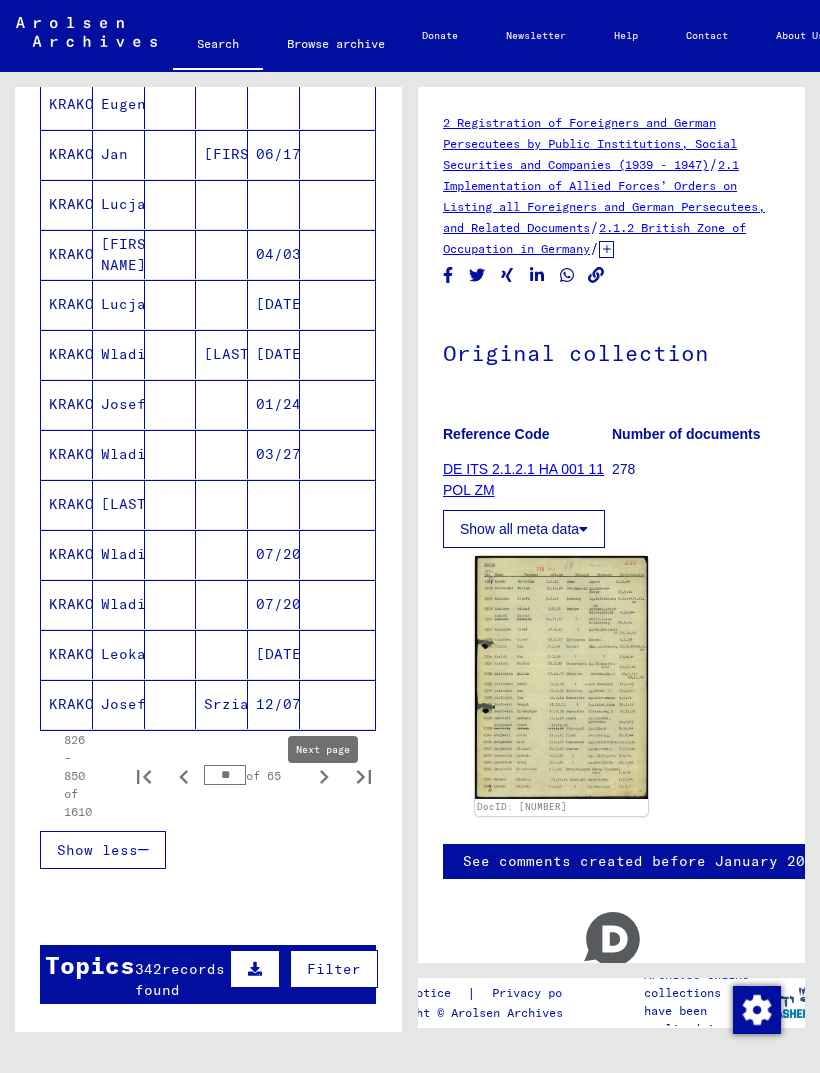 click at bounding box center (324, 776) 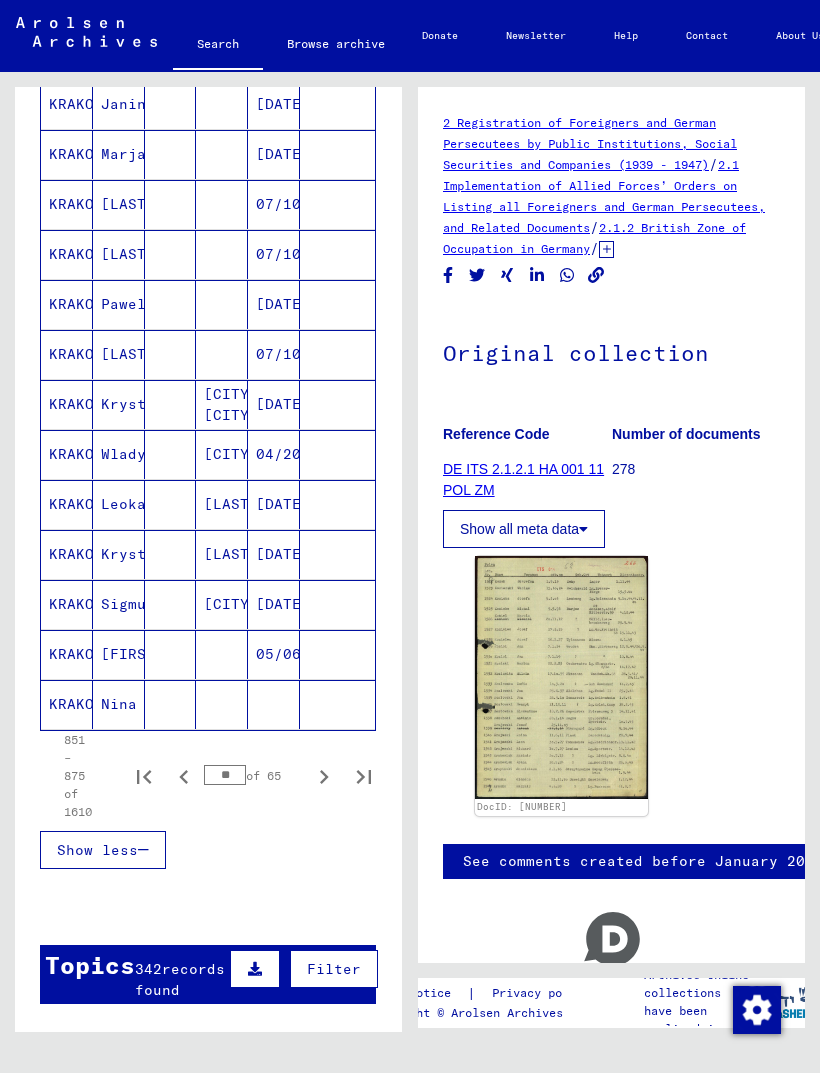 click on "[LAST]" at bounding box center [119, 304] 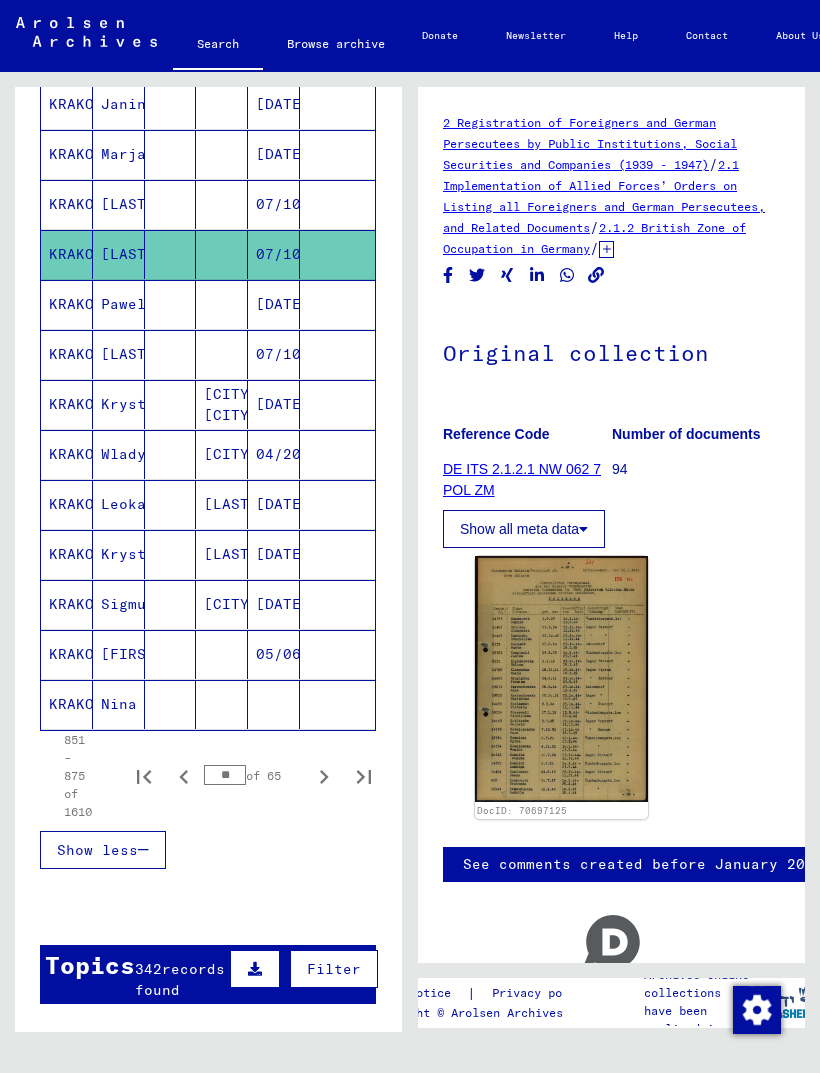 click 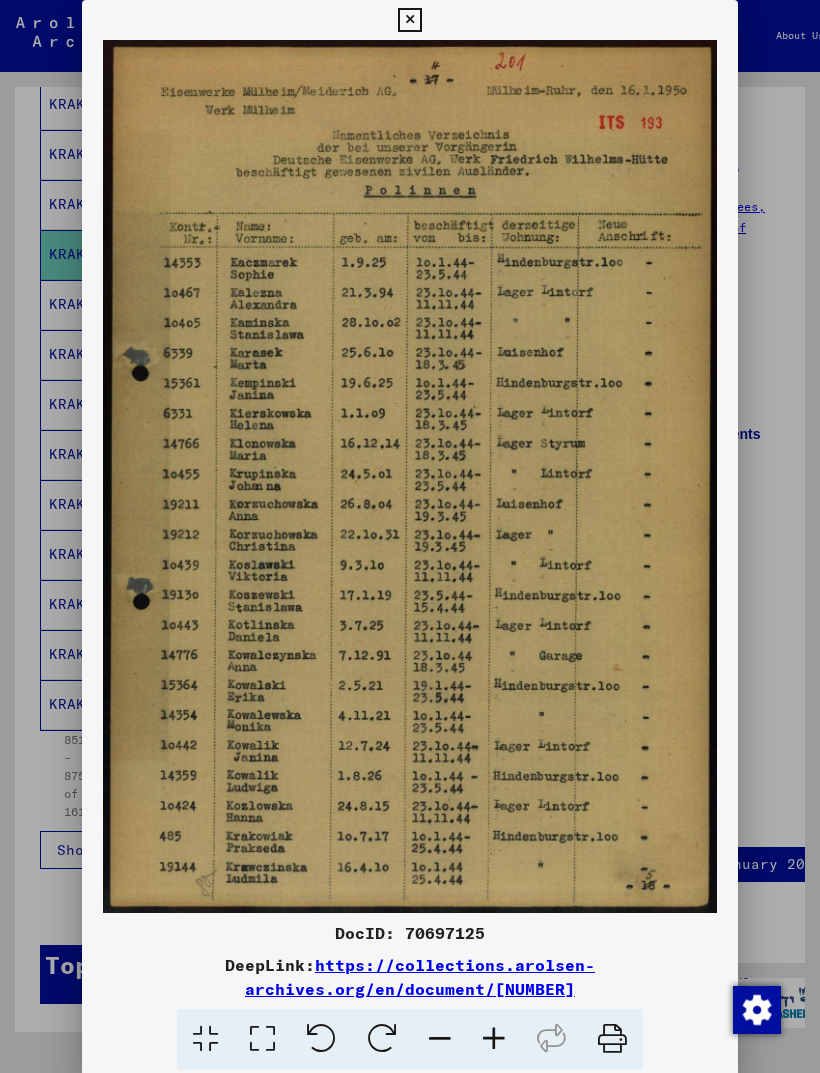 click at bounding box center [410, 536] 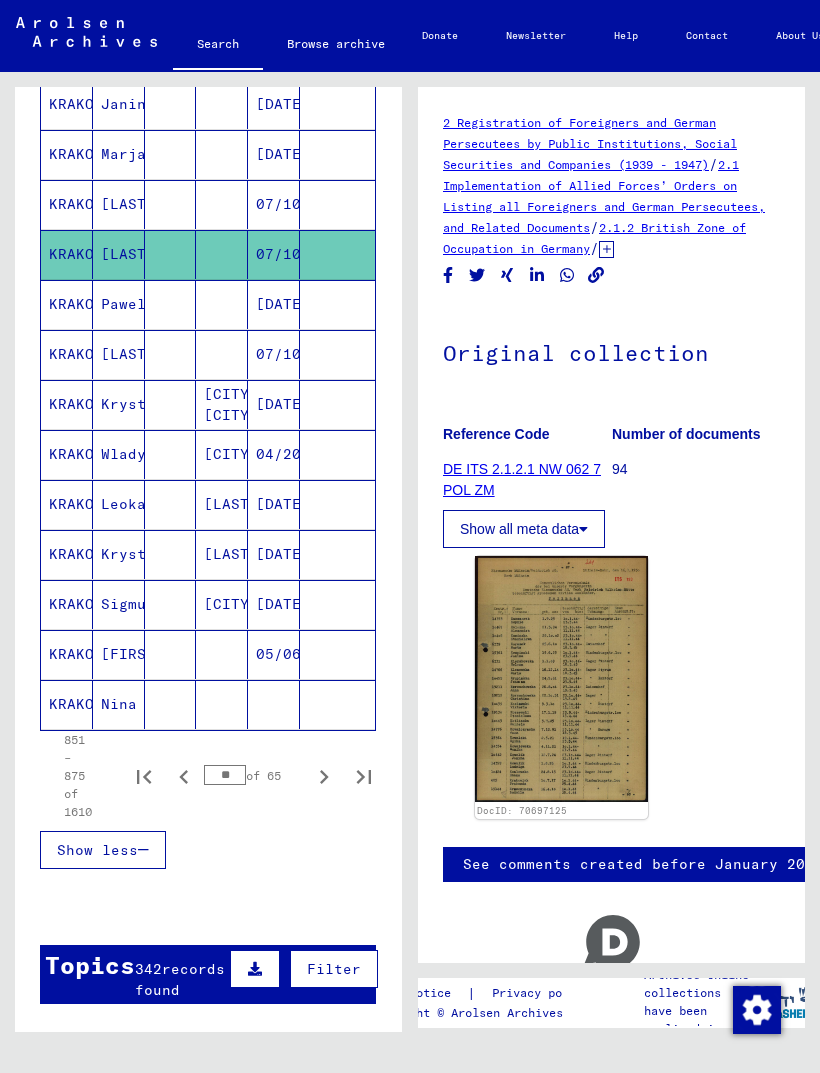 click 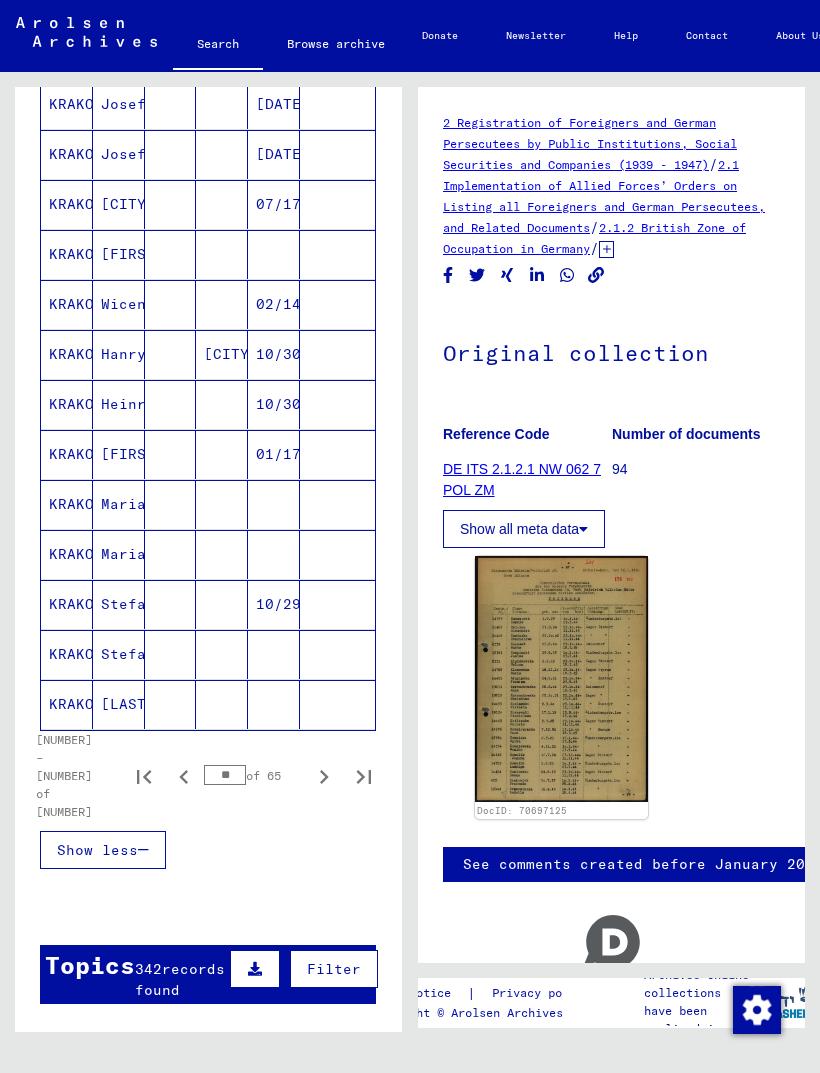 click on "[LAST]" 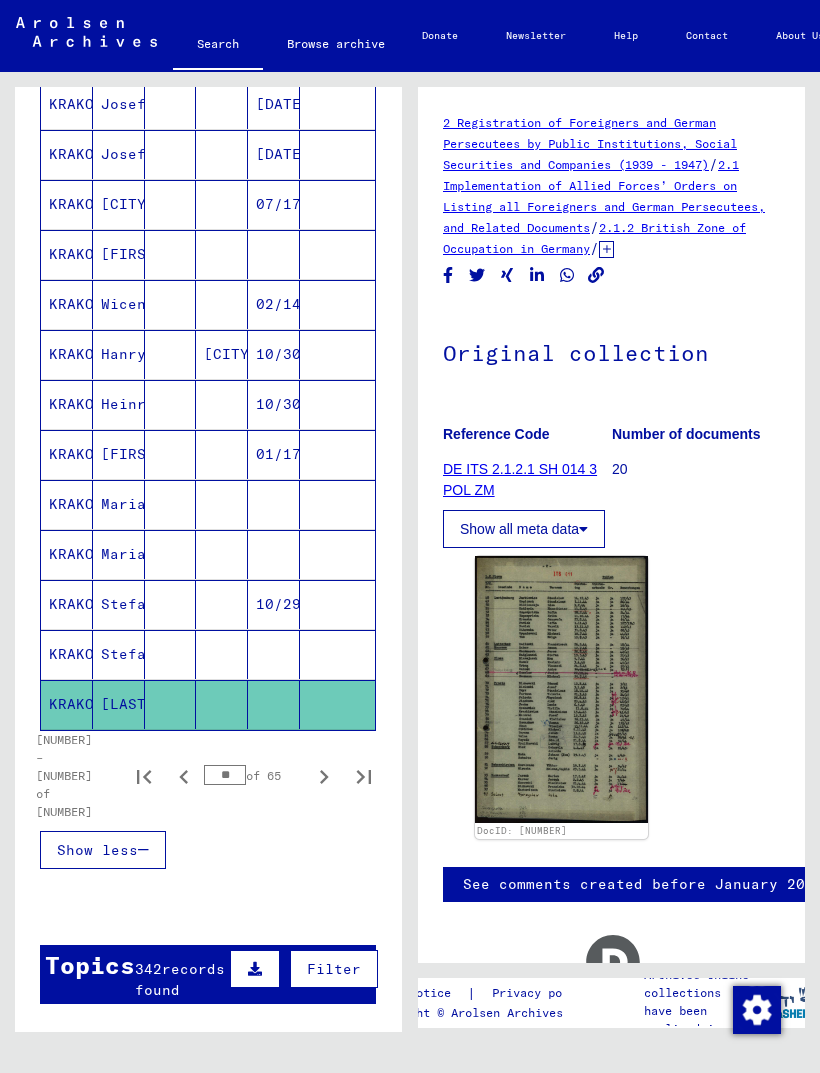click 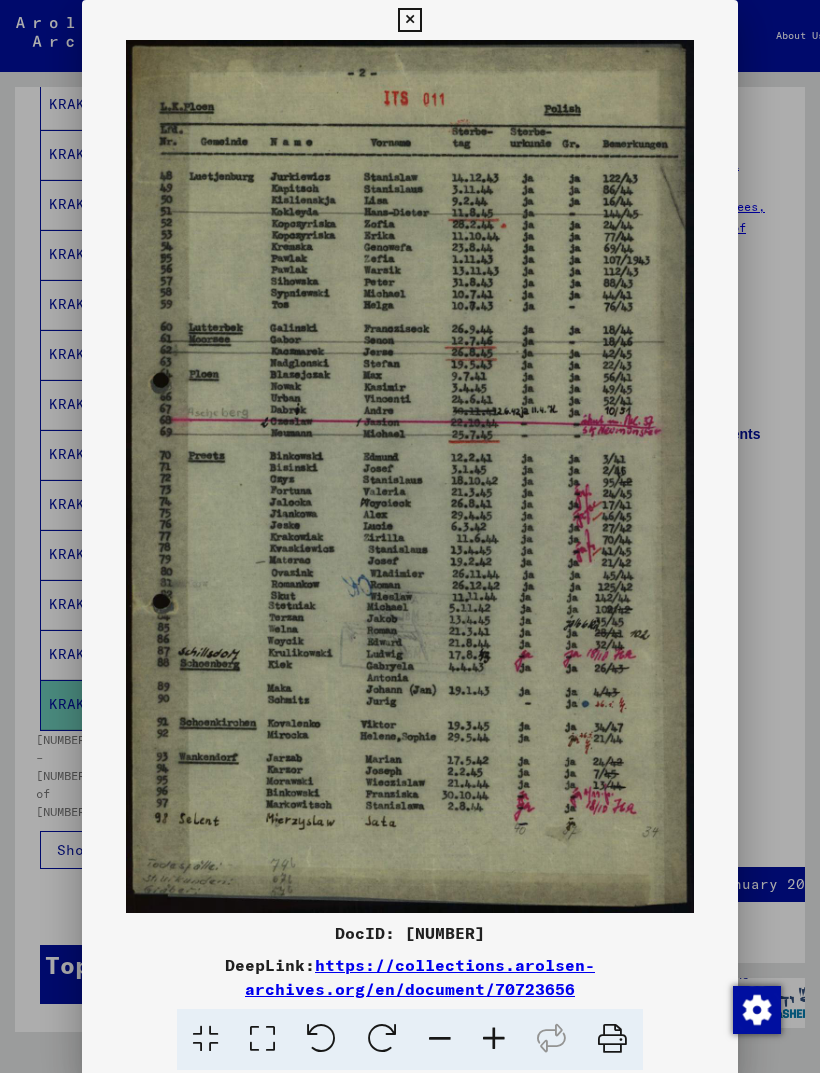 click at bounding box center (410, 536) 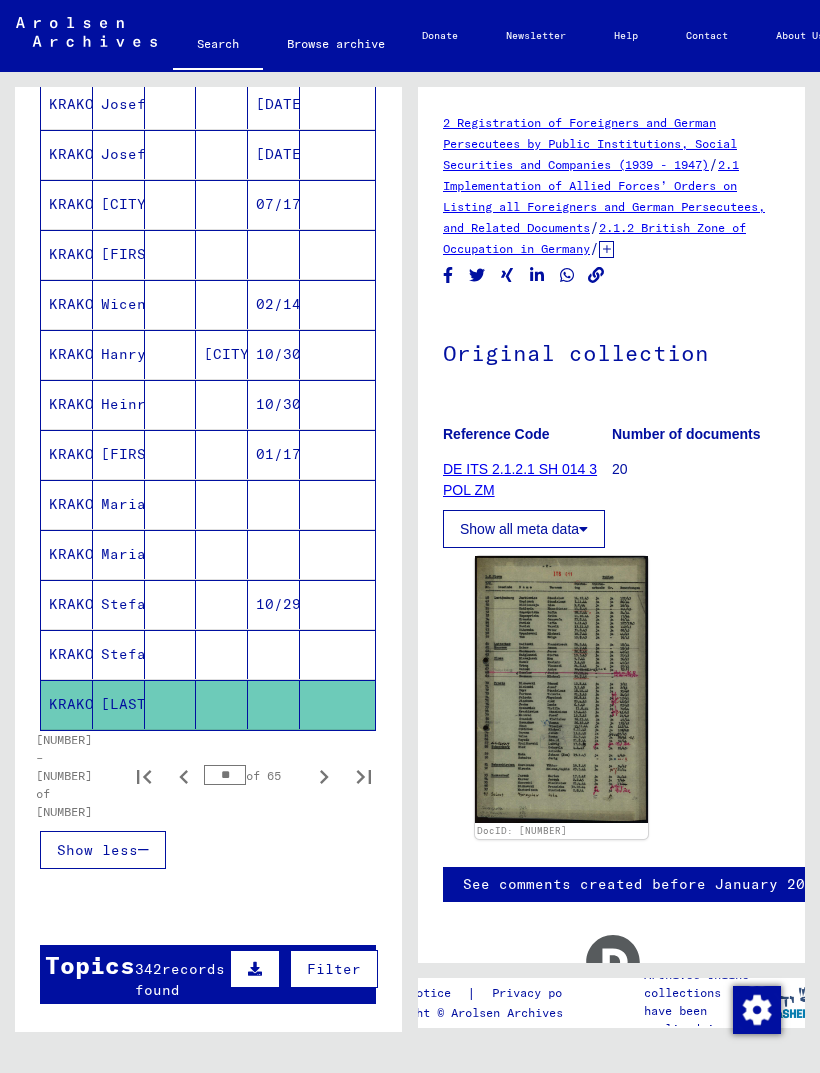 click on "KRAKOWIAK" at bounding box center [67, 504] 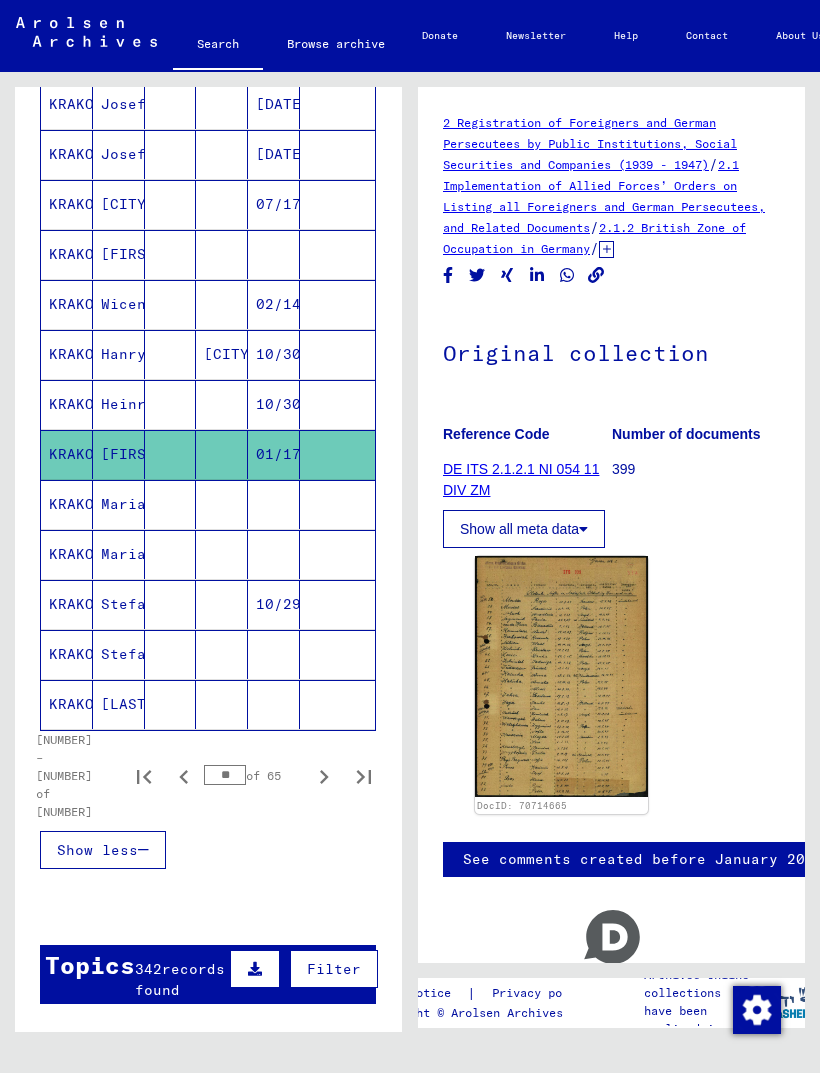 click 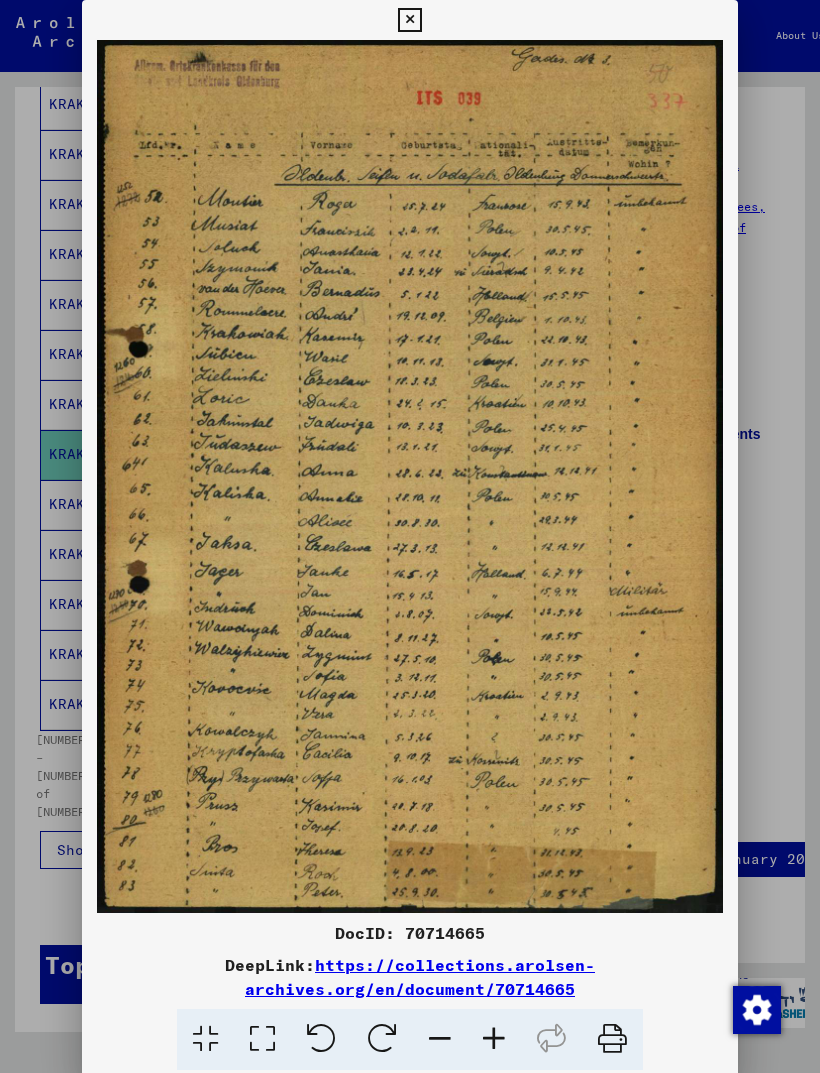 click at bounding box center [410, 536] 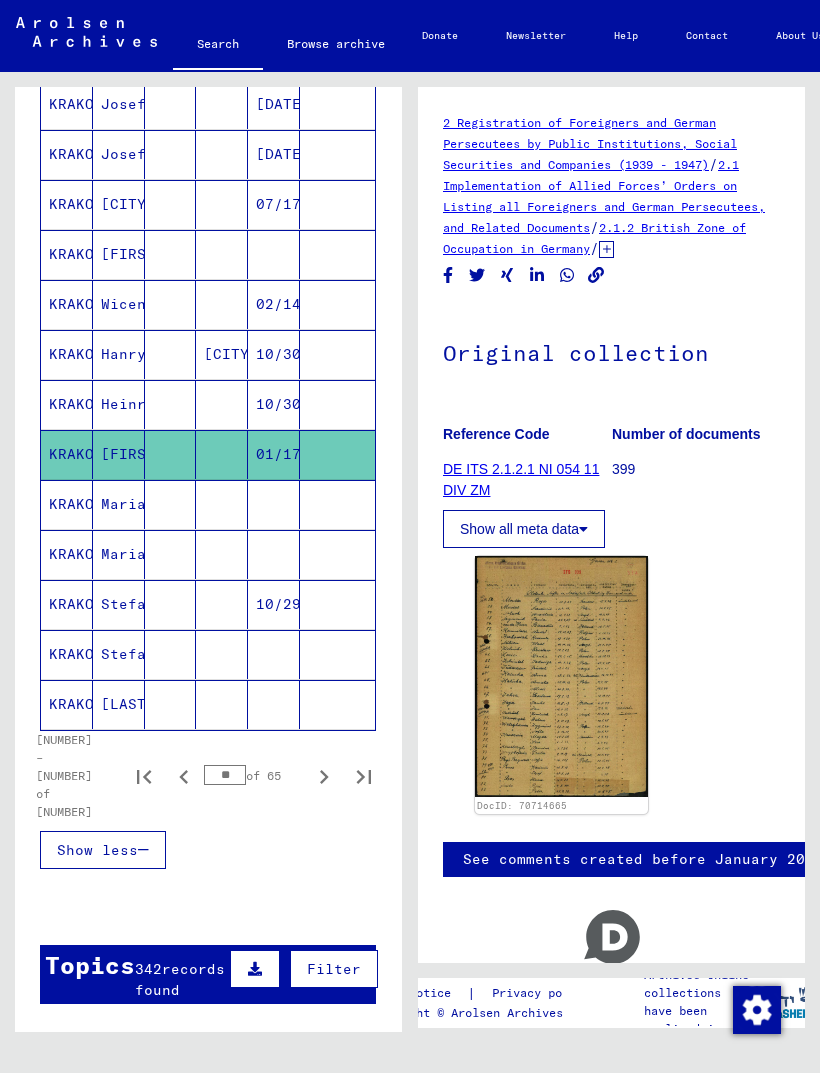 click 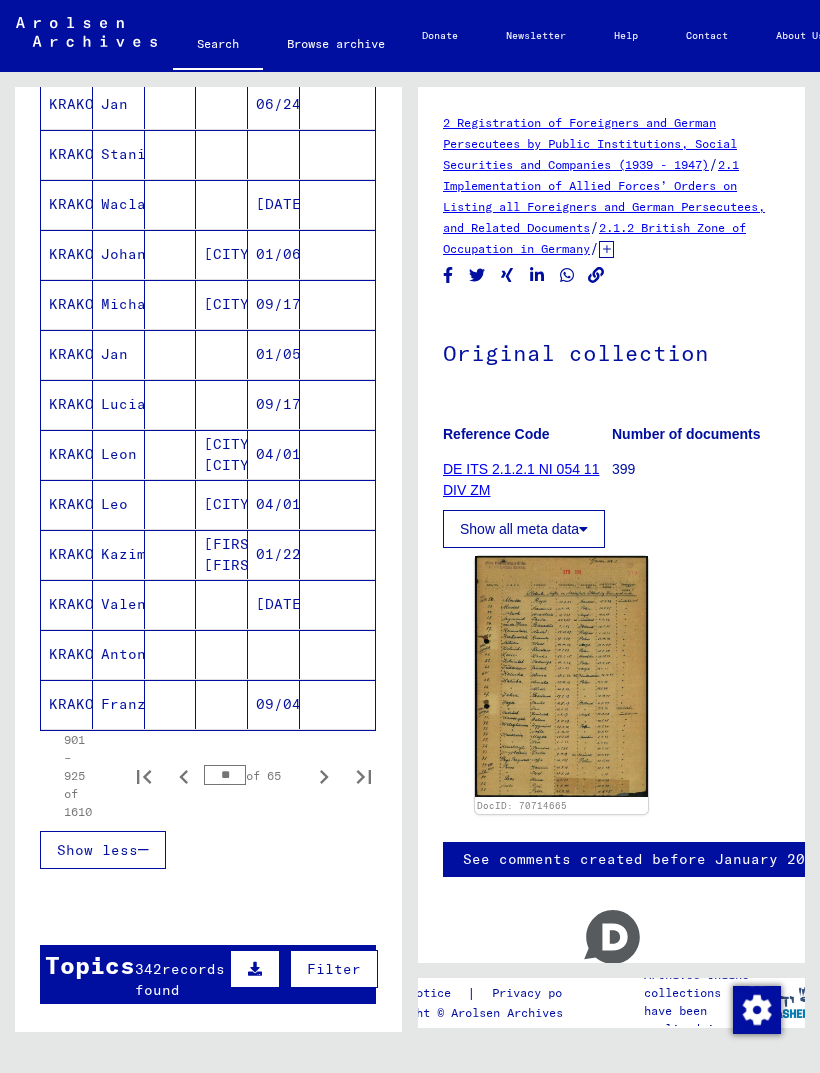 click on "KRAKOWIAK" at bounding box center (67, 504) 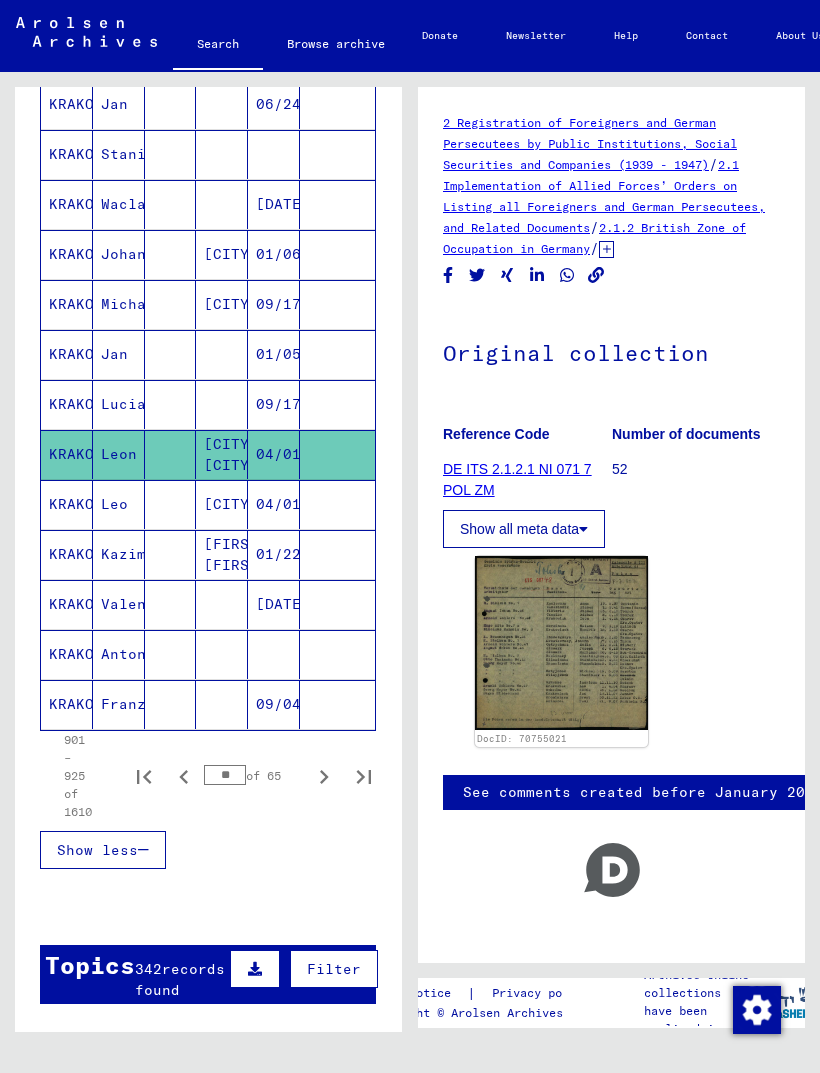 click on "KRAKOWIAK" at bounding box center (67, 554) 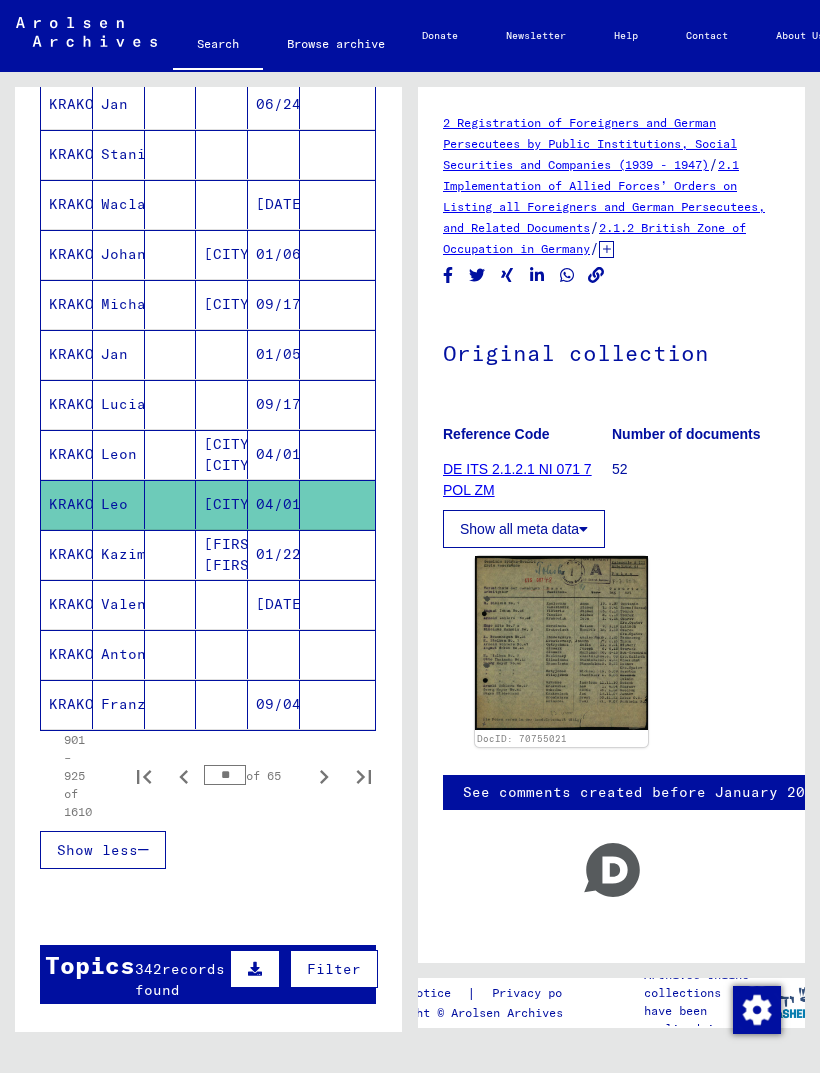 click on "KRAKOWIAK" at bounding box center (67, 504) 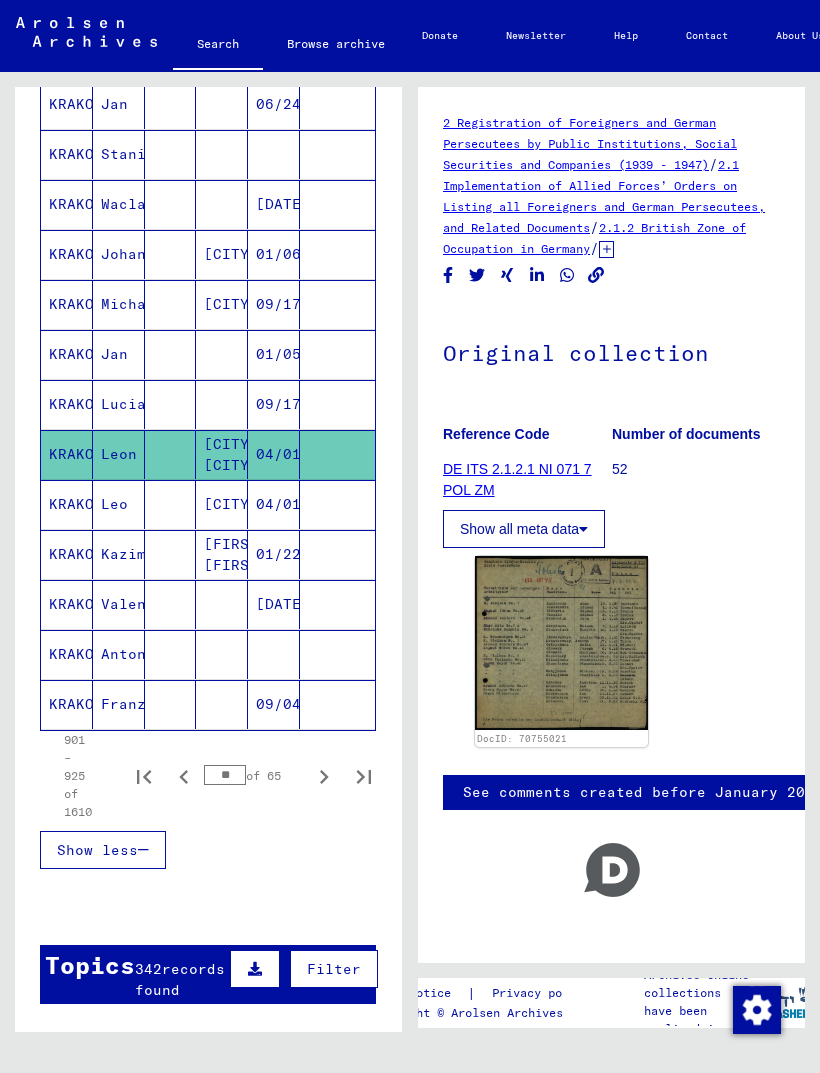click 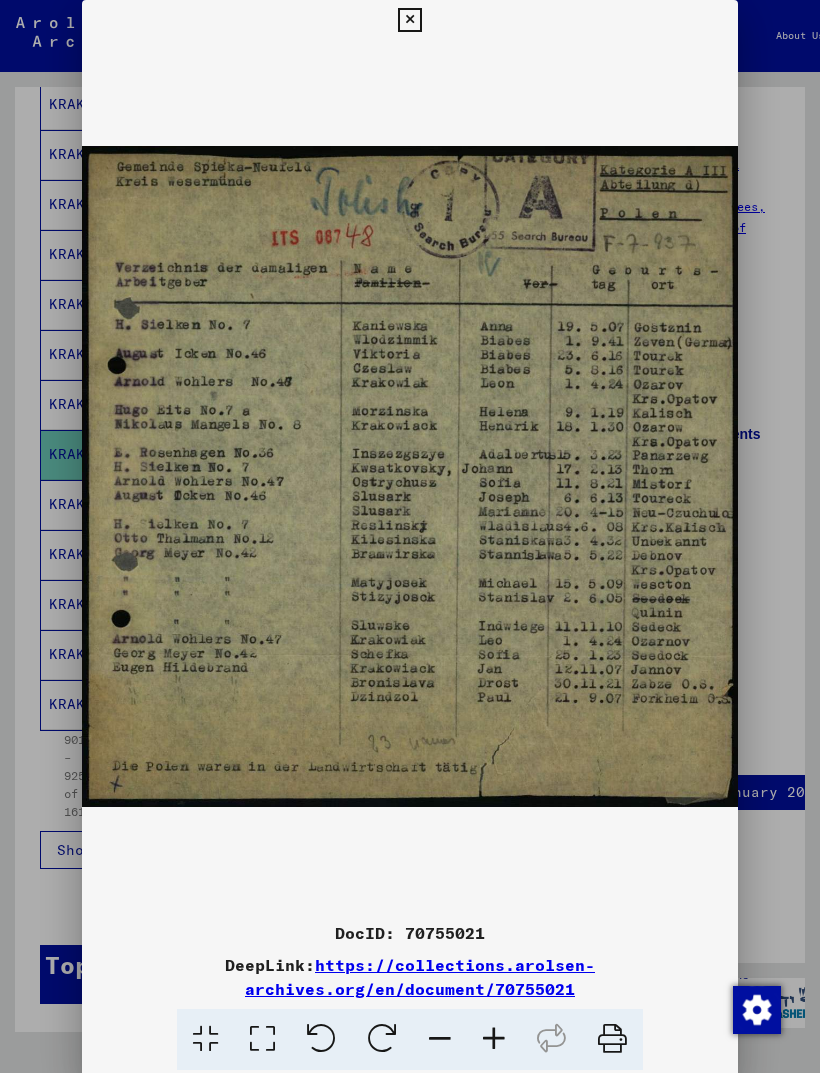 click at bounding box center [410, 536] 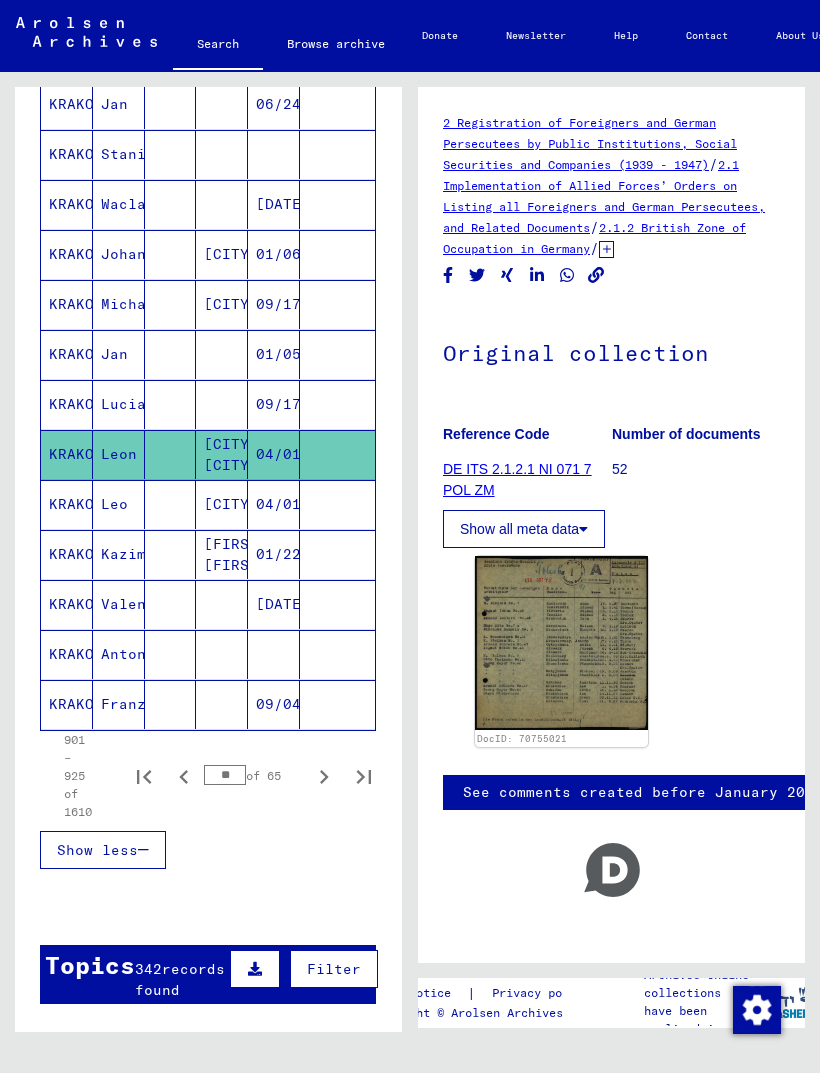 click 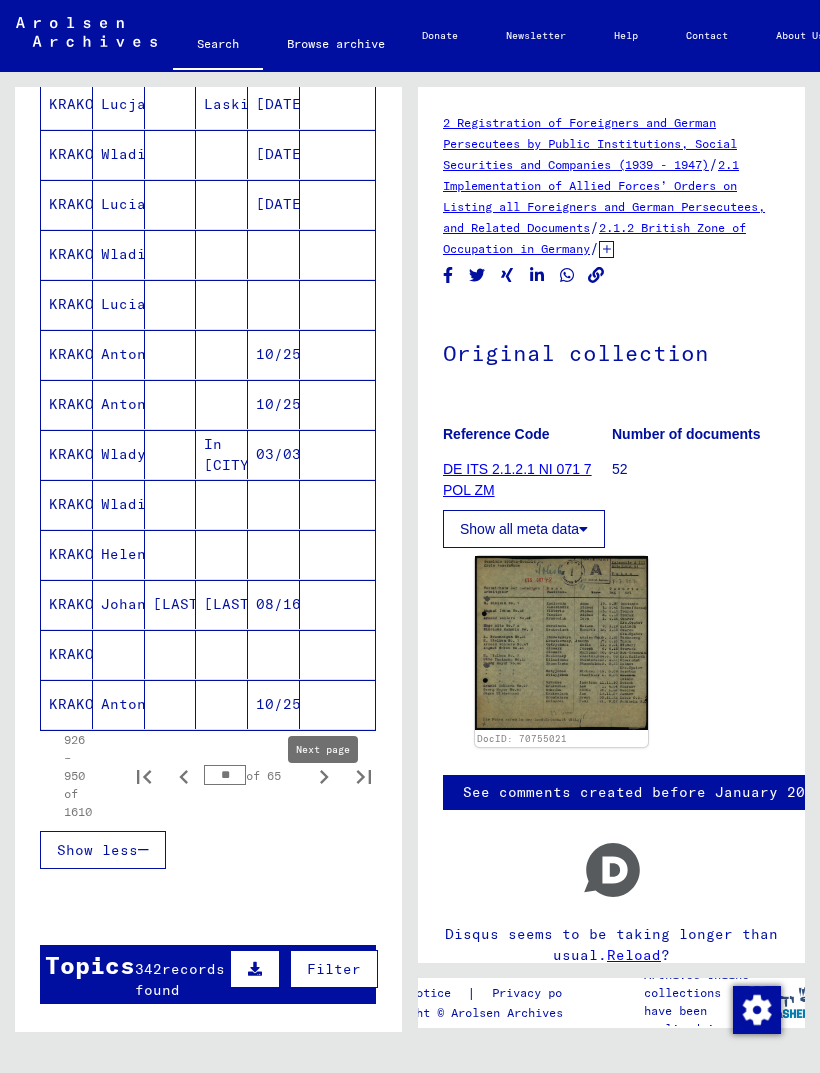 click 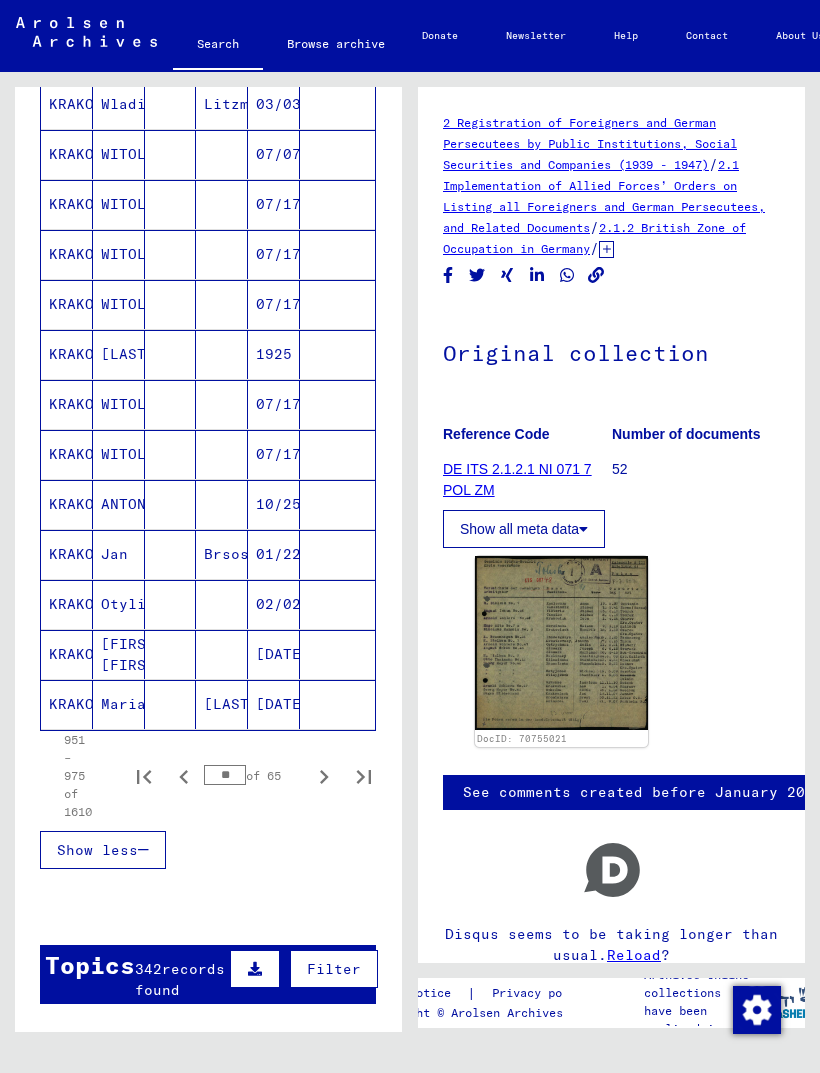 click 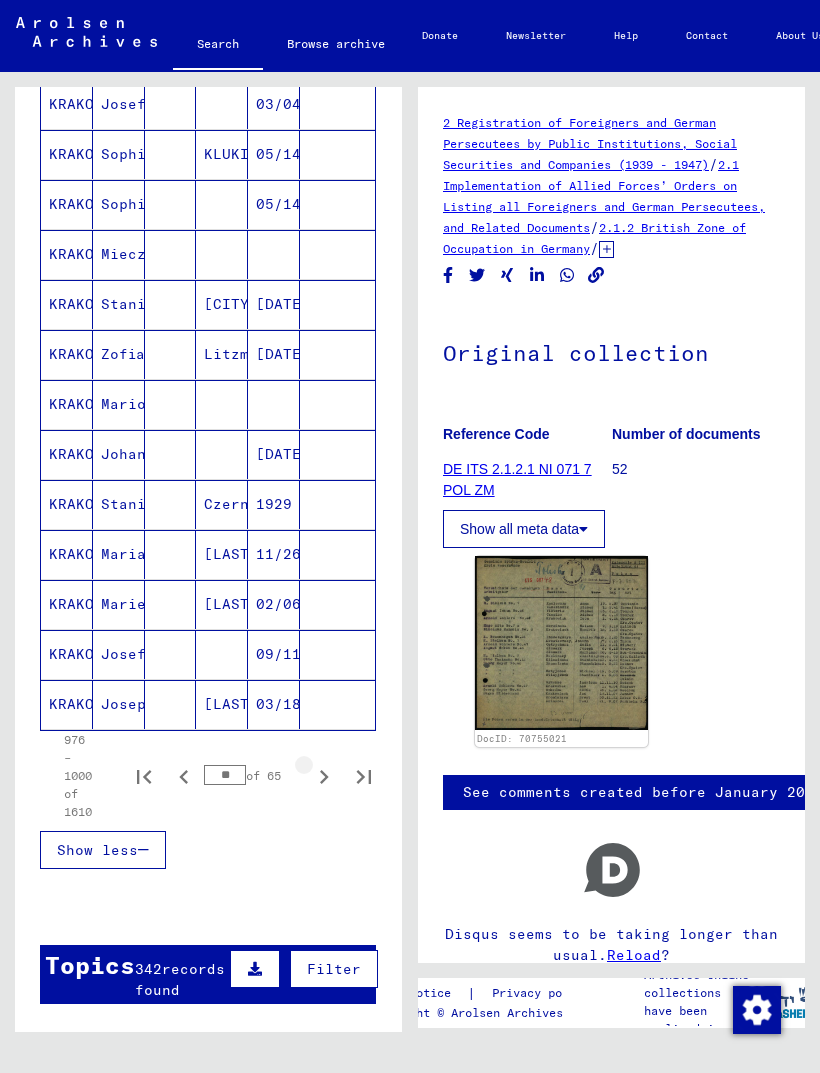 click at bounding box center (324, 776) 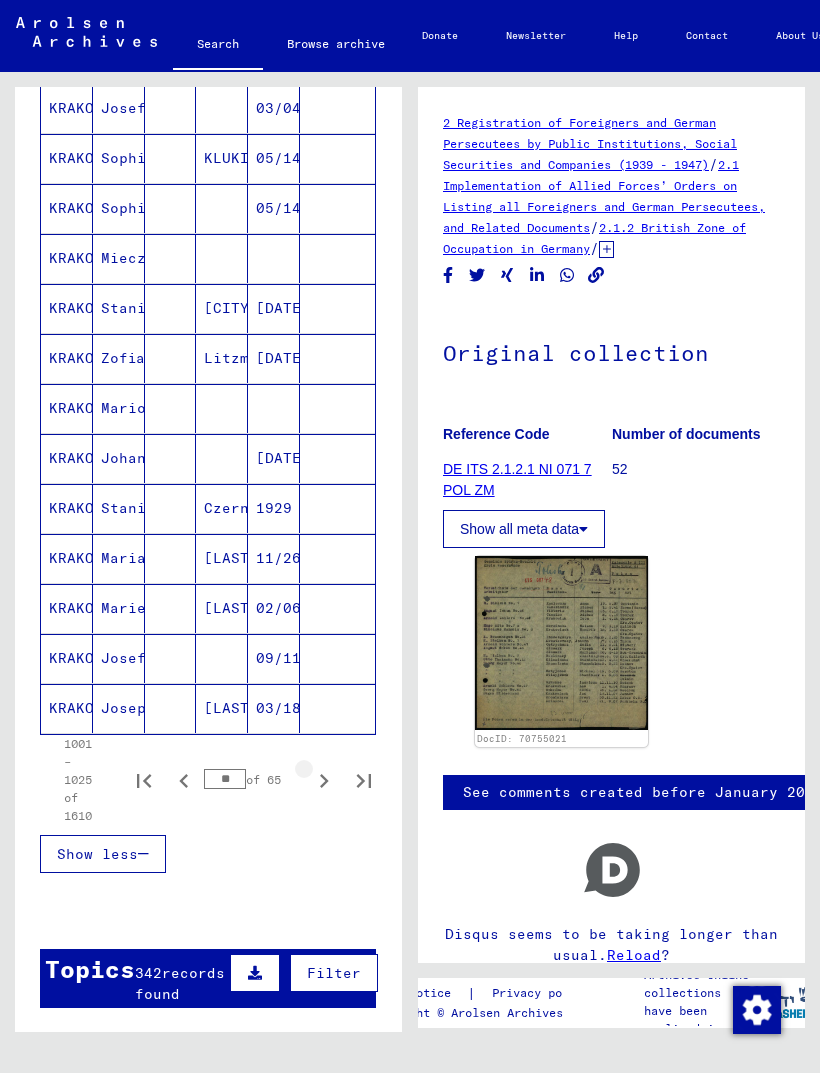 click 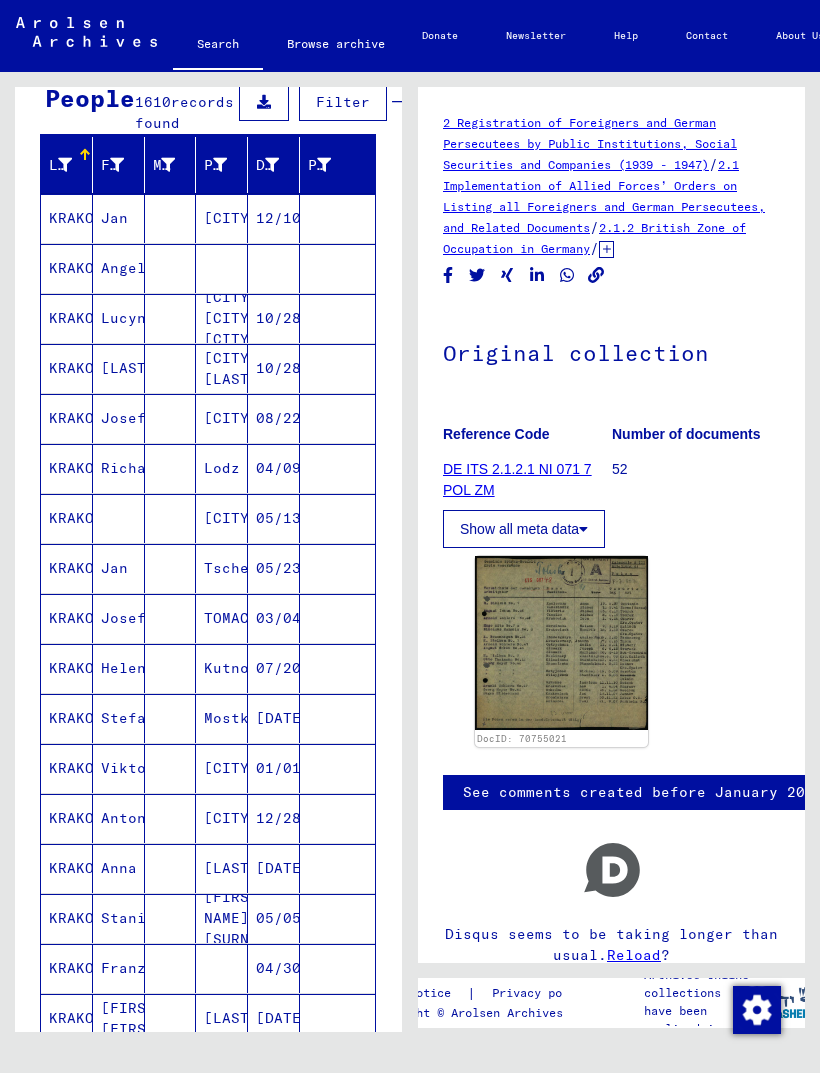 scroll, scrollTop: 198, scrollLeft: 0, axis: vertical 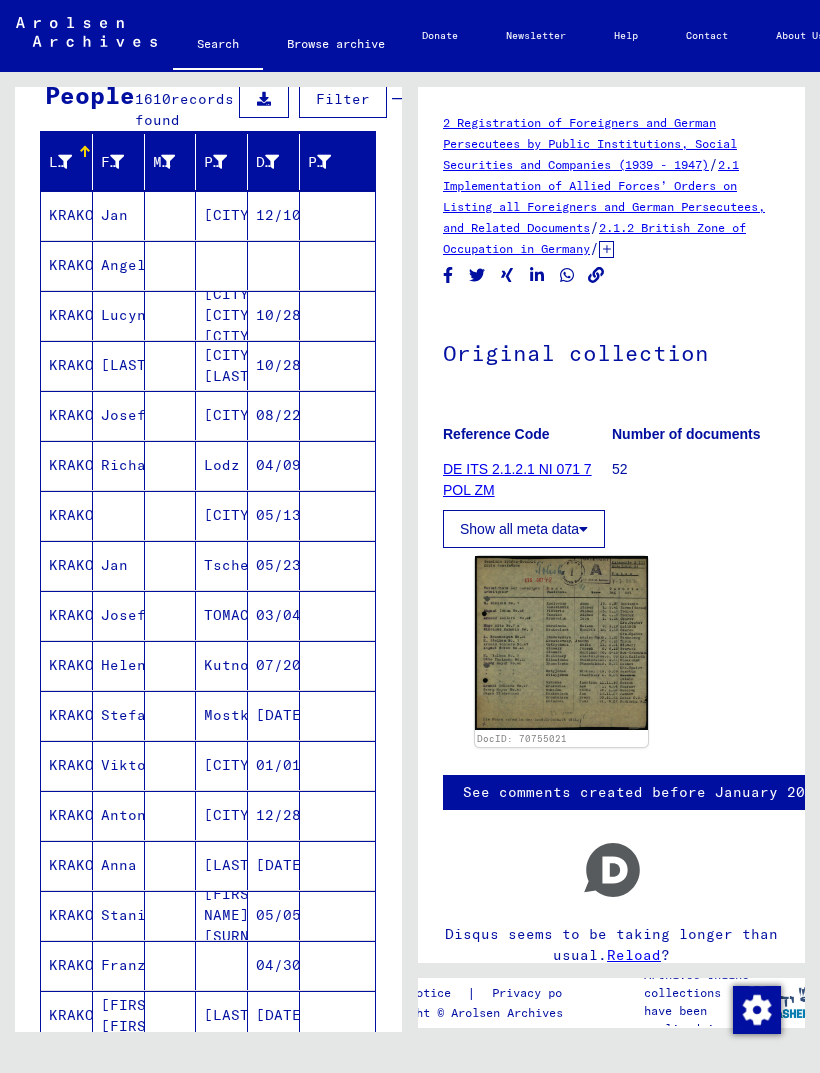 click on "KRAKOWIAK" at bounding box center [67, 315] 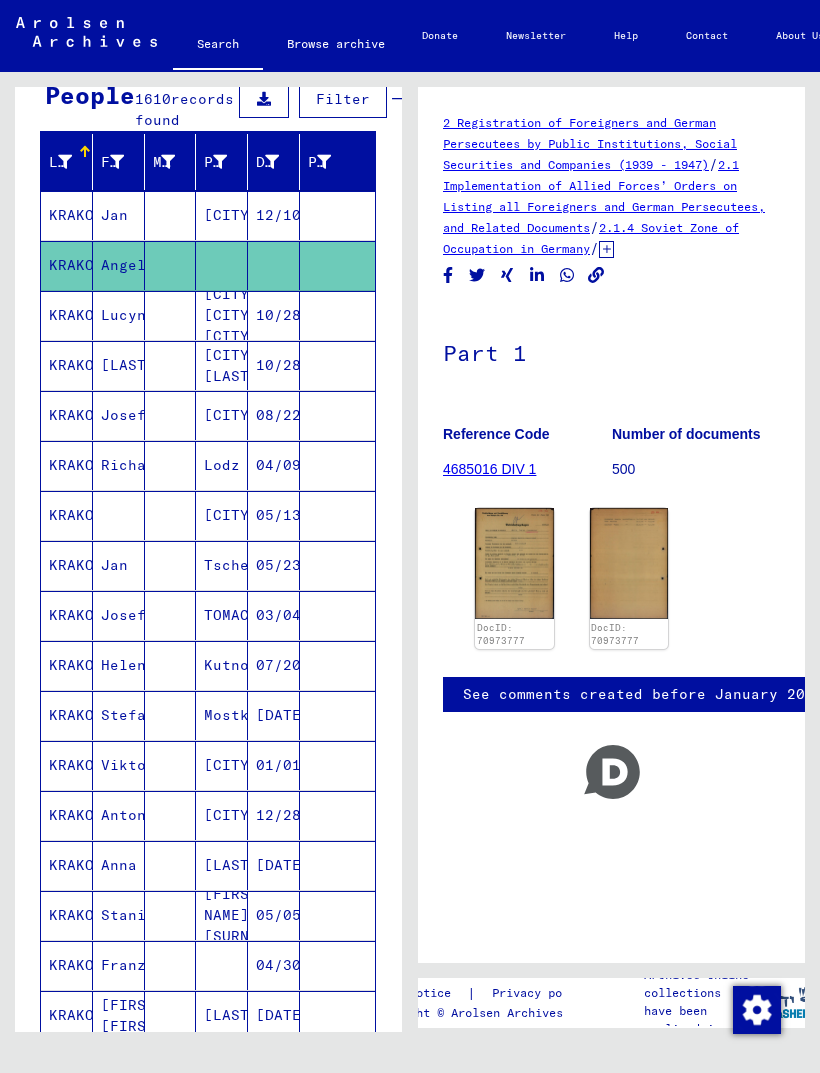 click 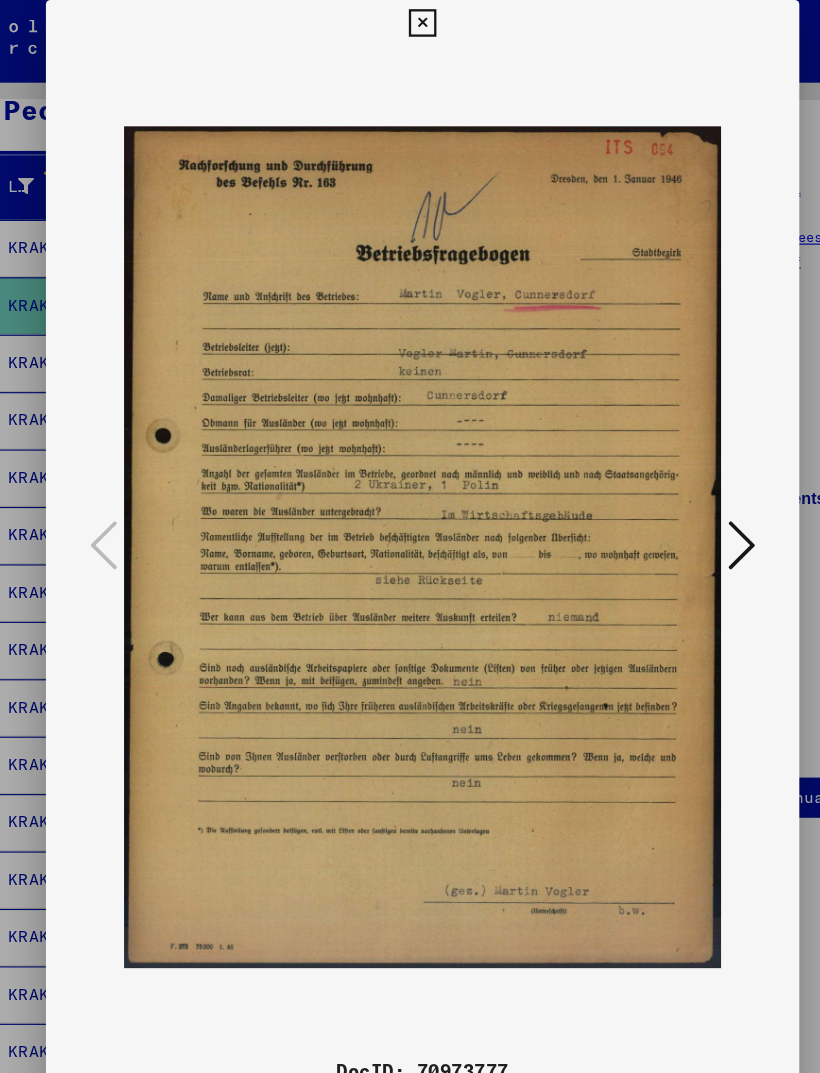 click at bounding box center (688, 476) 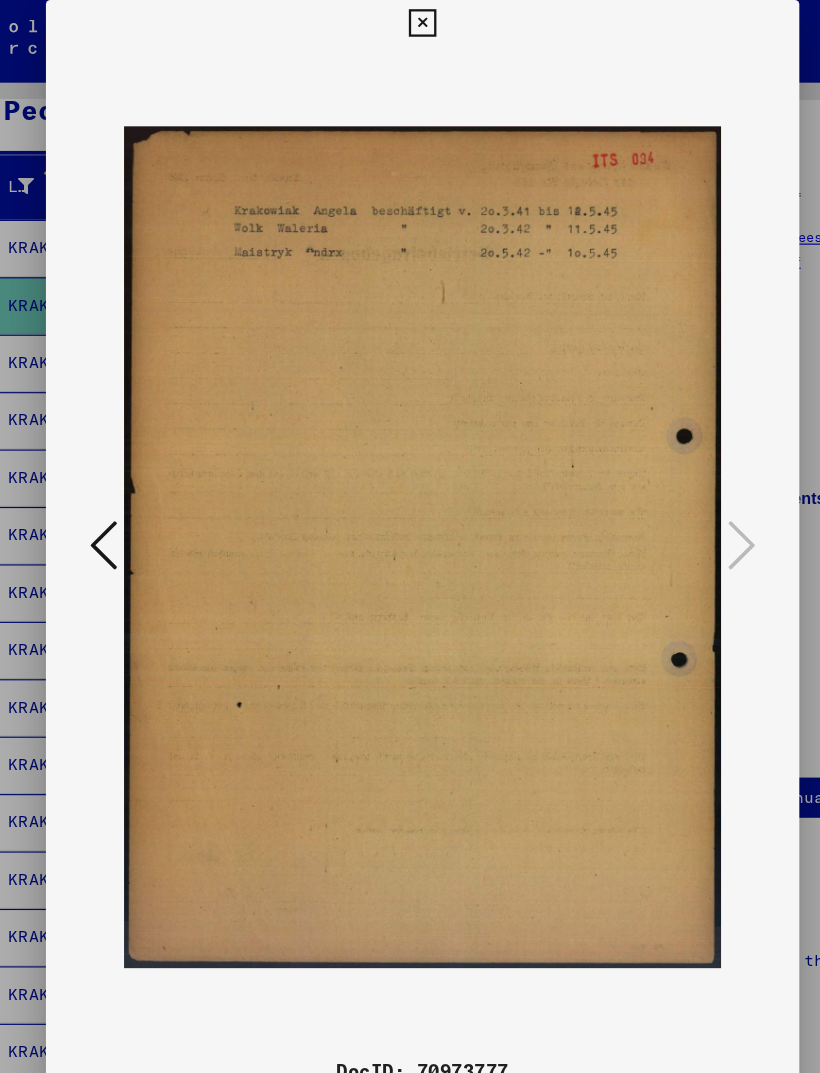 click at bounding box center (410, 536) 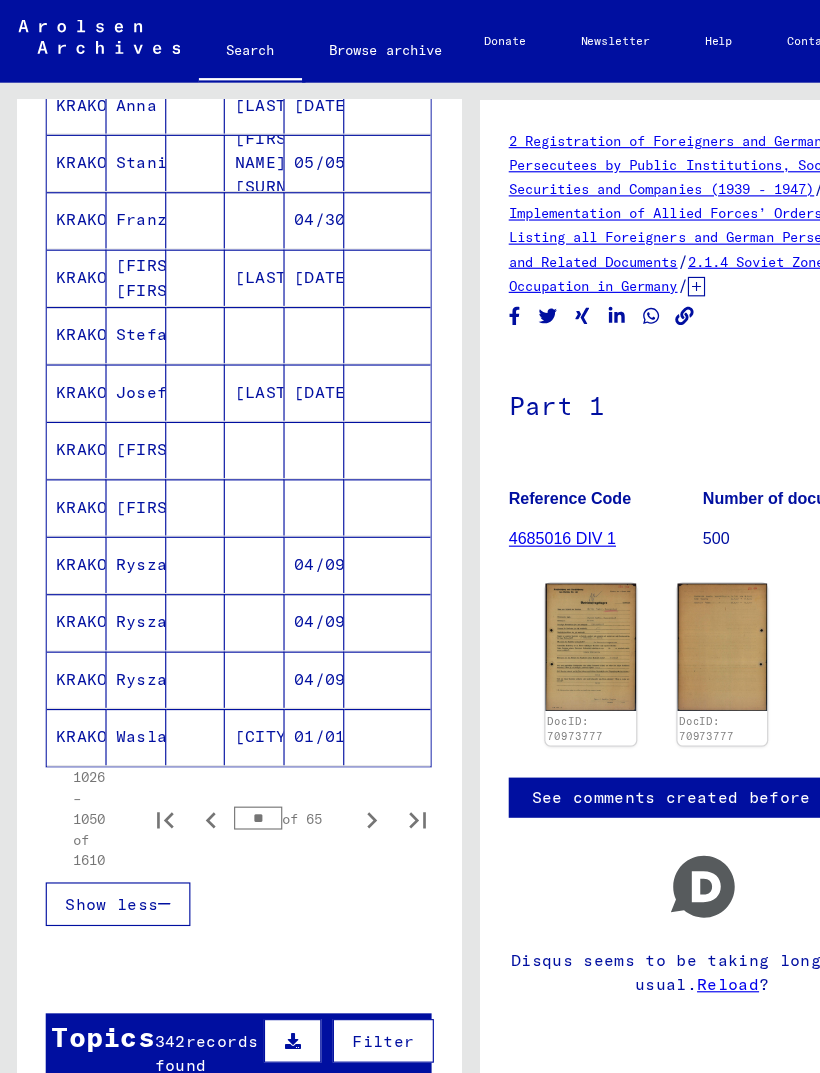 scroll, scrollTop: 971, scrollLeft: 0, axis: vertical 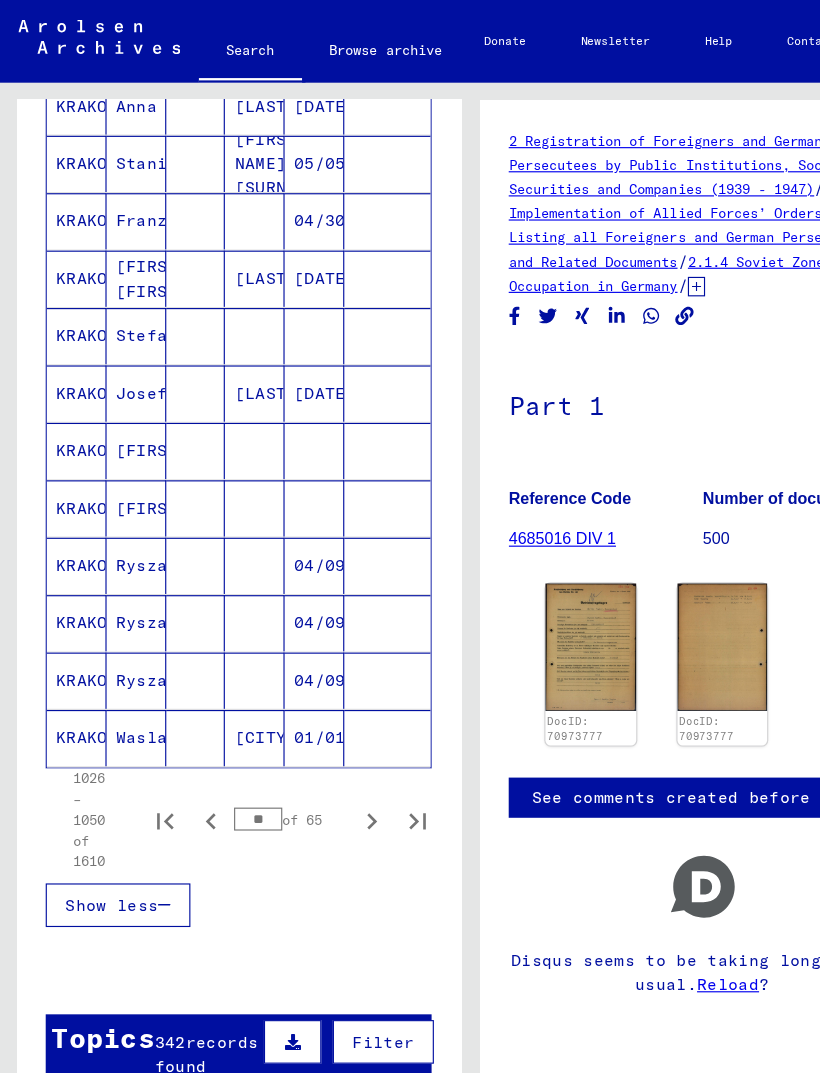 click 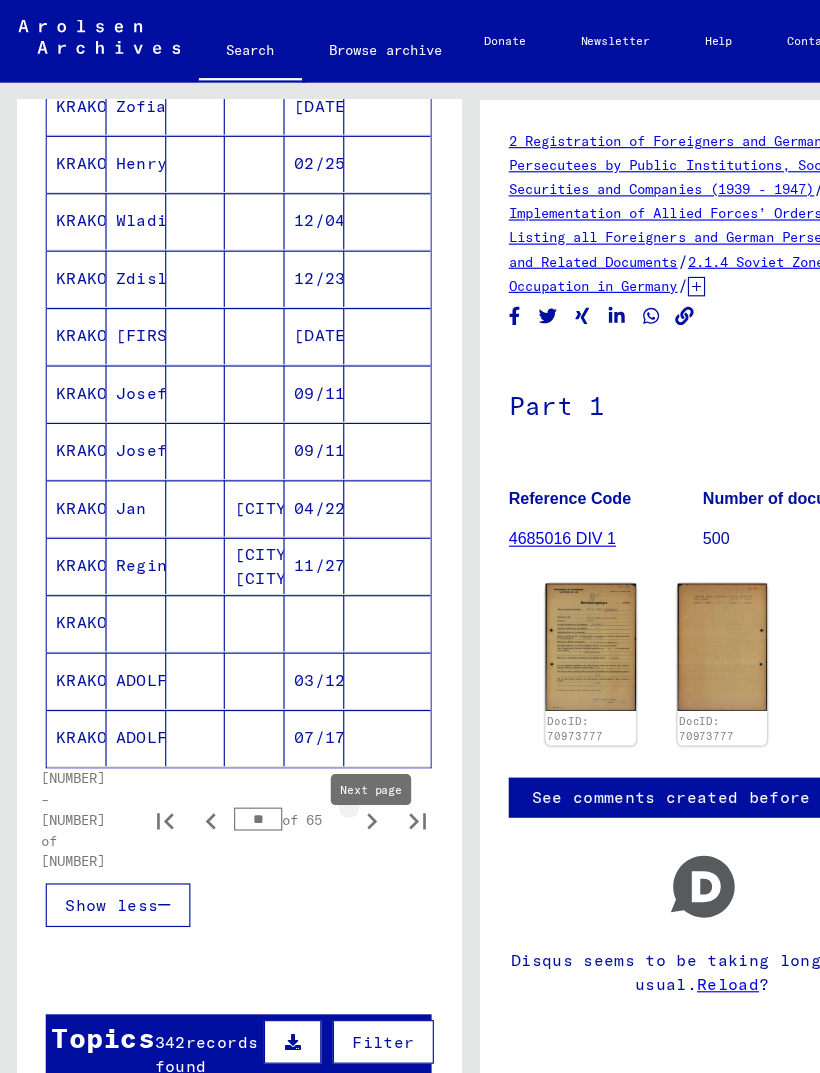 click 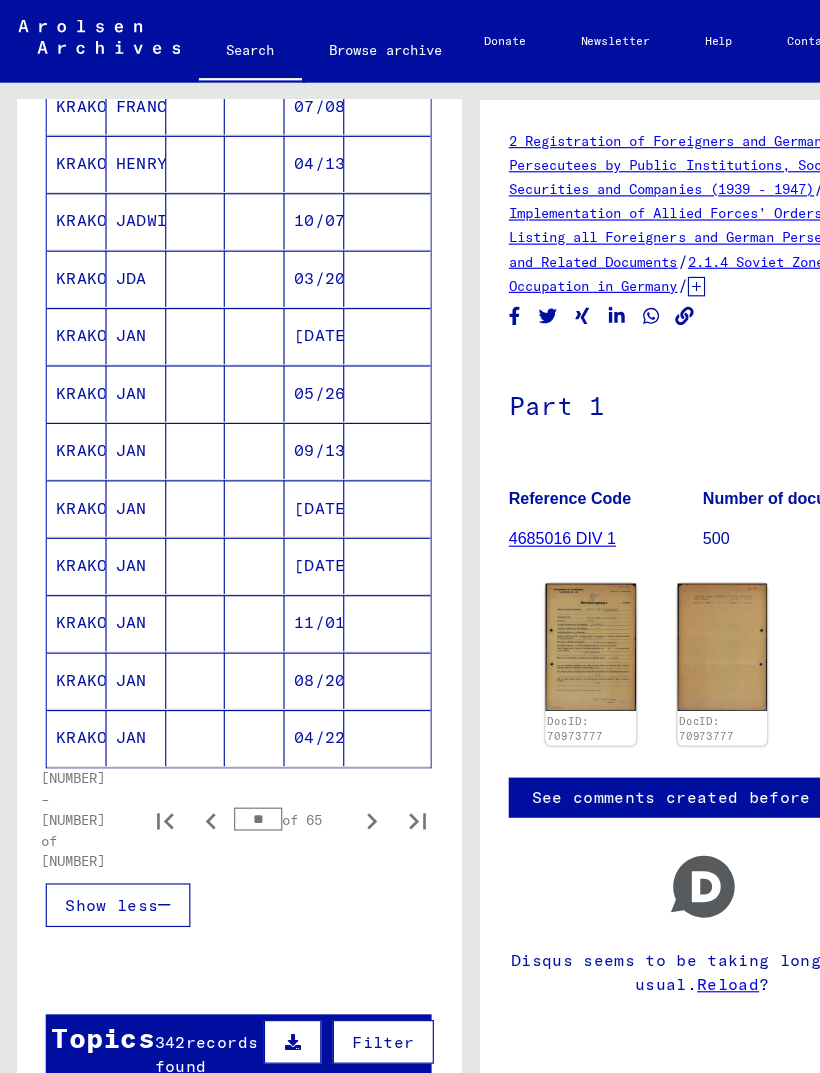 click on "KRAKOWIAK" at bounding box center [67, 292] 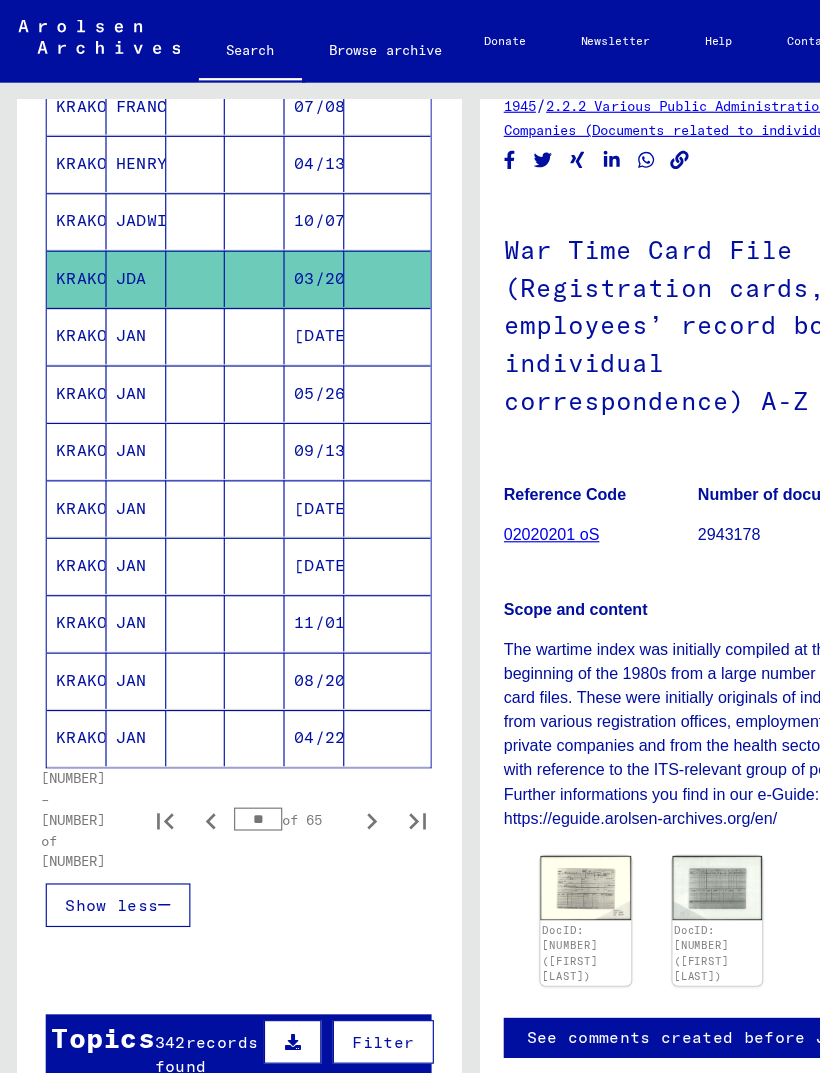 scroll, scrollTop: 136, scrollLeft: 4, axis: both 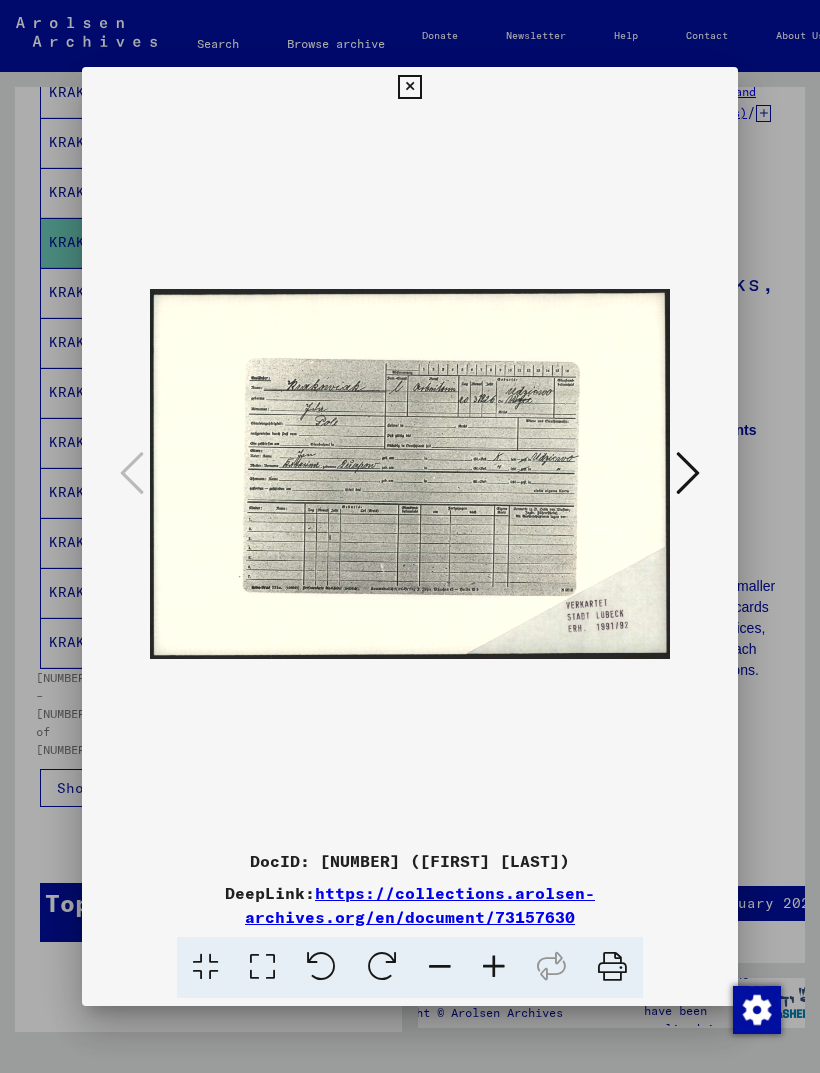 click at bounding box center (409, 87) 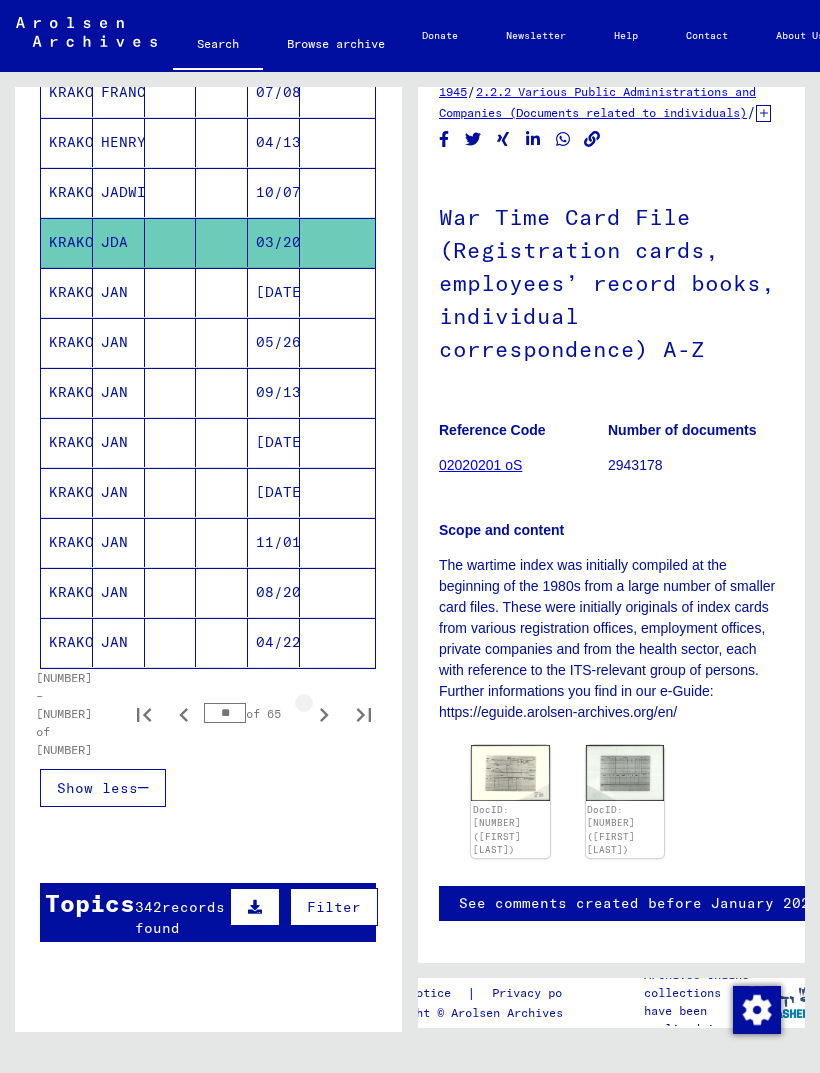 click 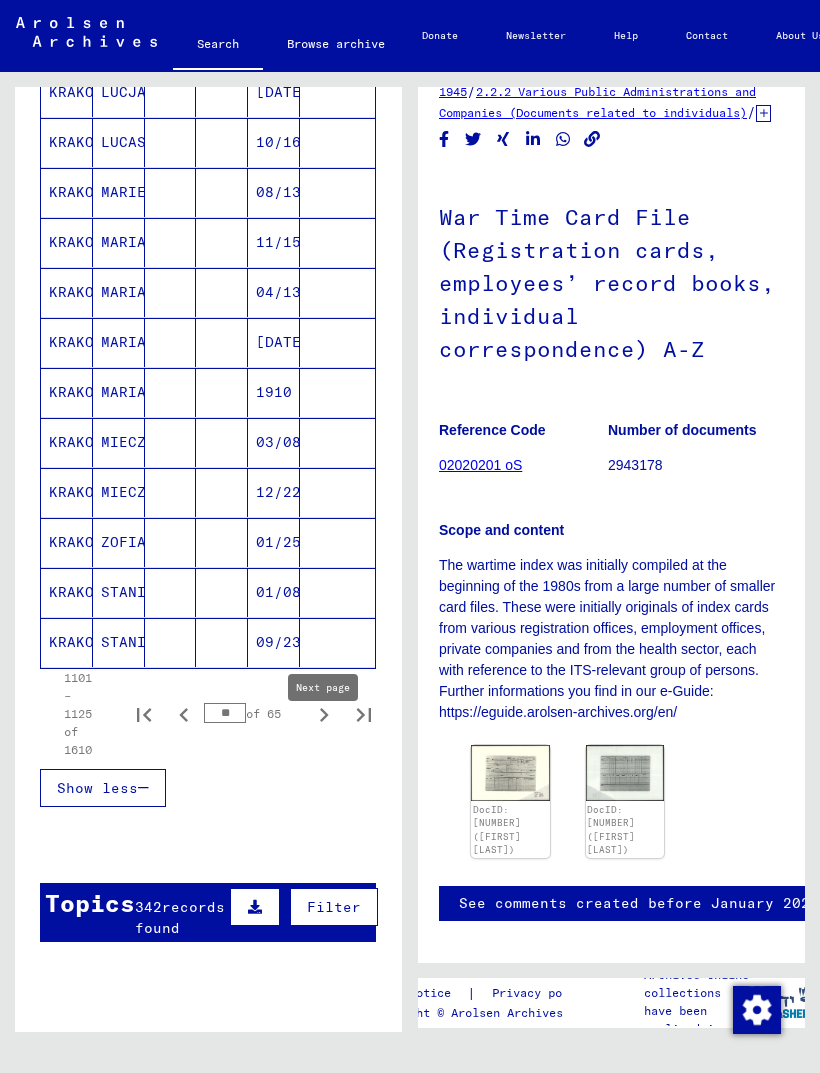 click 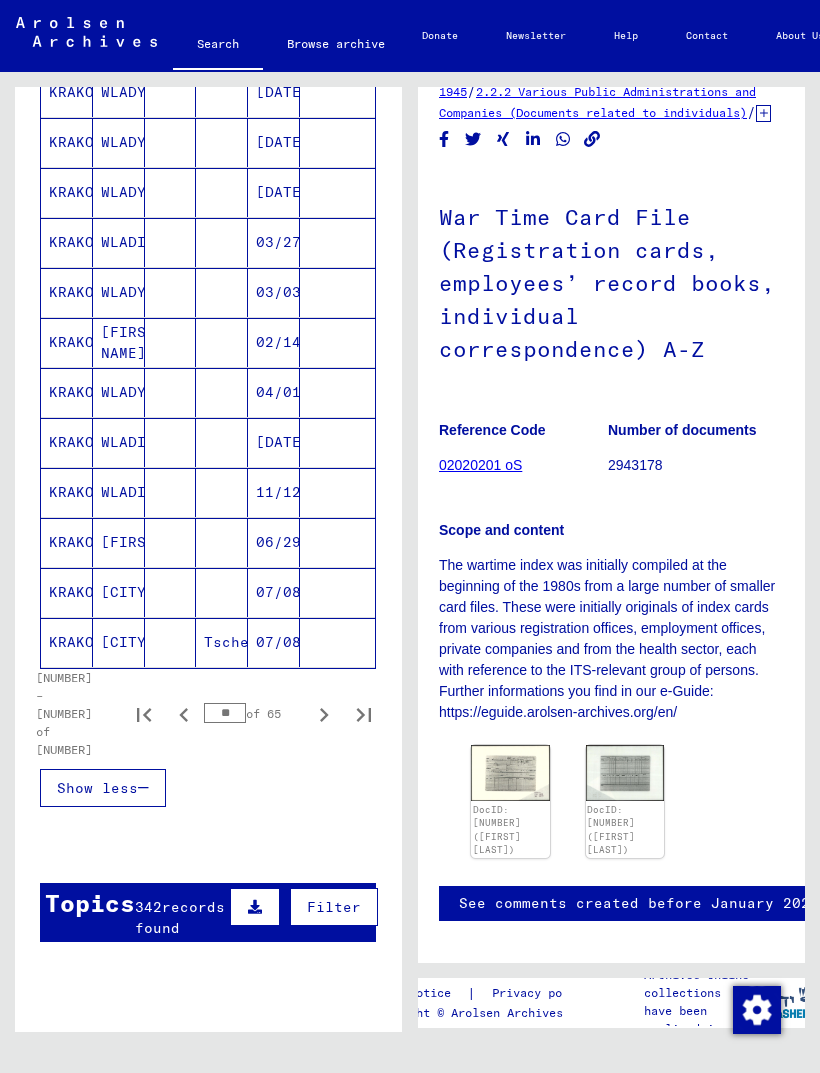click 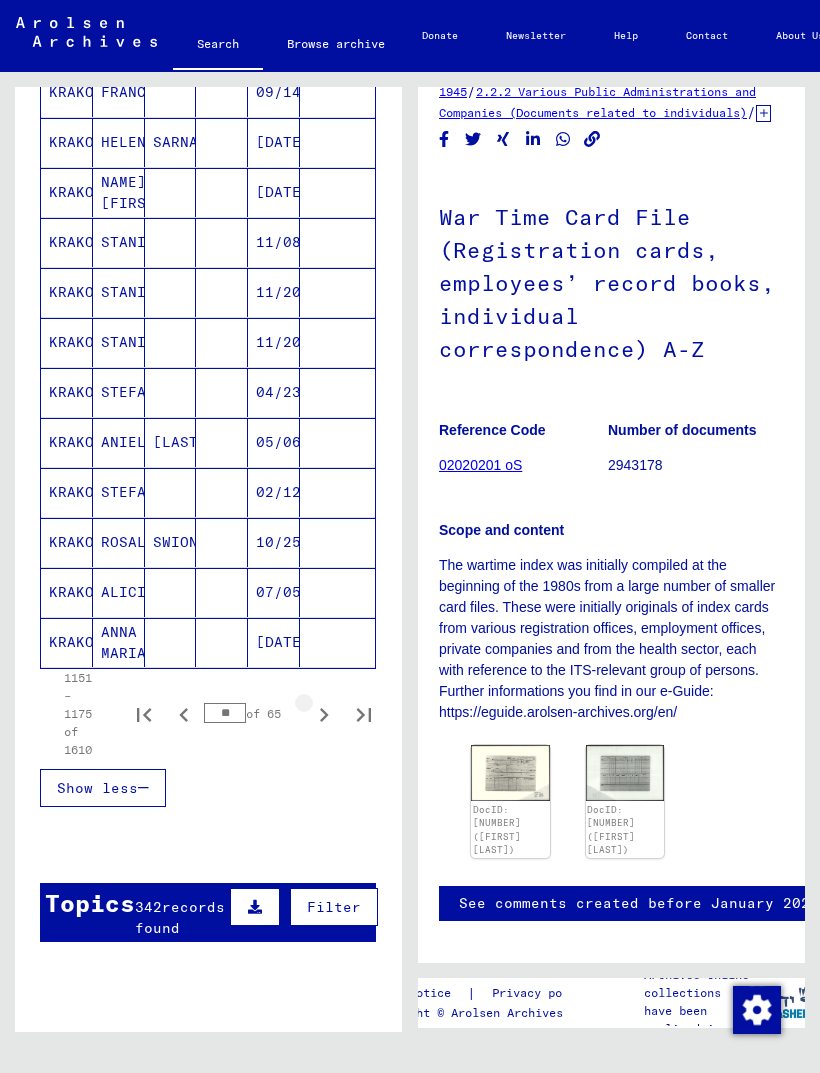click at bounding box center (324, 714) 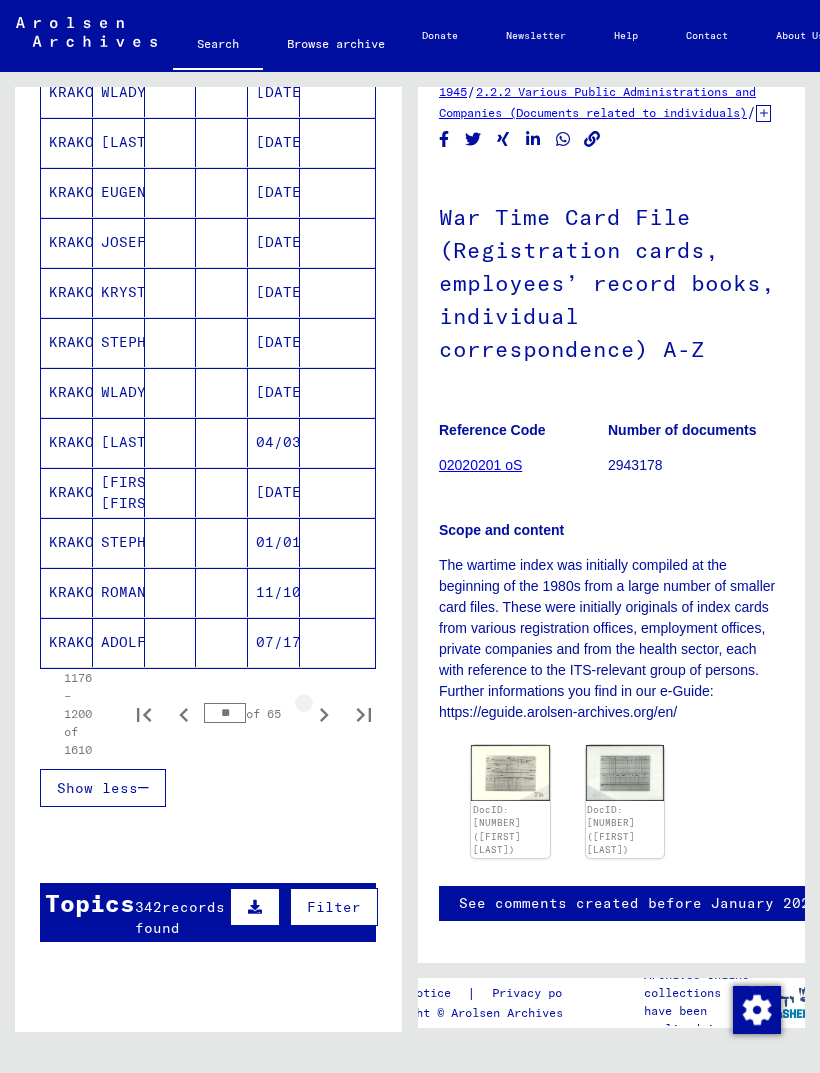 click 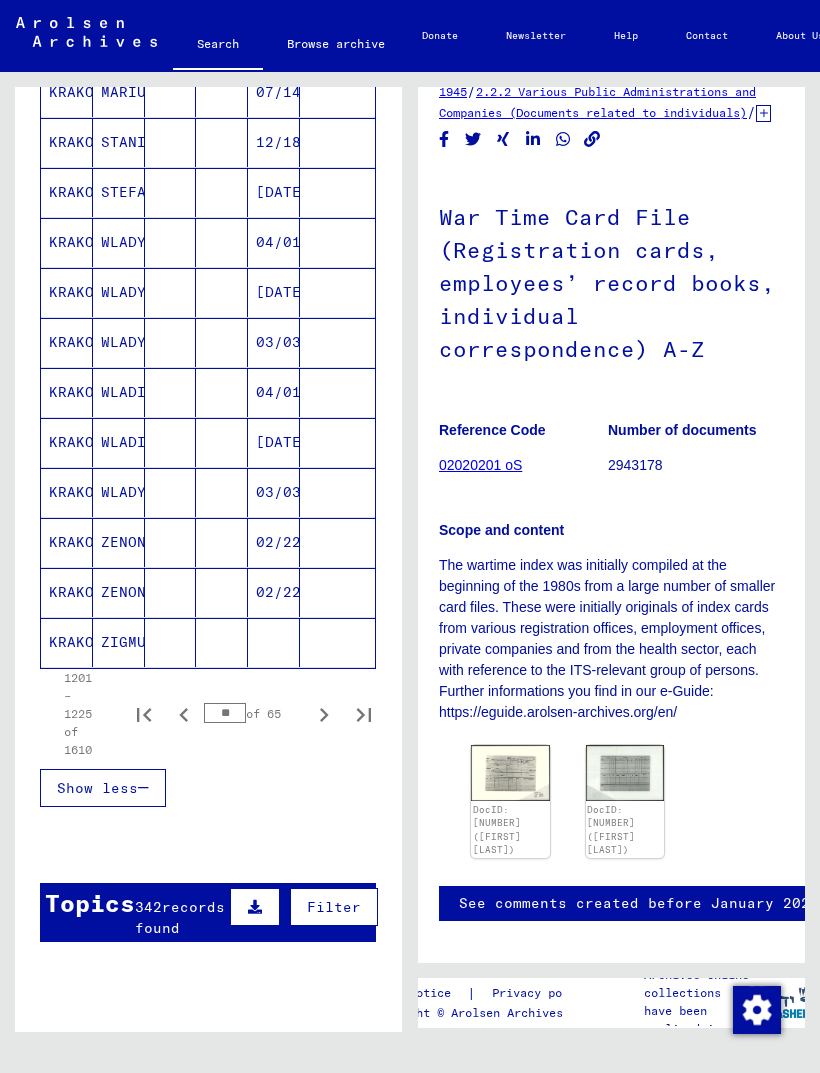 click 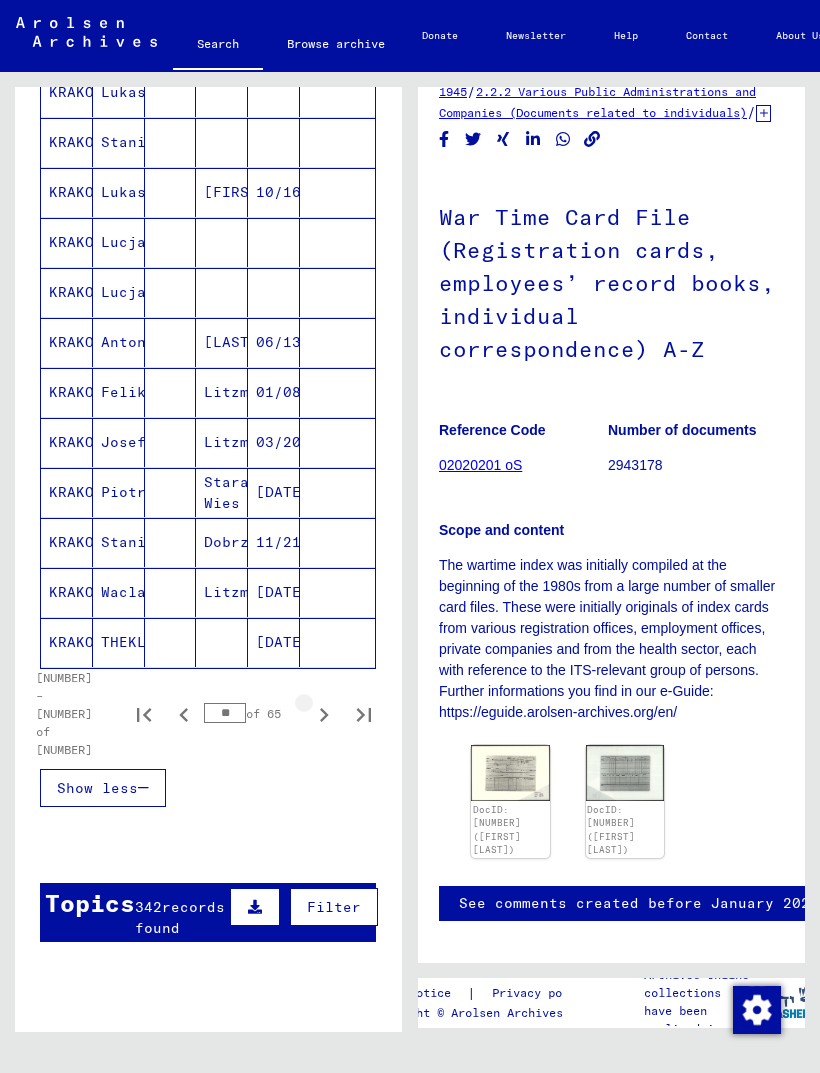 click 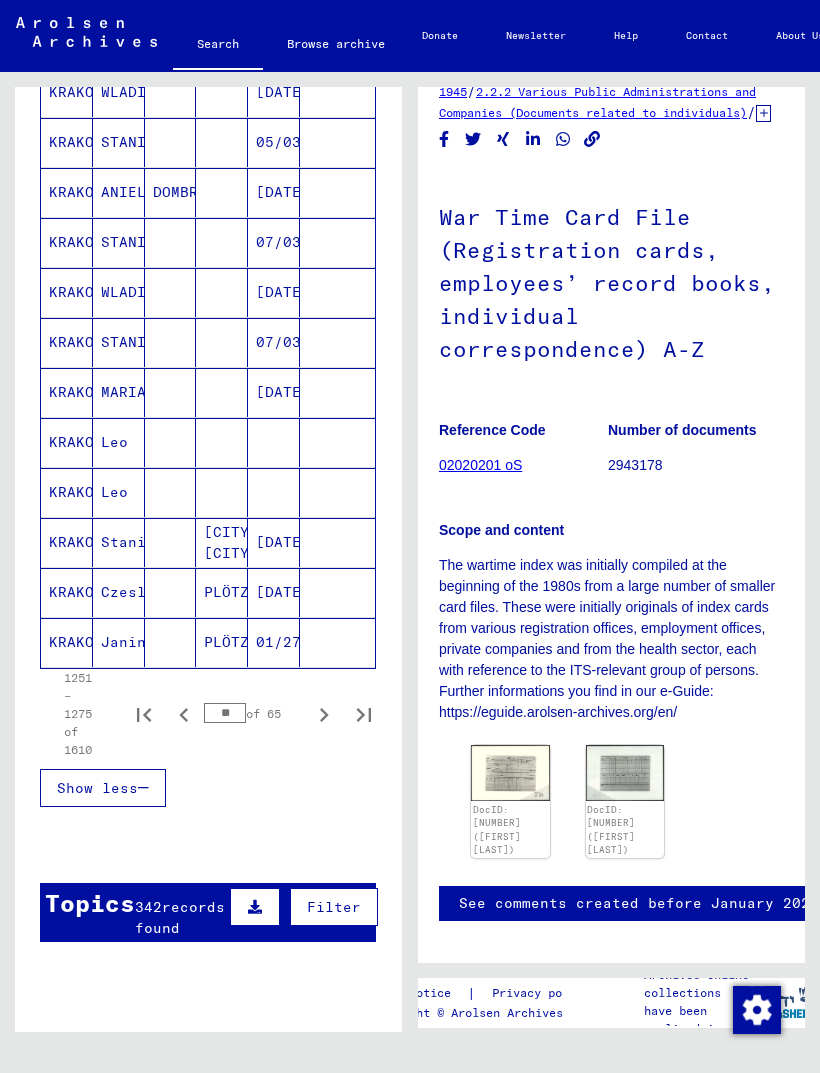 click 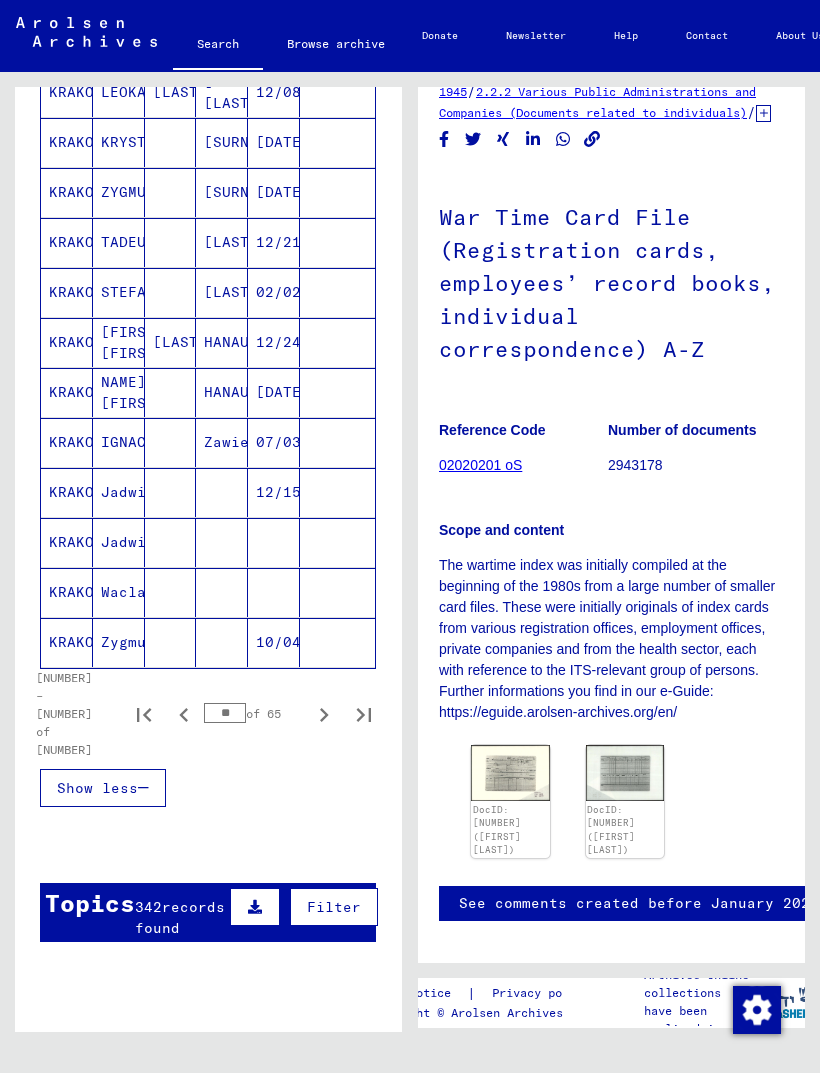click 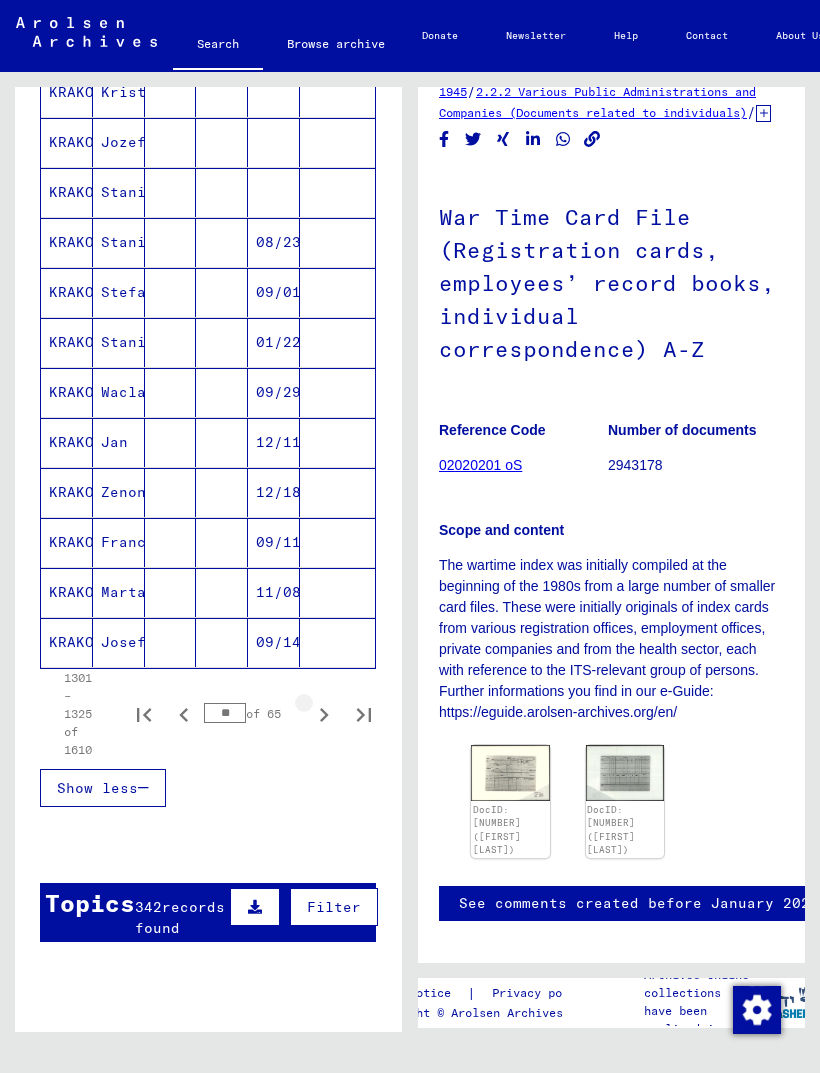 click 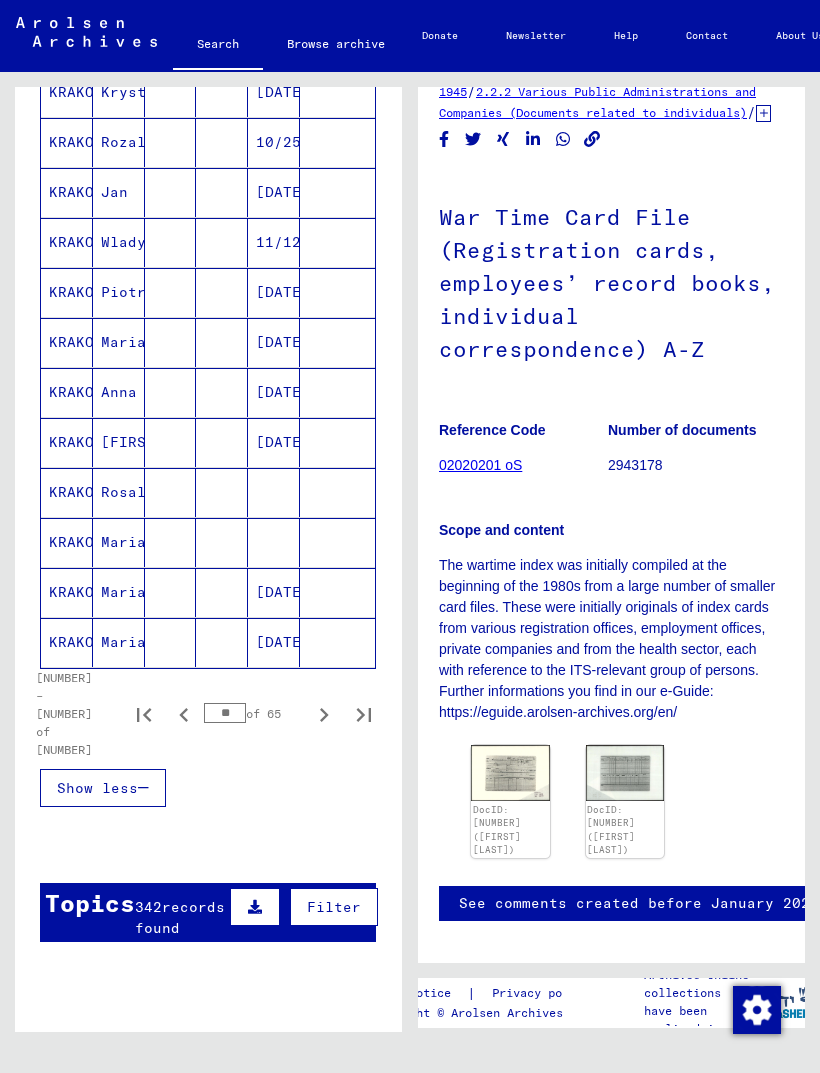 click 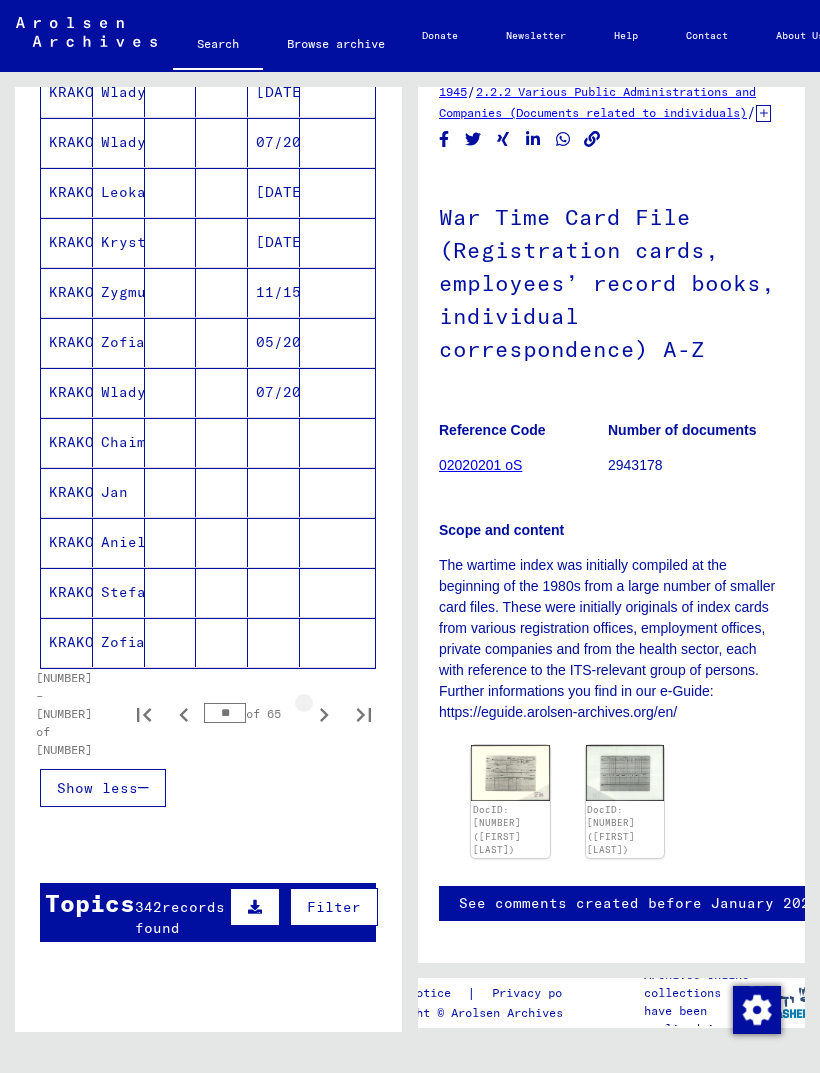 click 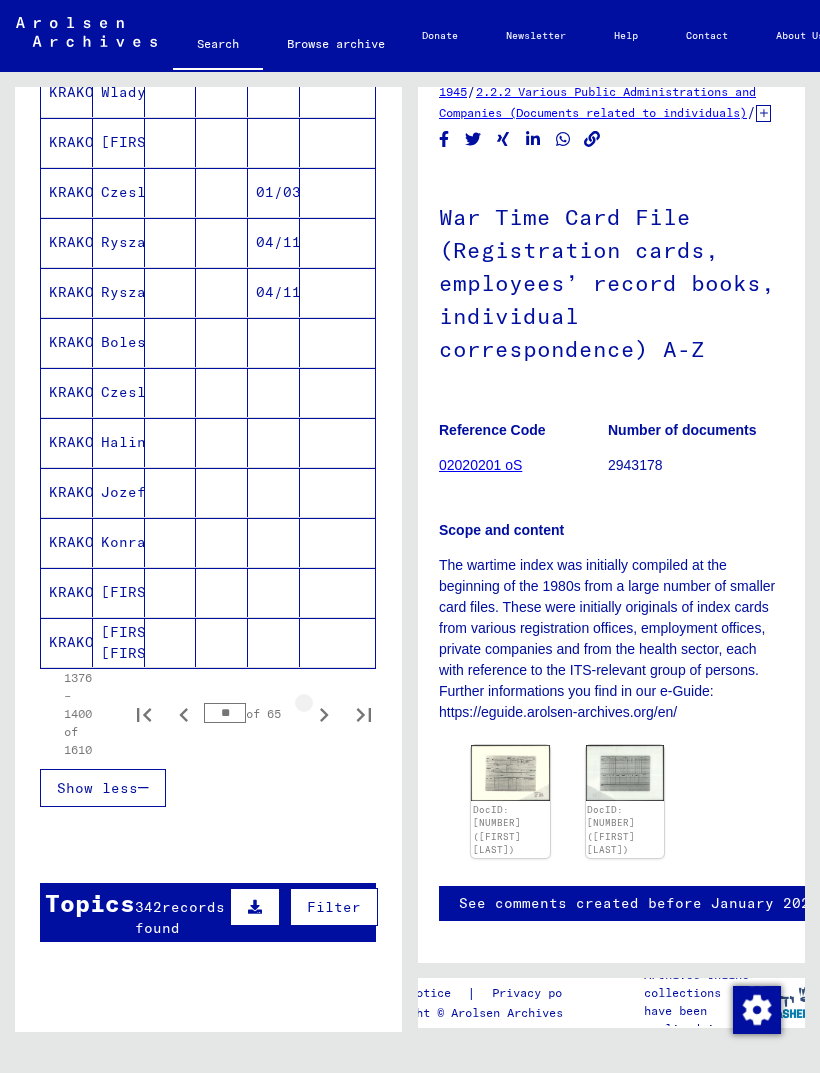 click 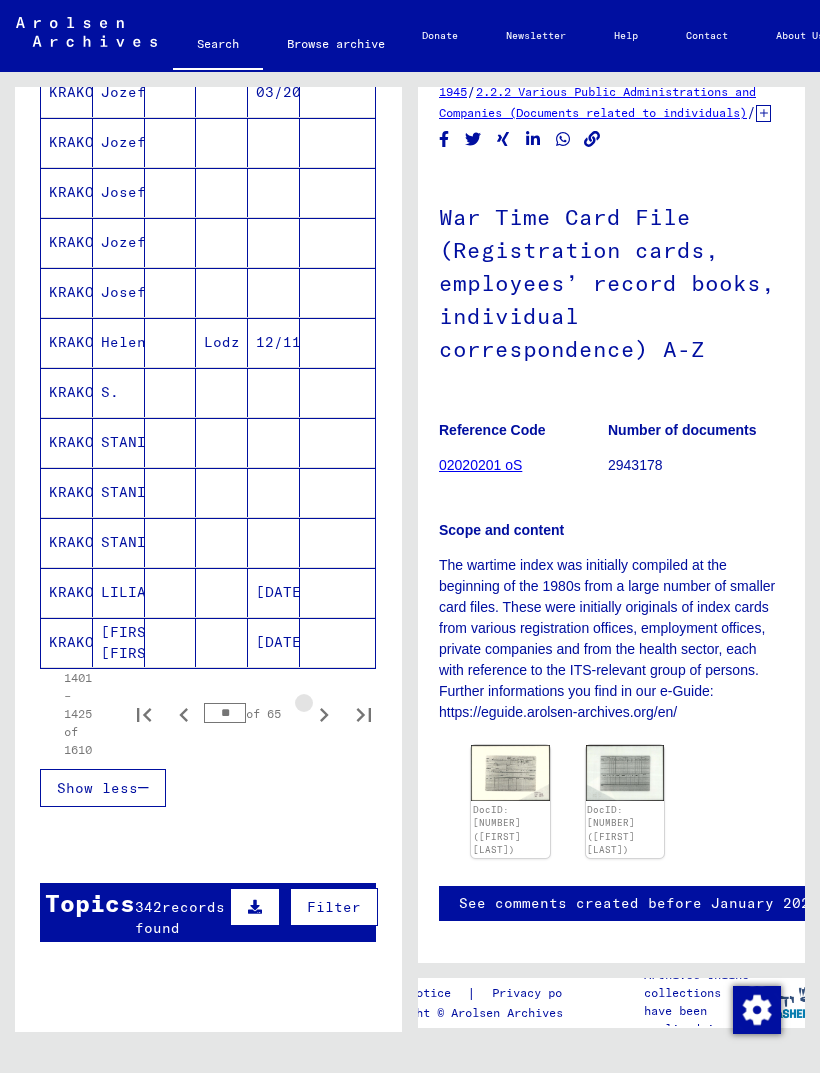 click 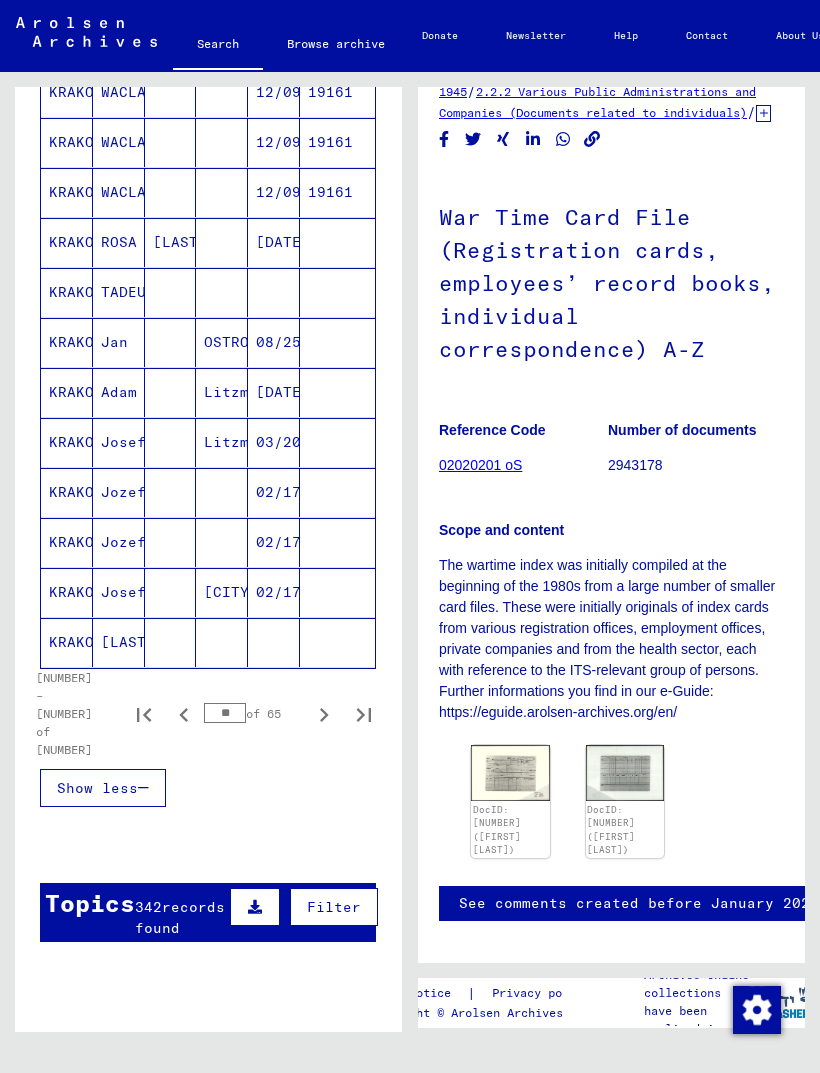 click on "KRAKOWIAK" at bounding box center (67, 292) 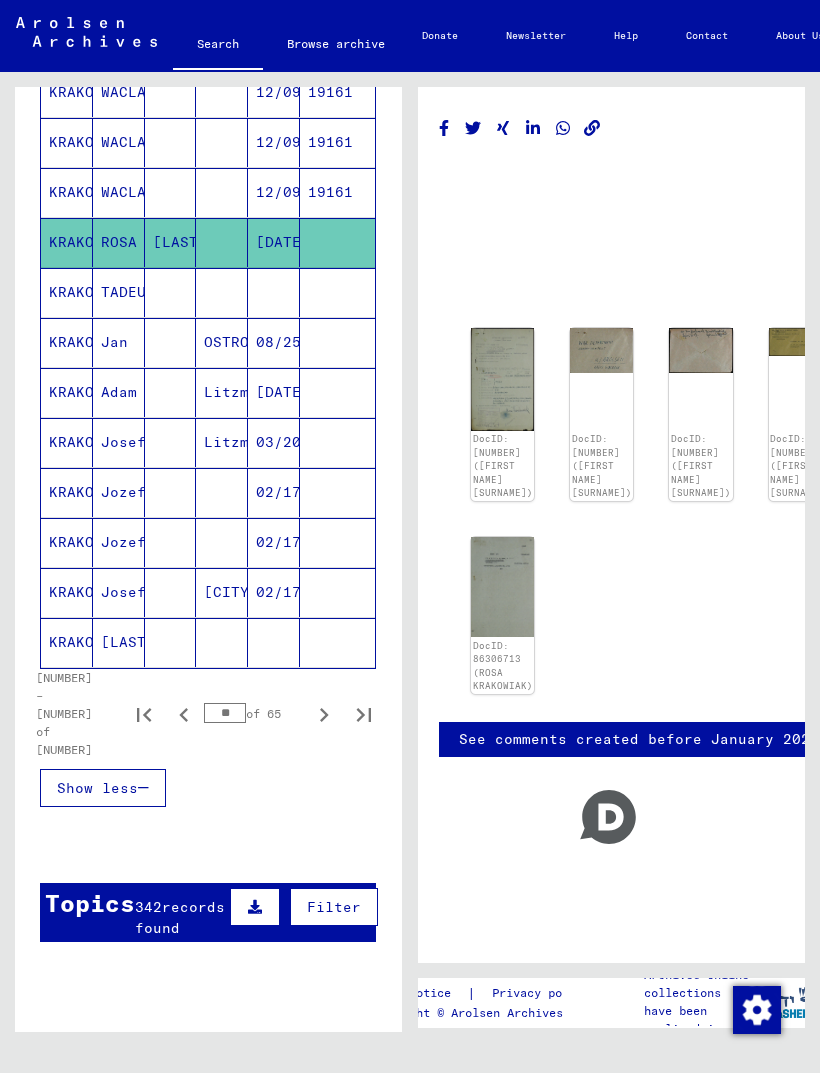 click 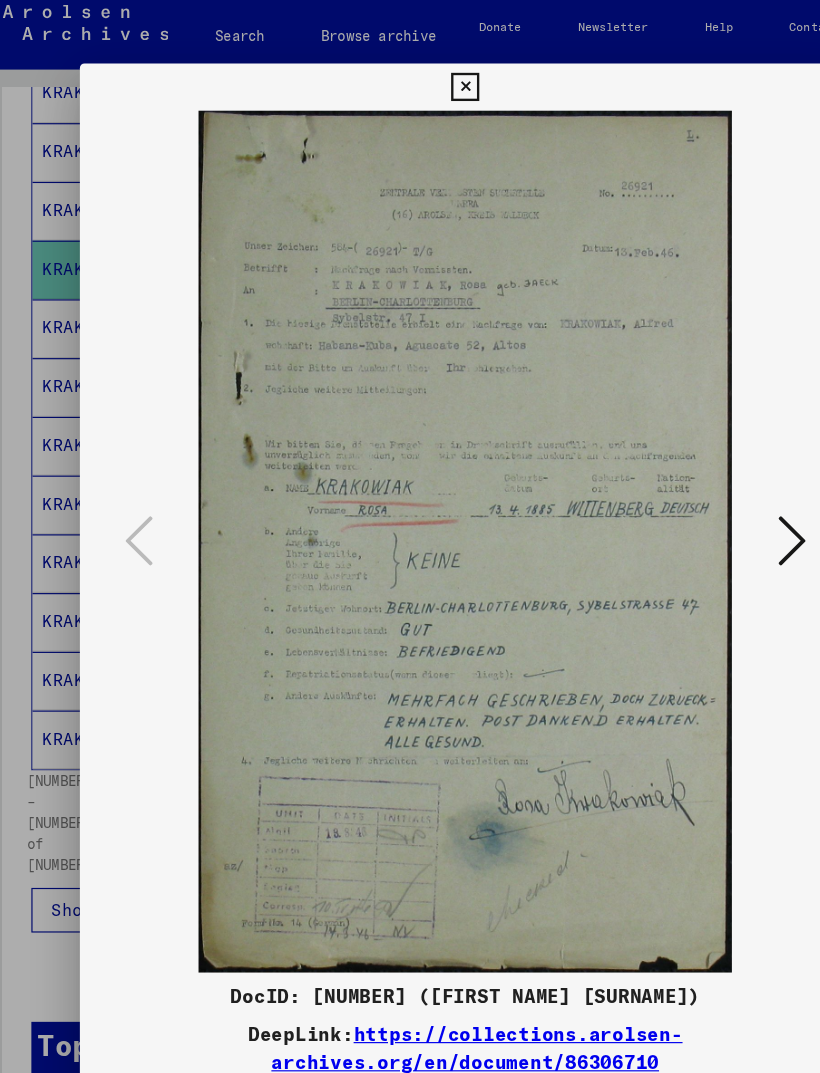 click at bounding box center [688, 473] 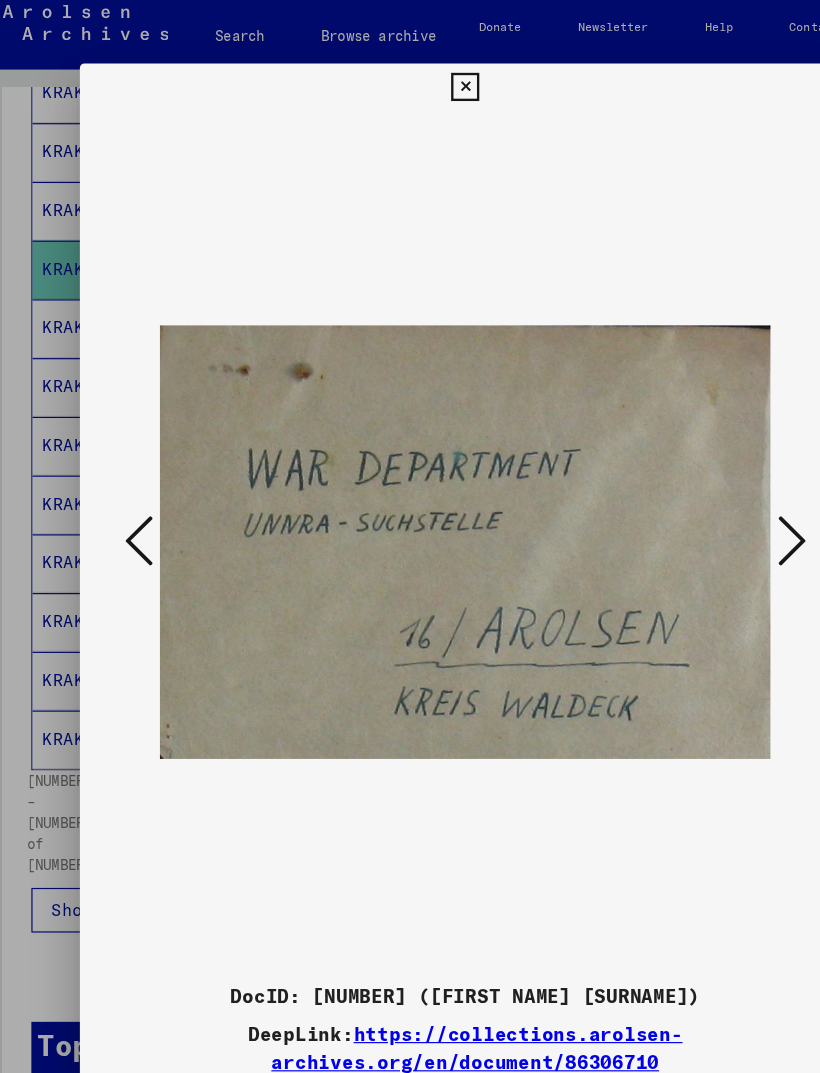 click at bounding box center [688, 473] 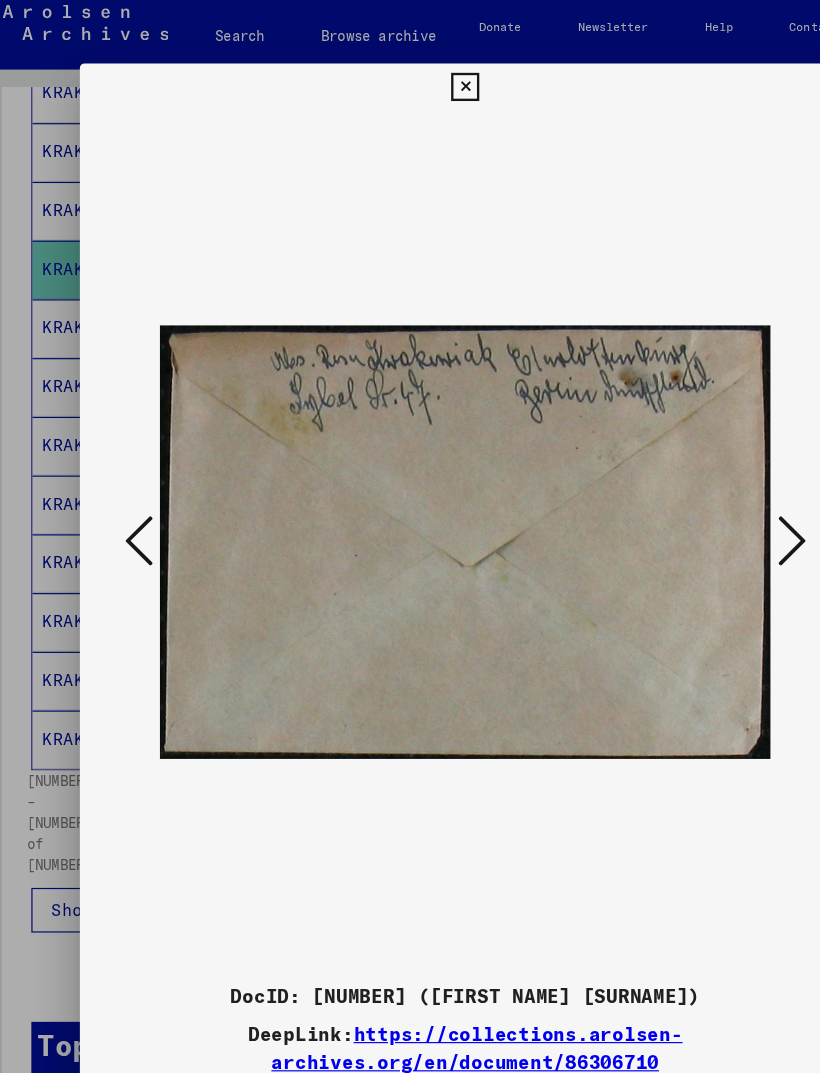click at bounding box center [688, 473] 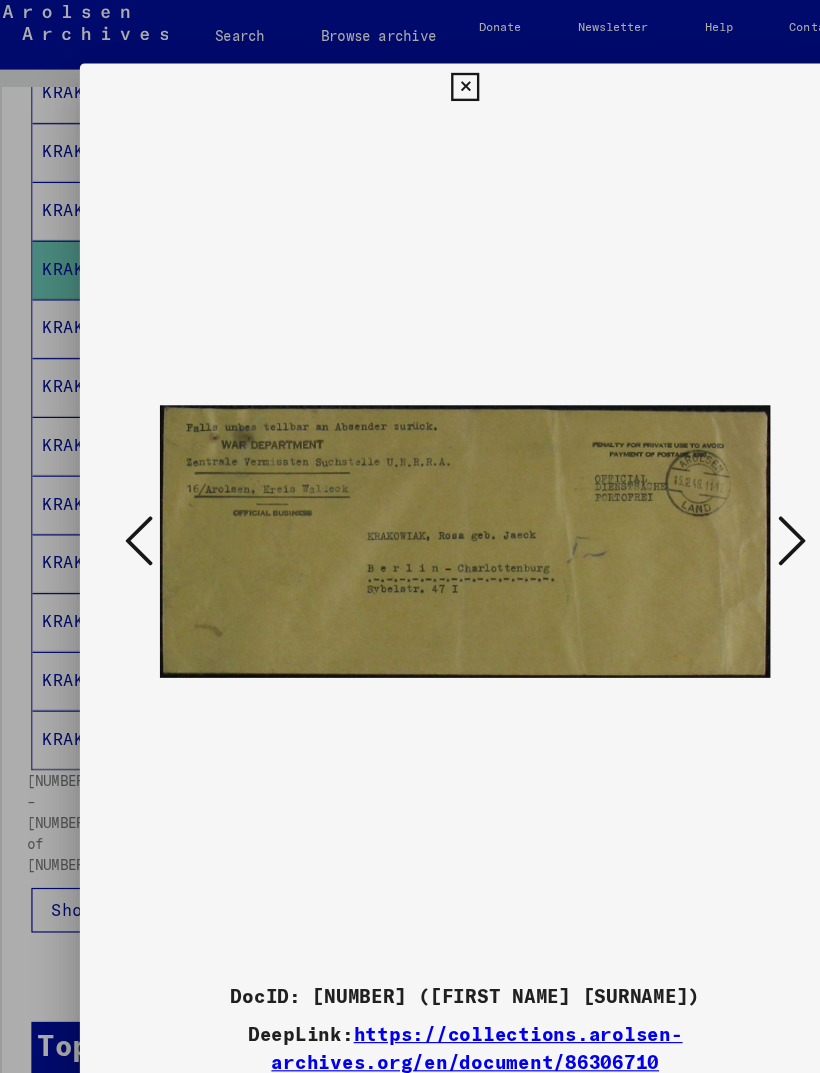 click at bounding box center (688, 473) 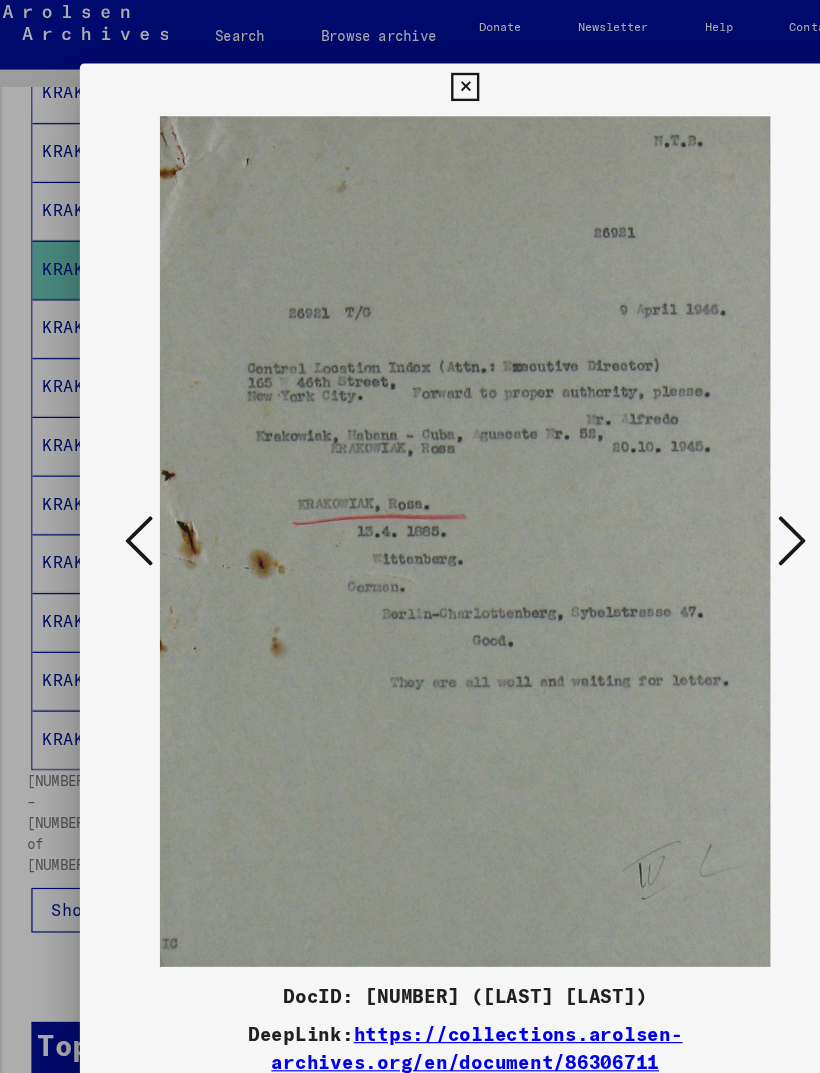click at bounding box center [688, 474] 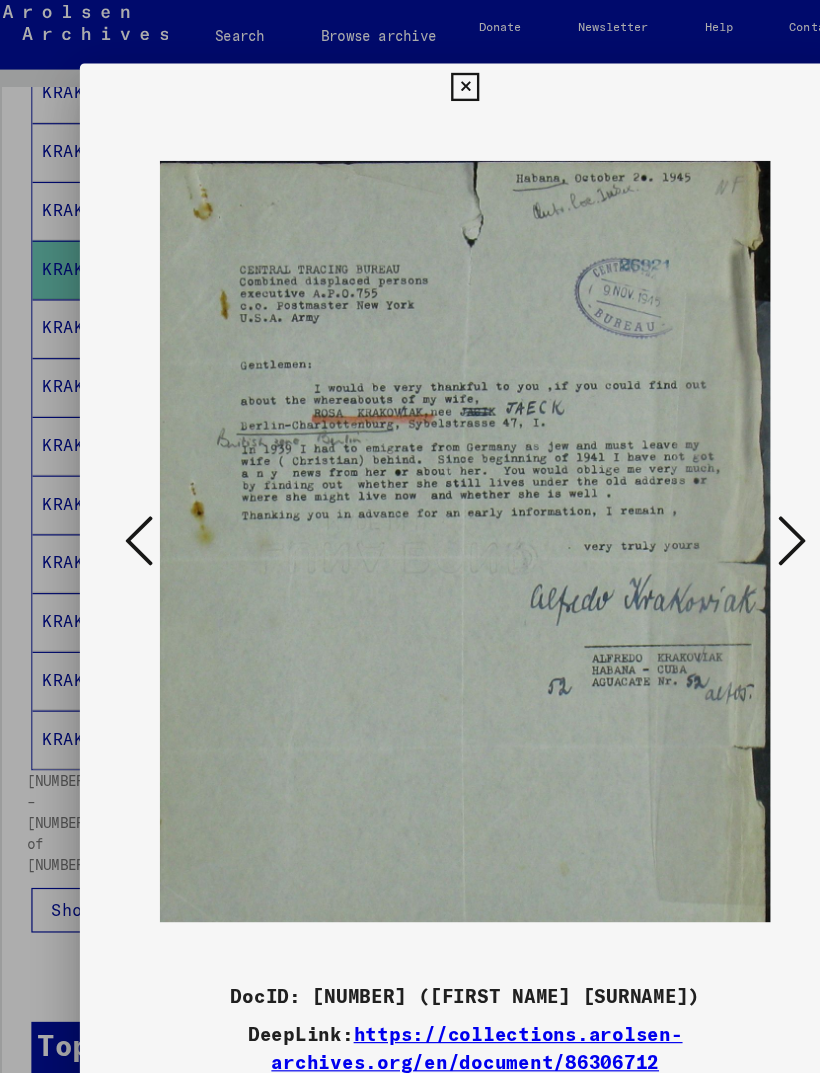 click at bounding box center [688, 473] 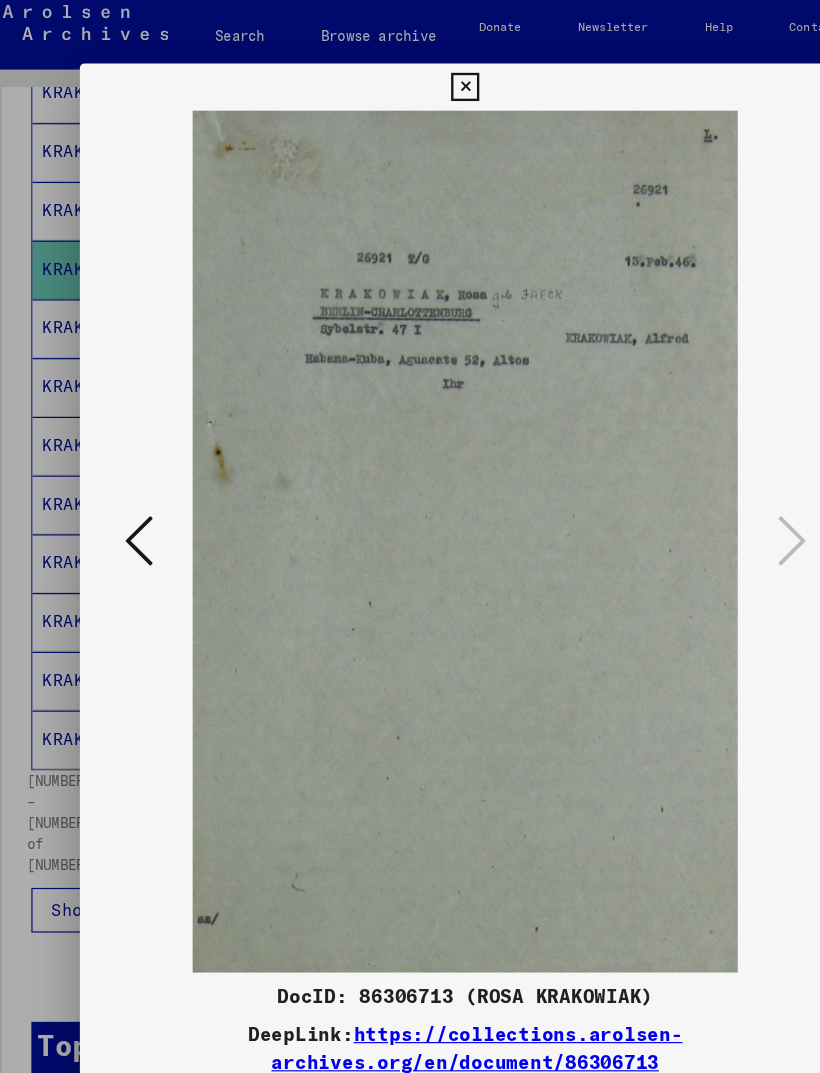 click at bounding box center [410, 536] 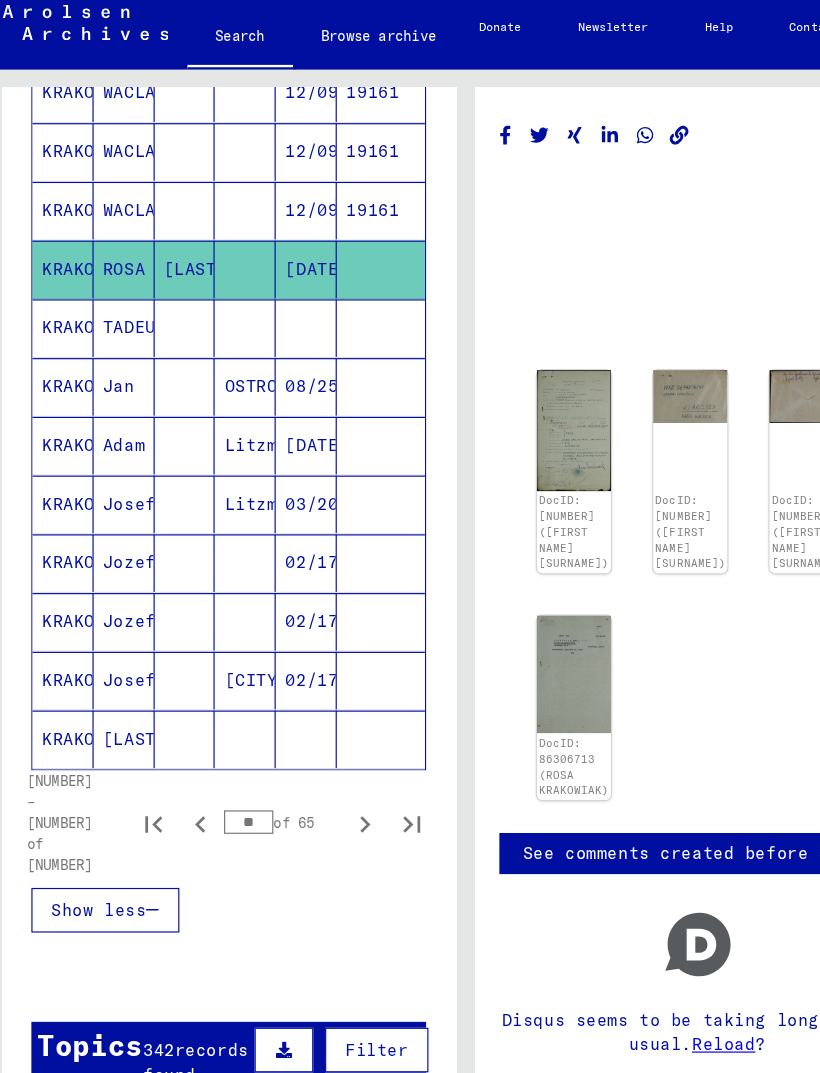 click 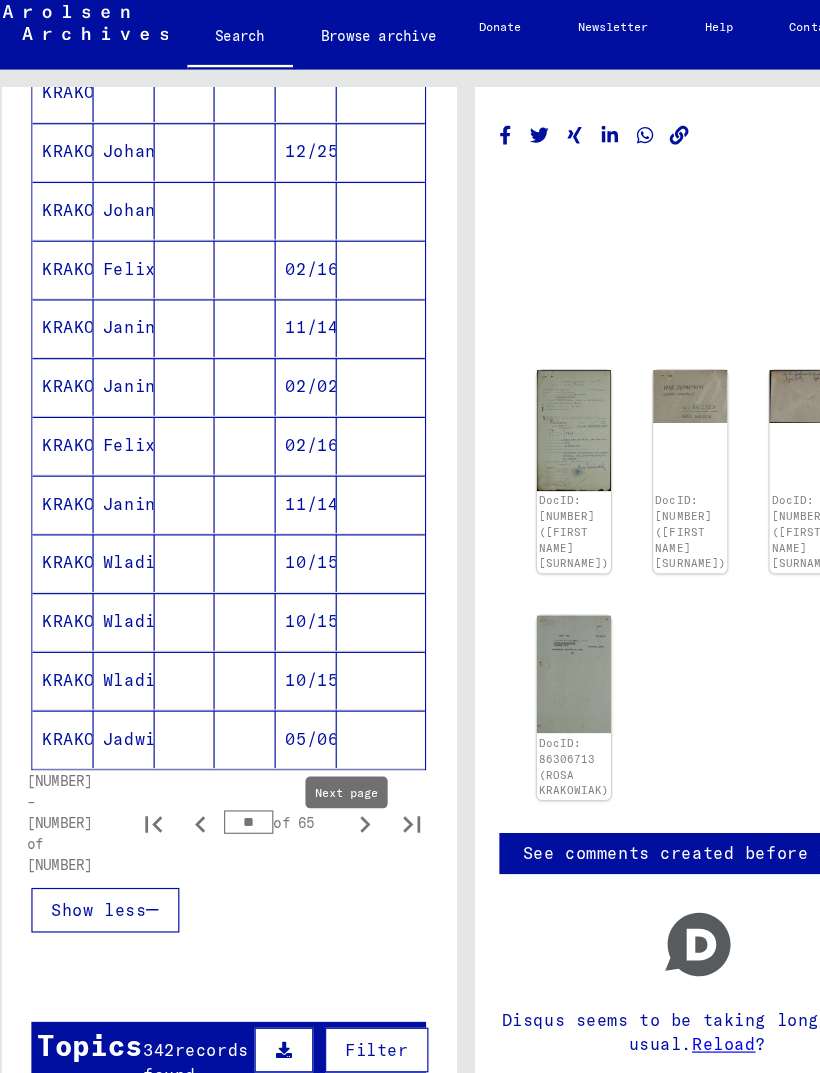 click 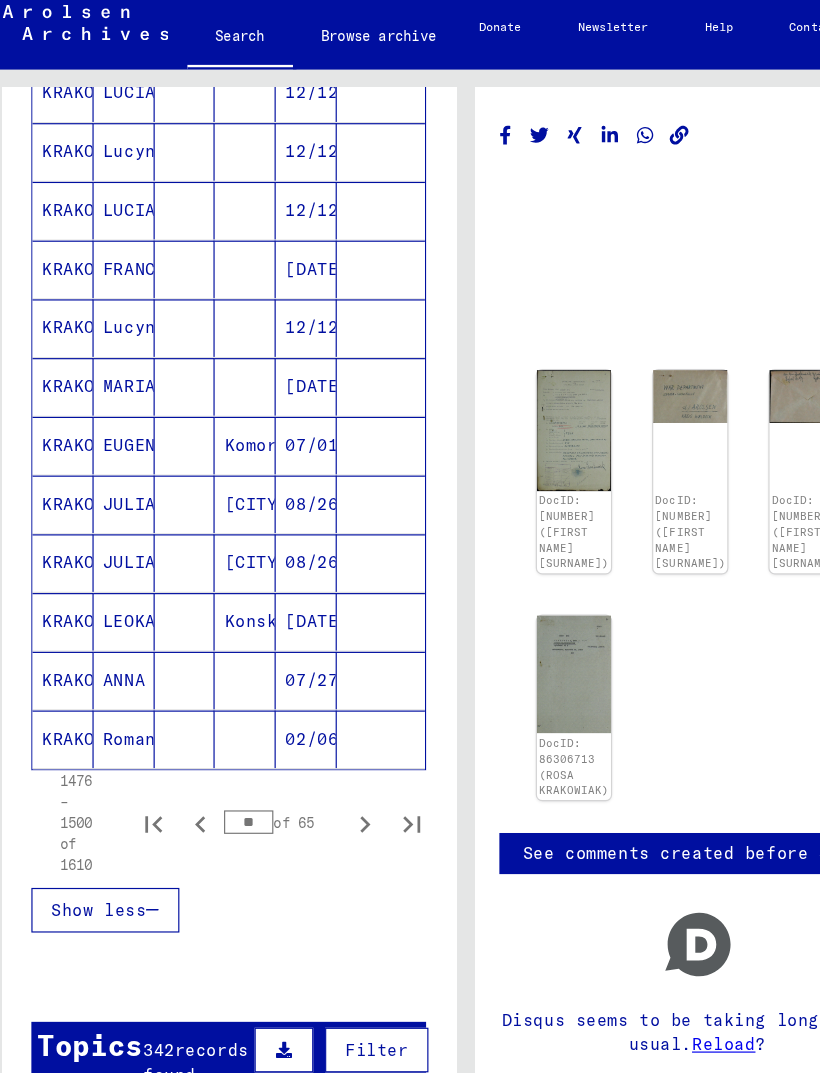 click 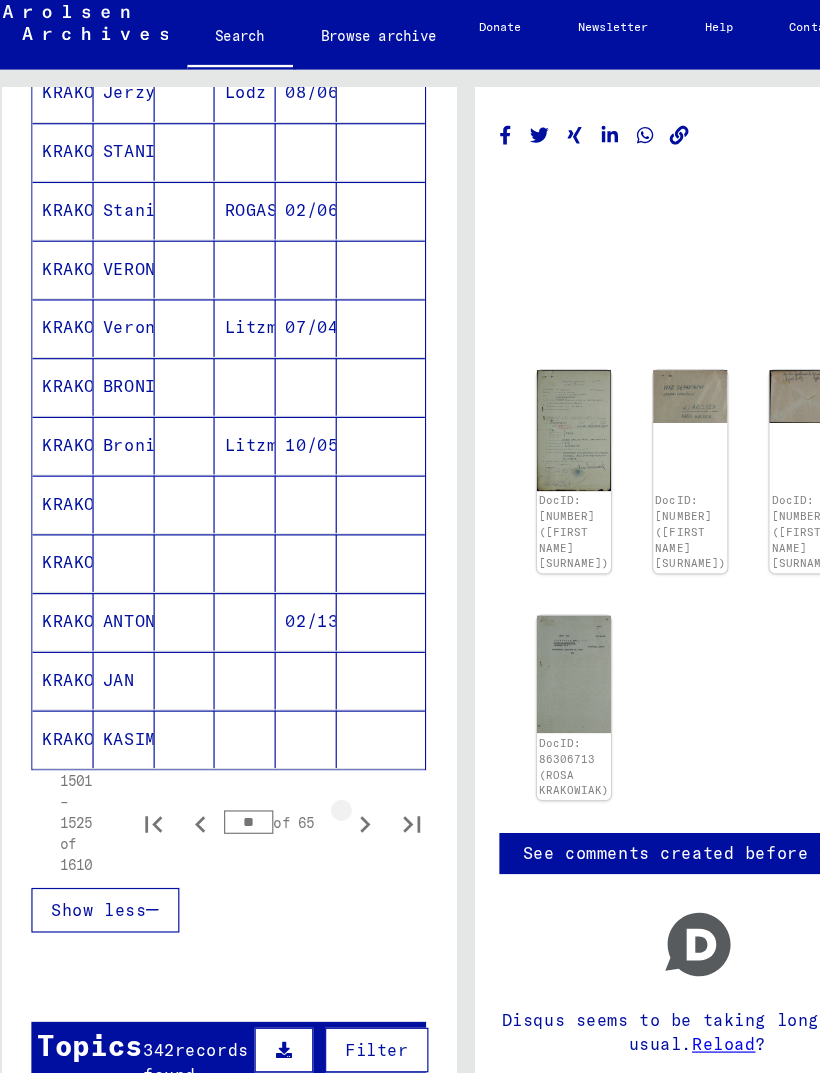 click 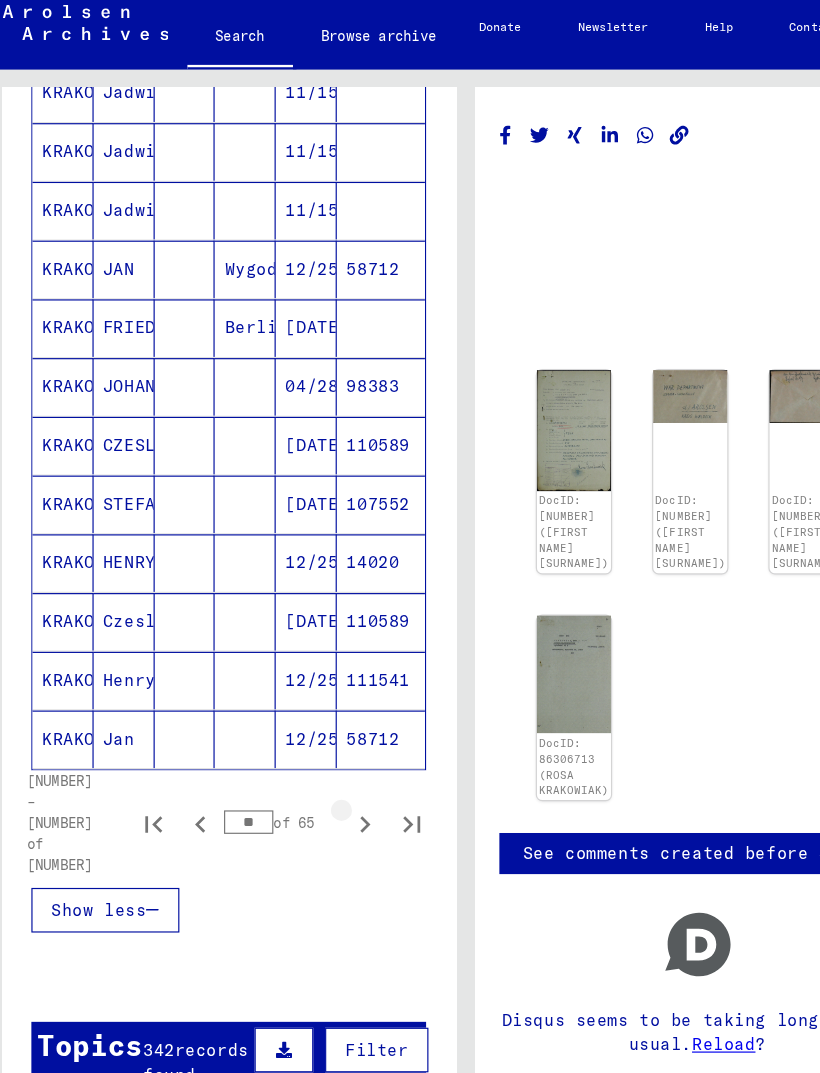 click 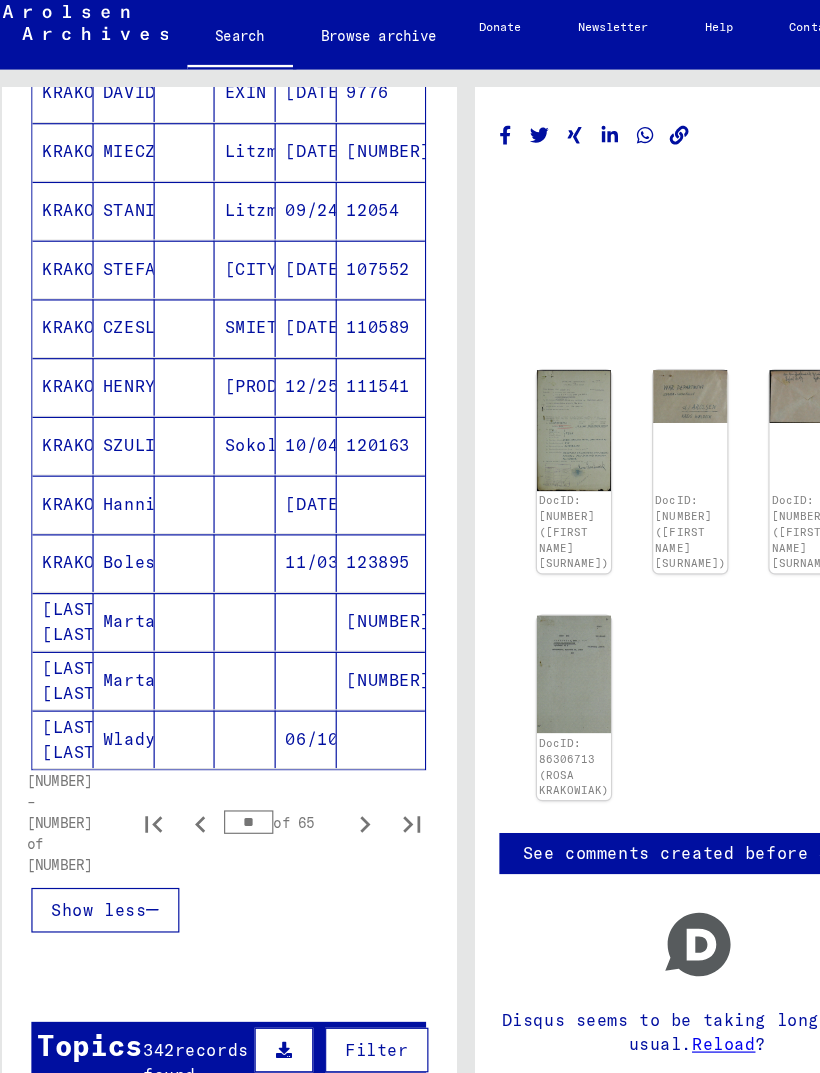 click 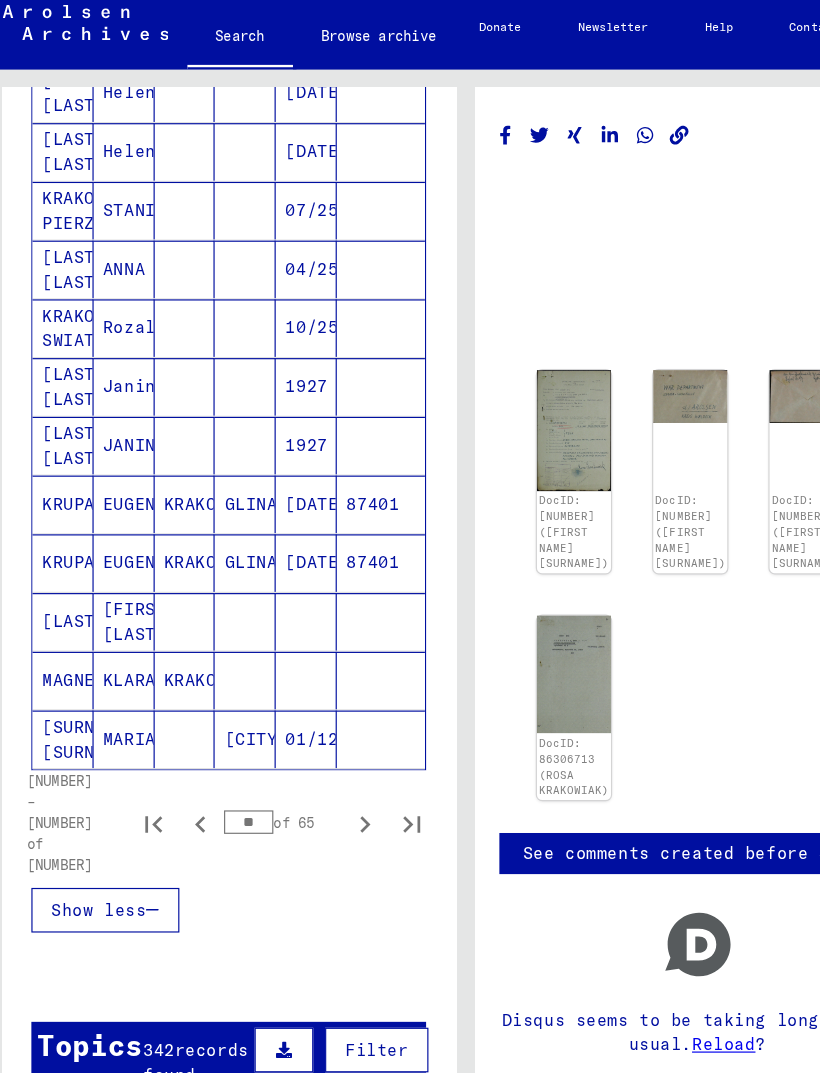 click 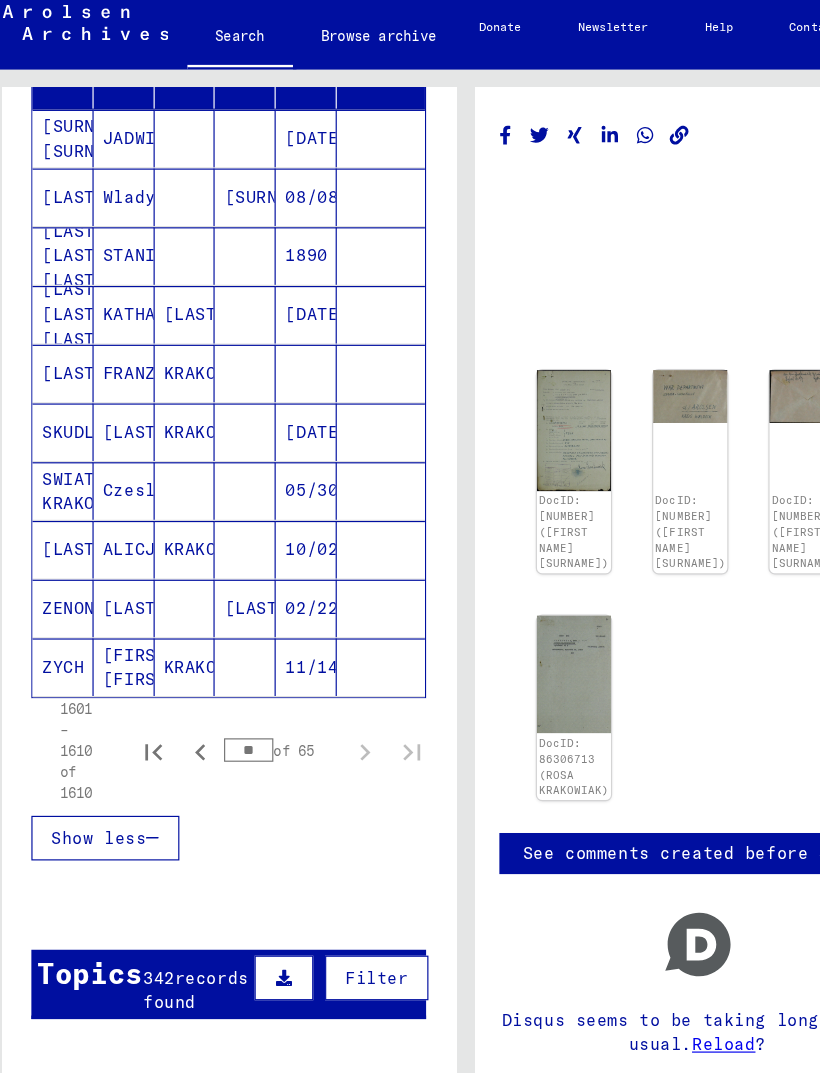 scroll, scrollTop: 282, scrollLeft: 0, axis: vertical 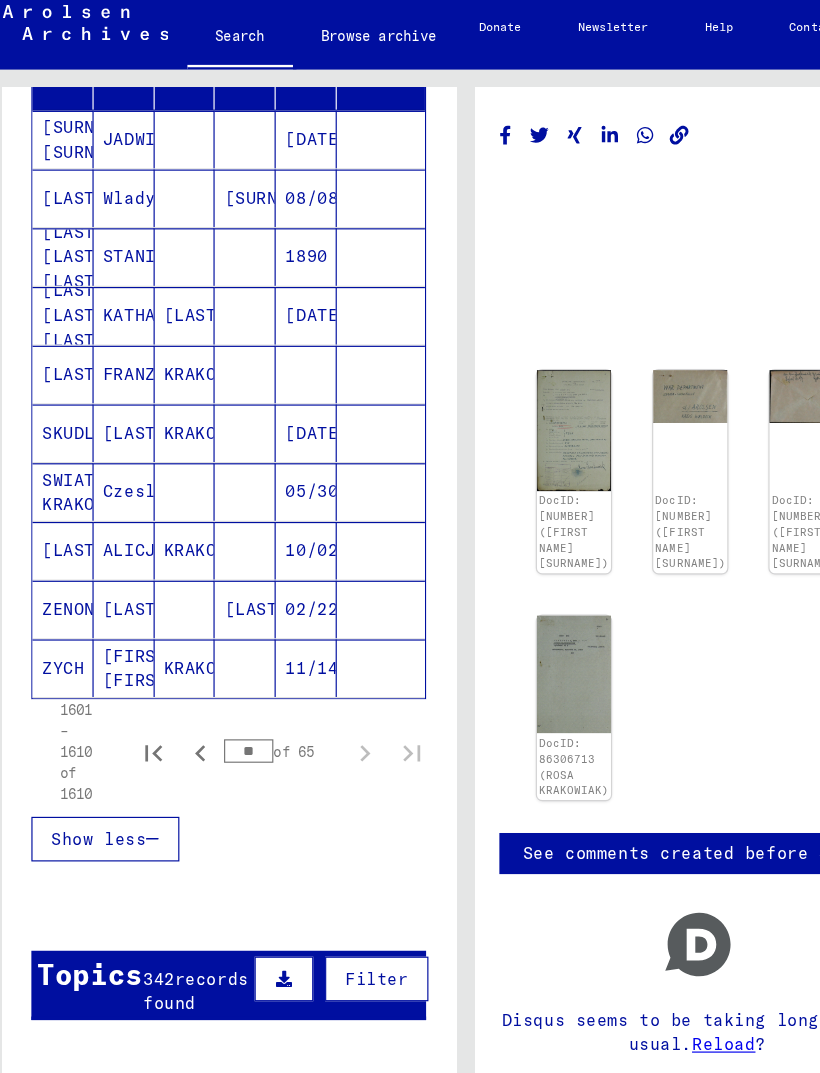 click 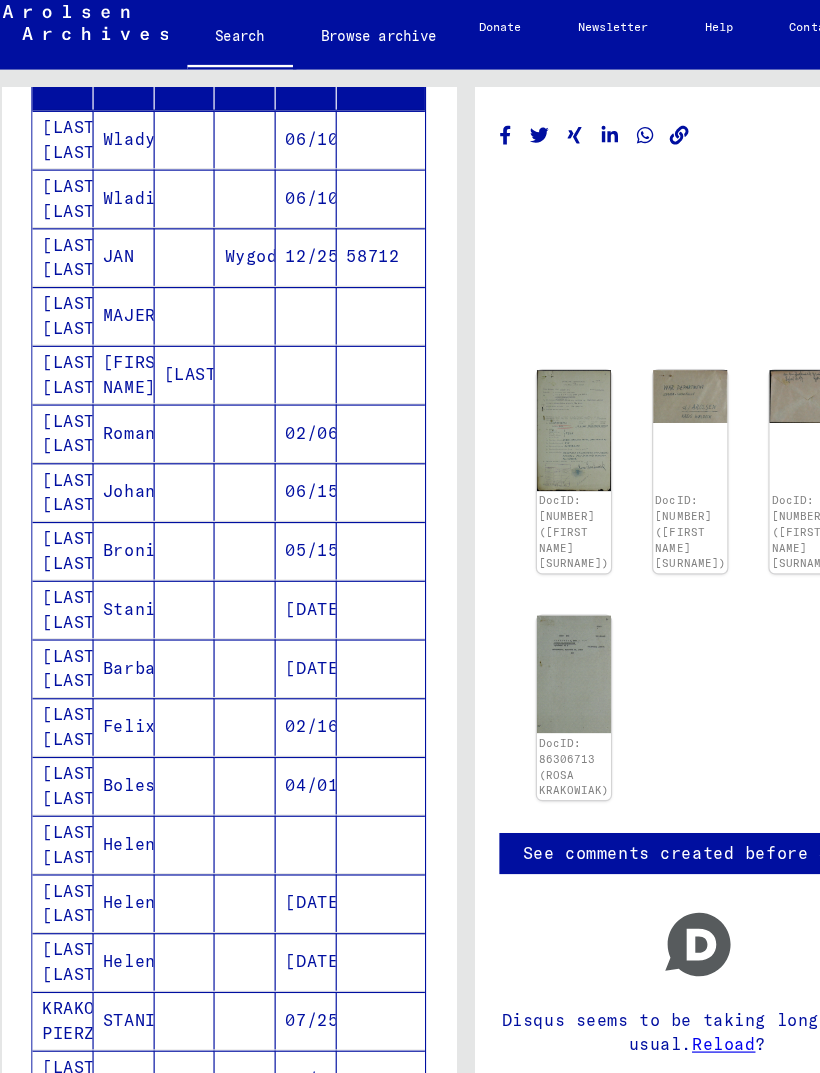 click at bounding box center (222, 731) 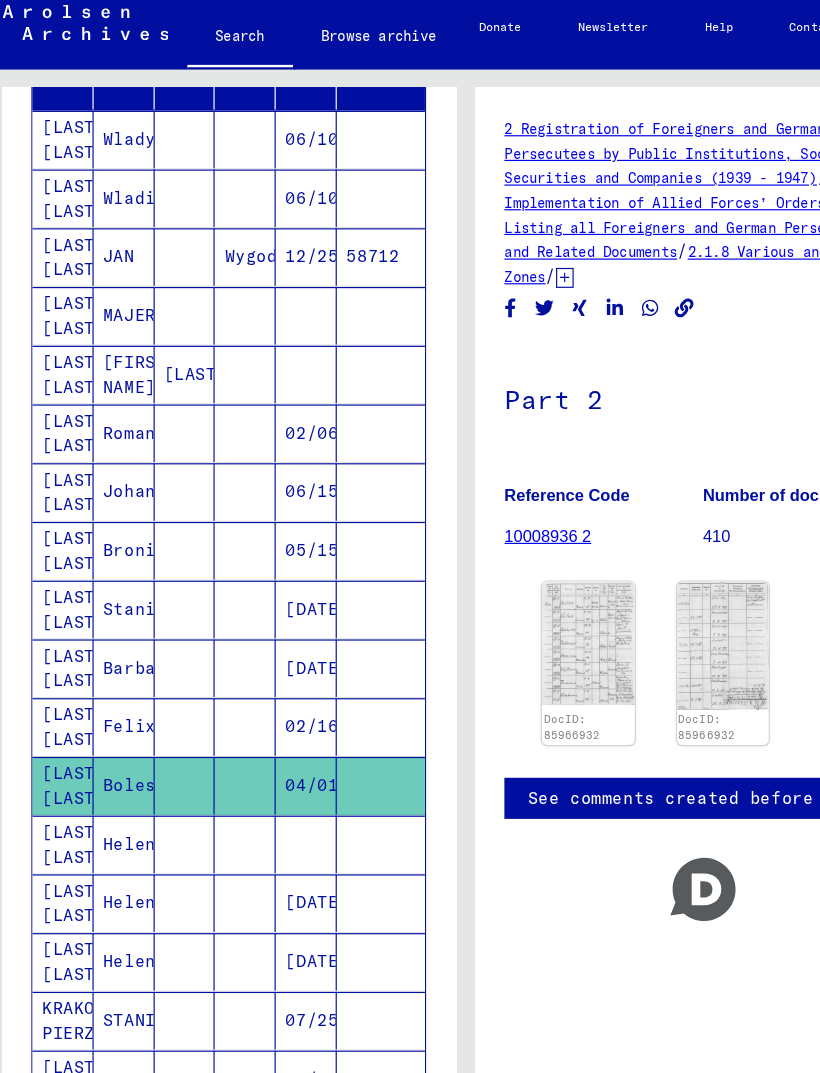 click at bounding box center [222, 631] 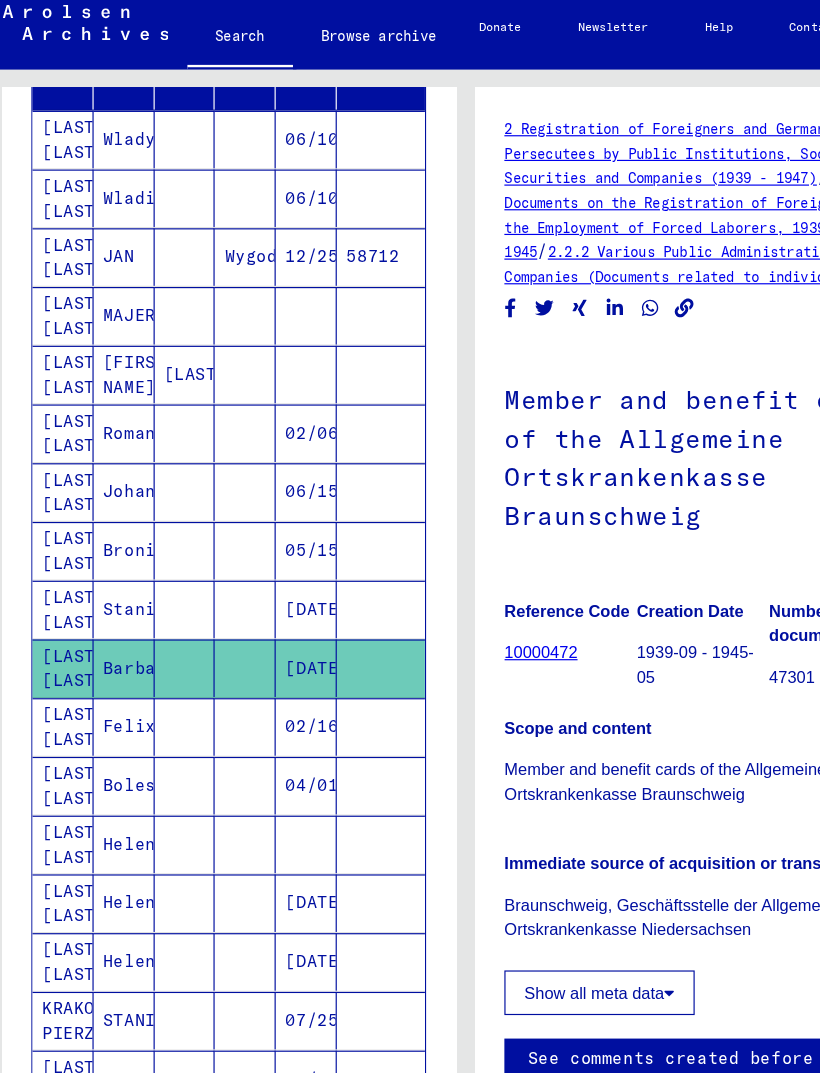 click at bounding box center [337, 831] 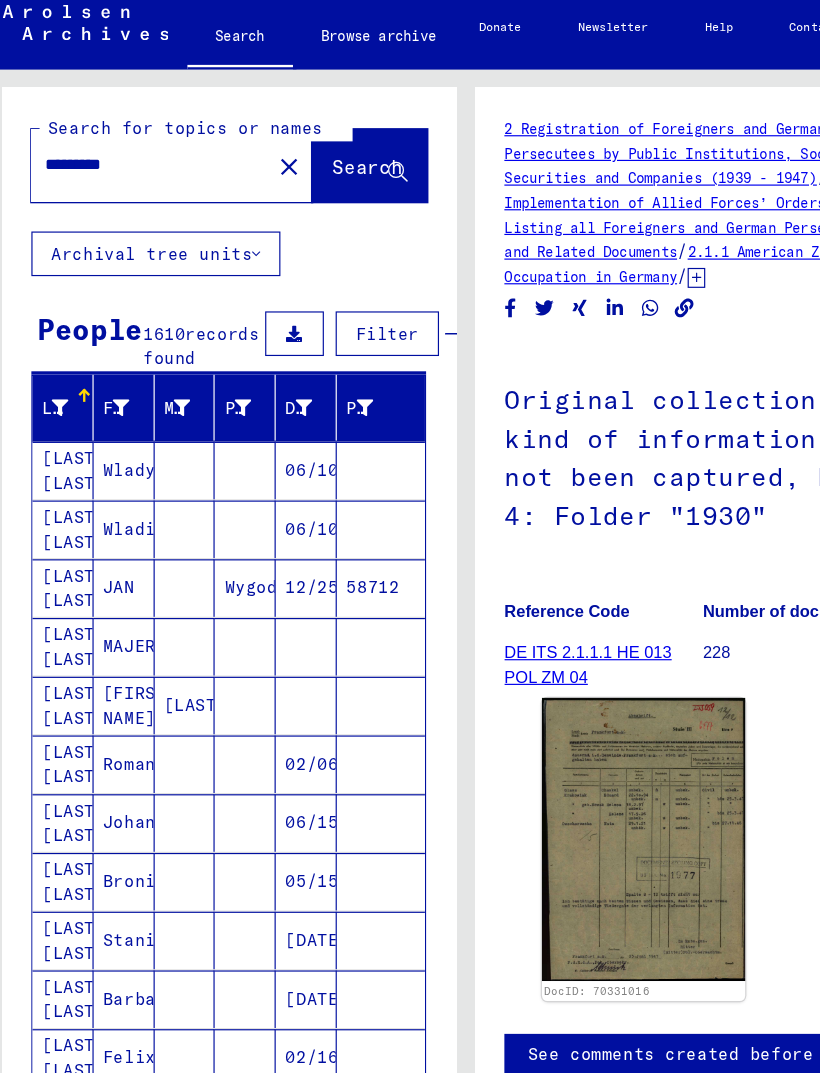 scroll, scrollTop: 0, scrollLeft: 0, axis: both 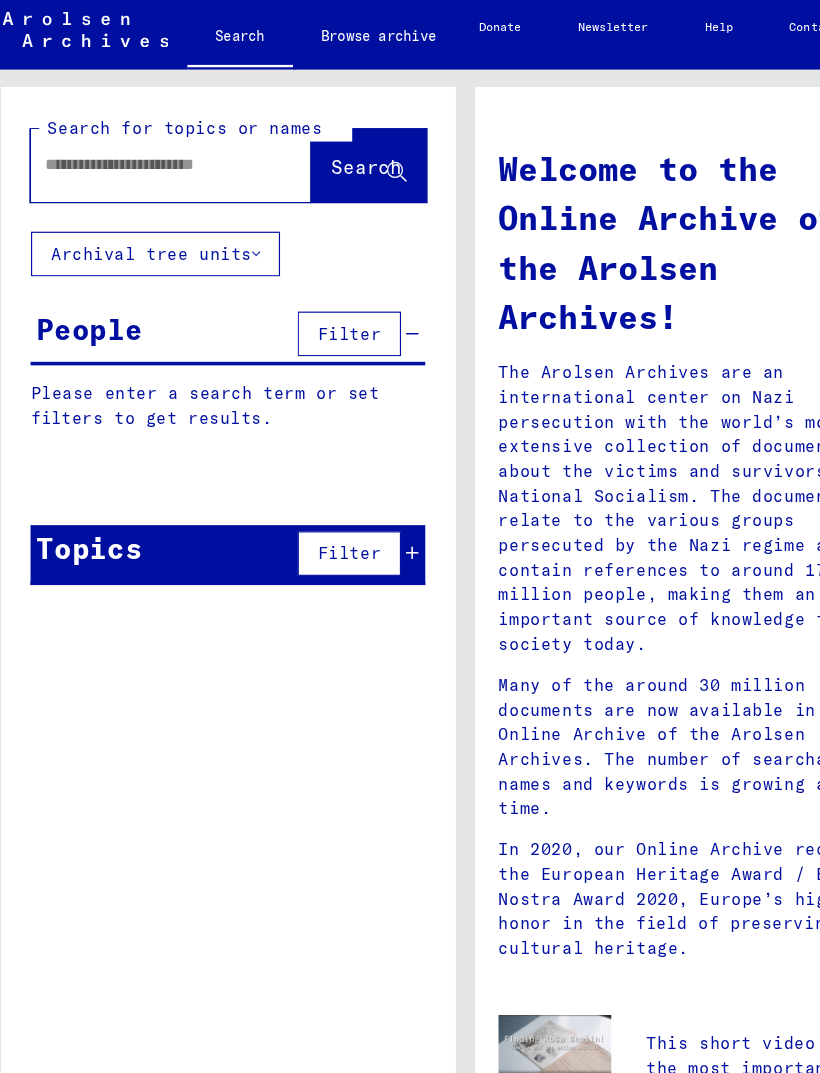 click at bounding box center (135, 153) 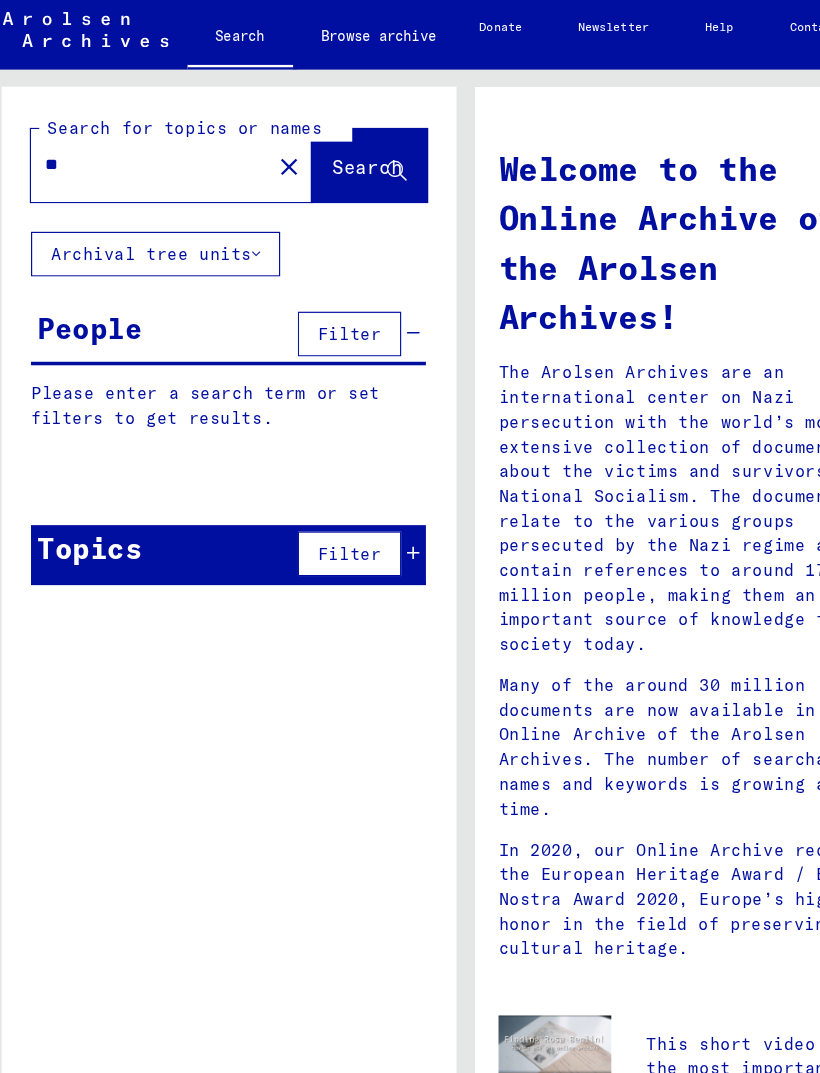 type on "*" 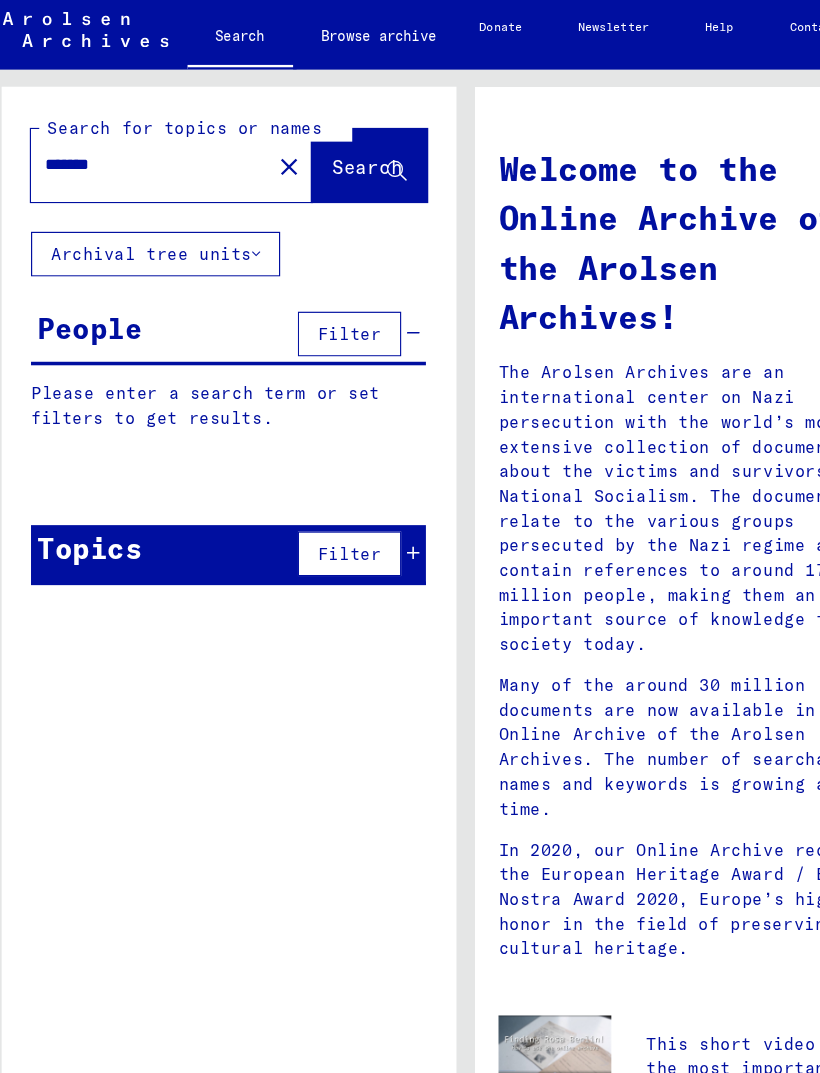 type on "*******" 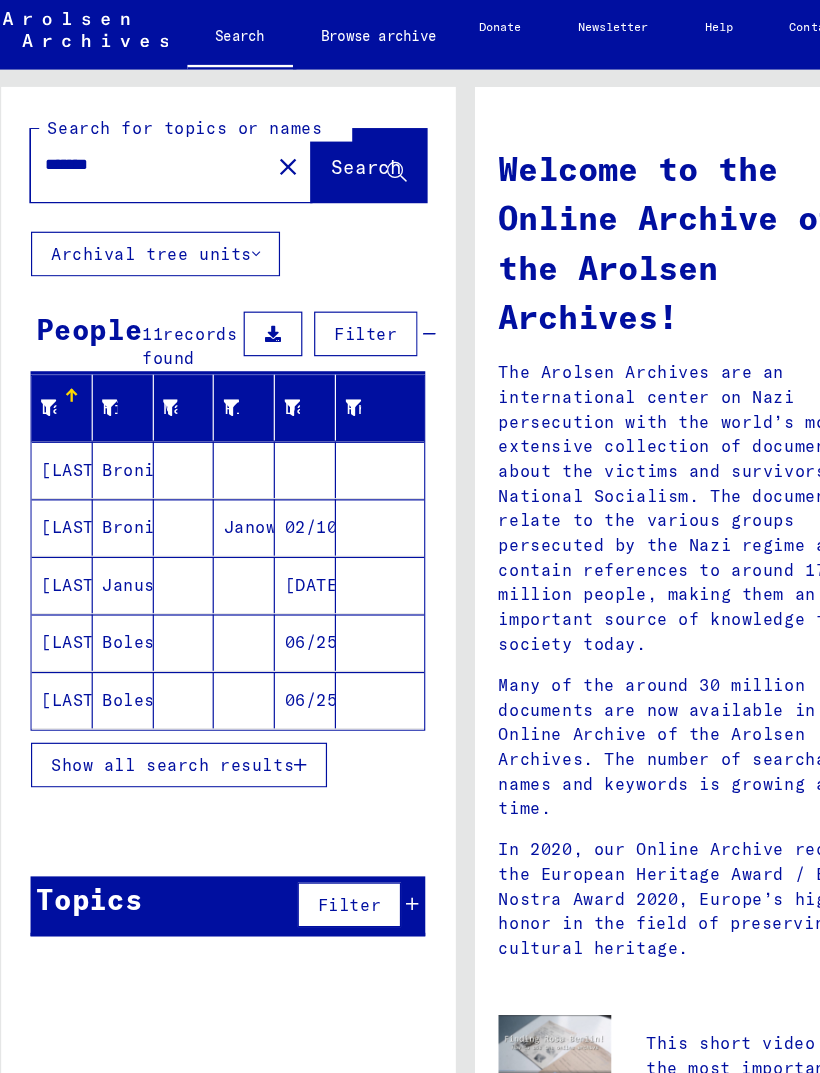 click at bounding box center [171, 462] 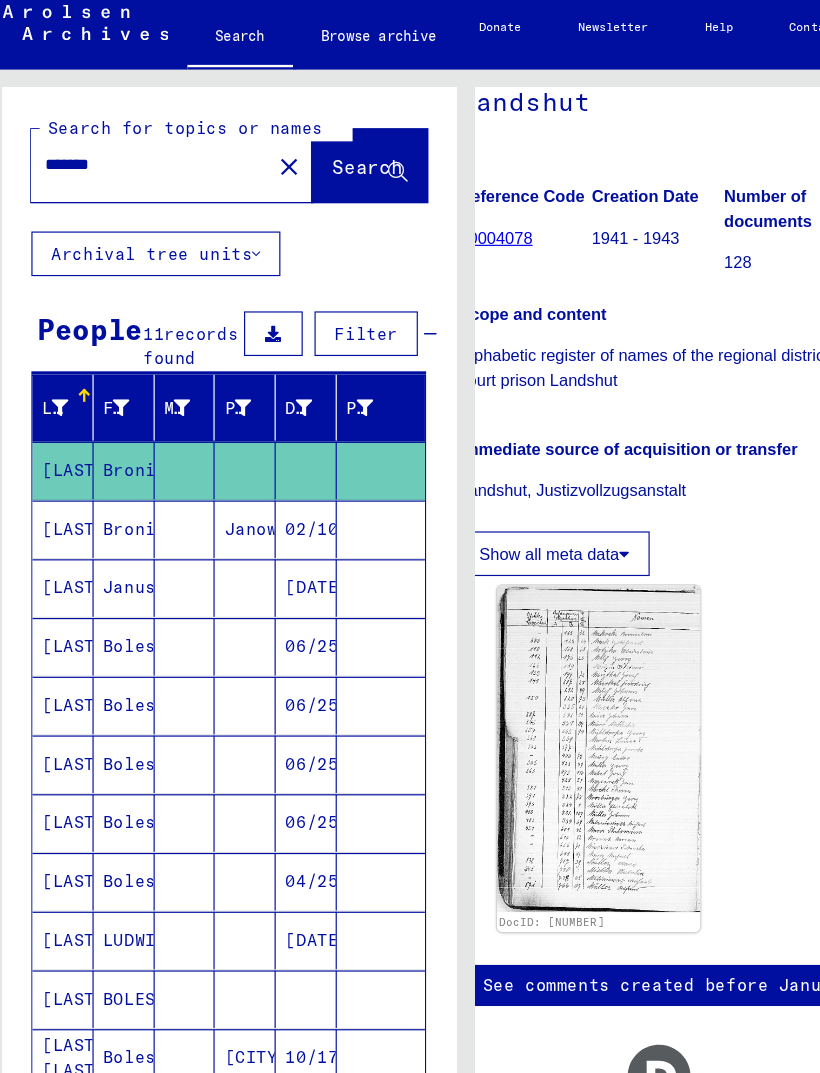 scroll, scrollTop: 248, scrollLeft: 38, axis: both 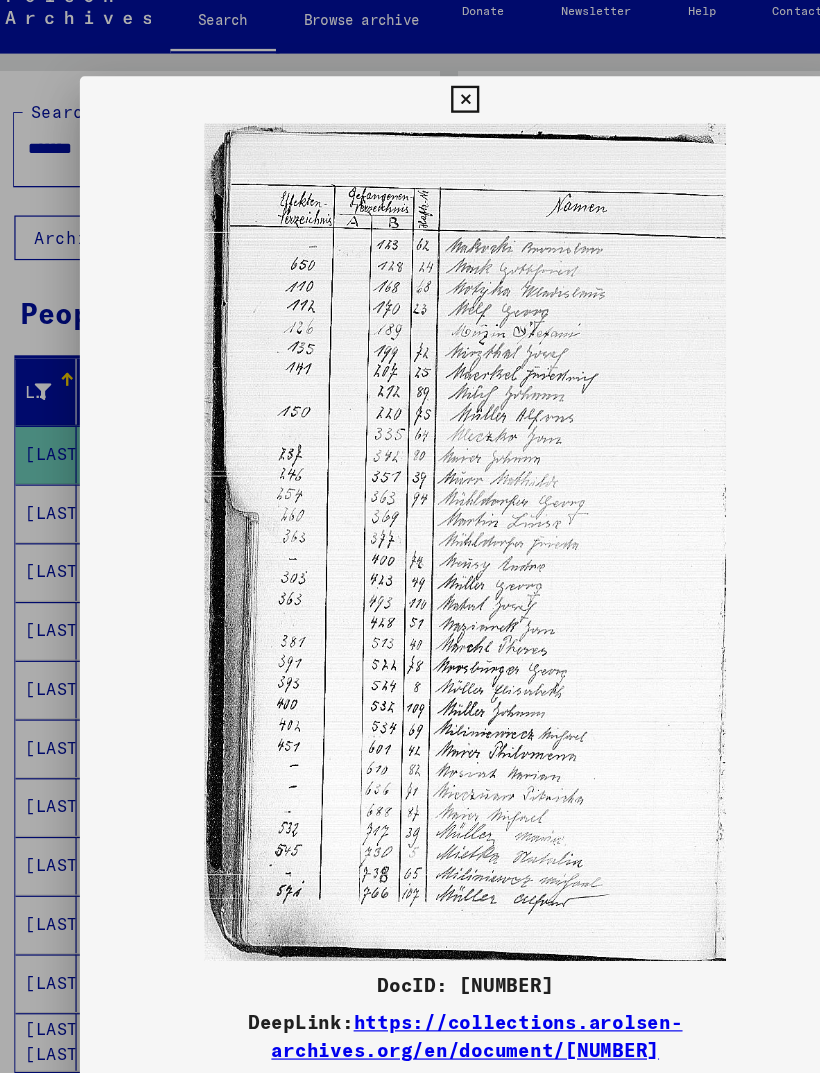 click at bounding box center (410, 536) 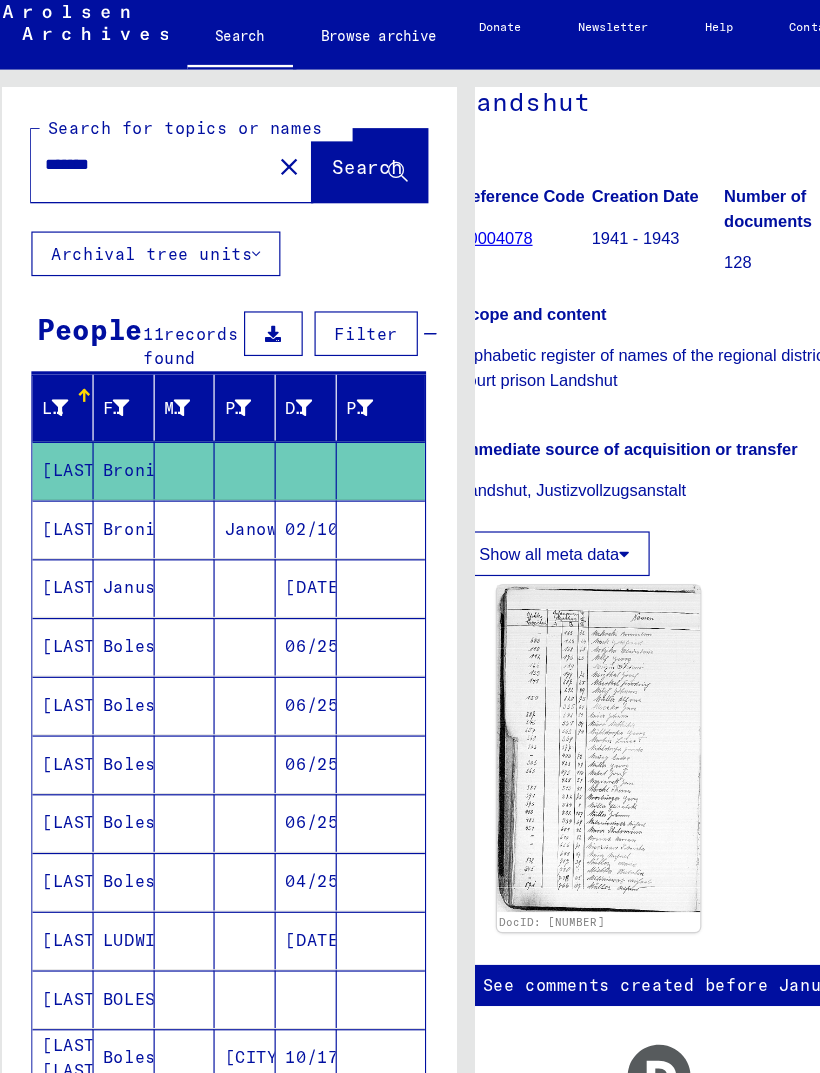 click on "Boleslaw" at bounding box center [119, 713] 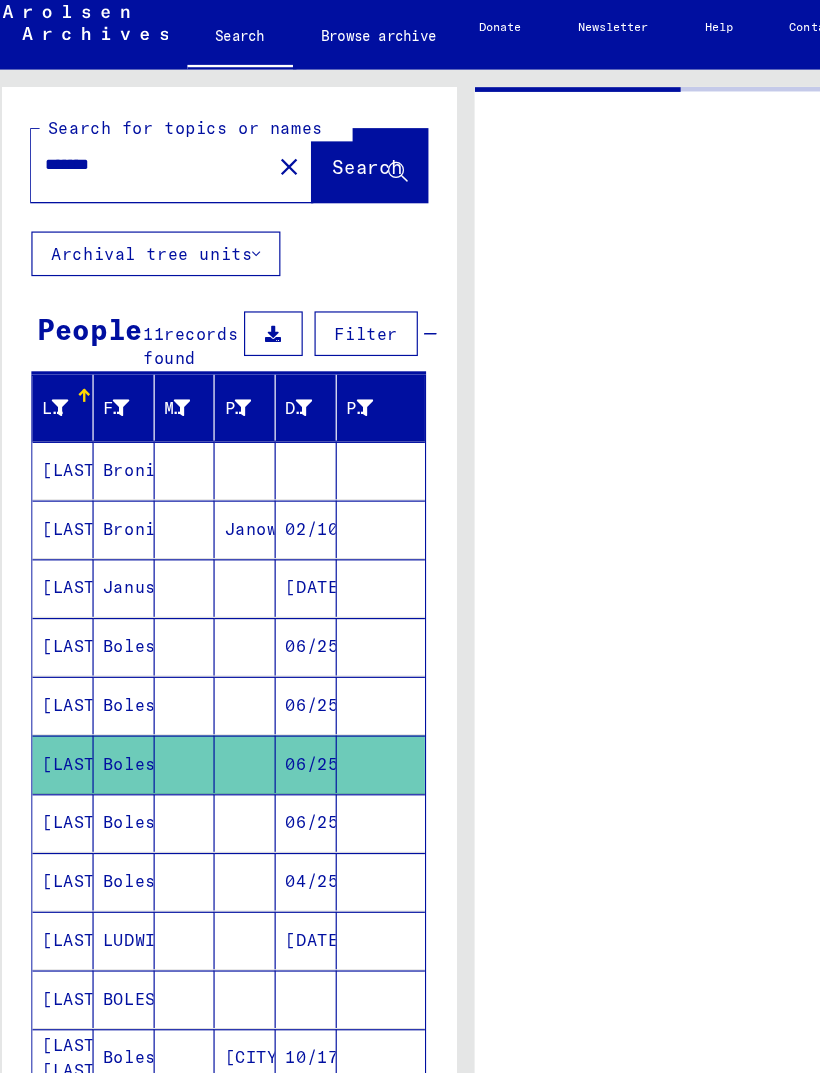 scroll, scrollTop: 0, scrollLeft: 0, axis: both 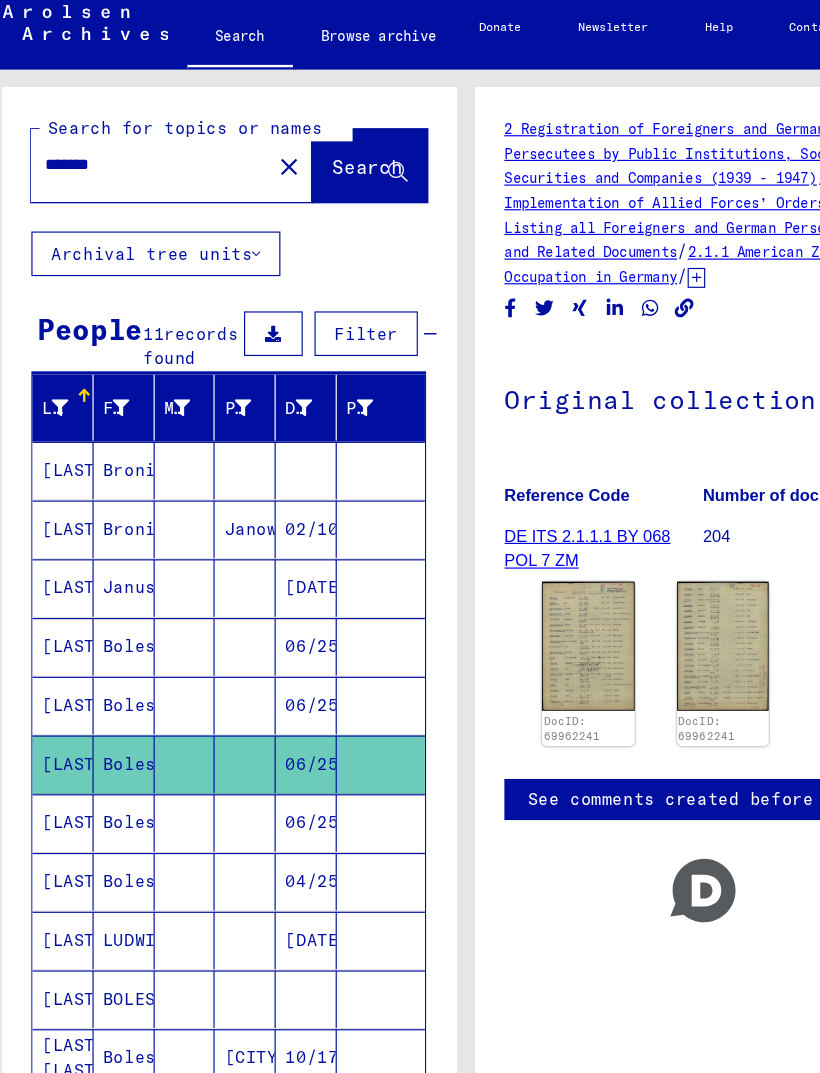 click 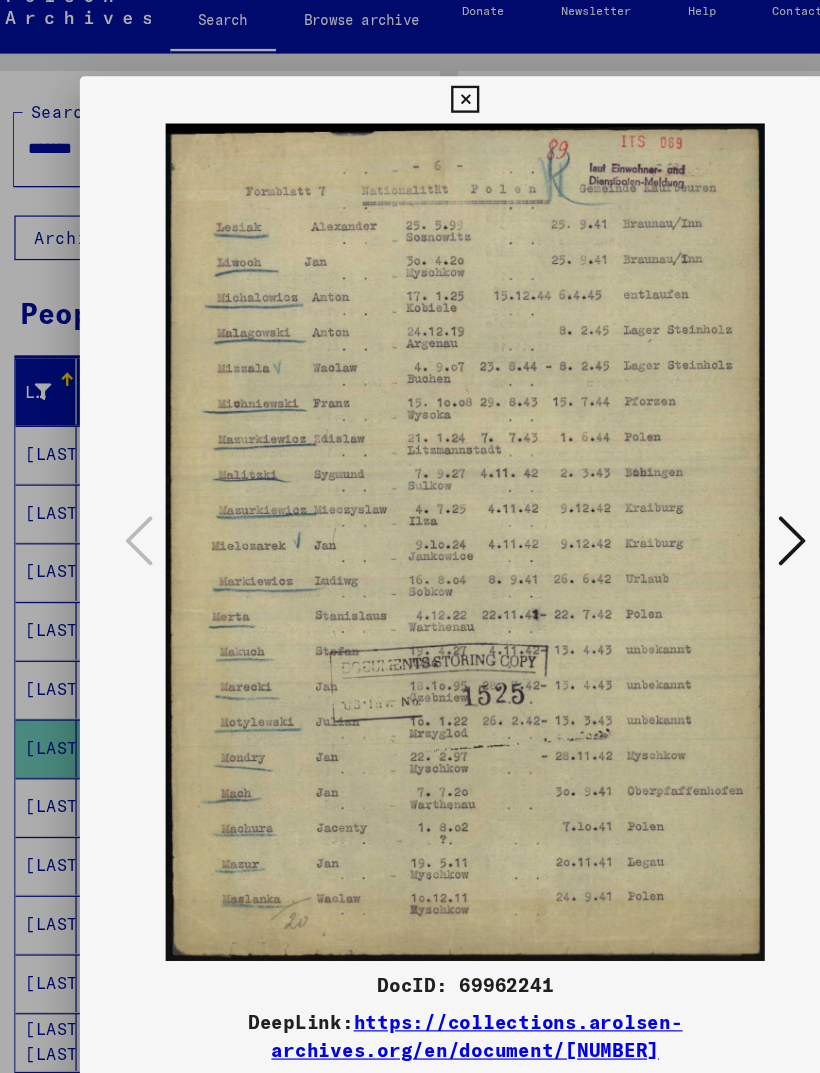 click at bounding box center (410, 474) 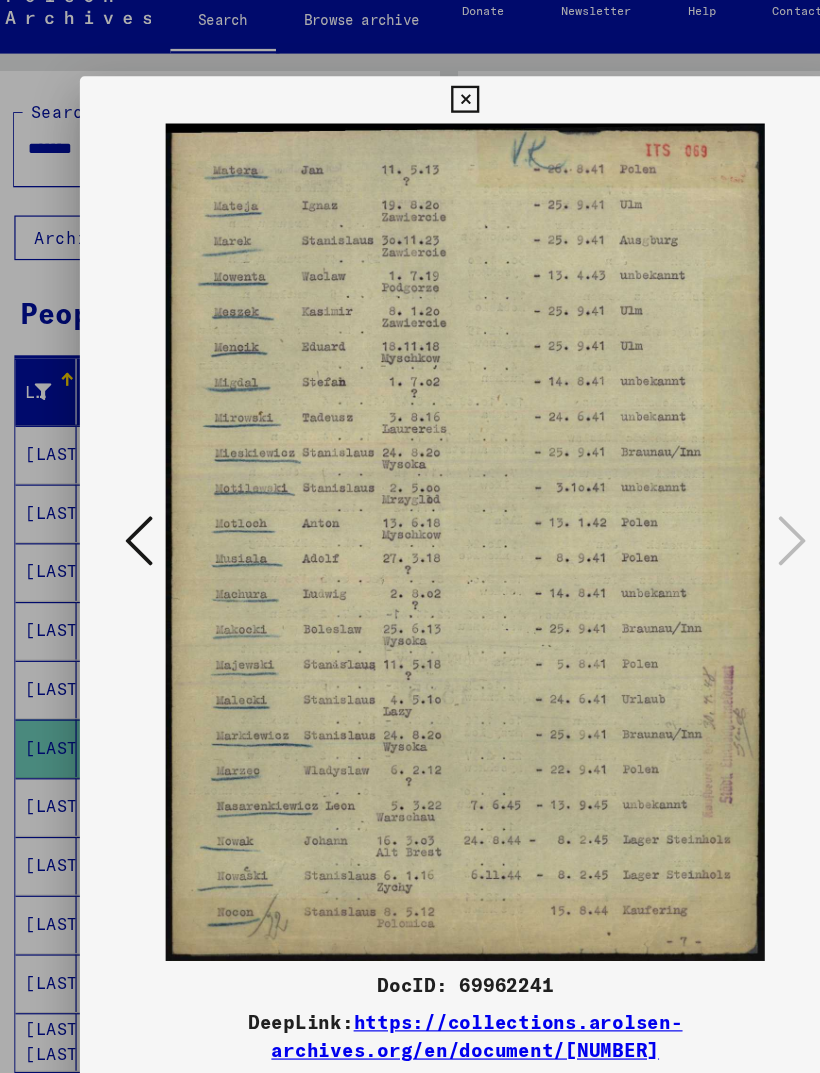 click at bounding box center (410, 536) 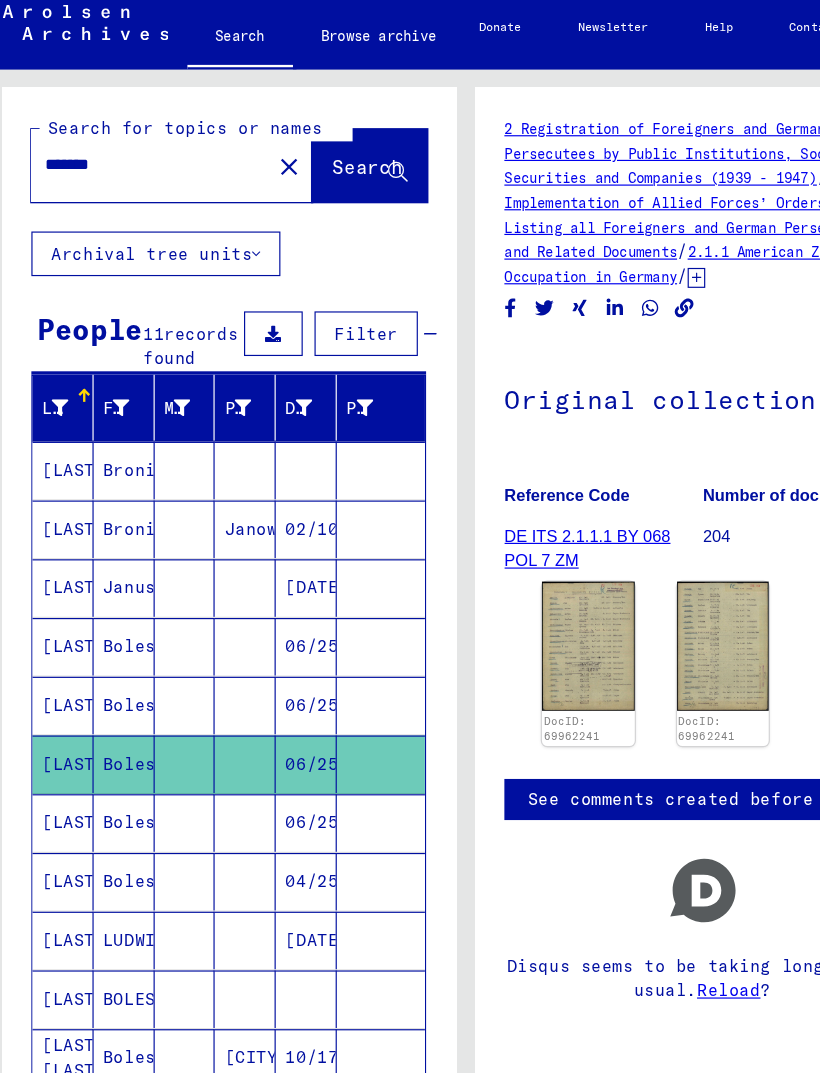 scroll, scrollTop: 23, scrollLeft: 0, axis: vertical 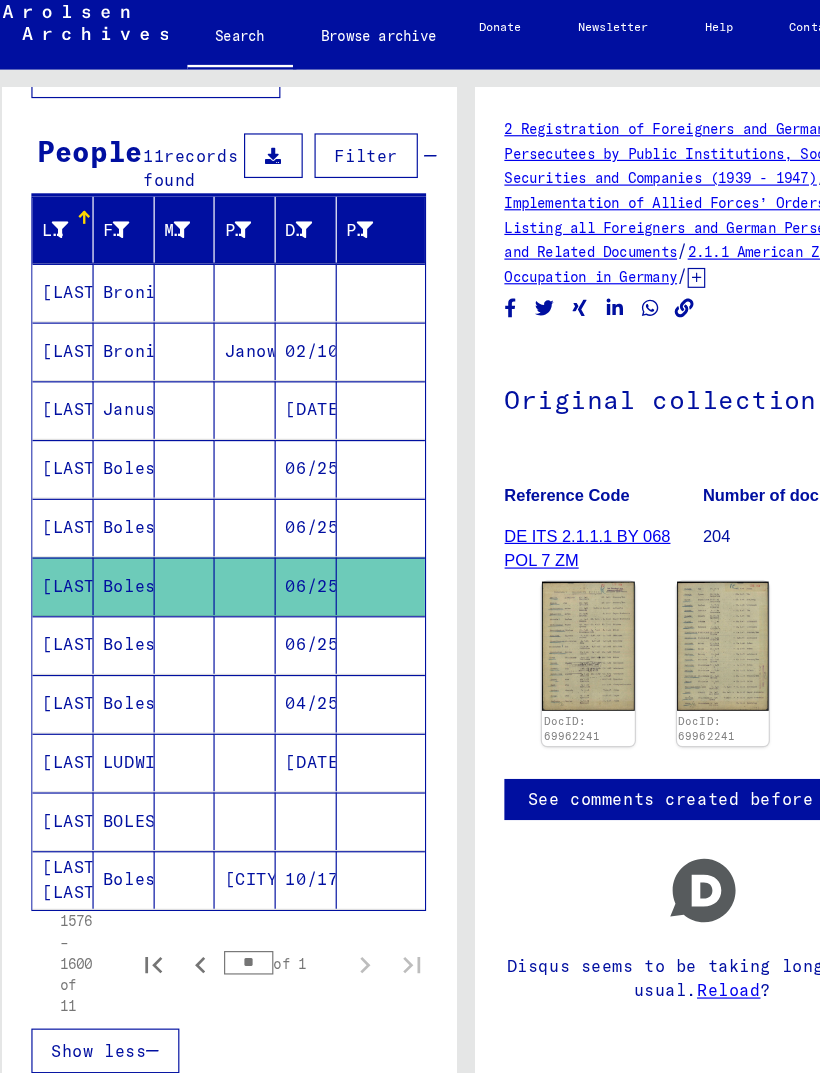 click on "Boleslaw" 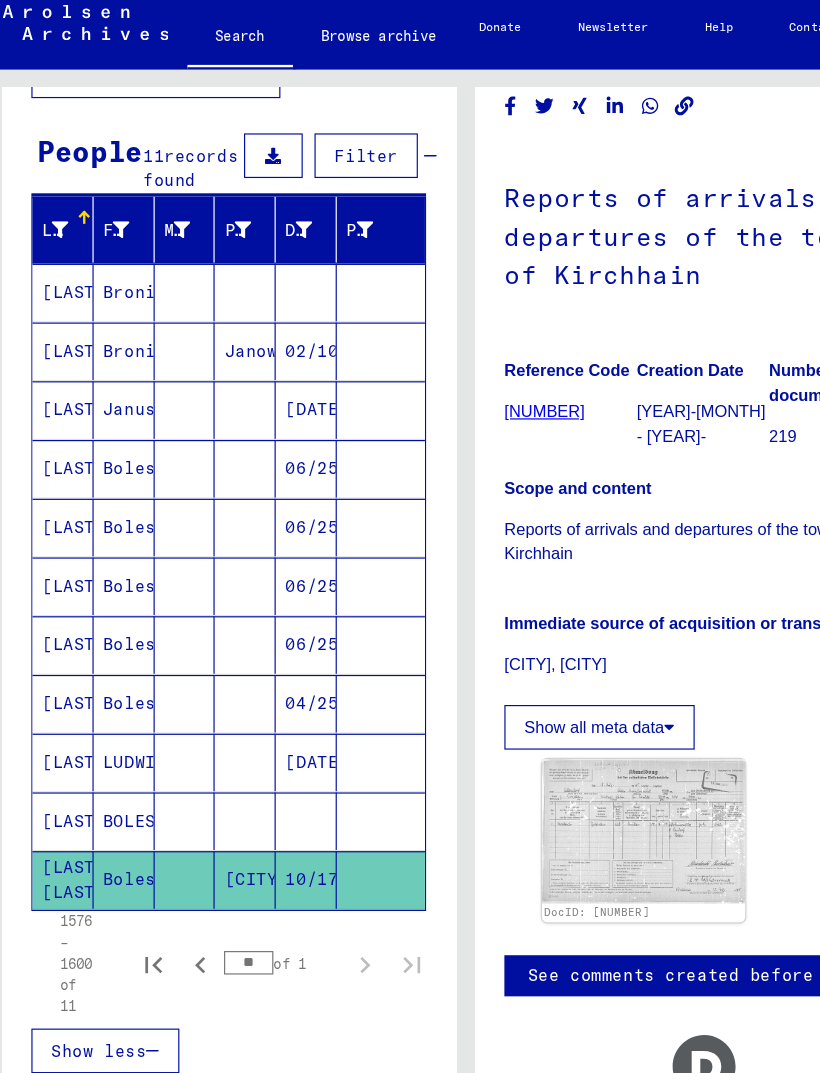 scroll, scrollTop: 173, scrollLeft: 0, axis: vertical 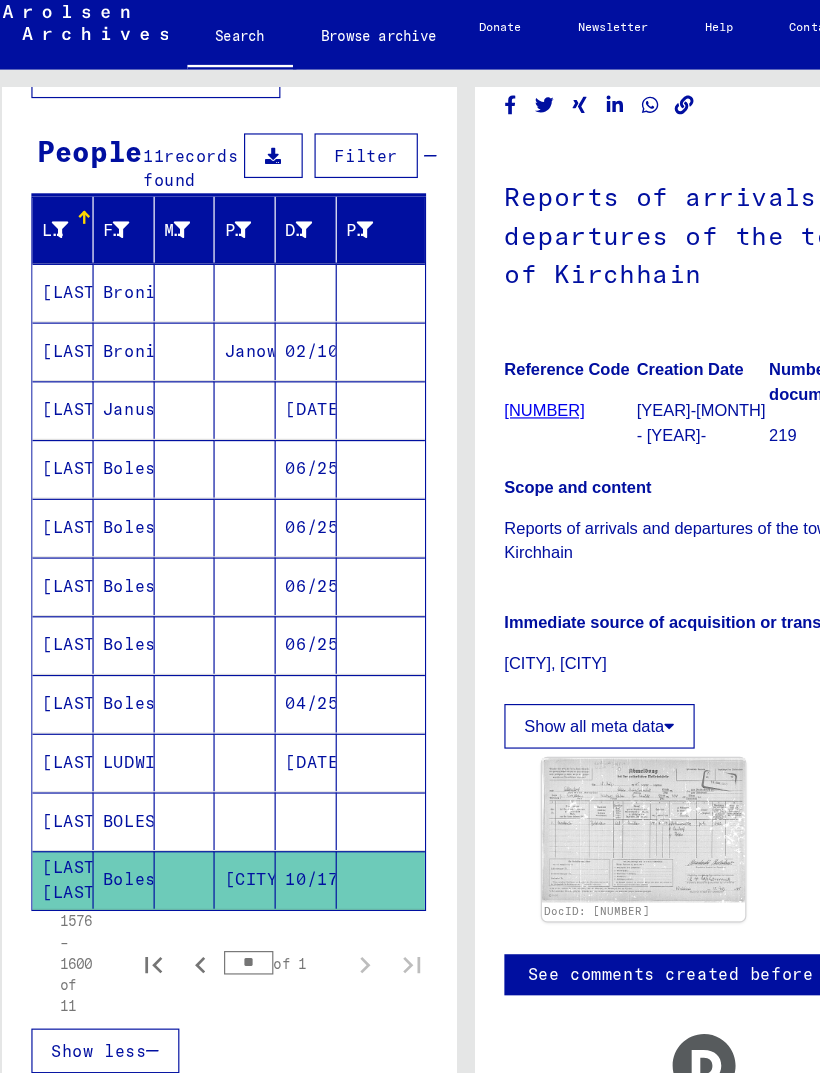 click 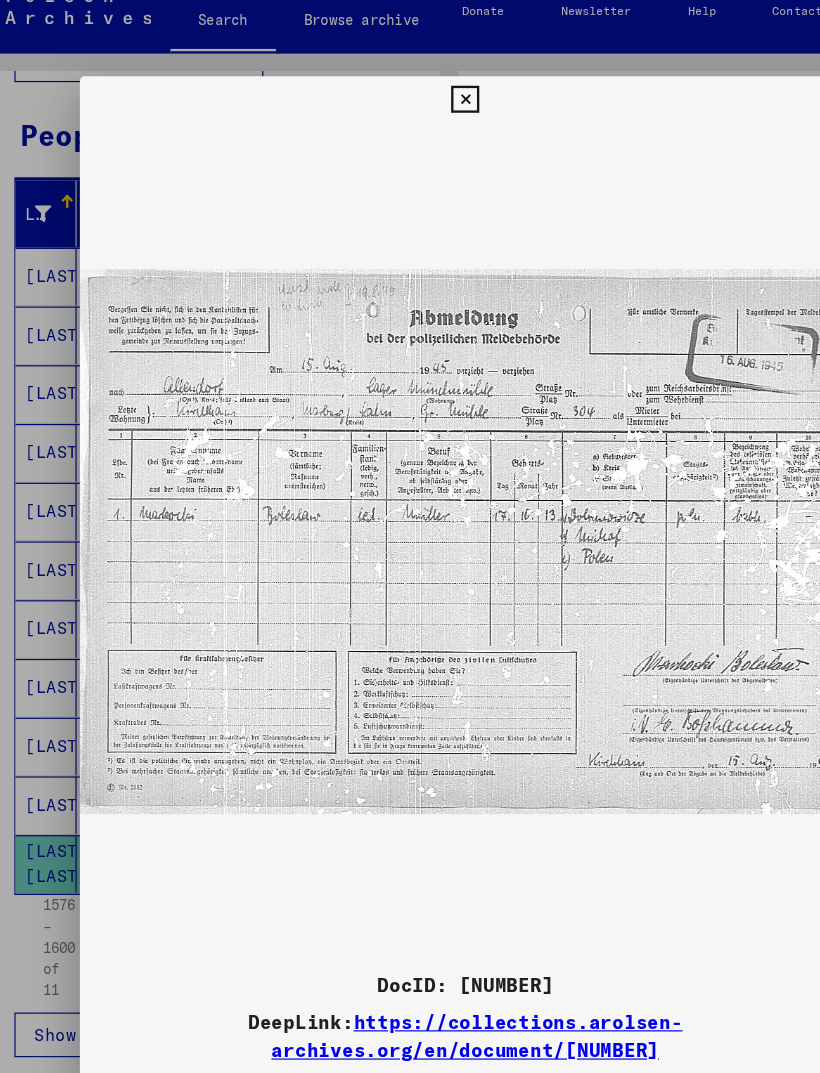 click at bounding box center (410, 536) 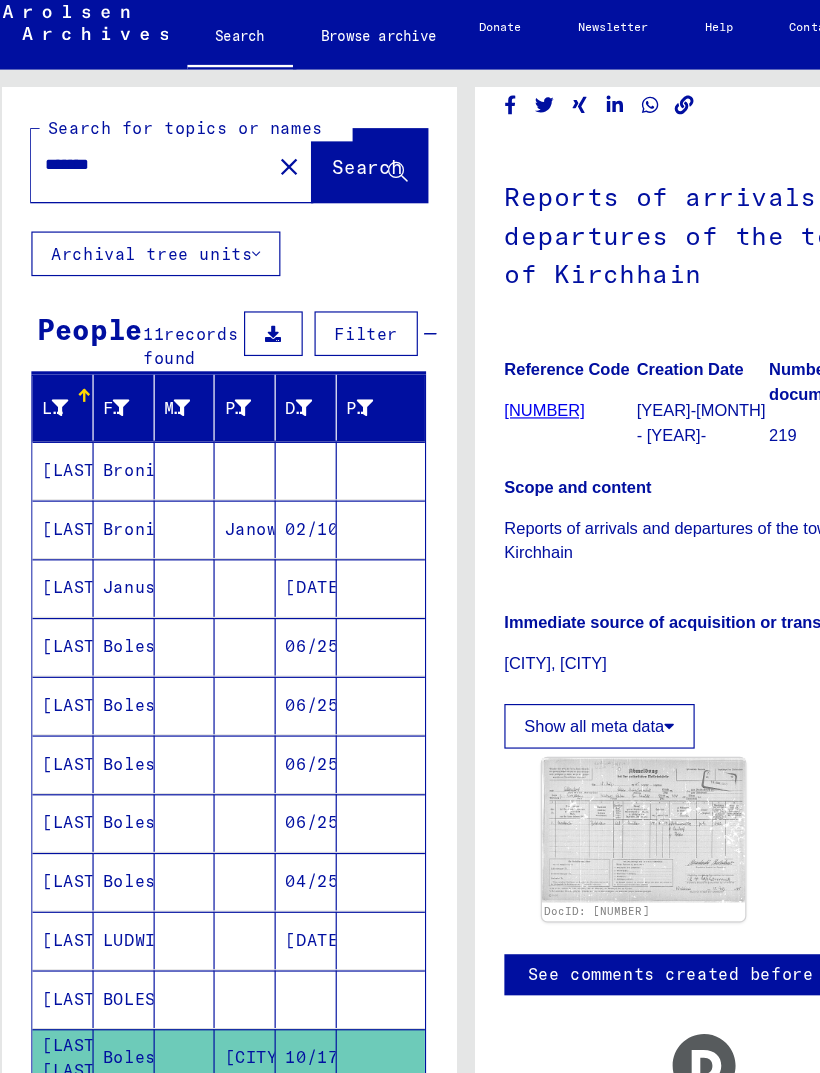 scroll, scrollTop: 0, scrollLeft: 0, axis: both 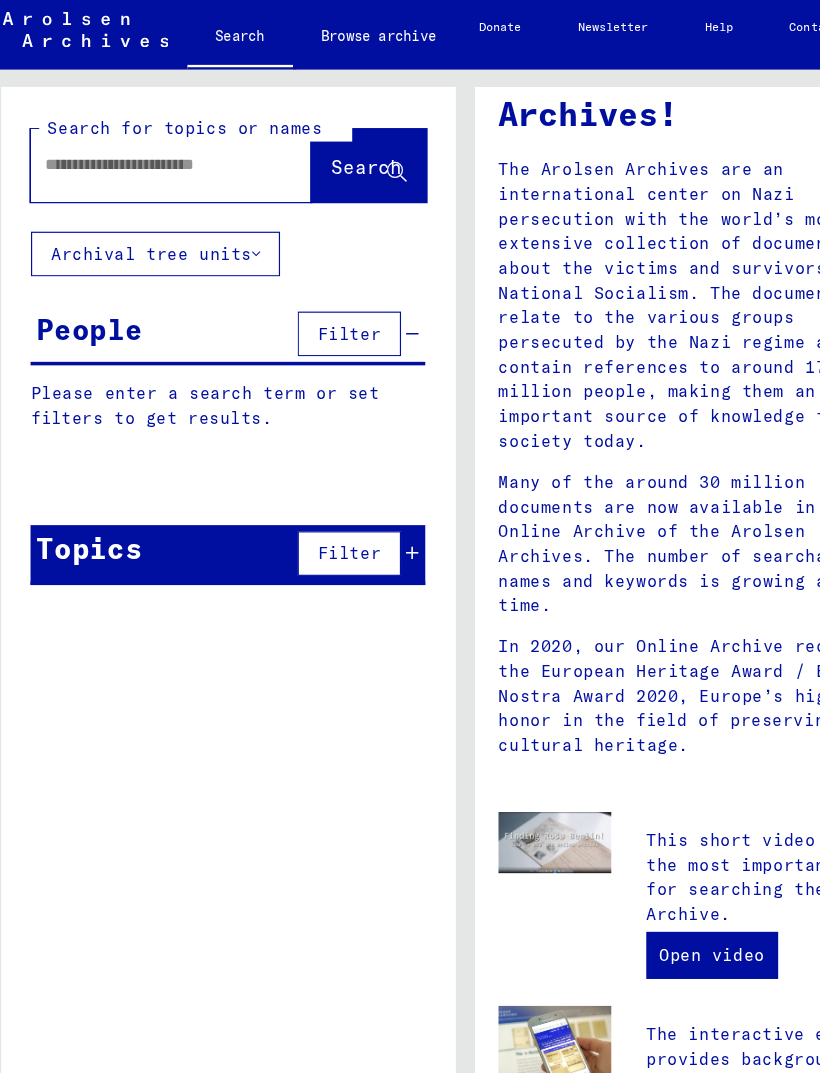 click at bounding box center [135, 153] 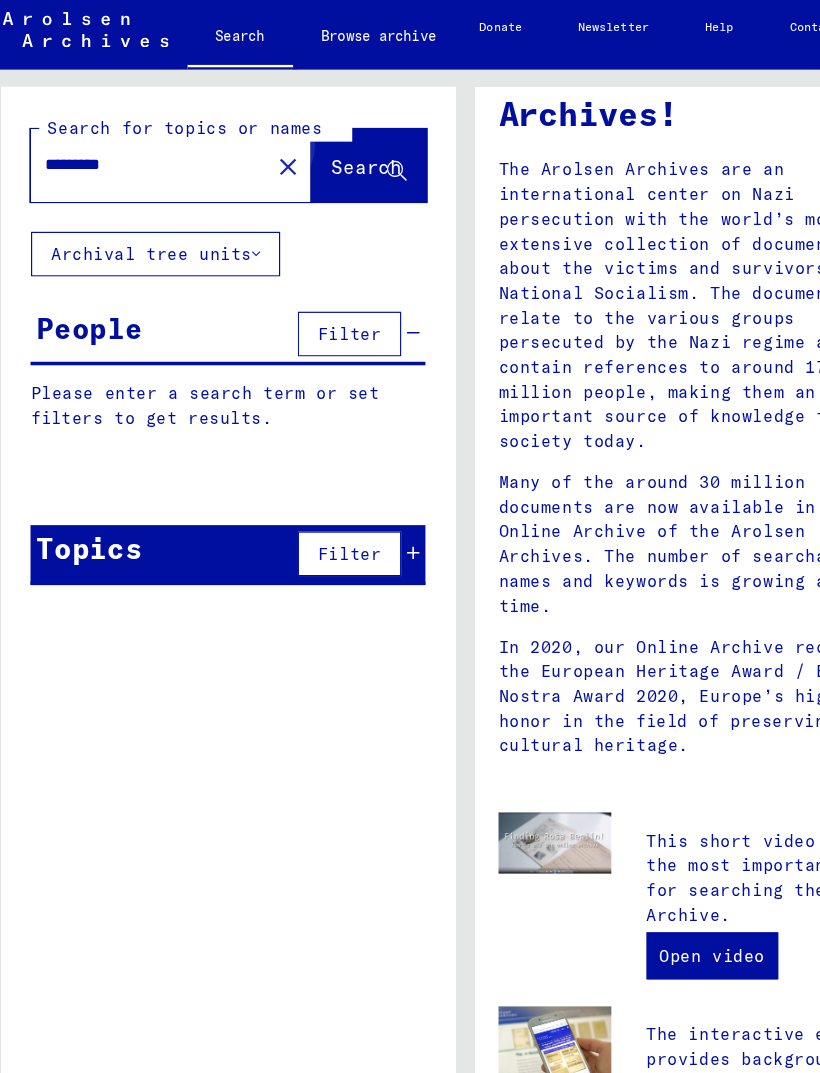 type on "*********" 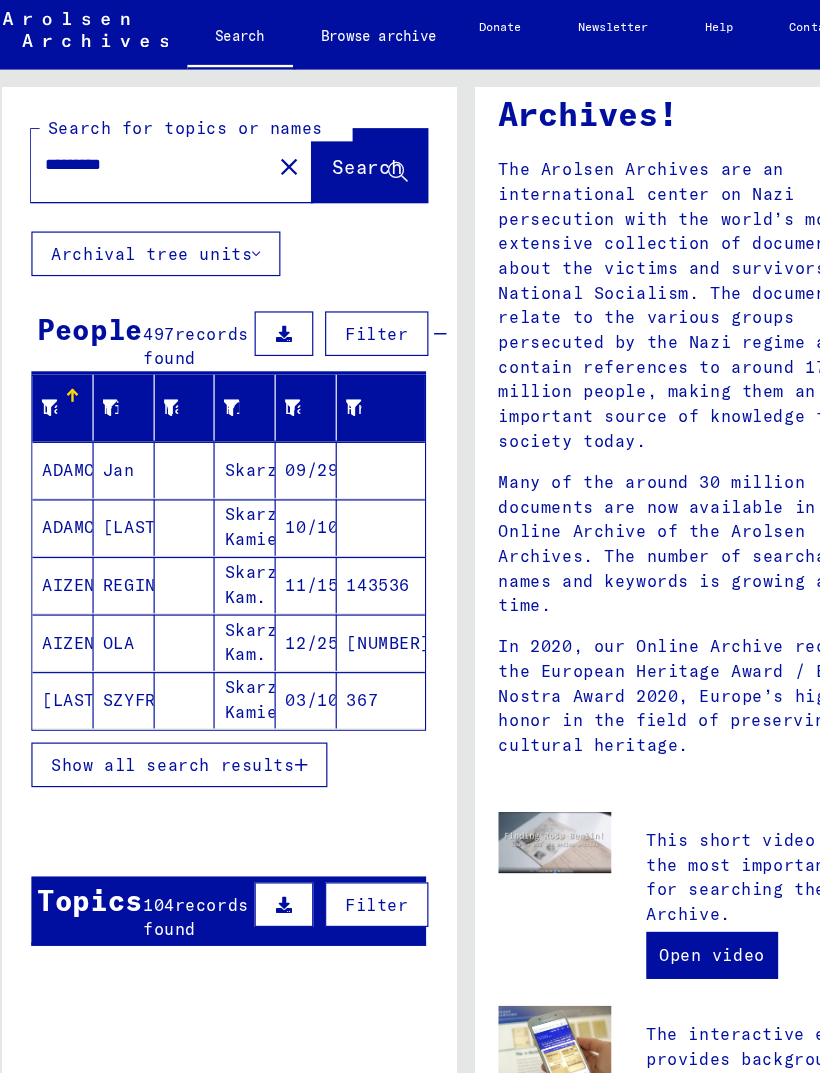 click at bounding box center (269, 664) 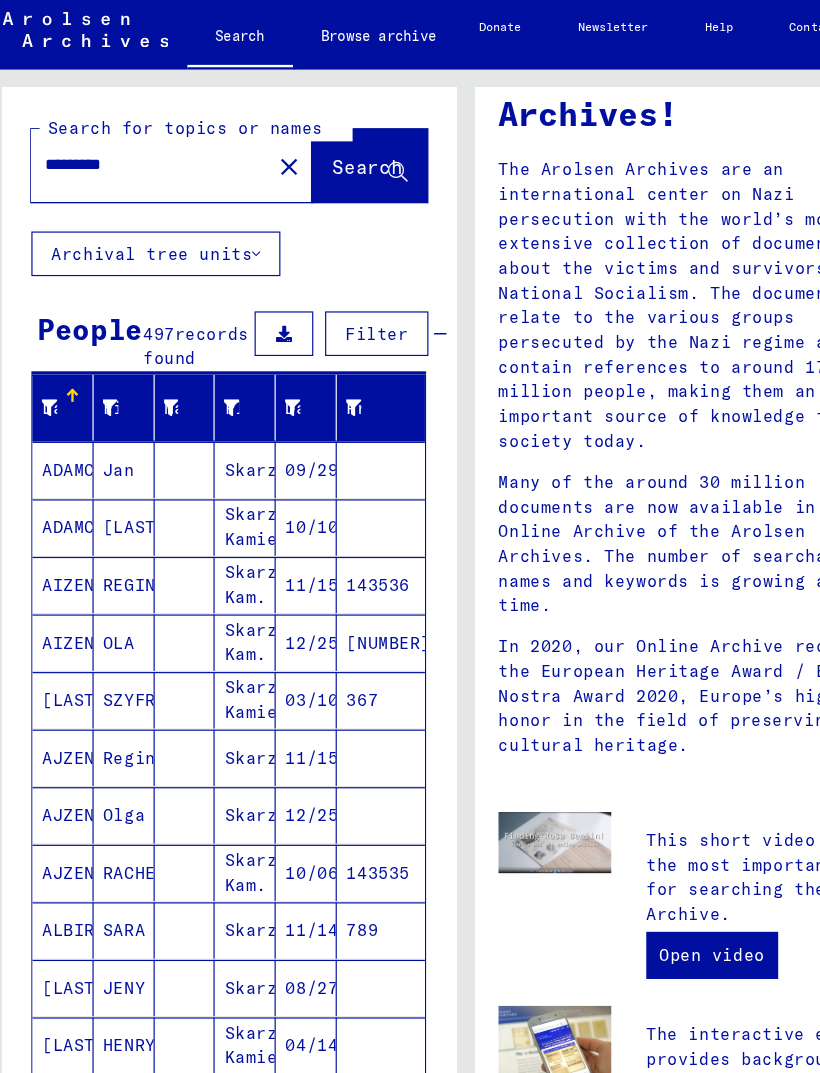 click on "[LAST]" at bounding box center [67, 658] 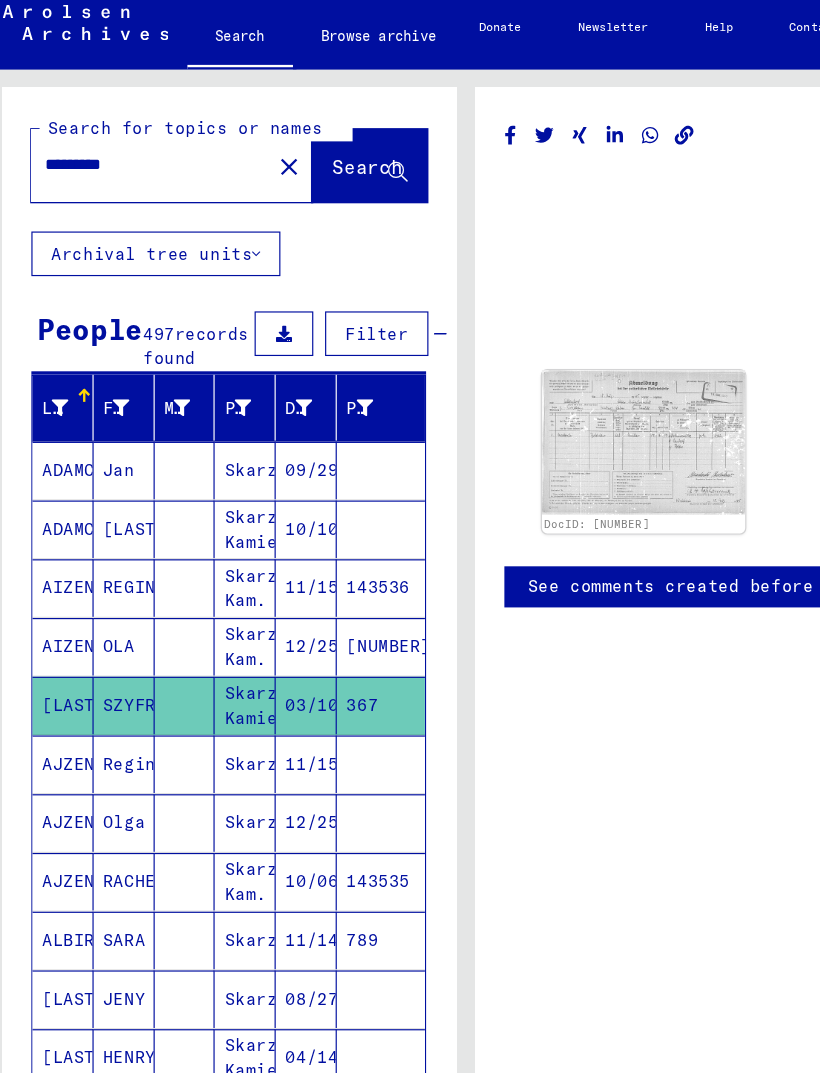 scroll, scrollTop: 0, scrollLeft: 0, axis: both 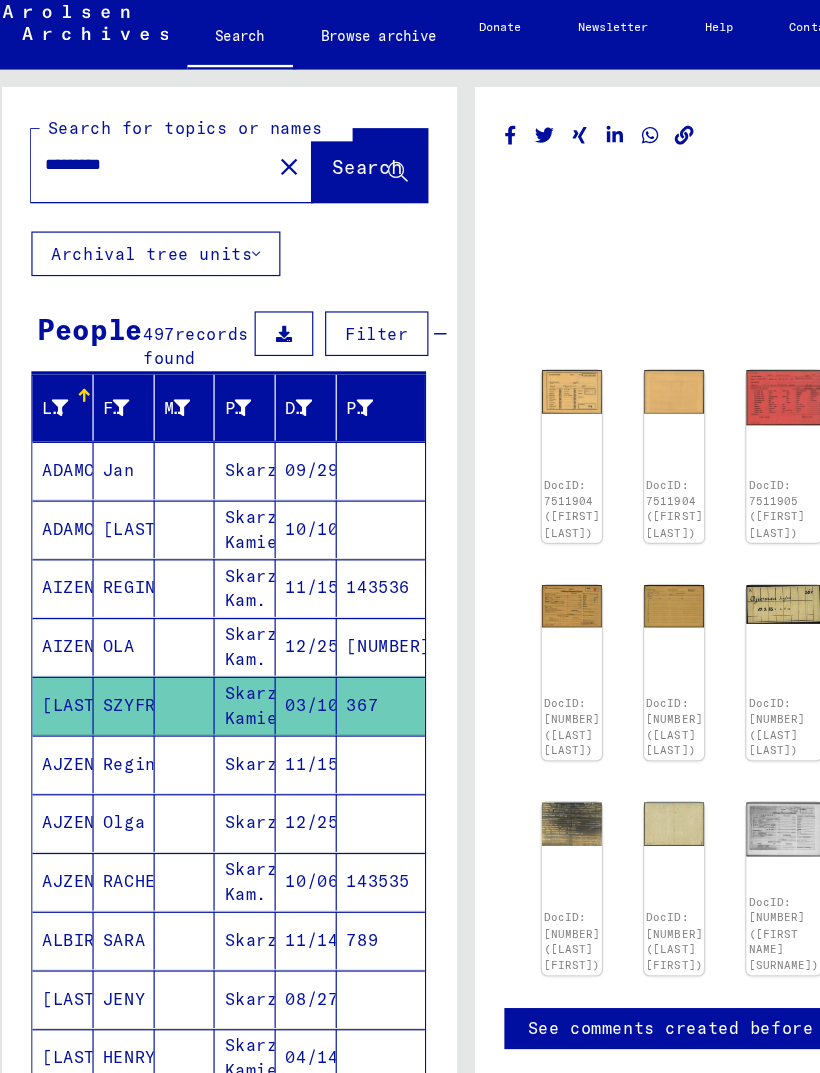 click 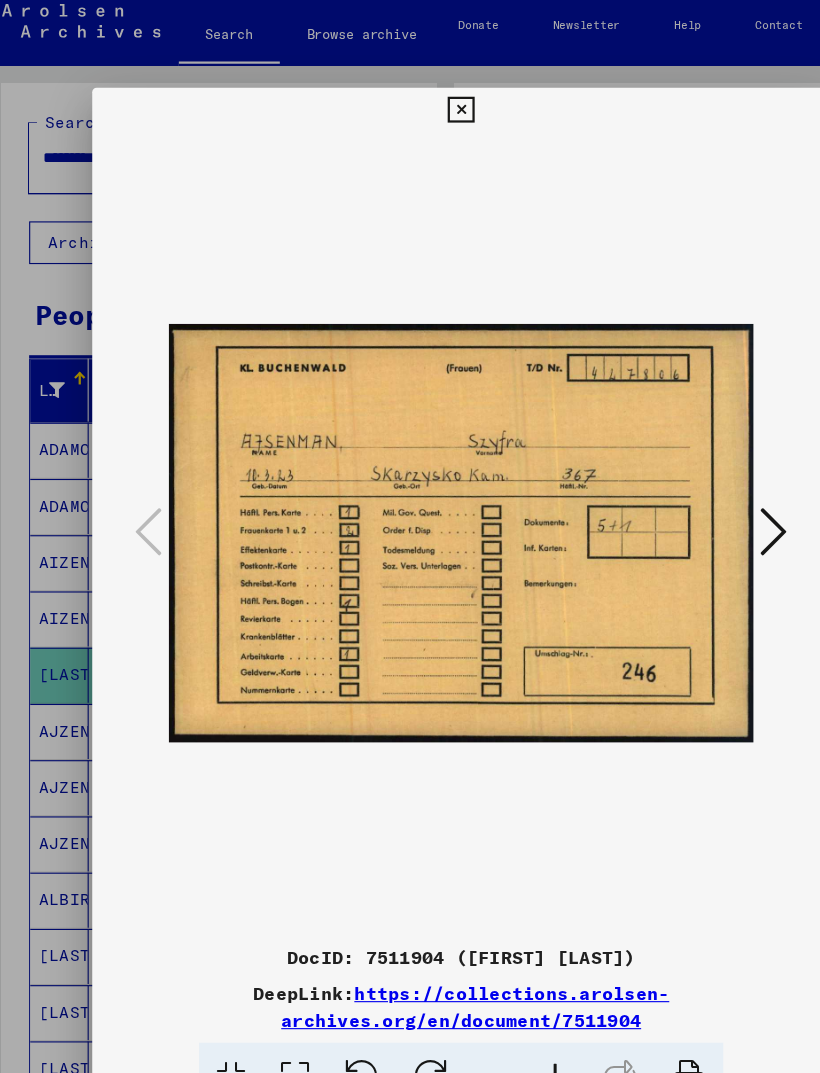 click at bounding box center [688, 474] 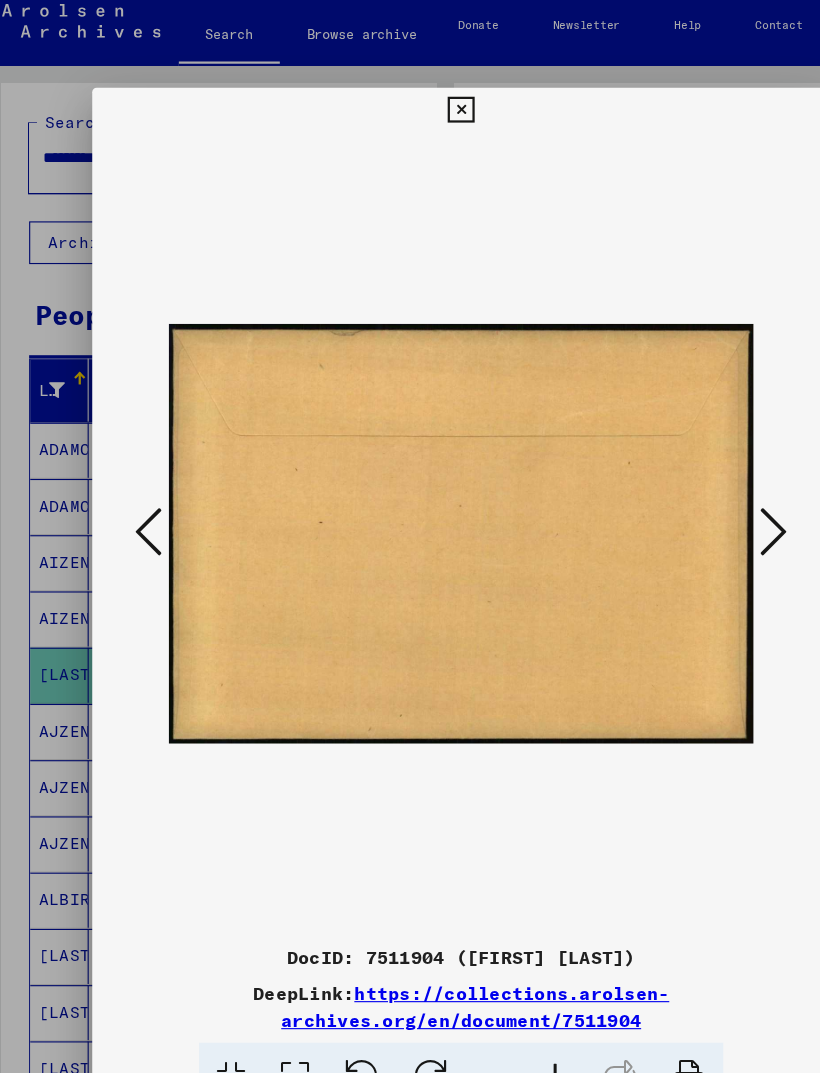 click at bounding box center [688, 473] 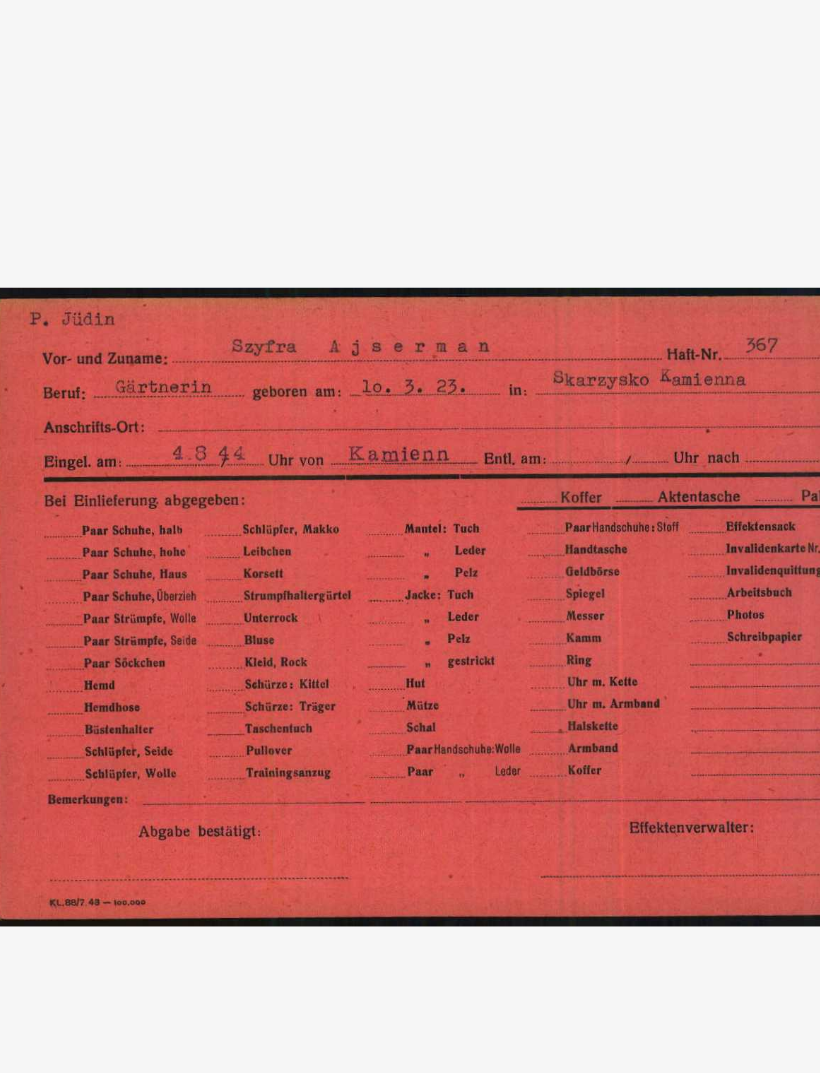 click at bounding box center (688, 474) 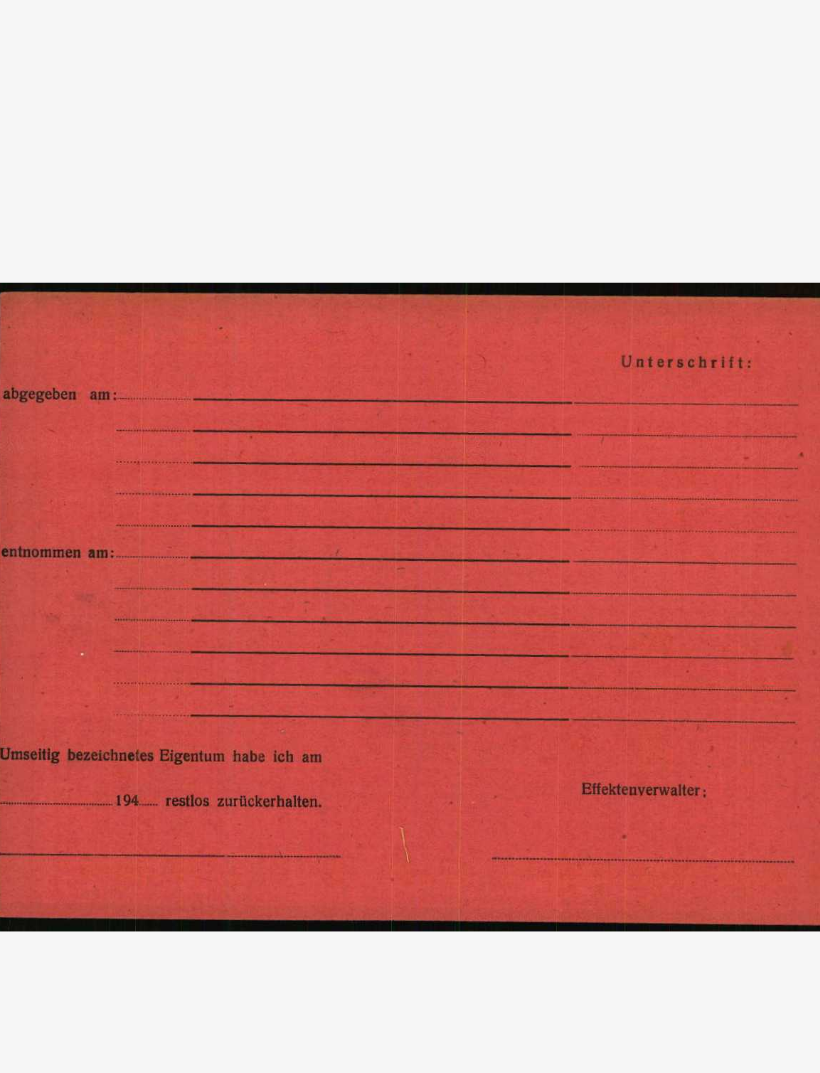 click at bounding box center (688, 473) 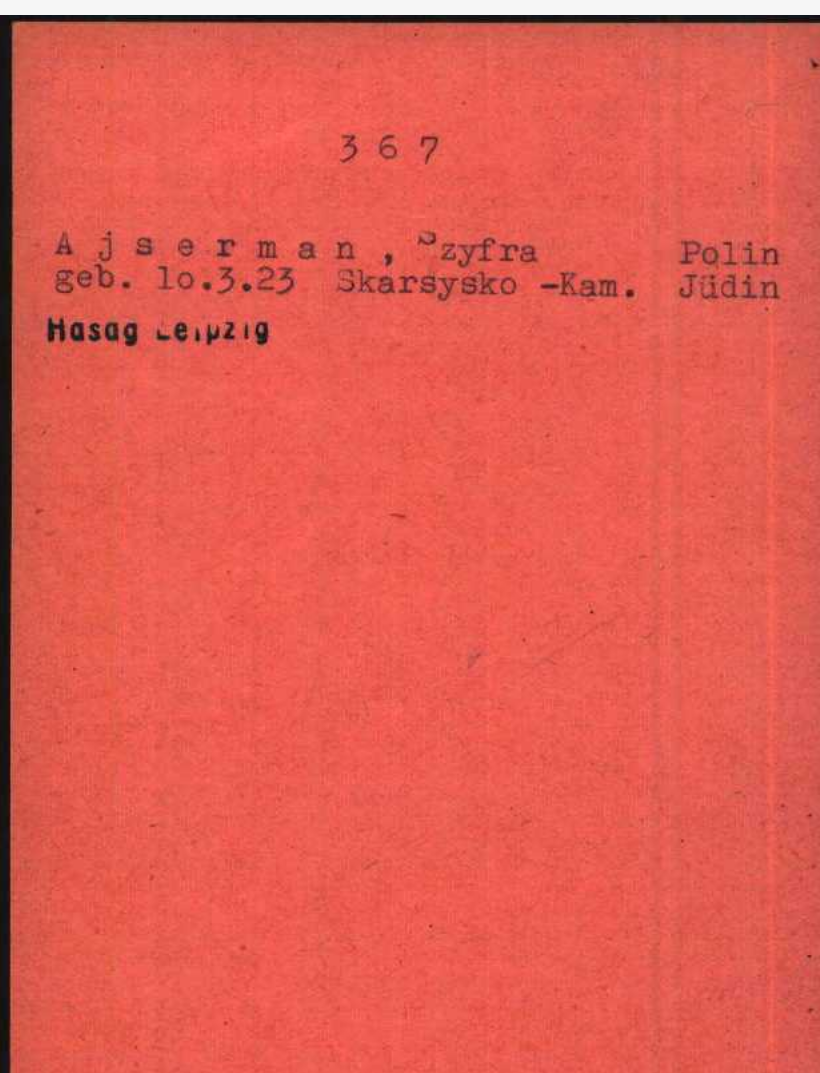 click at bounding box center (688, 473) 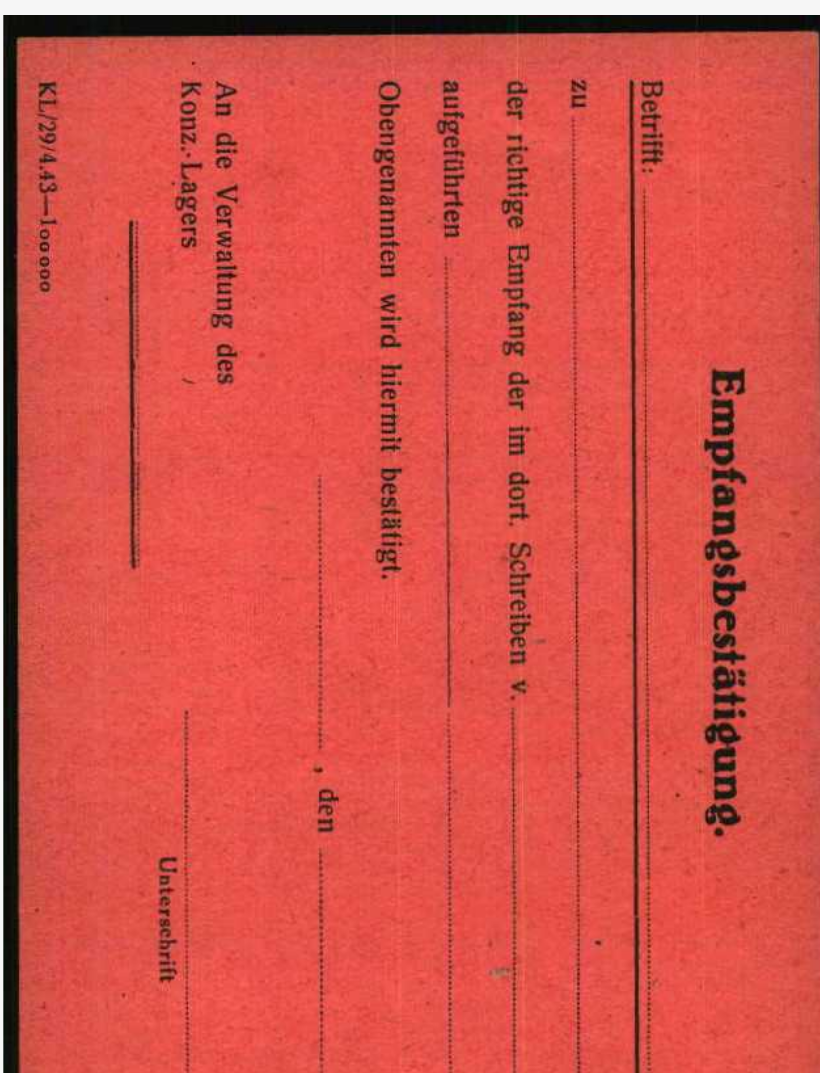 click at bounding box center [688, 473] 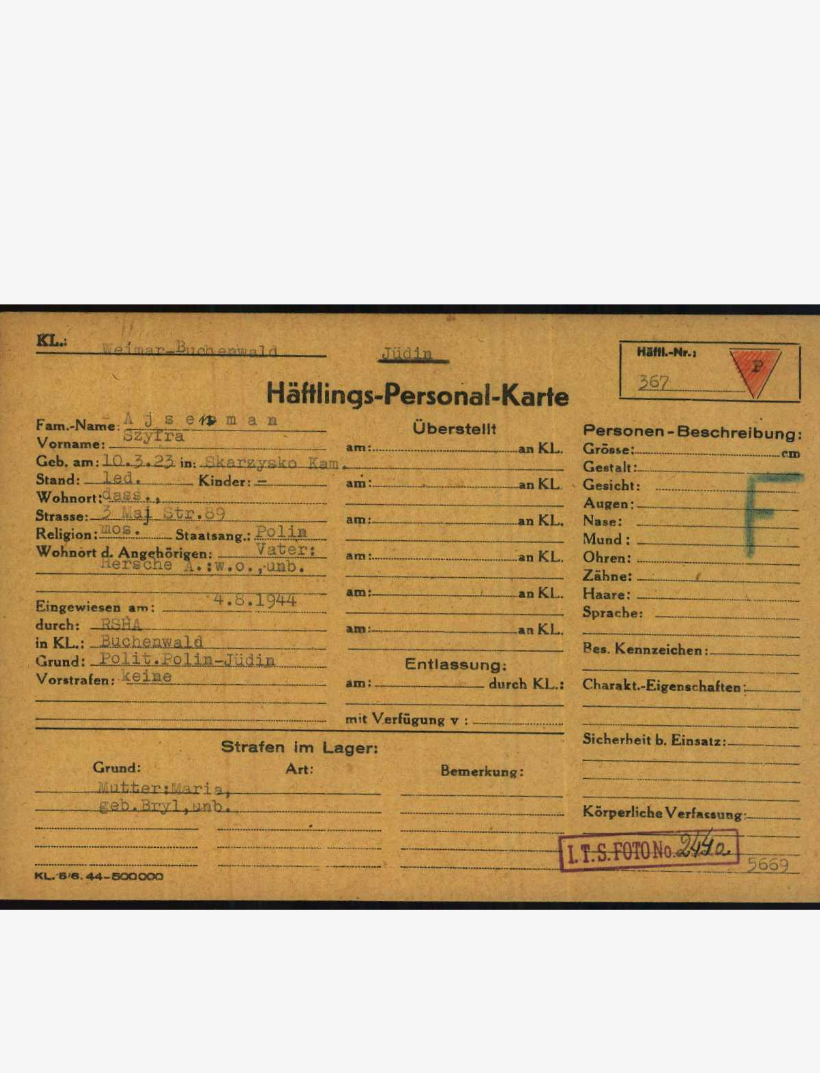 click at bounding box center (688, 473) 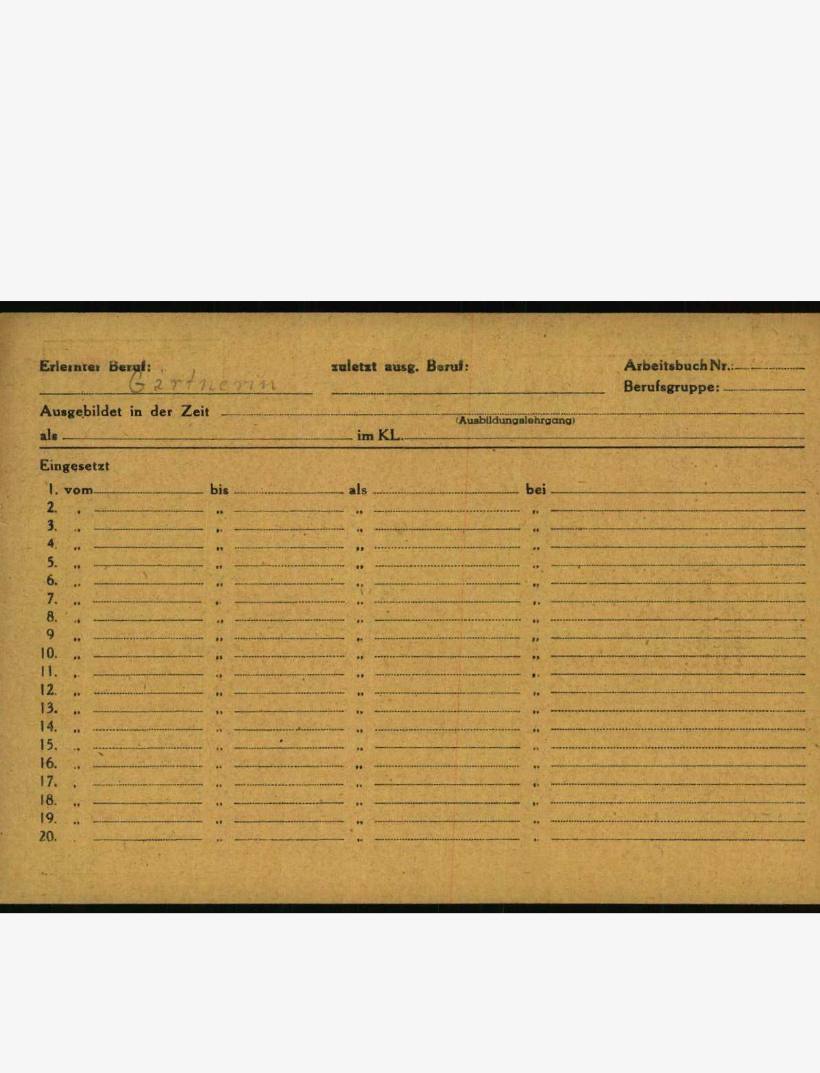 click at bounding box center [132, 474] 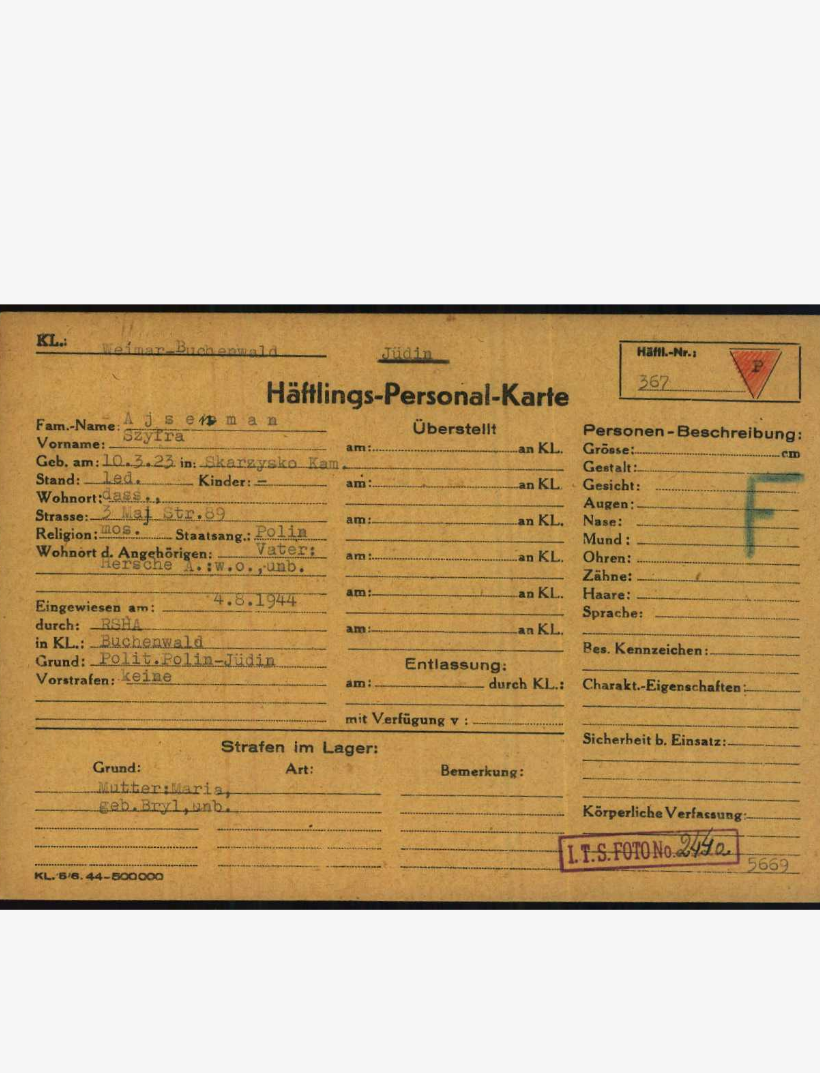 click at bounding box center [688, 473] 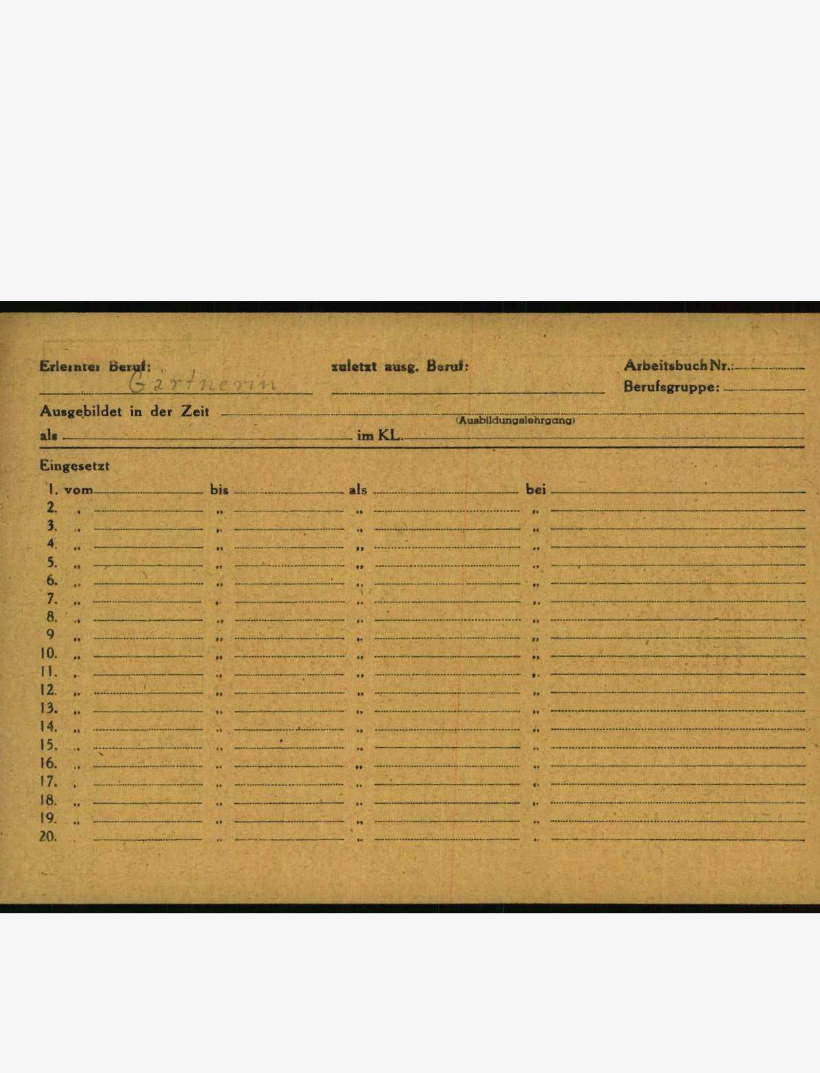 click at bounding box center [688, 473] 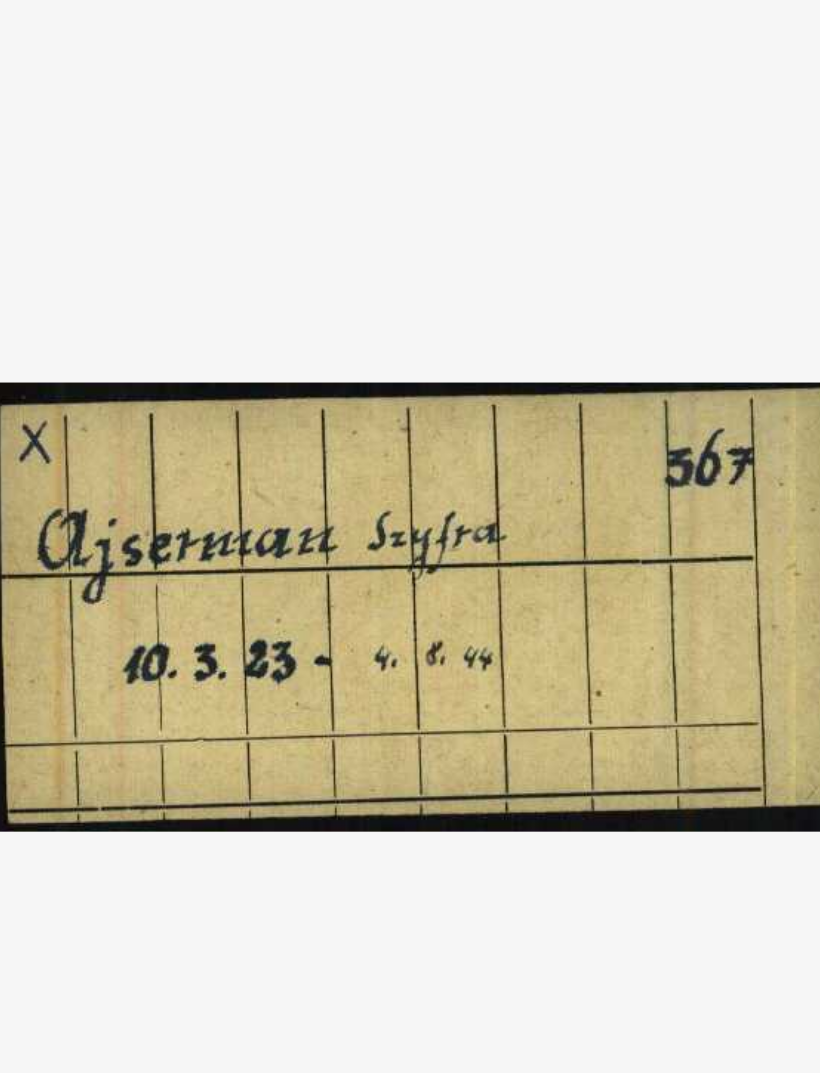 click at bounding box center (132, 474) 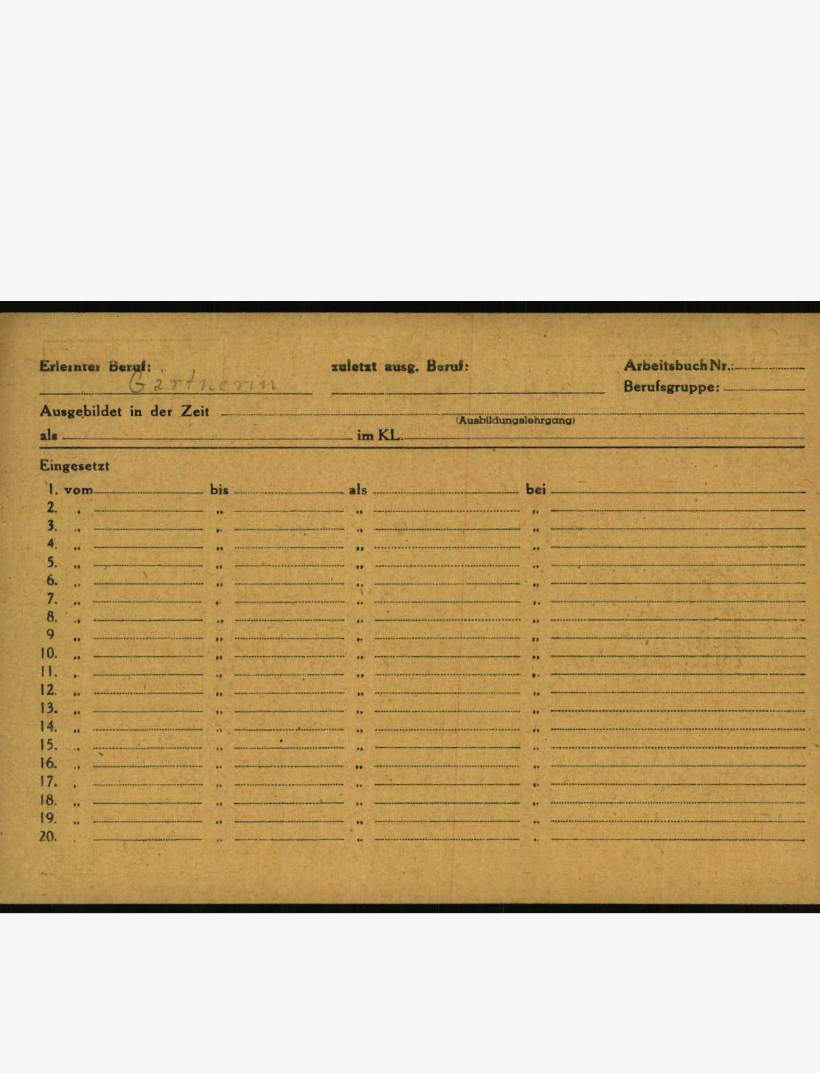 click at bounding box center [132, 474] 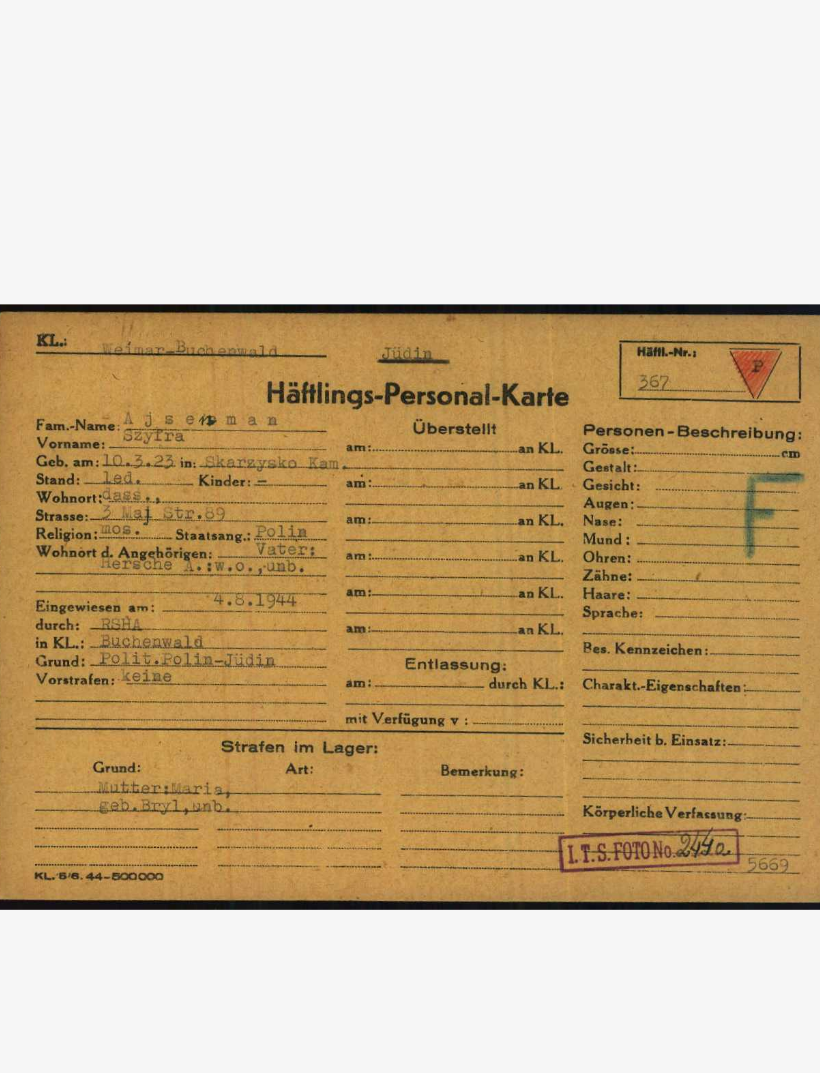 click at bounding box center [688, 473] 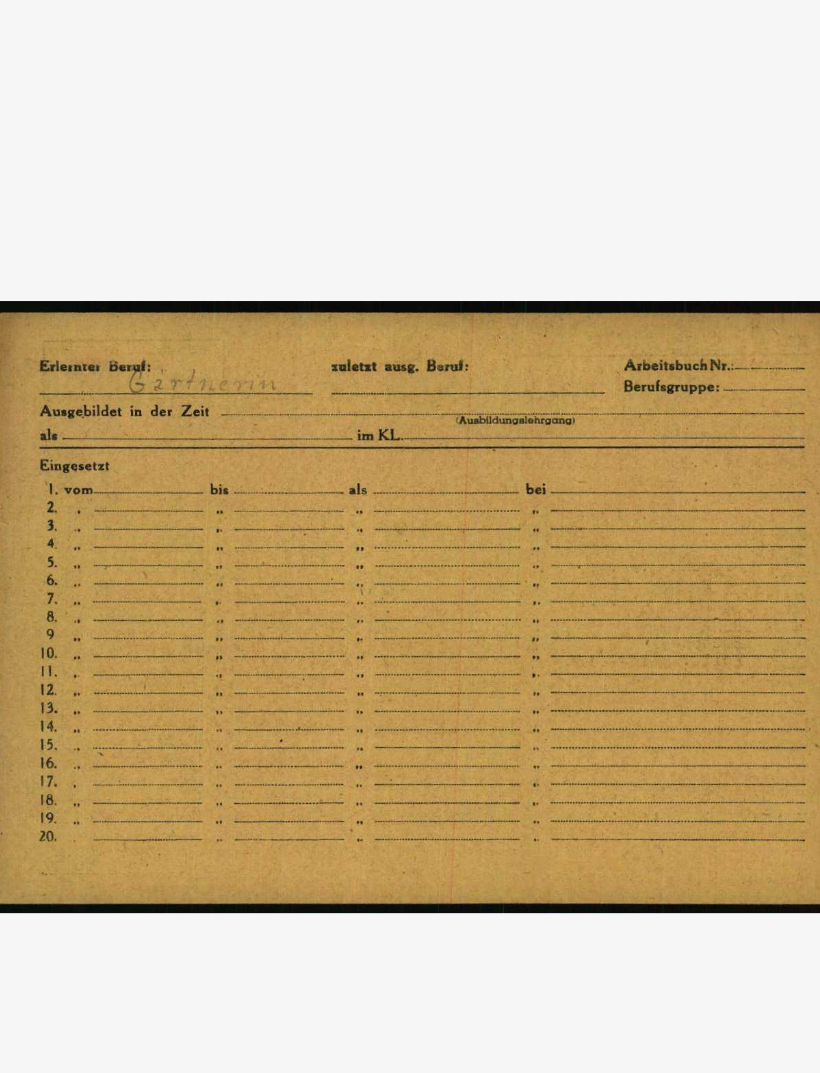 click at bounding box center [688, 473] 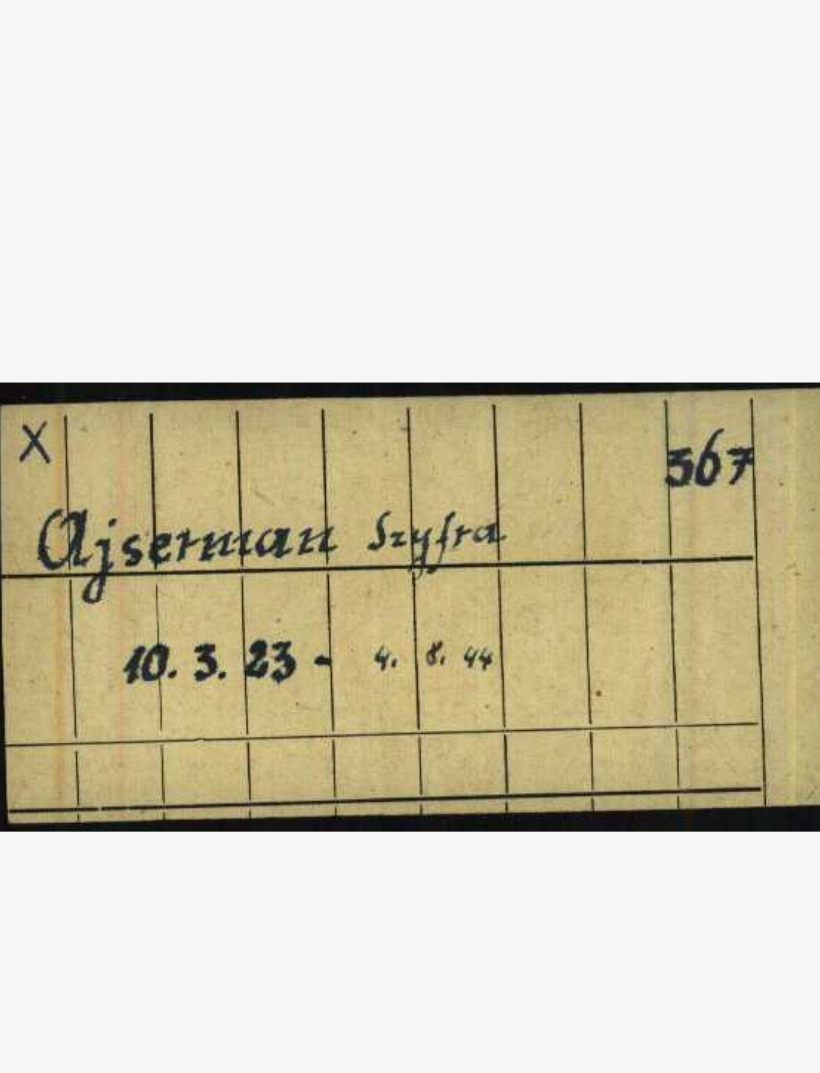 click at bounding box center (688, 473) 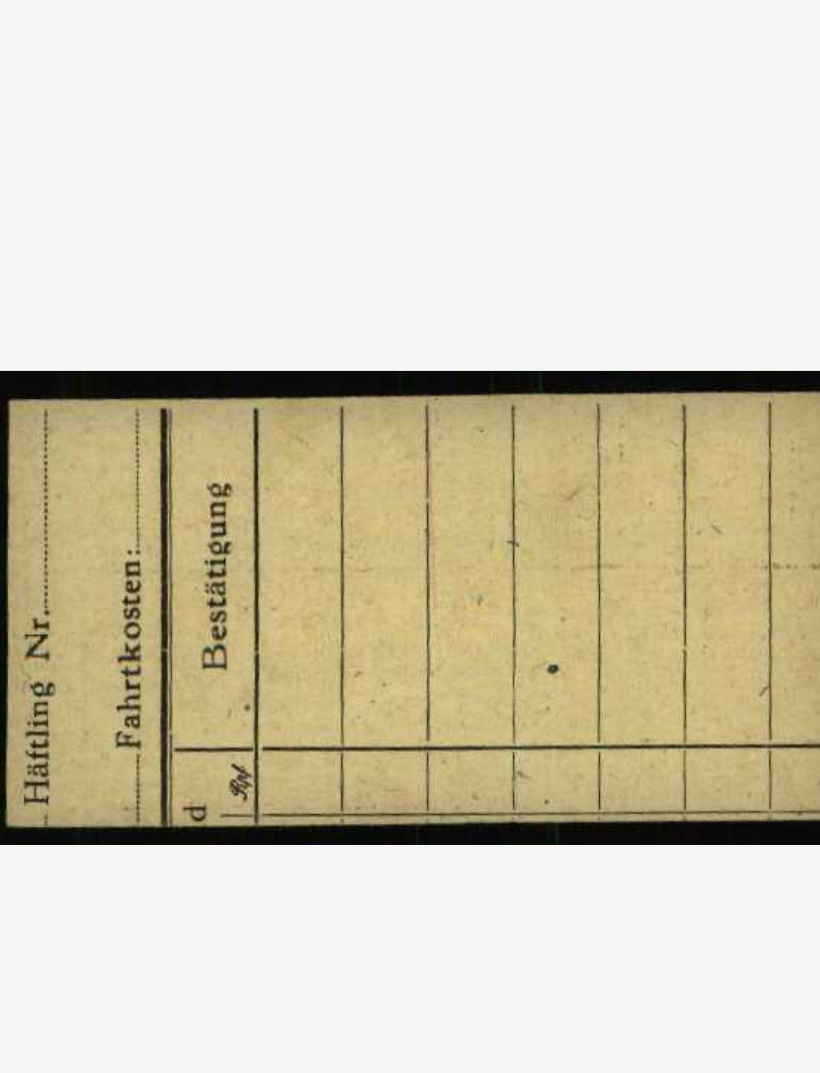 click at bounding box center (688, 473) 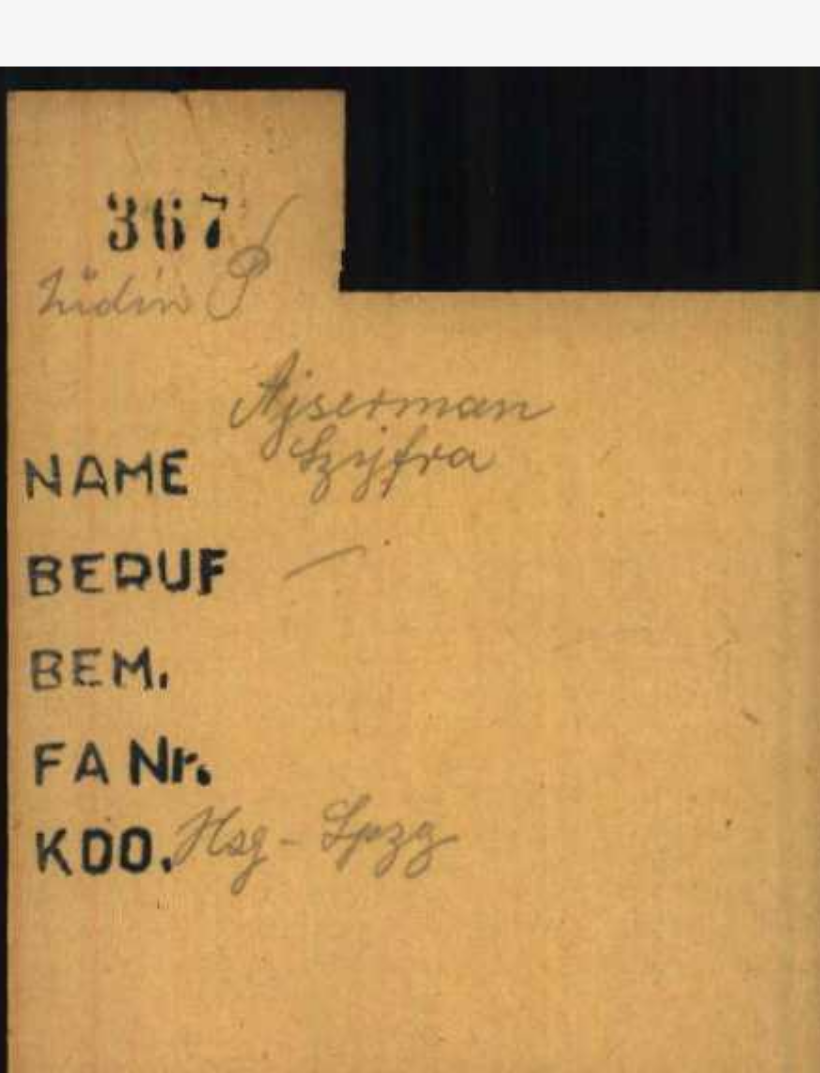click at bounding box center [688, 473] 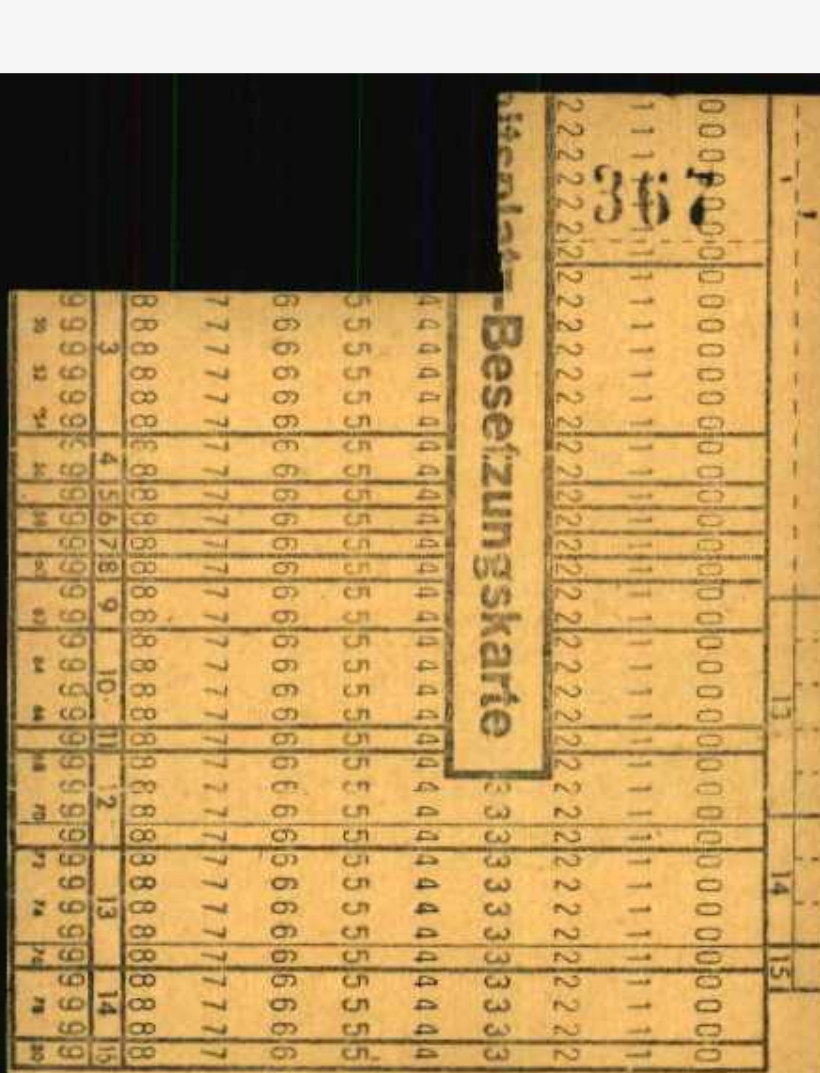 click at bounding box center (688, 473) 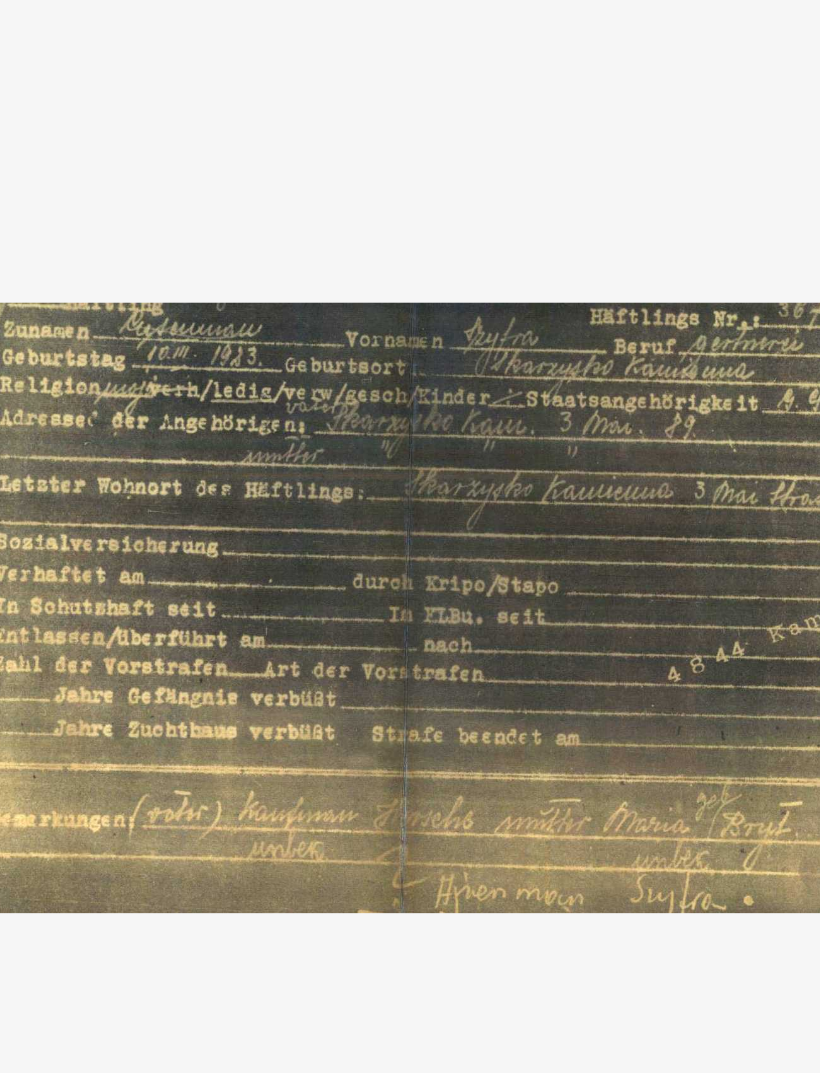 click at bounding box center [688, 473] 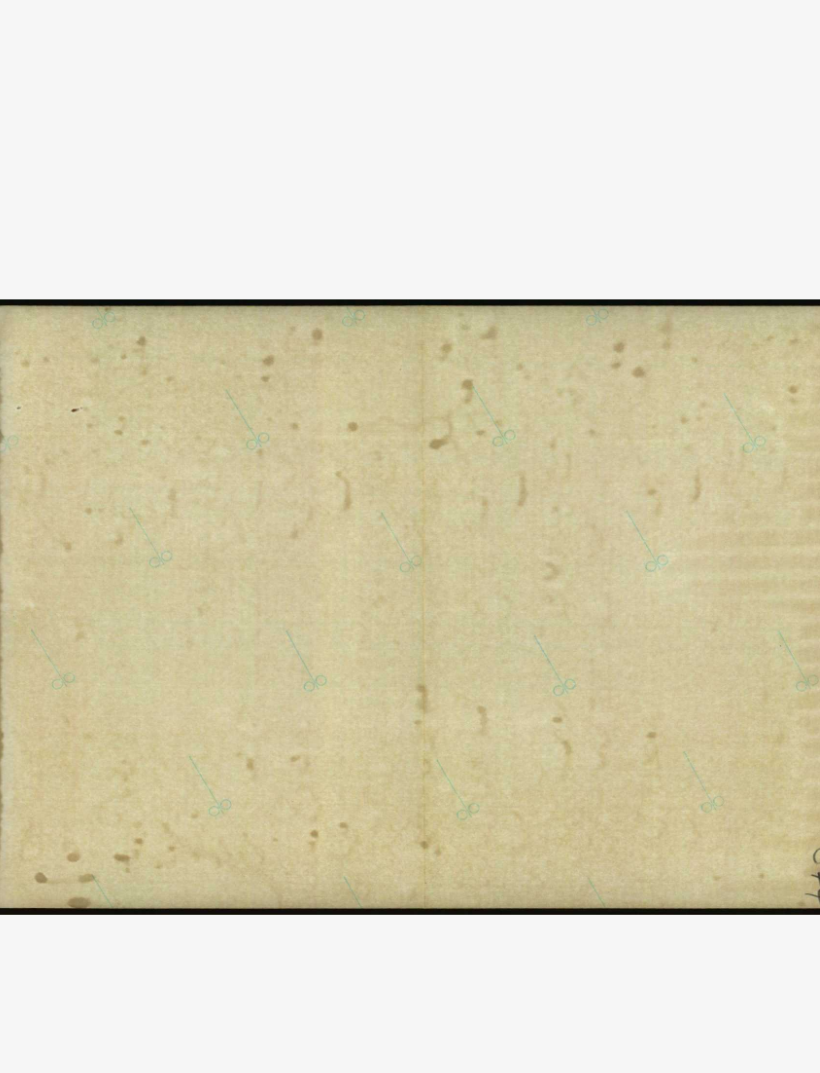 click at bounding box center [688, 473] 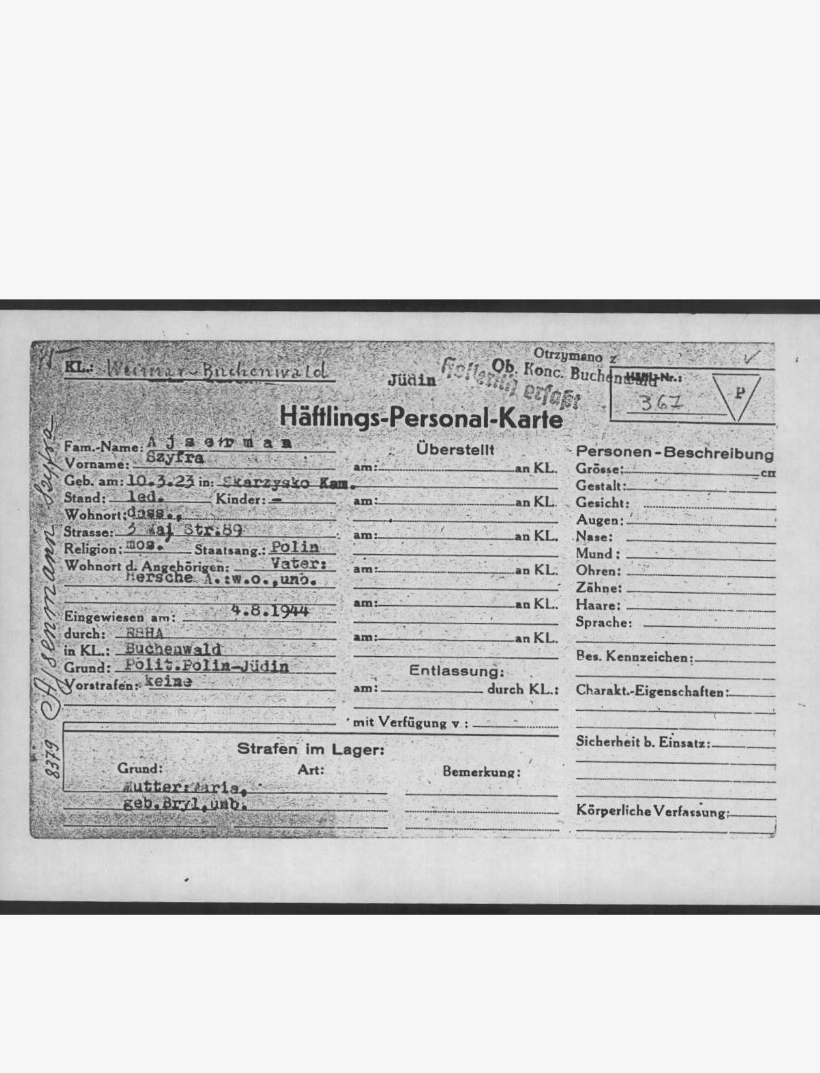 click at bounding box center [688, 473] 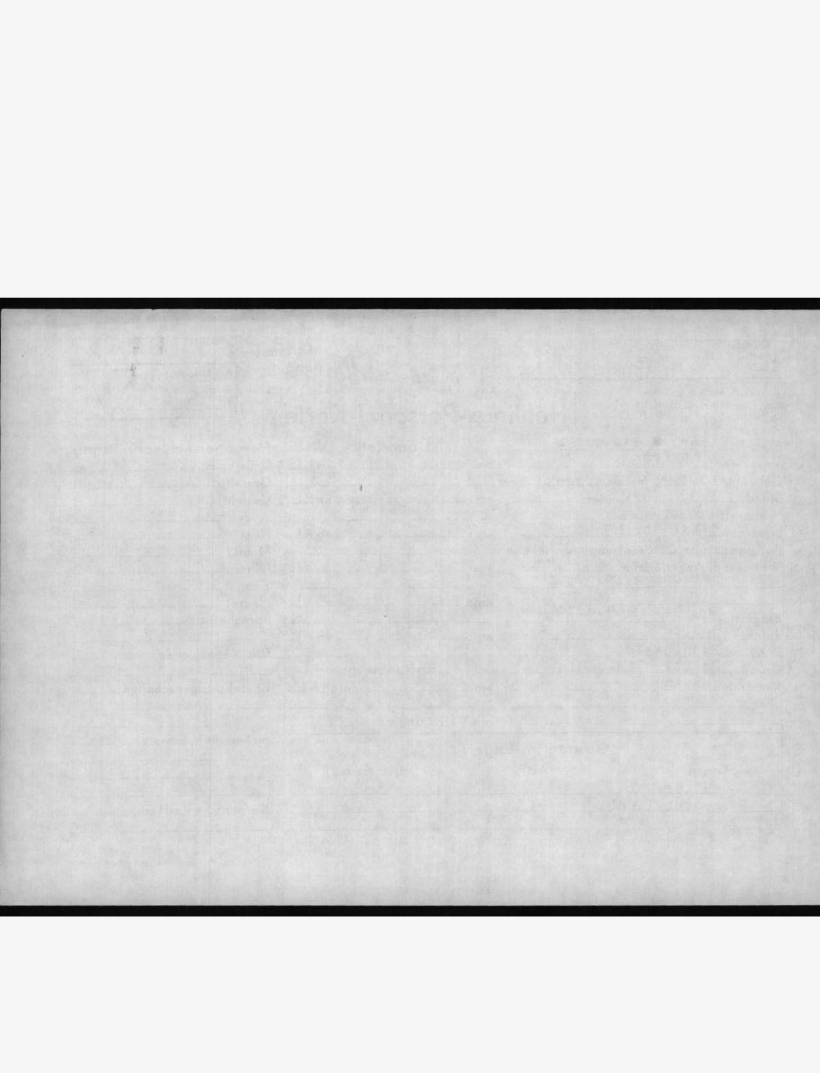 click at bounding box center [132, 473] 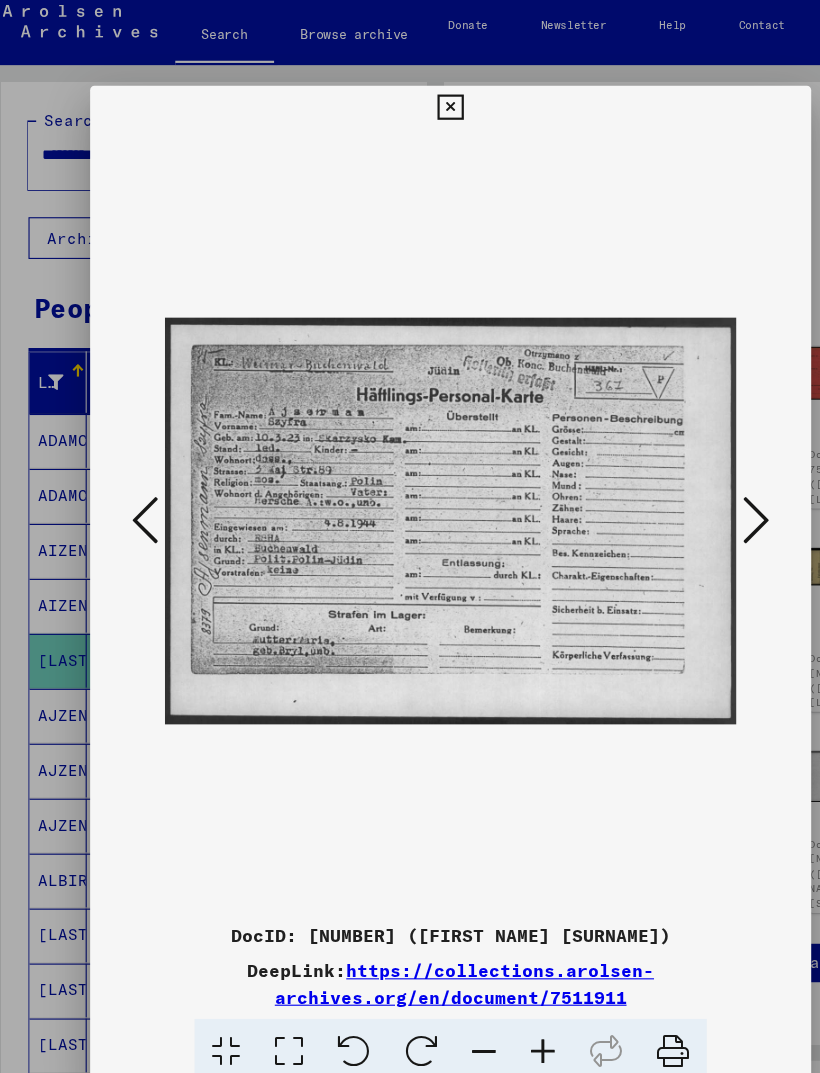 click at bounding box center (688, 473) 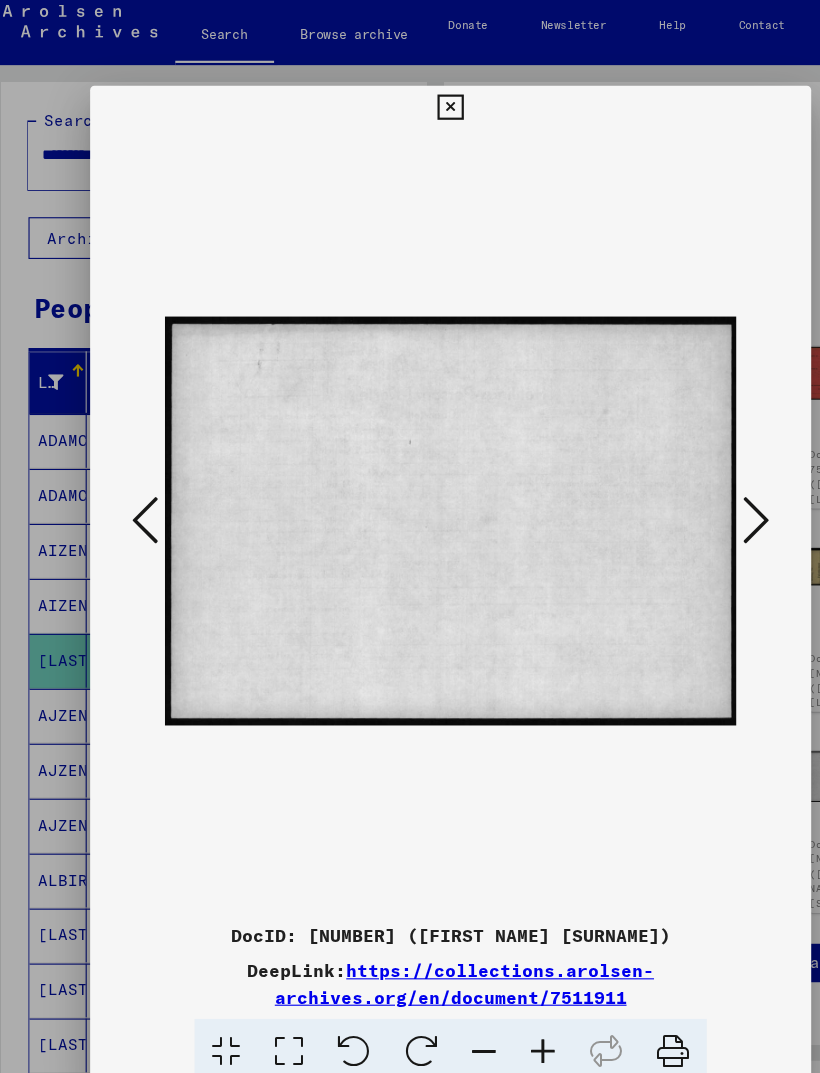 click at bounding box center [688, 473] 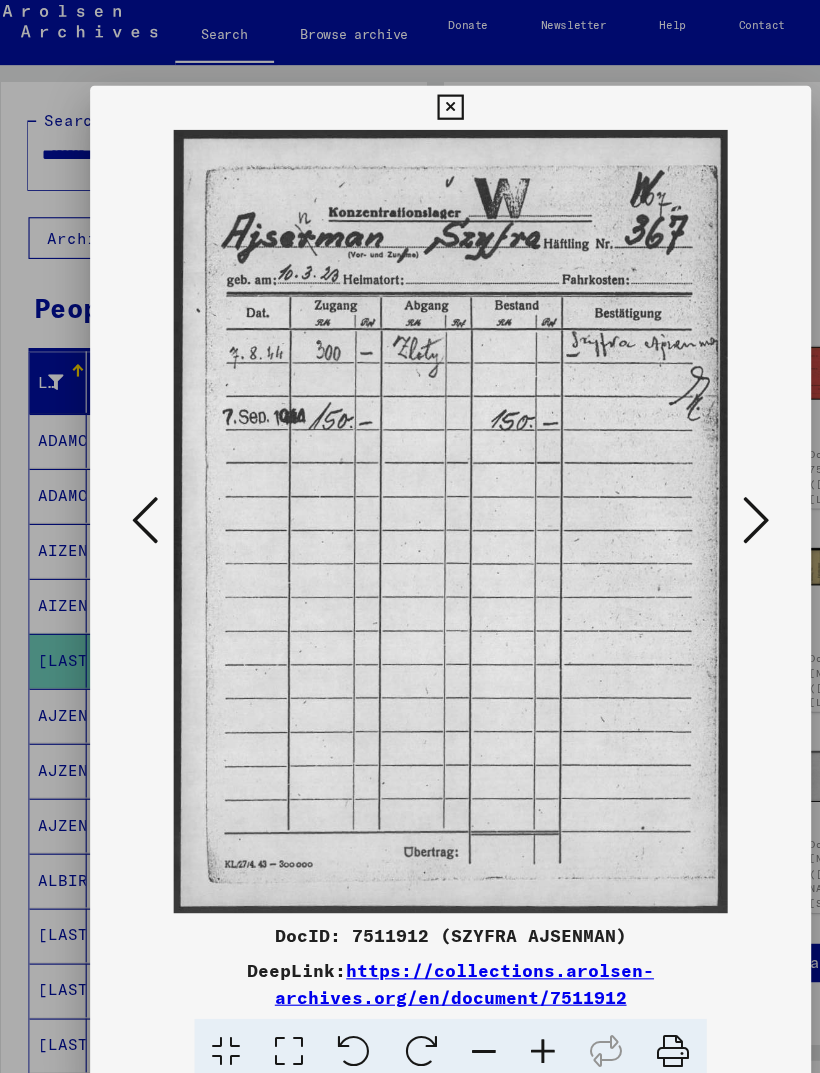 click at bounding box center (688, 473) 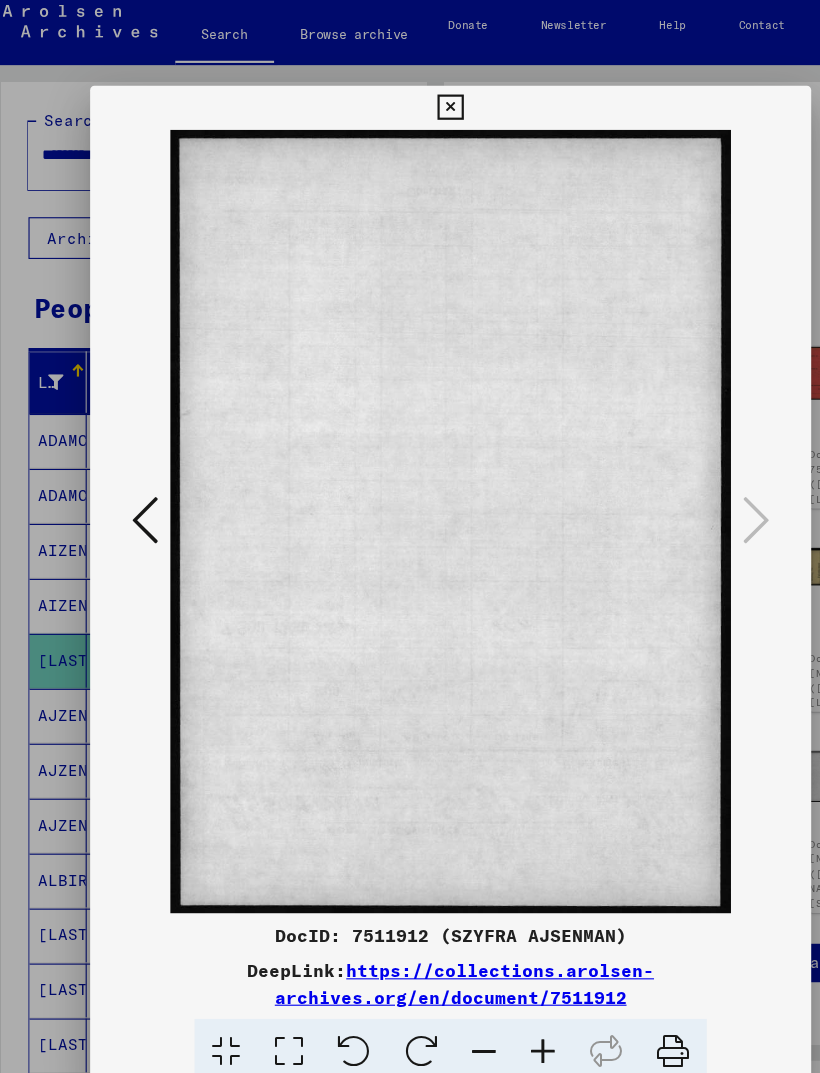 click at bounding box center [409, 98] 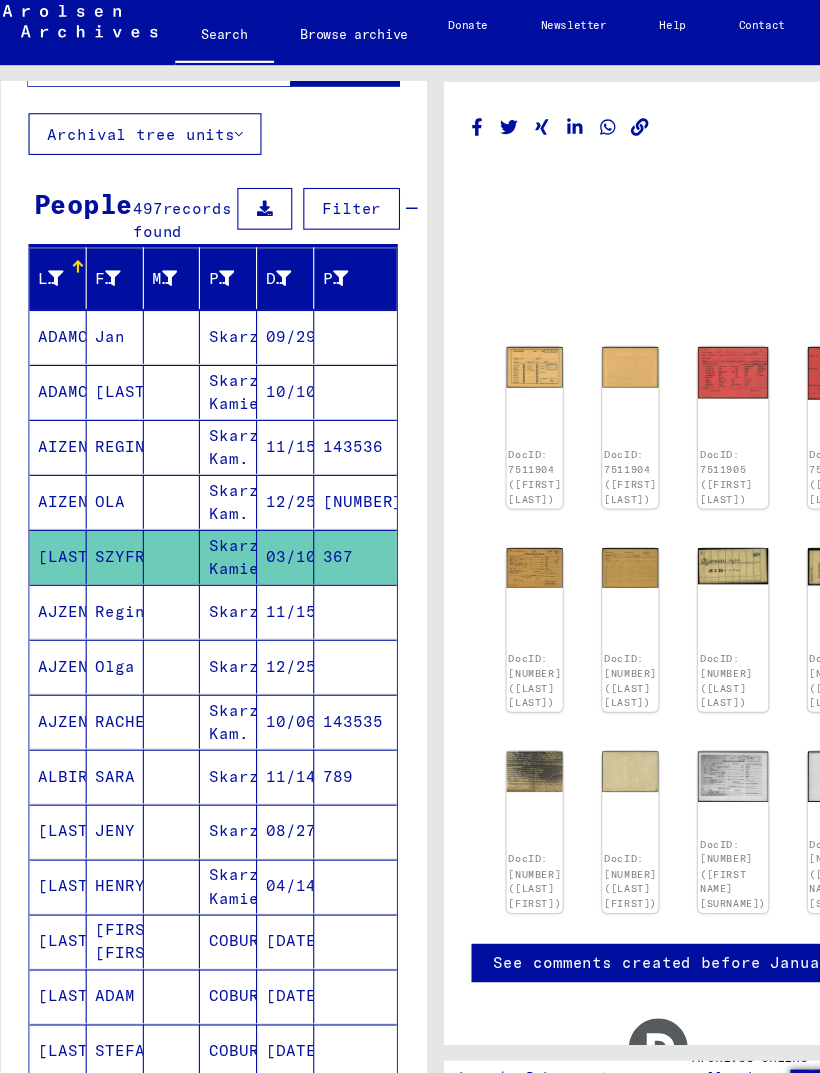 scroll, scrollTop: 126, scrollLeft: 0, axis: vertical 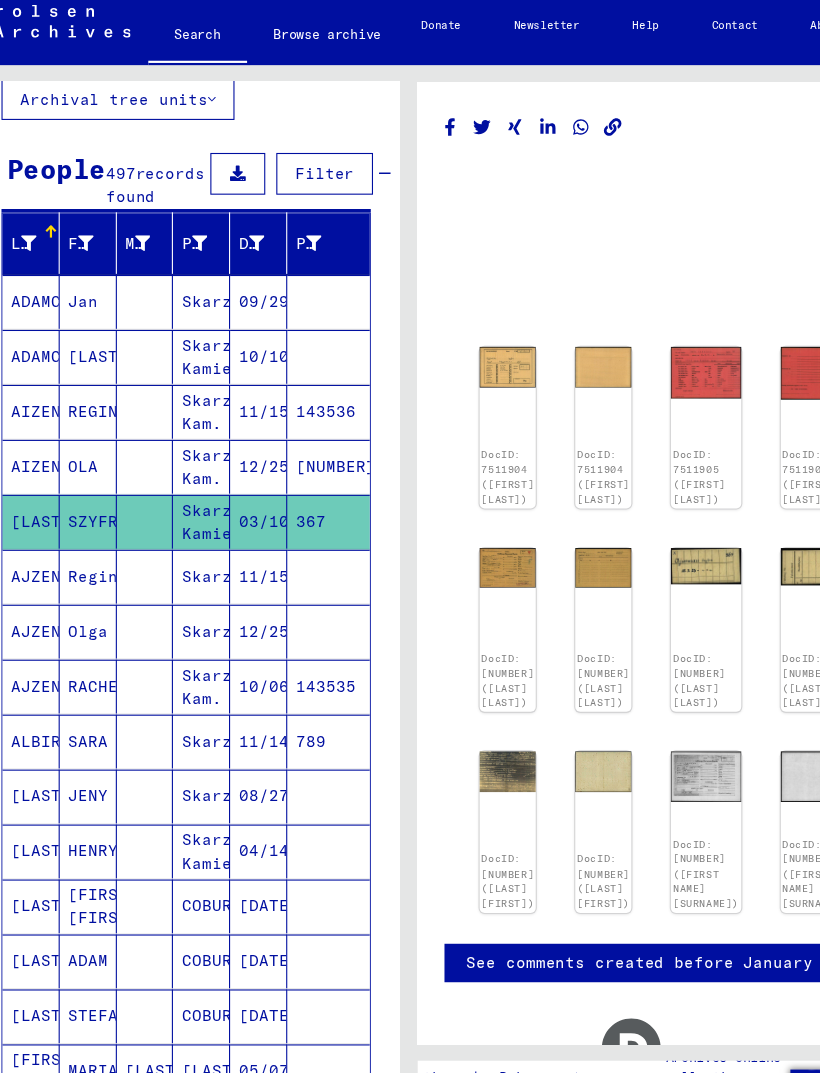 click on "RACHELA" at bounding box center (95, 687) 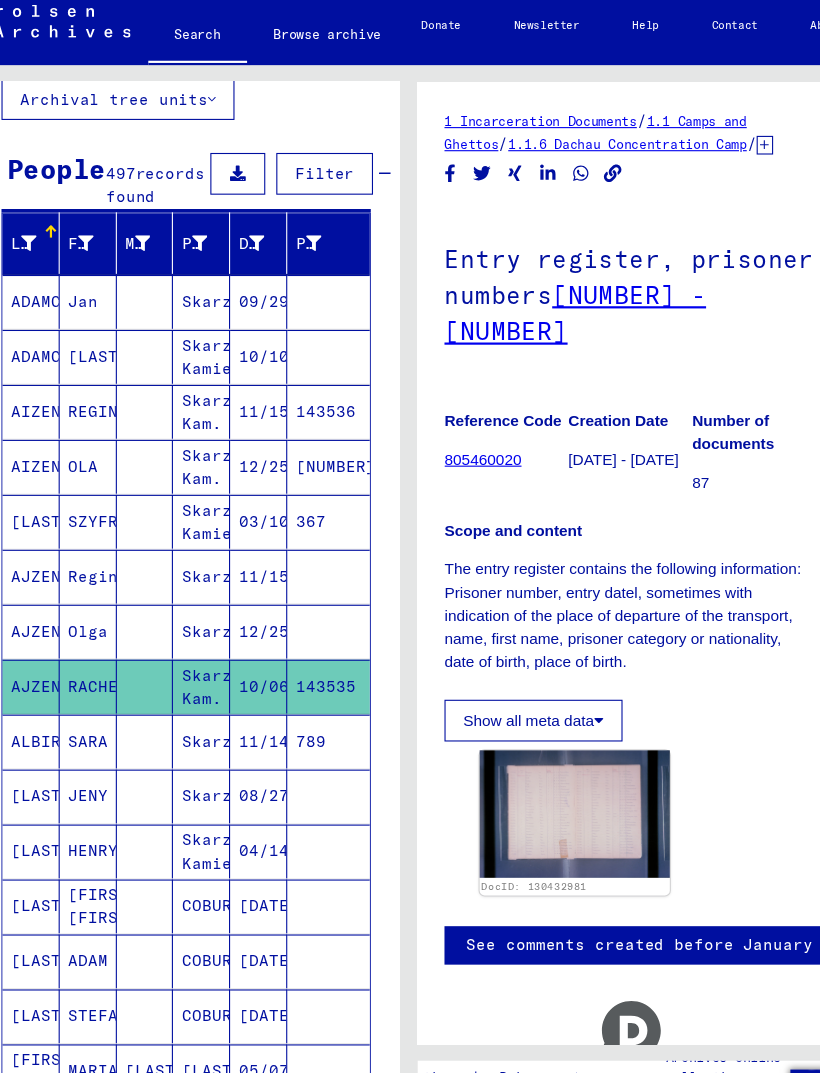 click 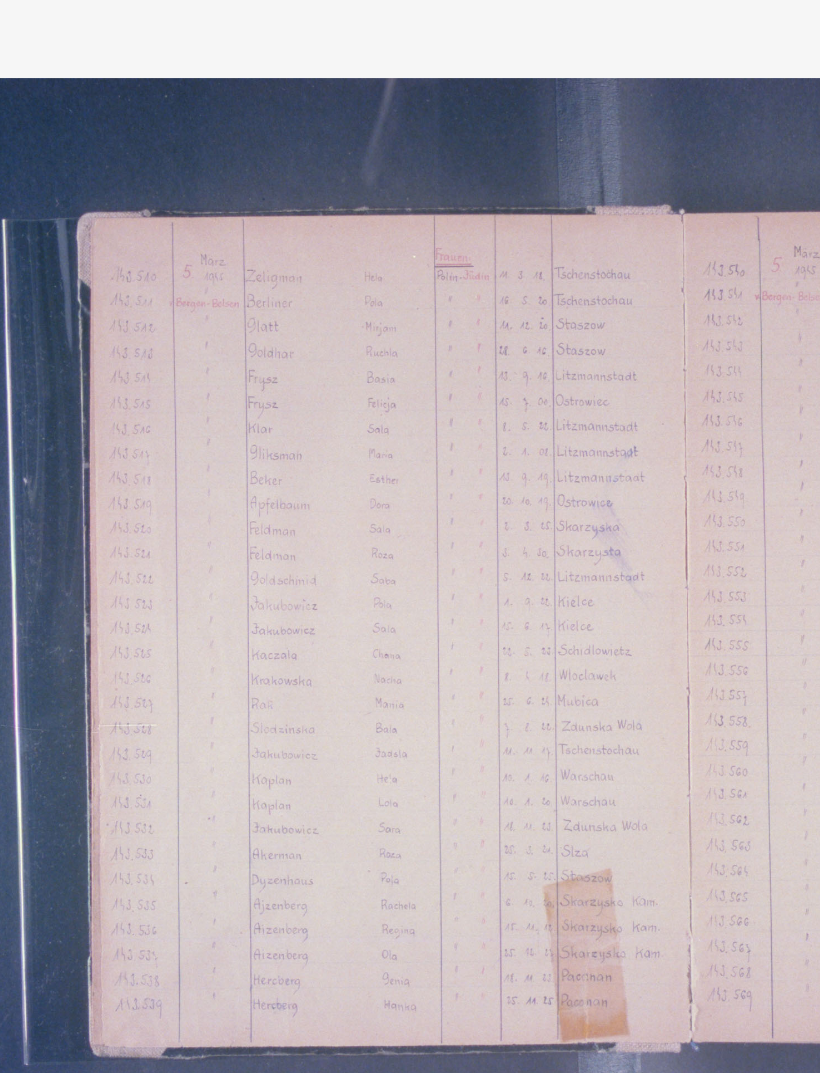 click at bounding box center (410, 474) 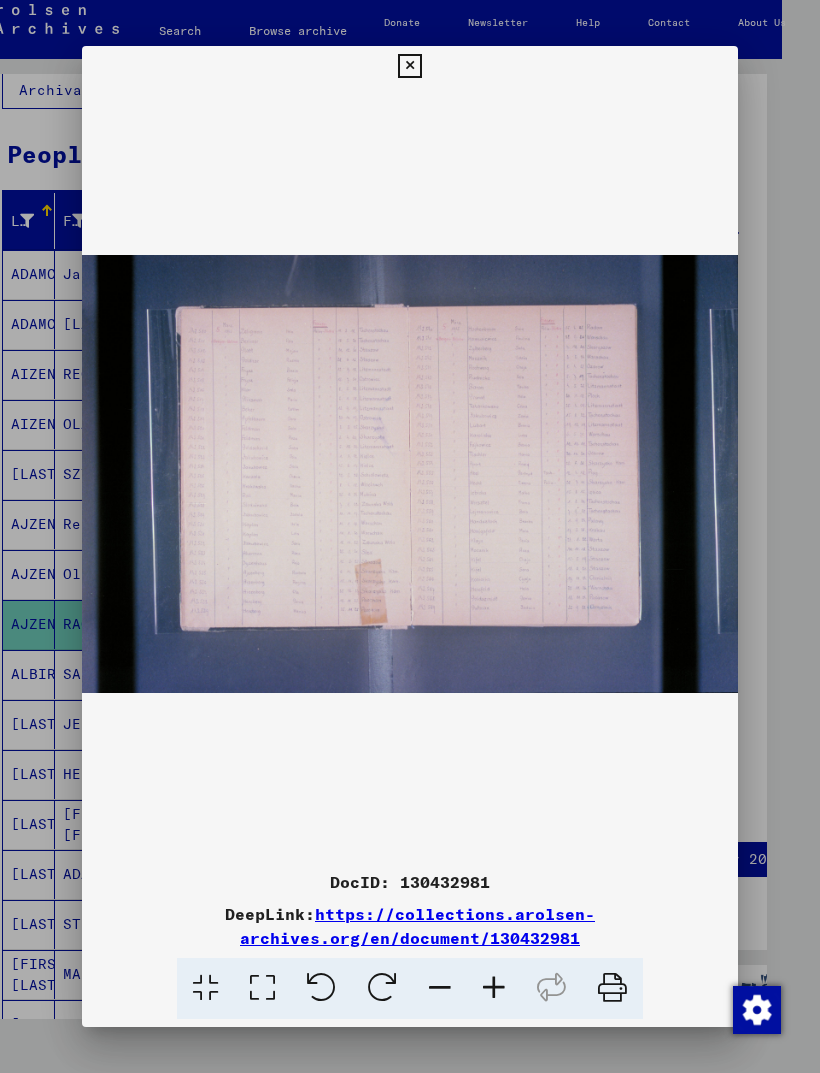 click at bounding box center (409, 66) 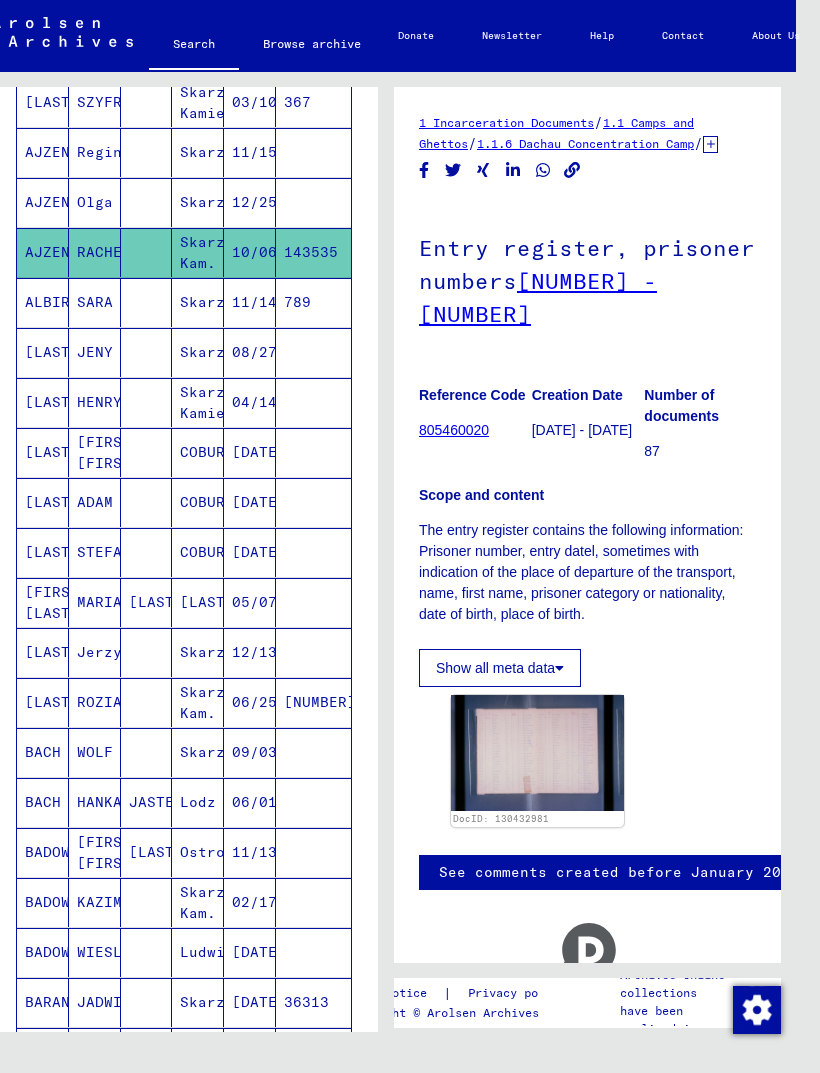 scroll, scrollTop: 509, scrollLeft: 0, axis: vertical 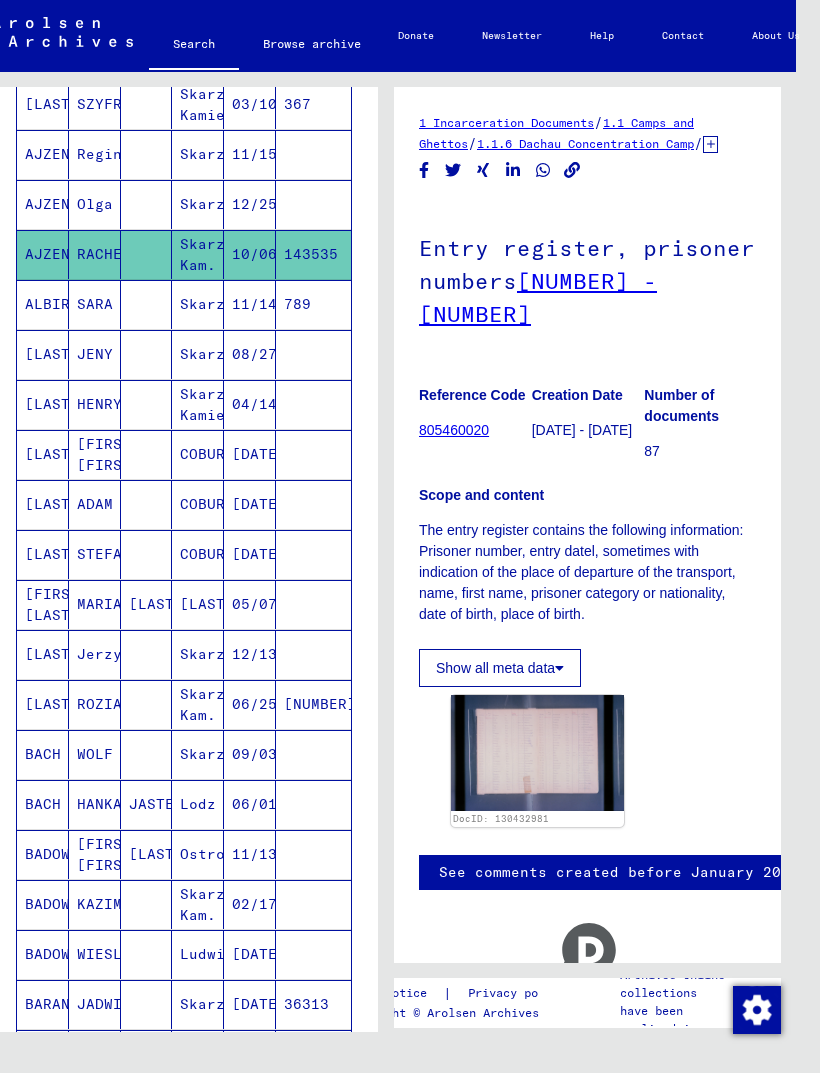 click on "SARA" at bounding box center [95, 354] 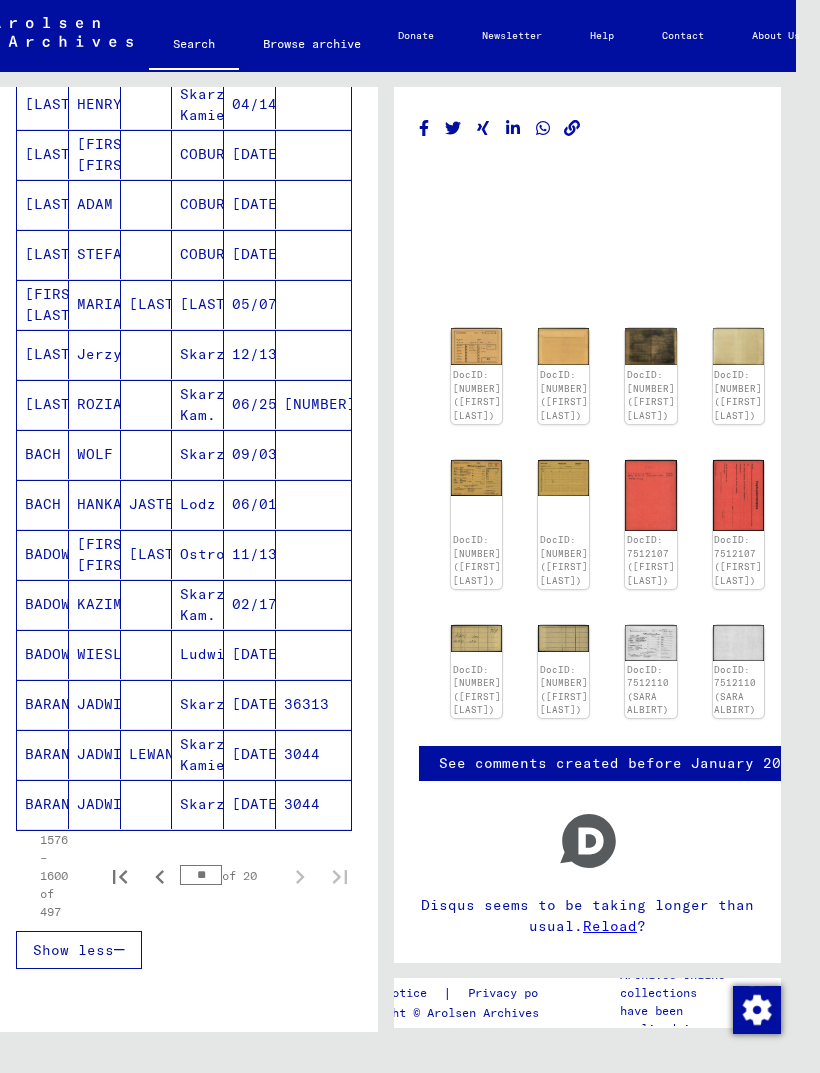 scroll, scrollTop: 808, scrollLeft: 0, axis: vertical 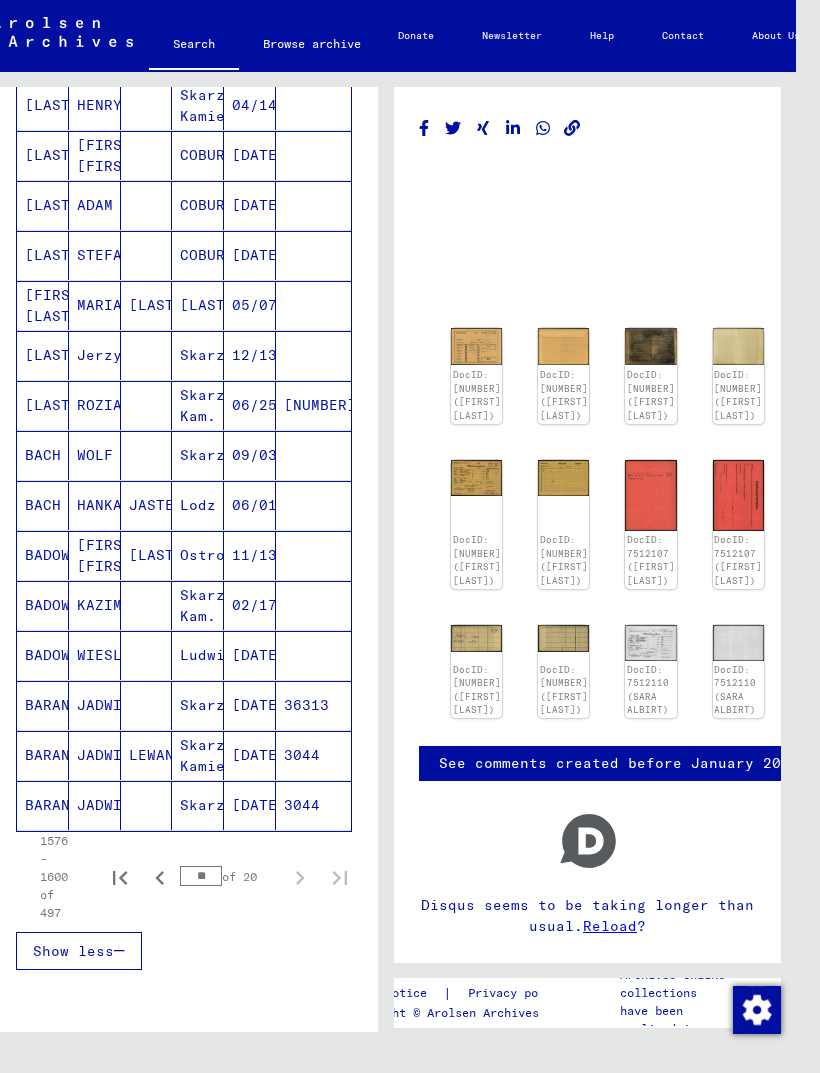 click on "[FIRST] [FIRST]" at bounding box center (95, 605) 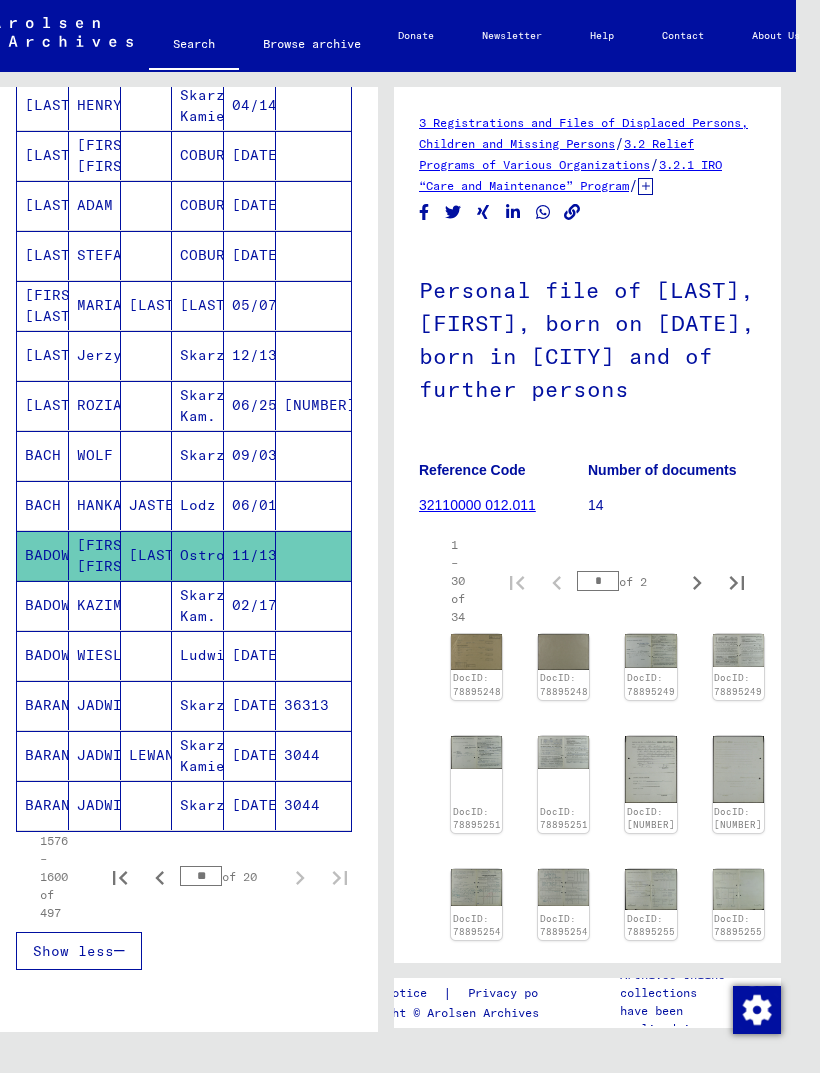 click on "KAZIMIERZ" at bounding box center [95, 655] 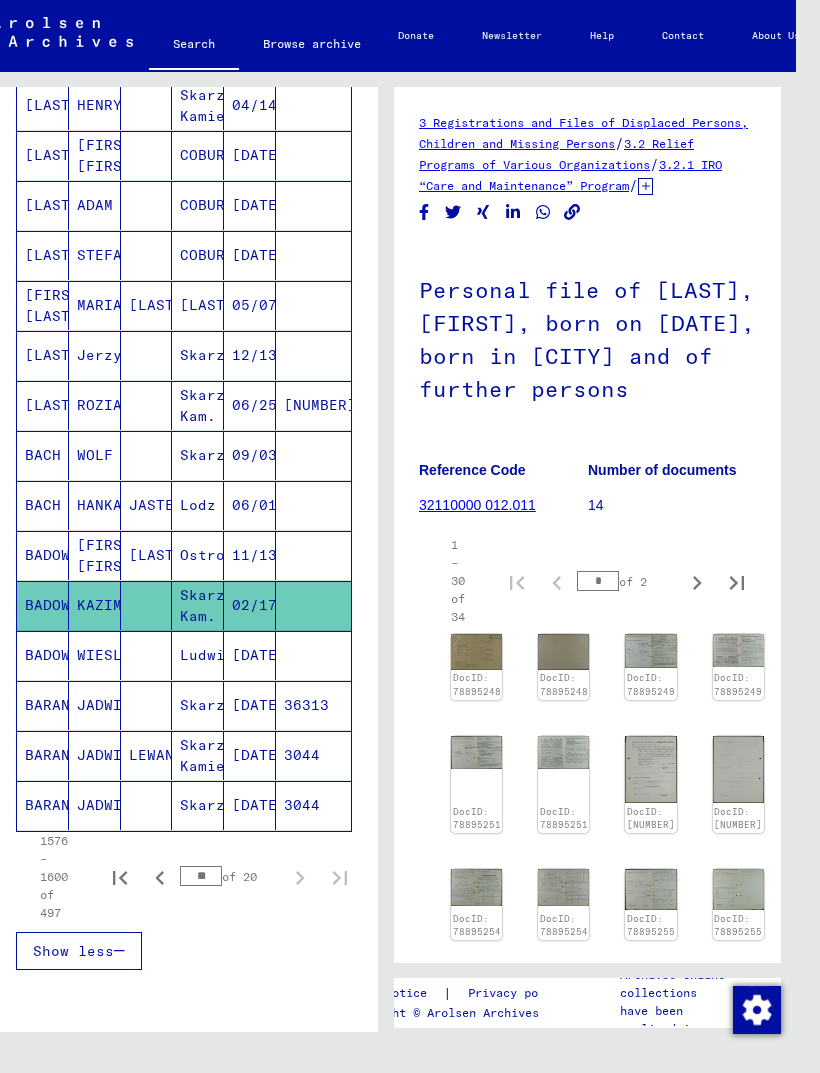 click on "WIESLAW" at bounding box center [95, 705] 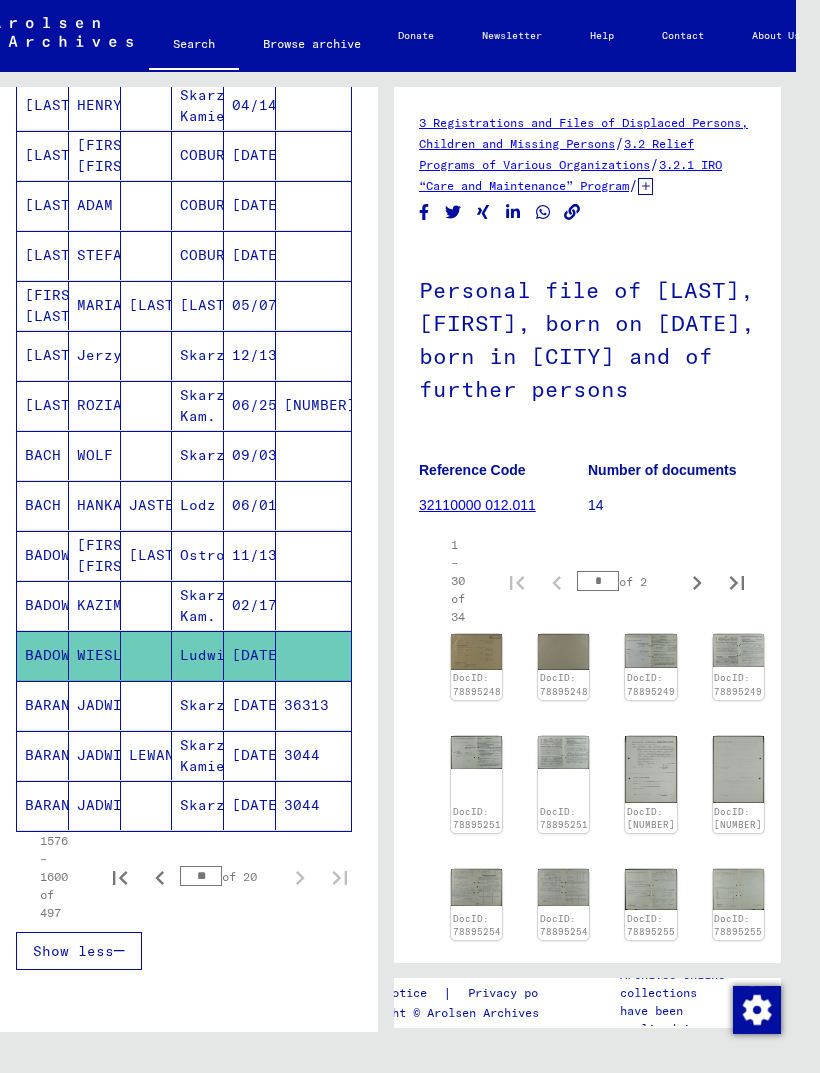 click on "1576 – 1600 of 497  **  of 20" at bounding box center [188, 877] 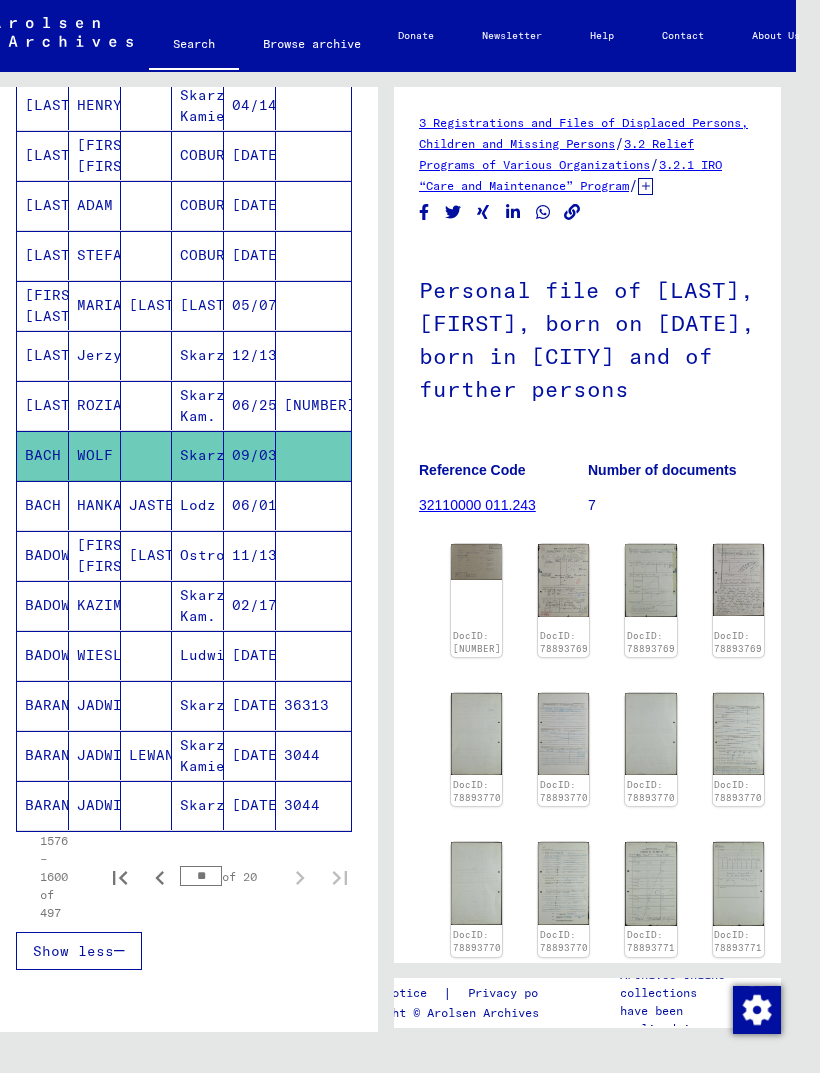 click on "DocID: [NUMBER]" 